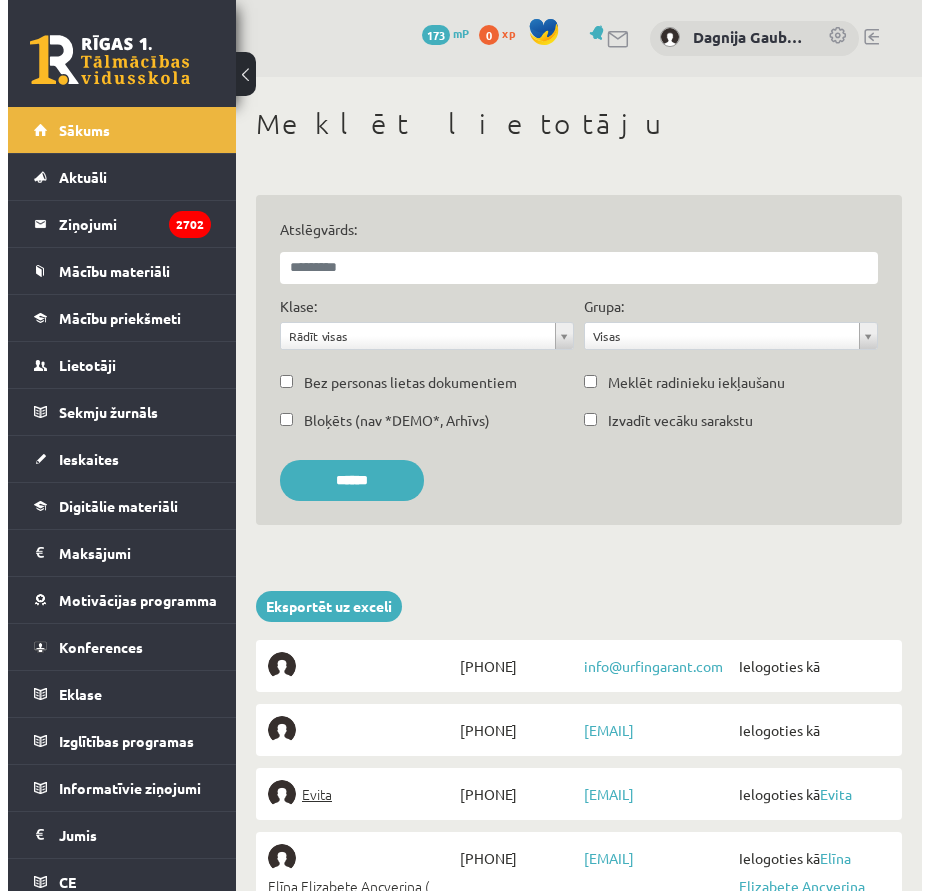 scroll, scrollTop: 0, scrollLeft: 0, axis: both 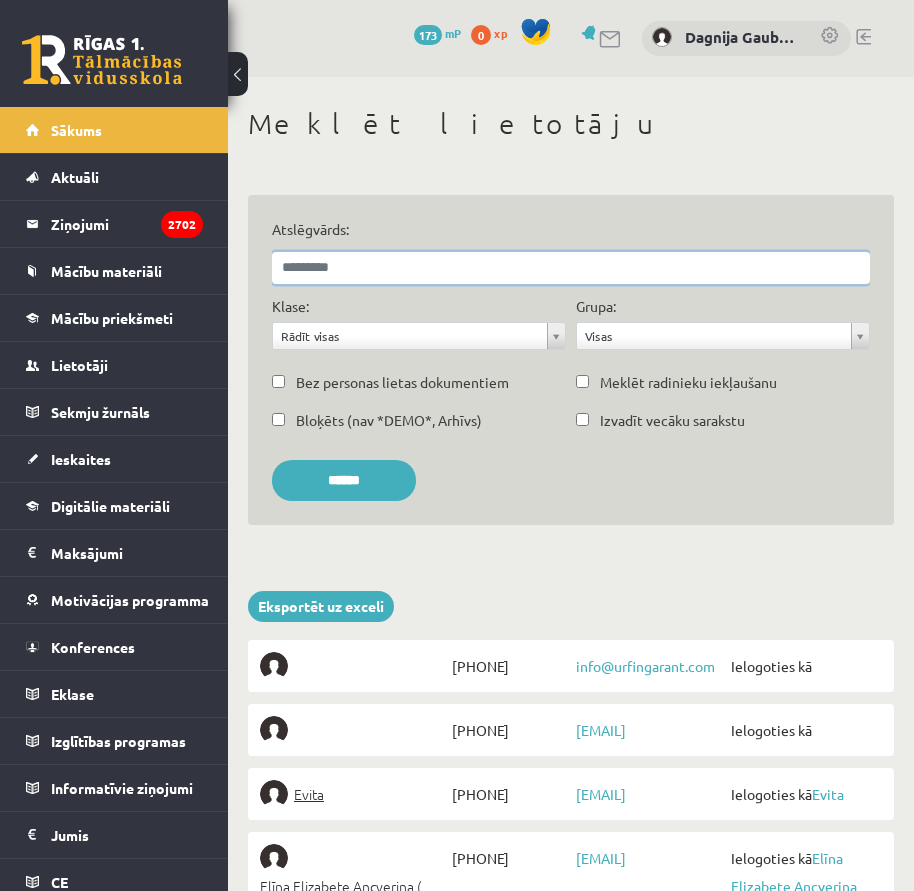 click on "Atslēgvārds:" at bounding box center (571, 268) 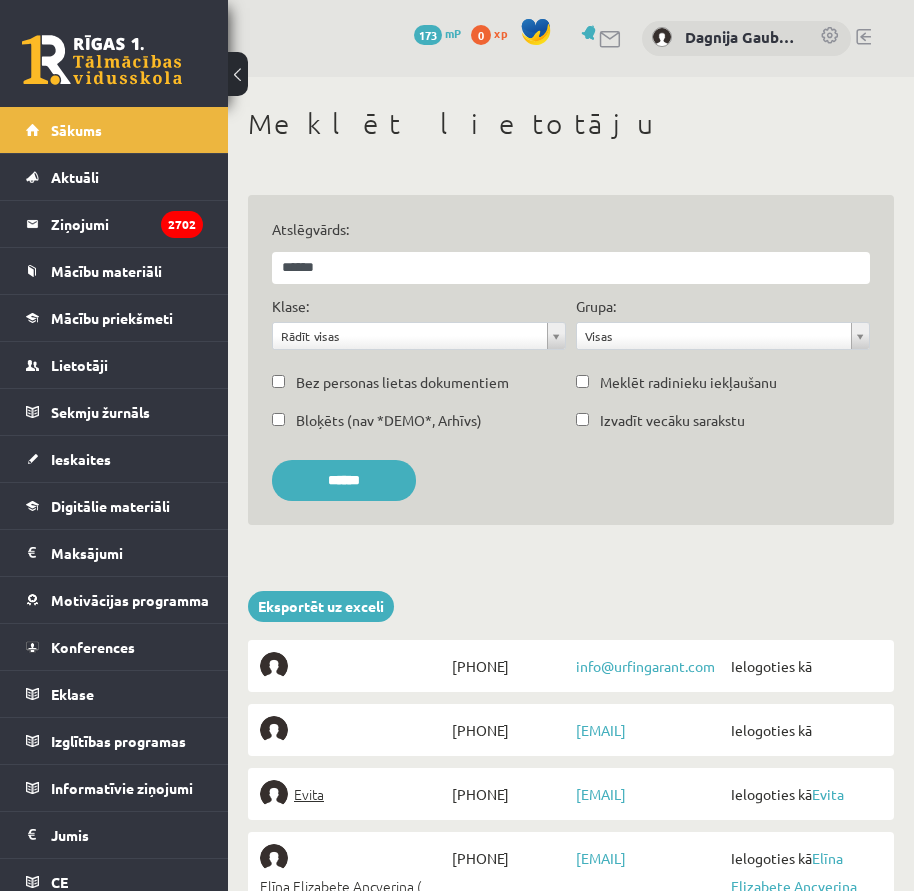 click on "**********" at bounding box center (419, 328) 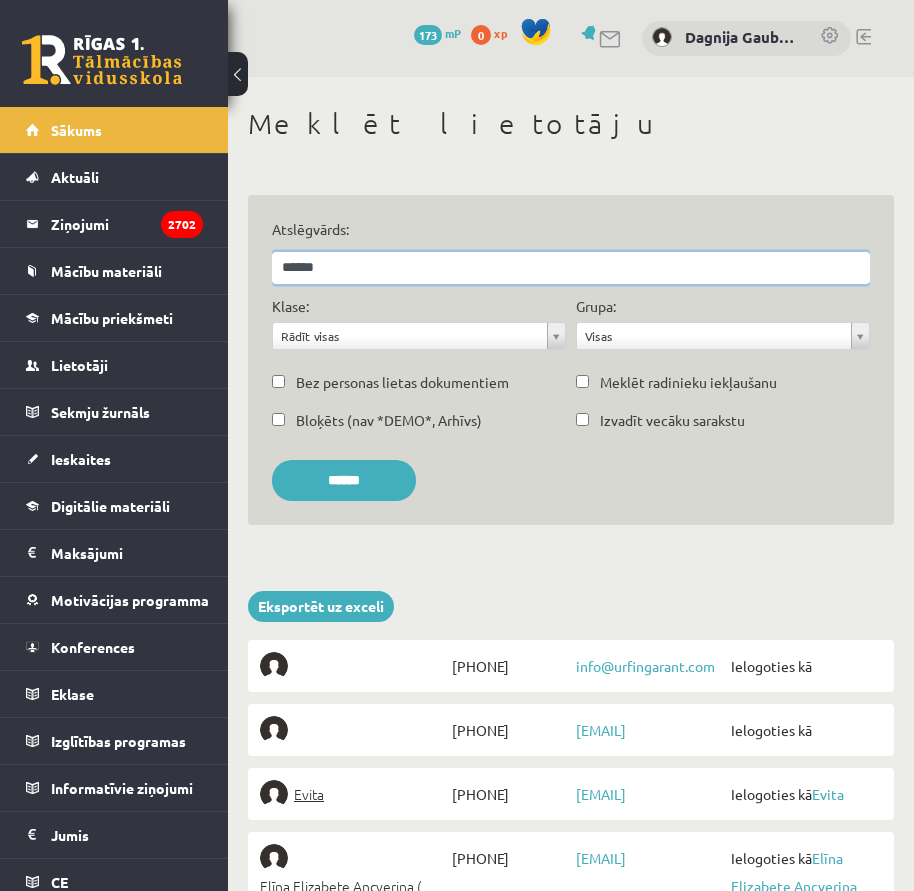 click on "******" at bounding box center [571, 268] 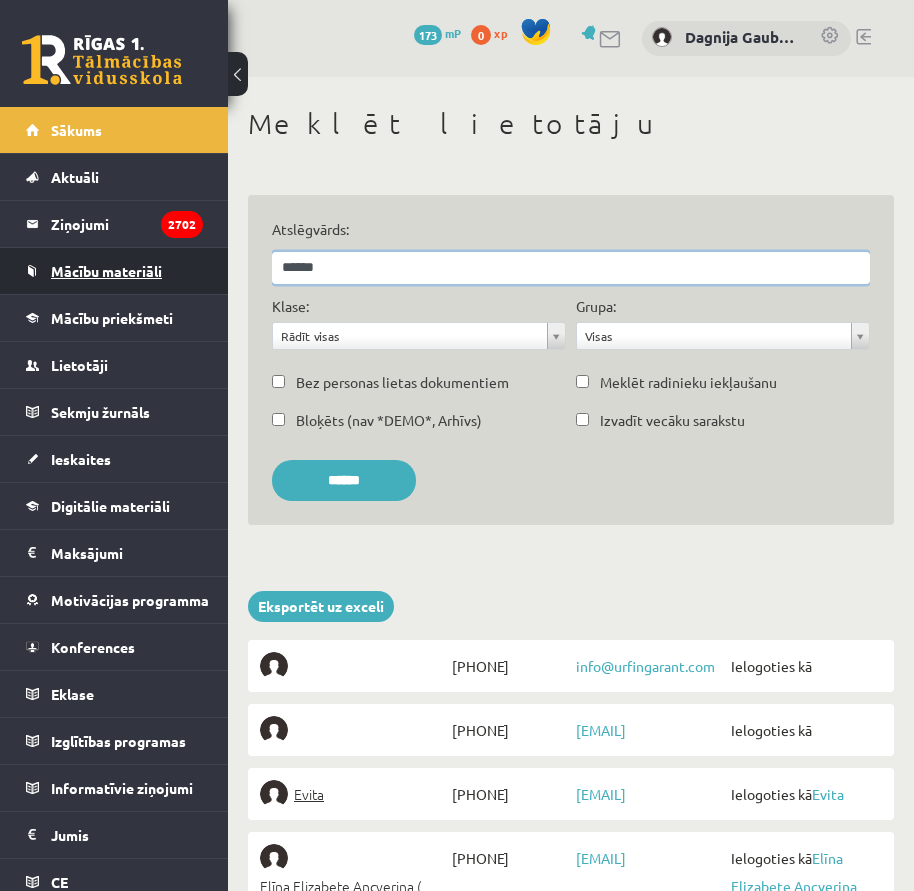 drag, startPoint x: 354, startPoint y: 271, endPoint x: 171, endPoint y: 278, distance: 183.13383 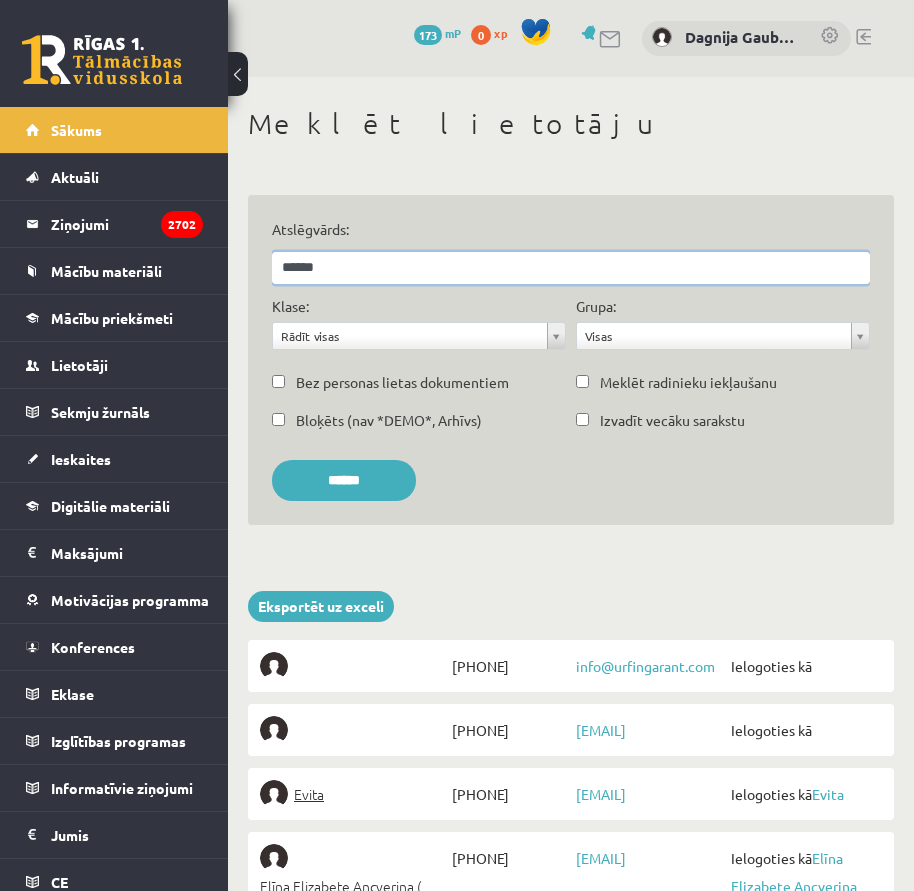 click on "******" at bounding box center (571, 268) 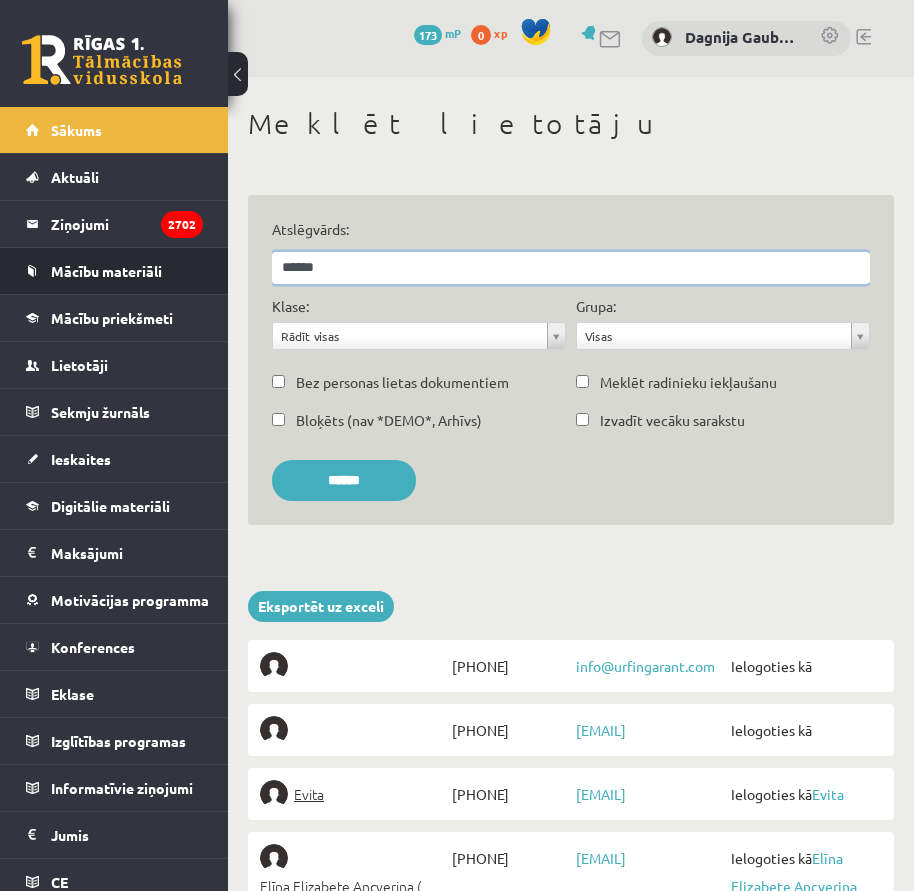 drag, startPoint x: 348, startPoint y: 263, endPoint x: 209, endPoint y: 259, distance: 139.05754 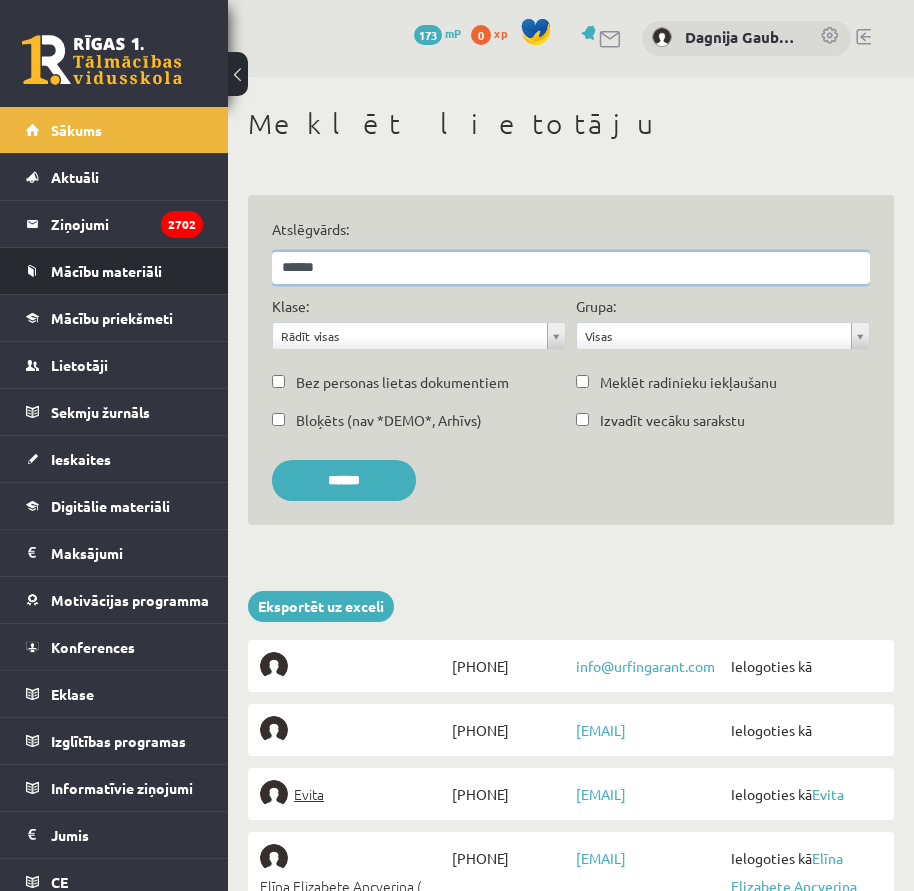 click on "0
Dāvanas
173
mP
0
xp
[FIRST] [LAST] - Sociālais pedagogs
Sākums
Aktuāli
Kā mācīties eSKOLĀ
Kontakti
Normatīvie akti
Online konsultācijas
Skolotāju kontaktinformācija
Standarta ieskaišu grafiks
Valsts pārbaudījumi un eksāmeni
Kā iegūt Uzdevumi.lv prof
Ieskaišu skaits pa klasēm
Tehniskie jautājumi
Karjeras izglītība
R1TV skolēnu pašpārvalde
Par drošu vidi!
Esi vesels!
Pilsoniskā un sociālā audzināšana
Forums
Ziņojumi
2702
Mācību materiāli
Mācību materiāli
Pieslēgties Uzdevumiem
Pievienot materiālu
Literatūras saraksts
Digitālā bibliotēka
Publicētas konferences
Mācību priekšmeti
Mācību priekšmeti
Nodaļas
Lietotāji
Klases" at bounding box center (457, 1363) 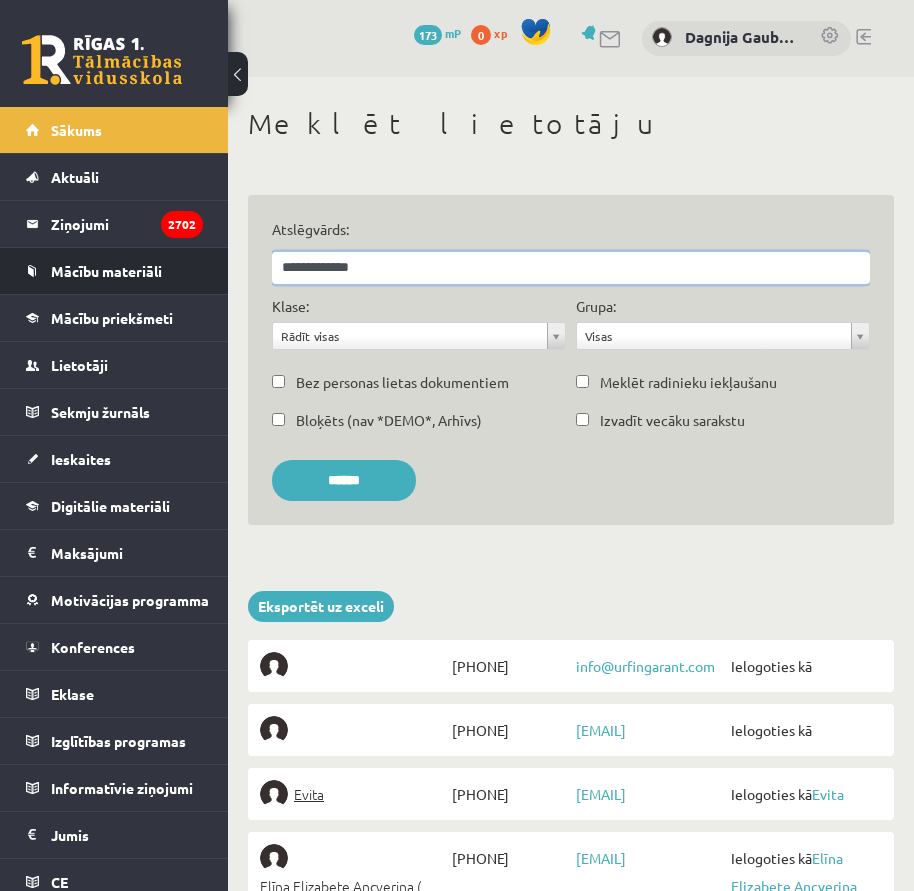 type on "**********" 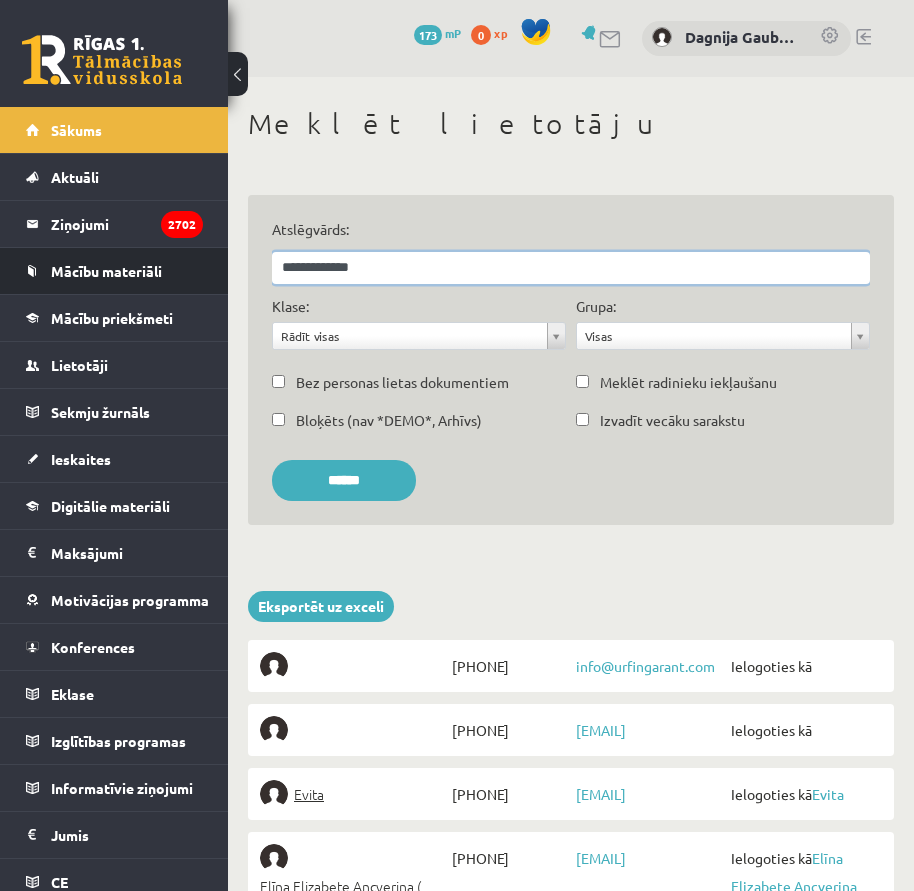 click on "******" at bounding box center [344, 480] 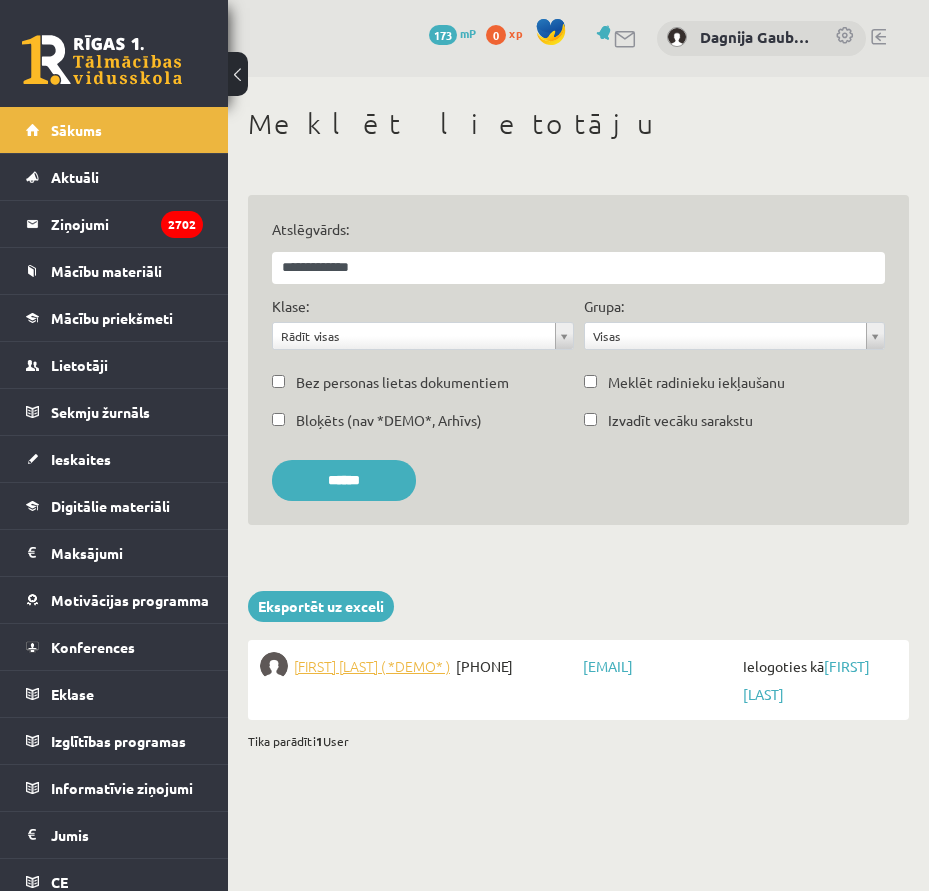 click on "[FIRST] [LAST]
( *DEMO* )" at bounding box center (372, 666) 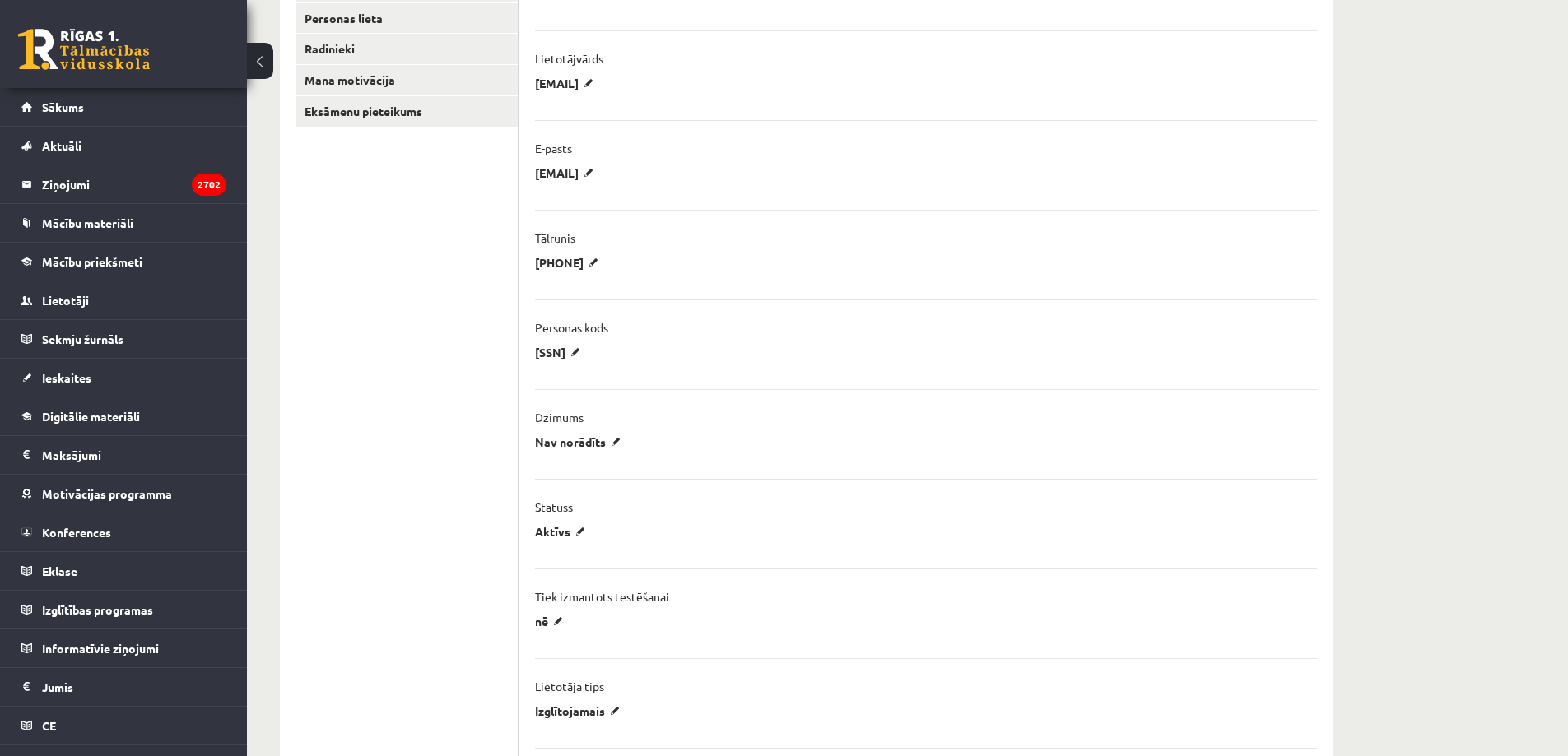scroll, scrollTop: 483, scrollLeft: 0, axis: vertical 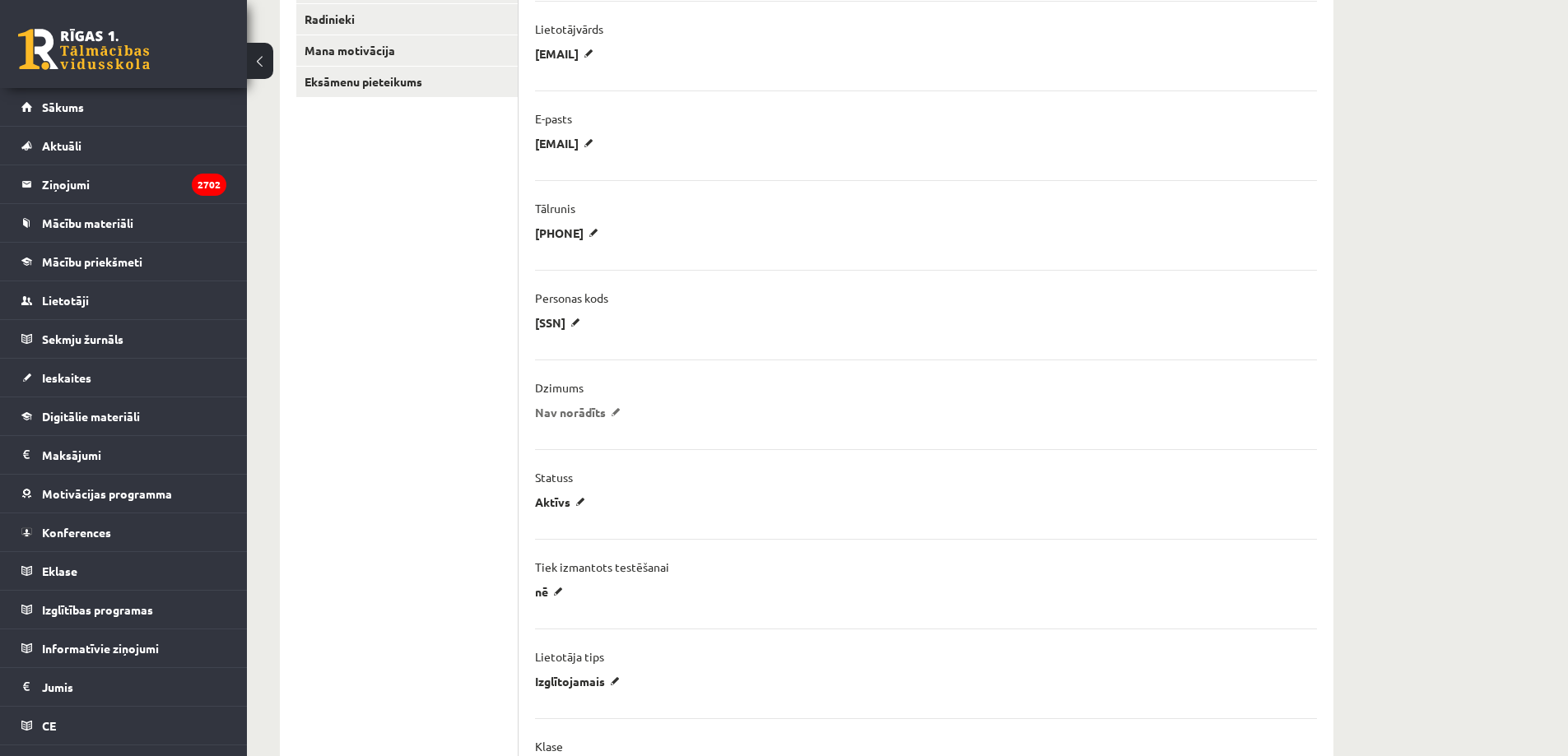 click on "Nav norādīts" at bounding box center (580, 412) 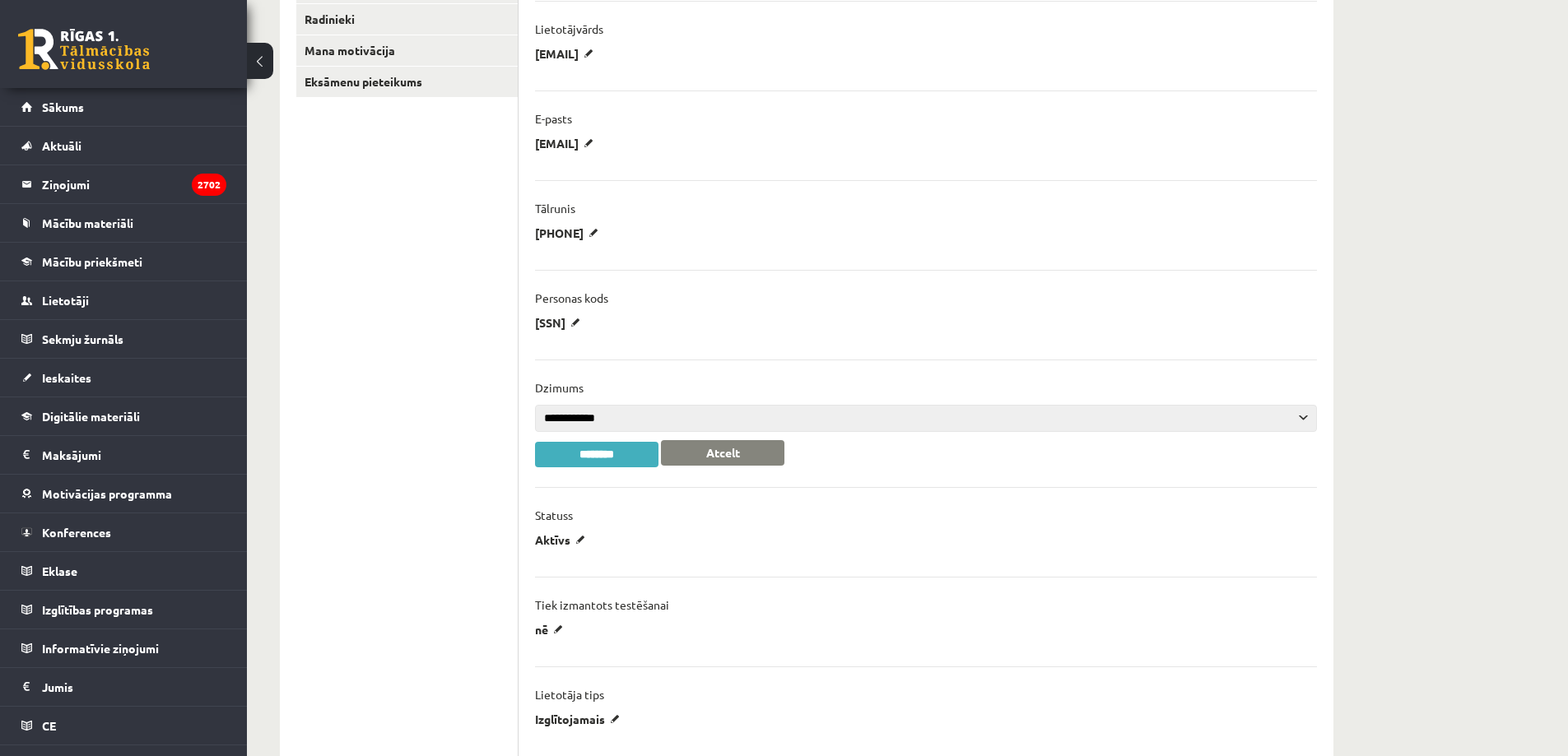 click on "**********" at bounding box center (926, 418) 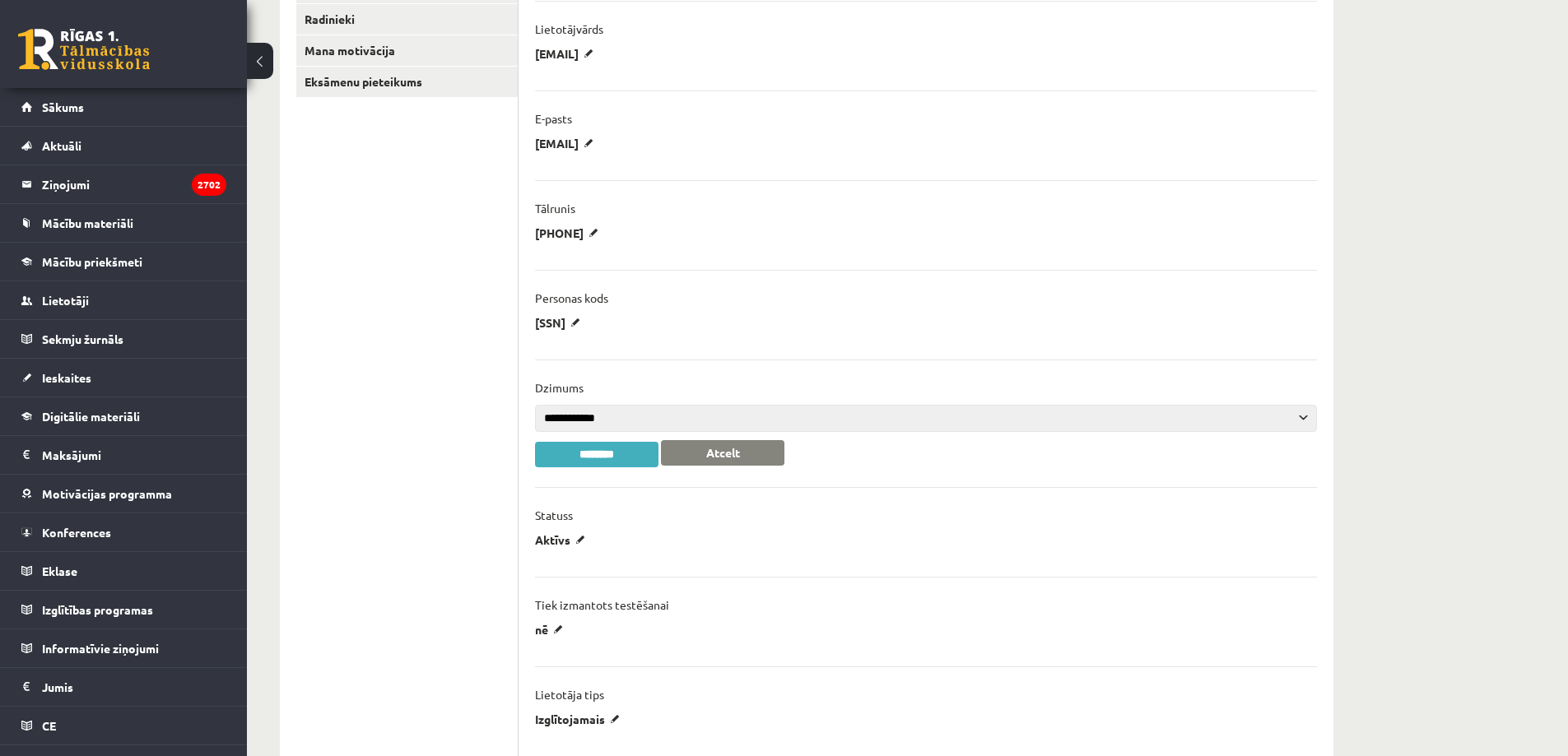 select on "******" 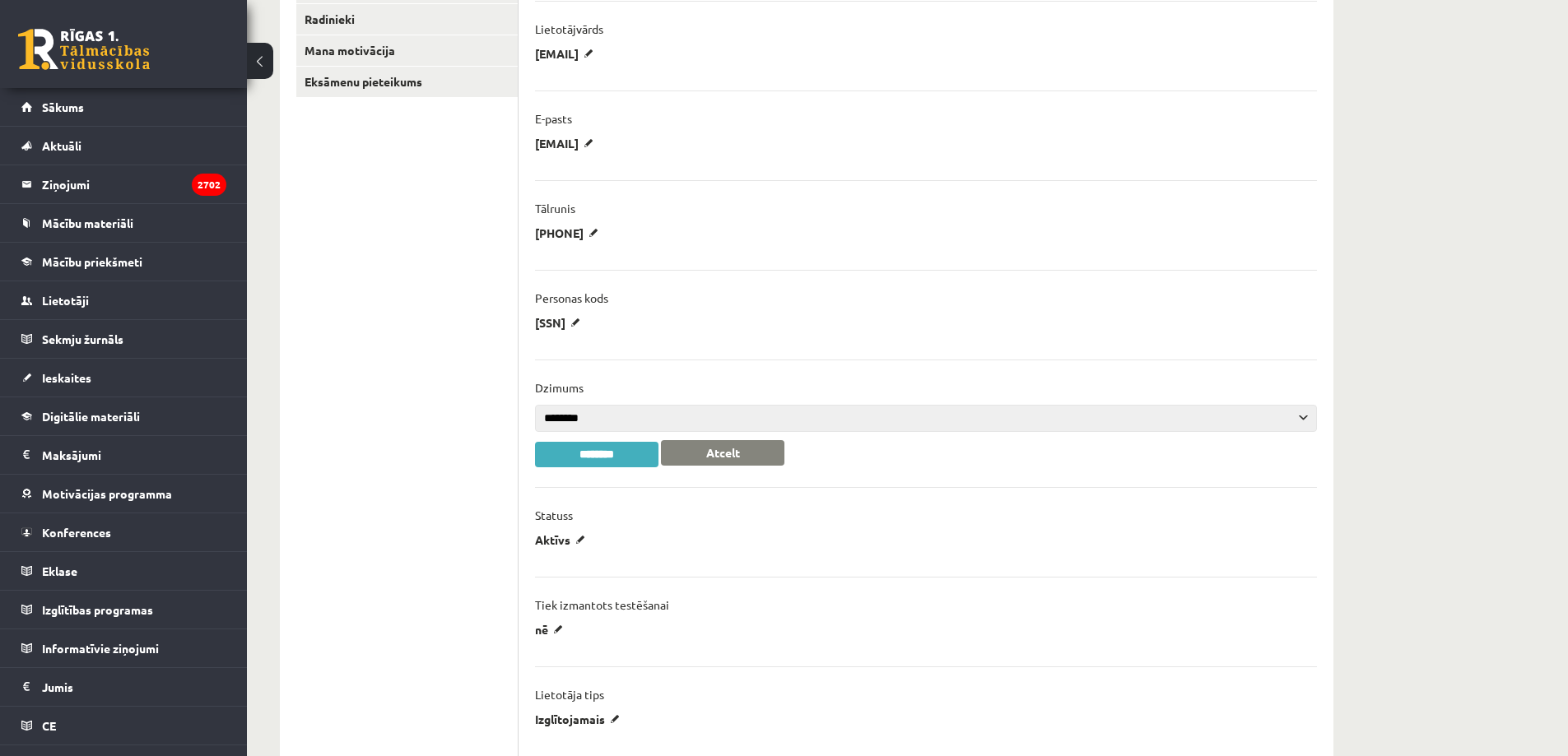 click on "**********" at bounding box center [926, 418] 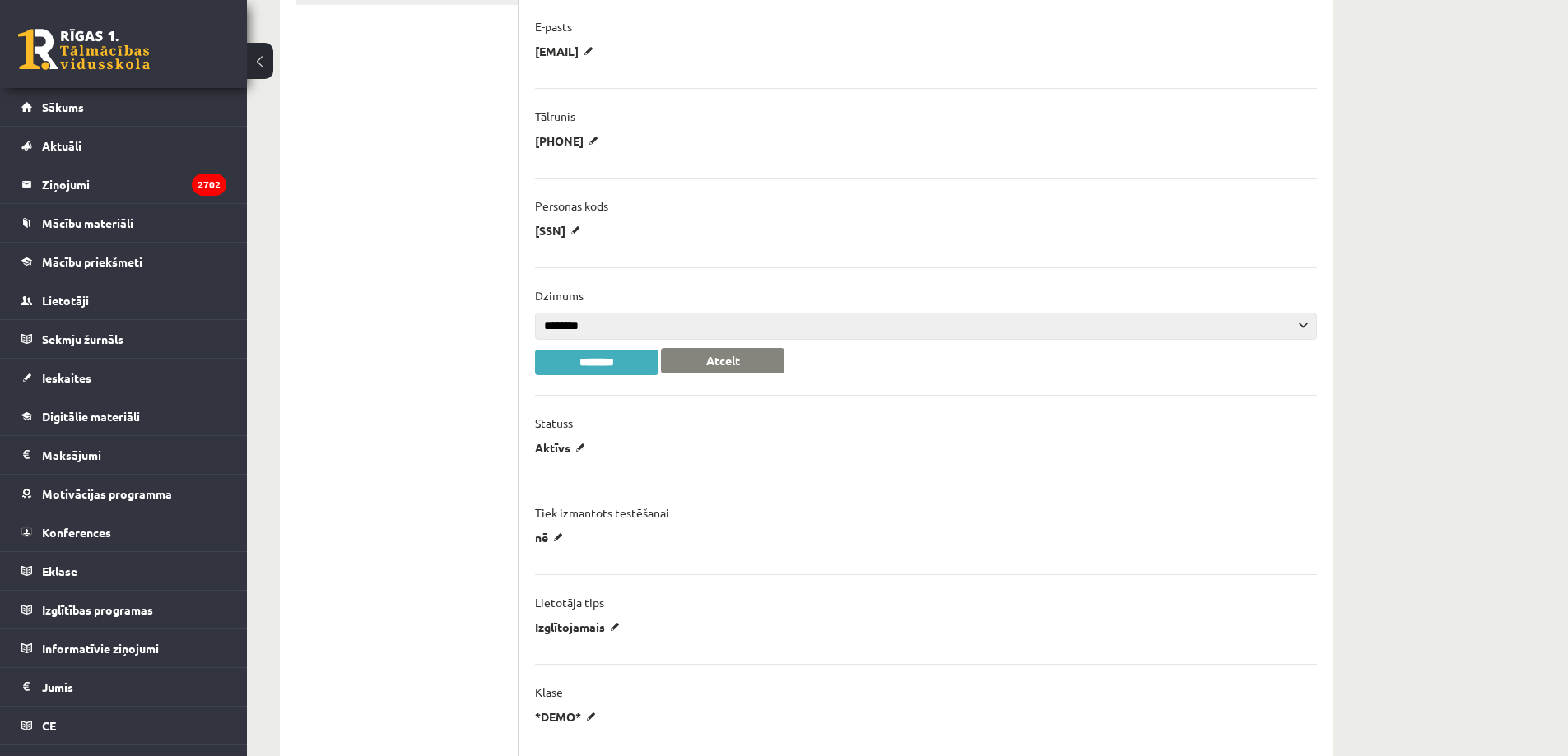 scroll, scrollTop: 730, scrollLeft: 0, axis: vertical 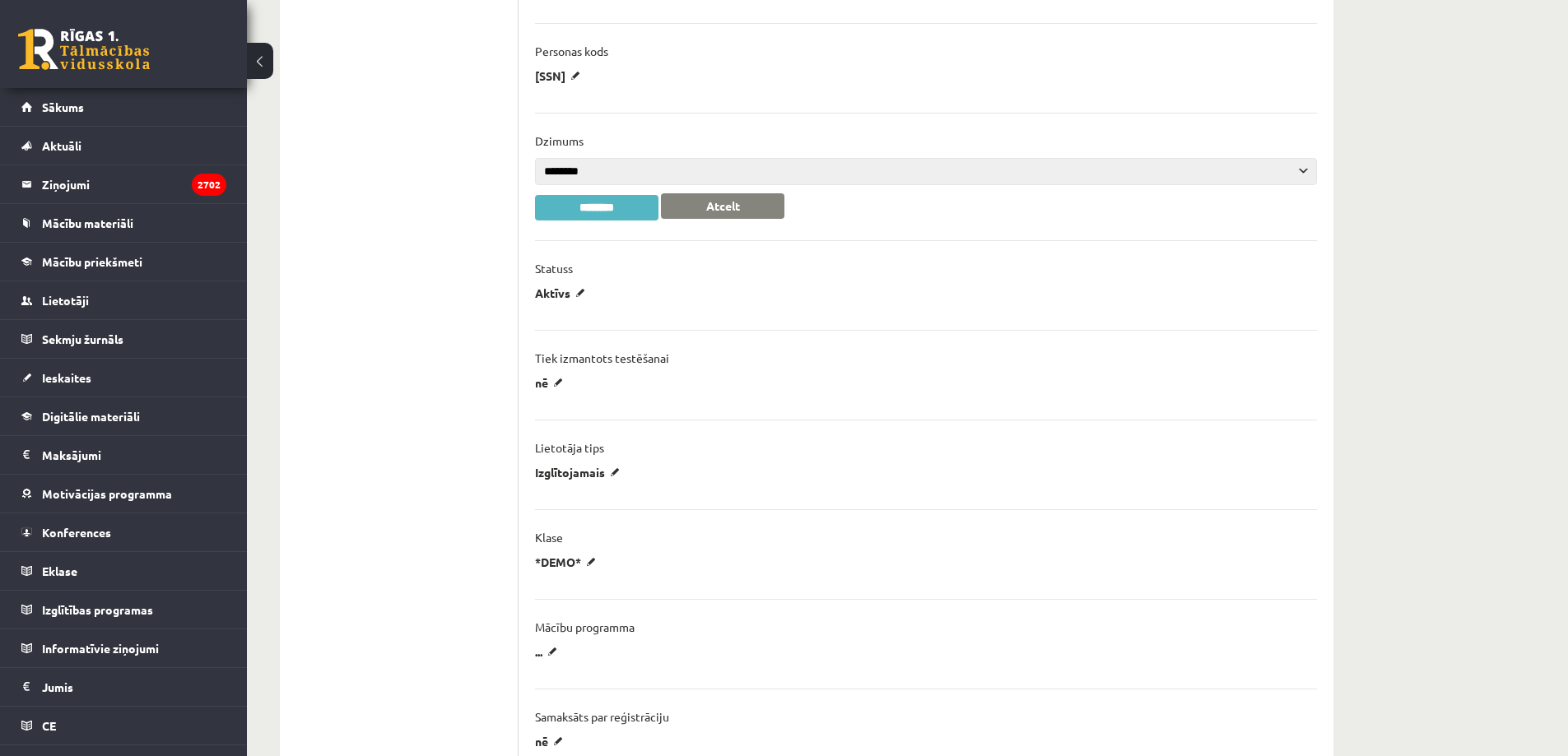 click on "********" at bounding box center [597, 207] 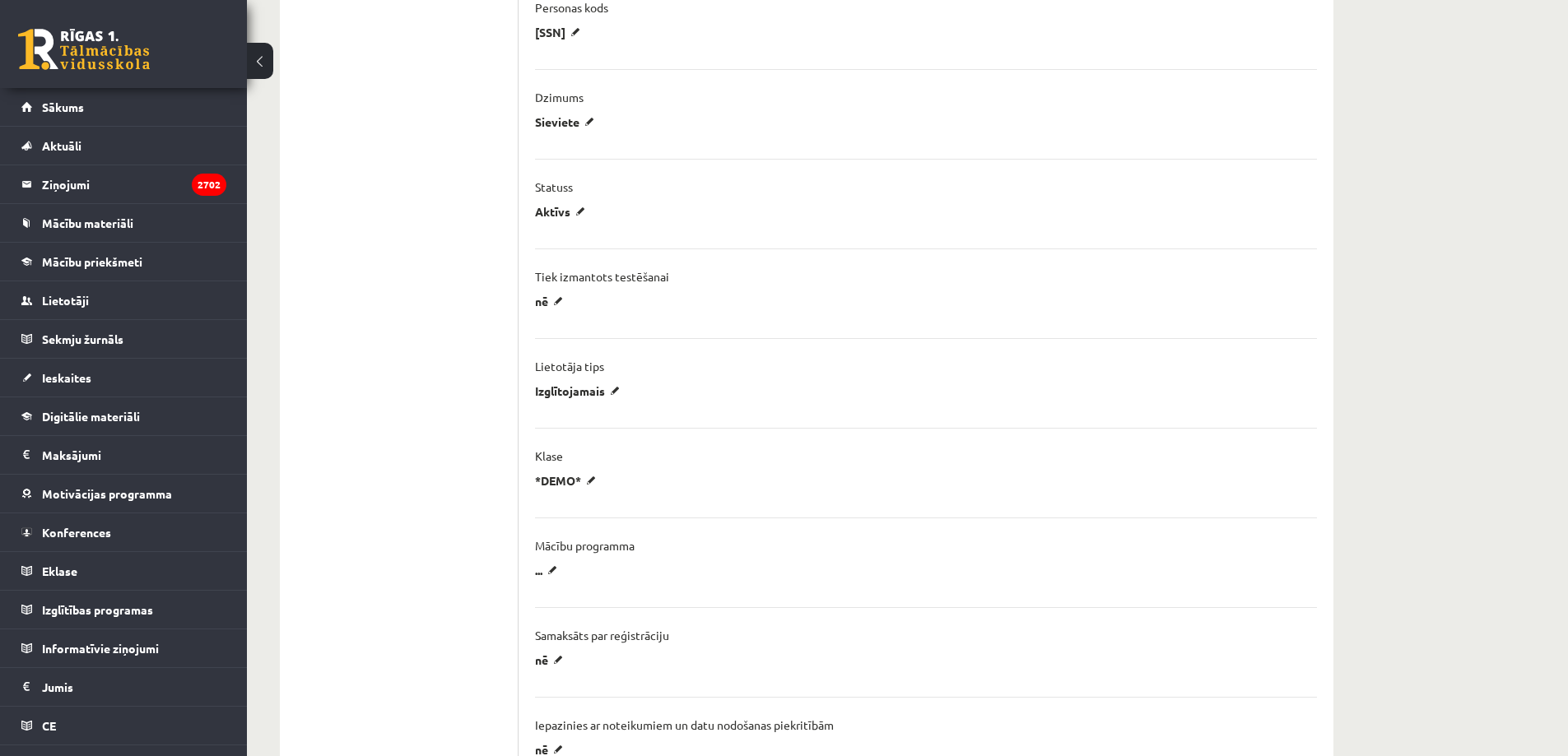 scroll, scrollTop: 812, scrollLeft: 0, axis: vertical 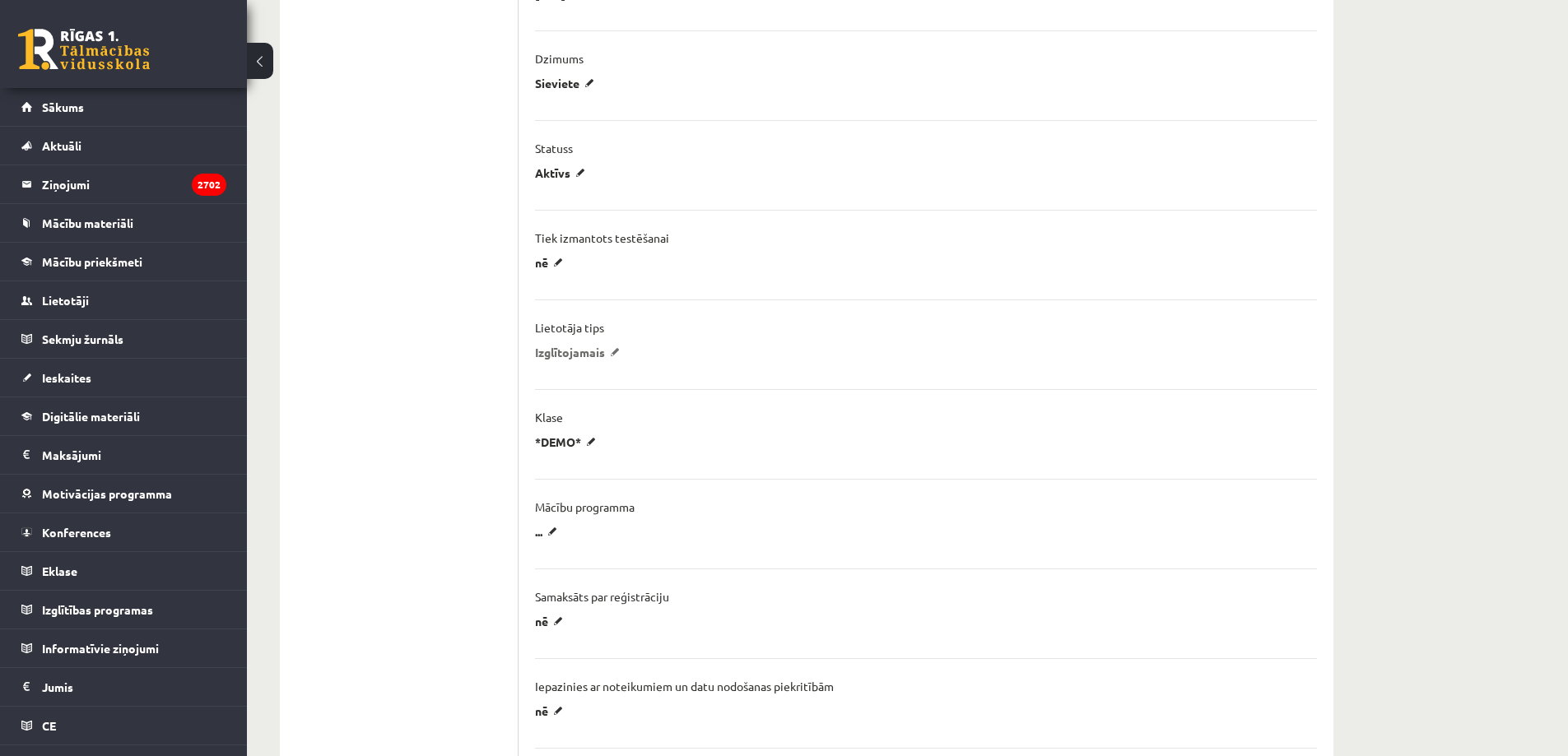 click on "Izglītojamais" at bounding box center (580, 352) 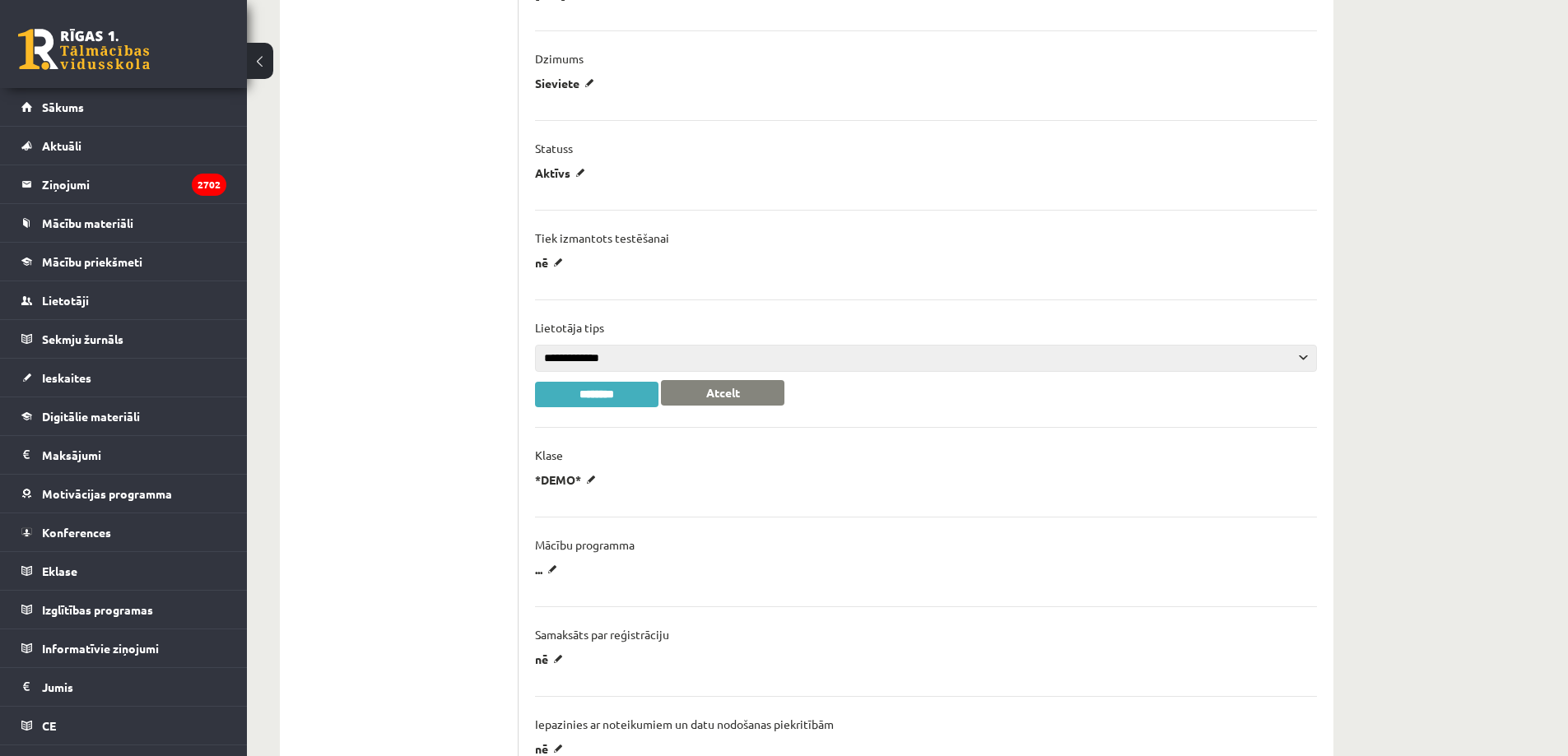 click on "**********" at bounding box center (926, 358) 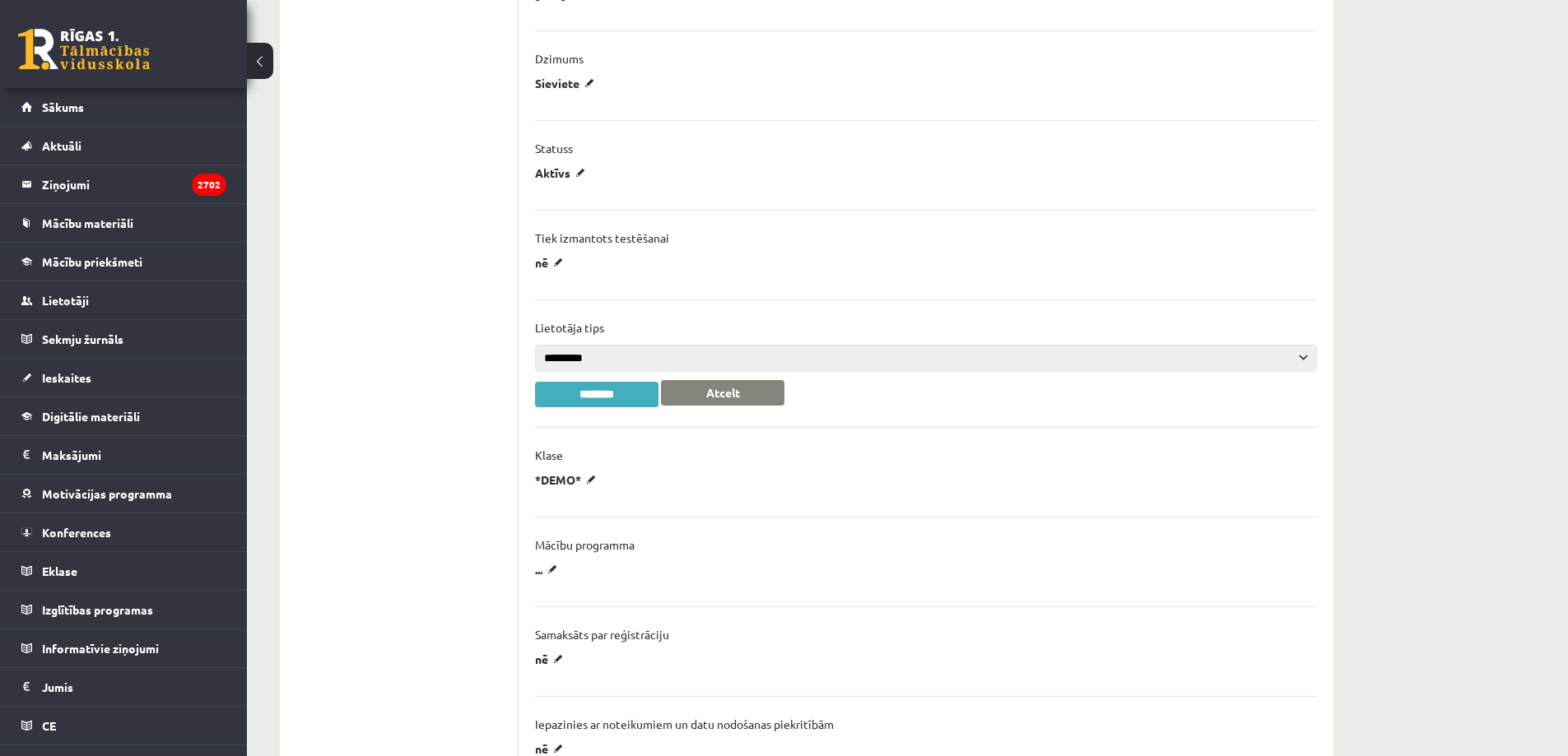 click on "**********" at bounding box center [926, 358] 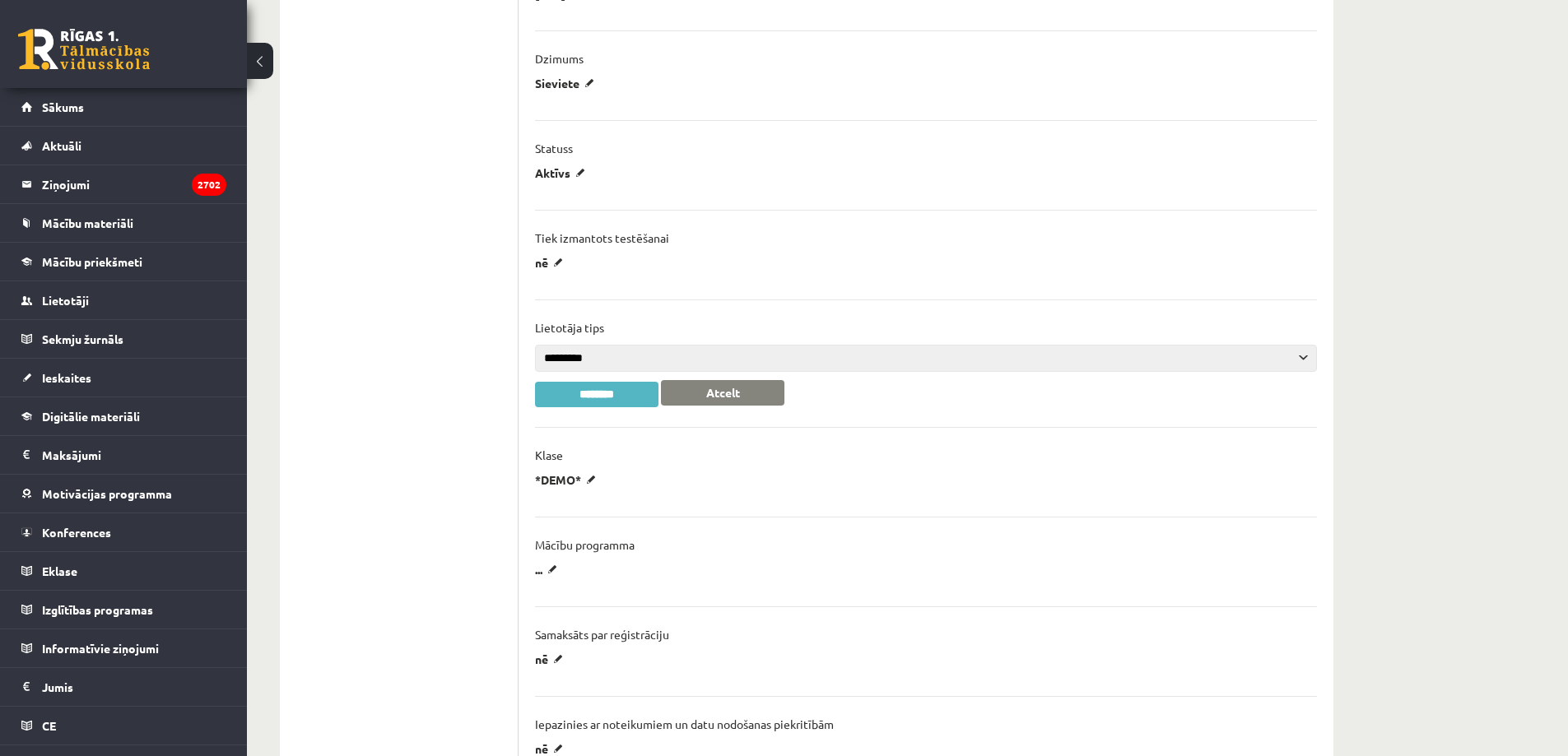 click on "********" at bounding box center [597, 394] 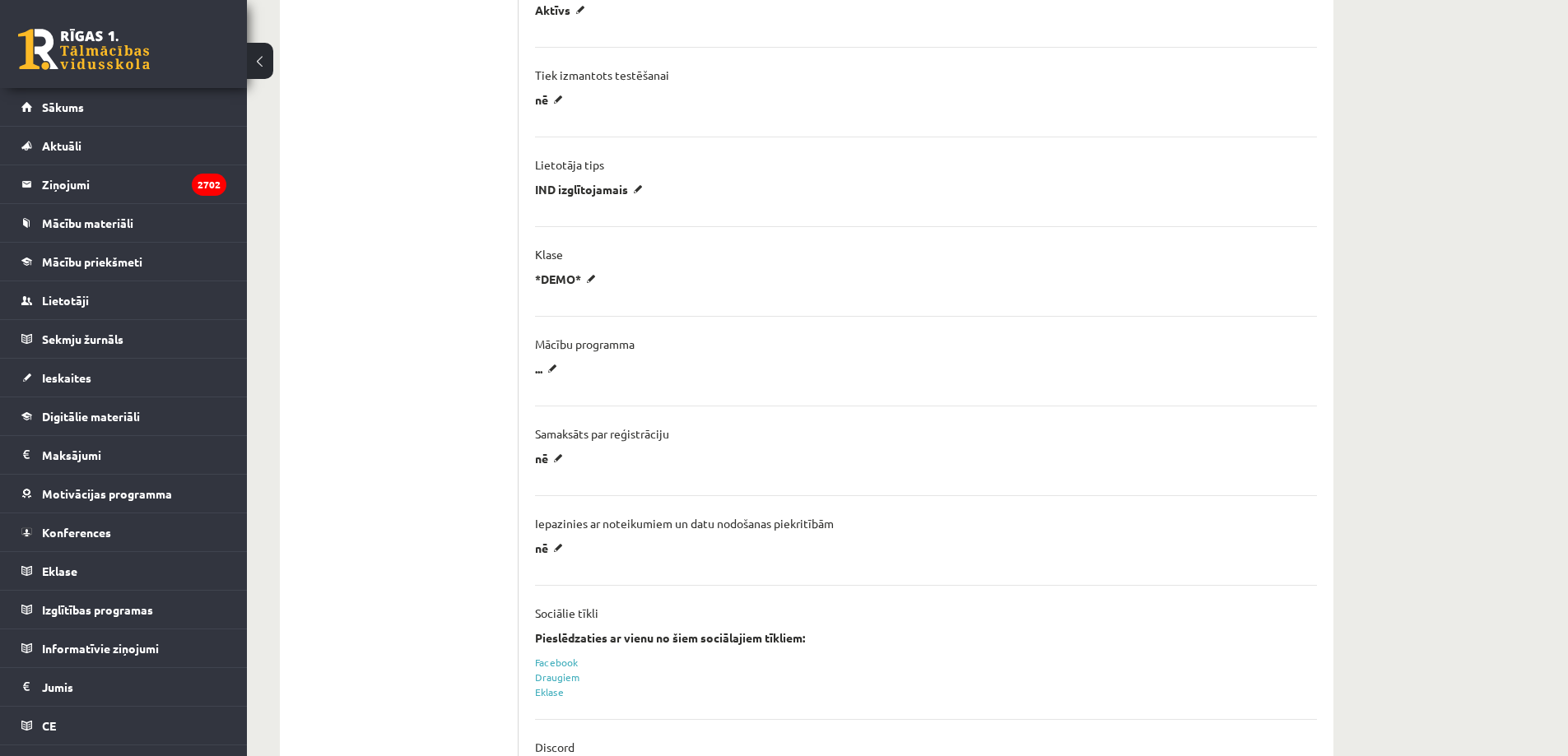 scroll, scrollTop: 976, scrollLeft: 0, axis: vertical 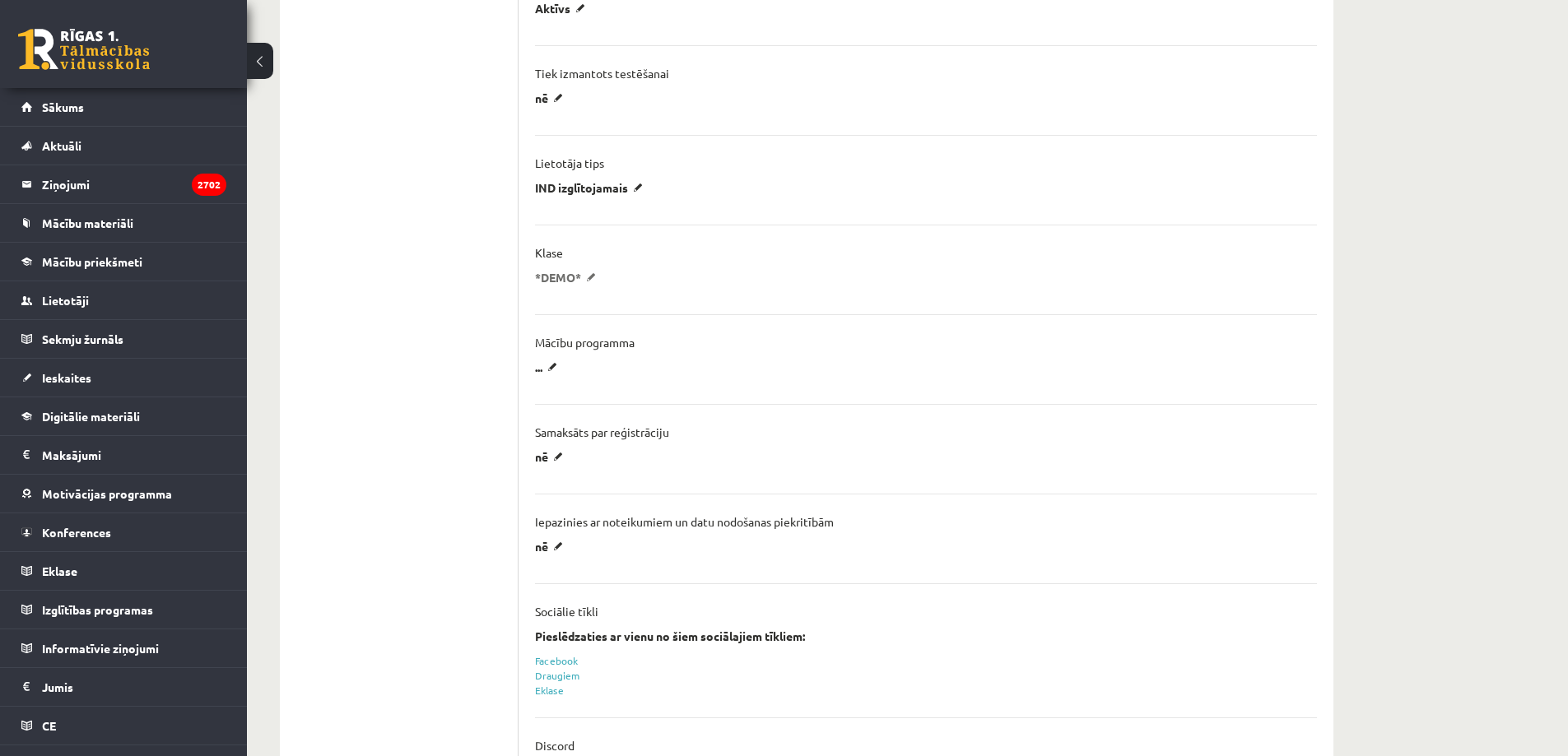click on "*DEMO*" at bounding box center (568, 277) 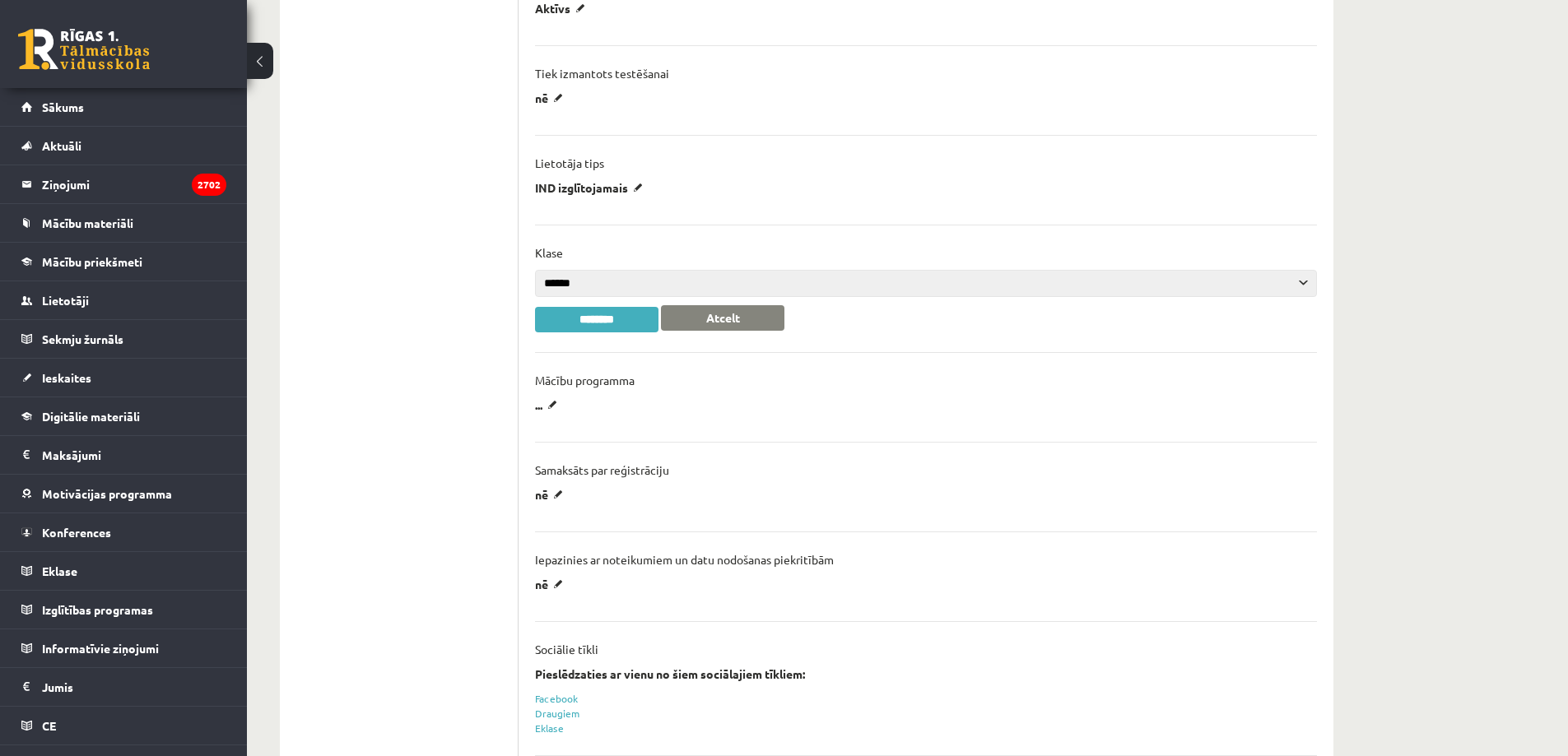 click on "**********" at bounding box center (926, 283) 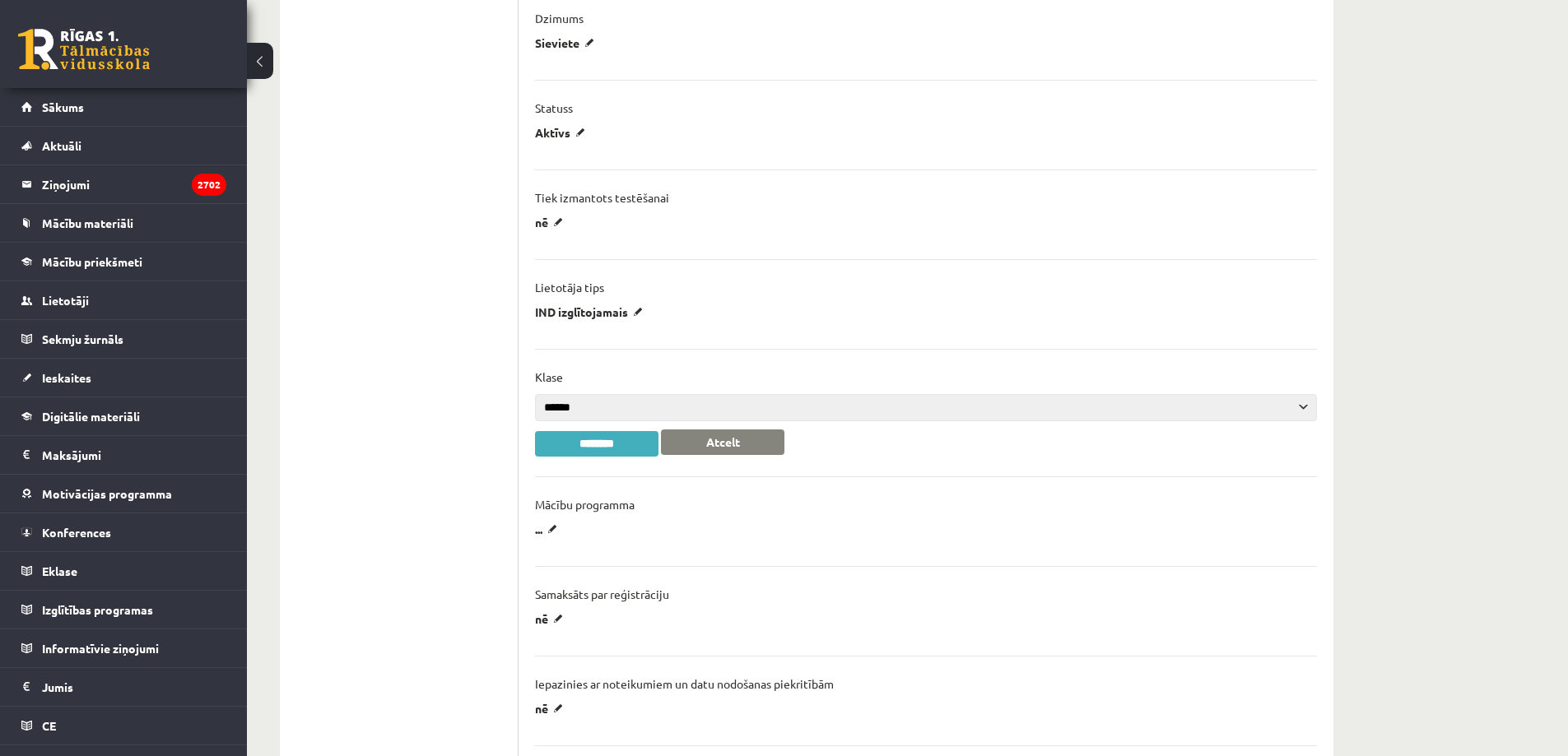 scroll, scrollTop: 823, scrollLeft: 0, axis: vertical 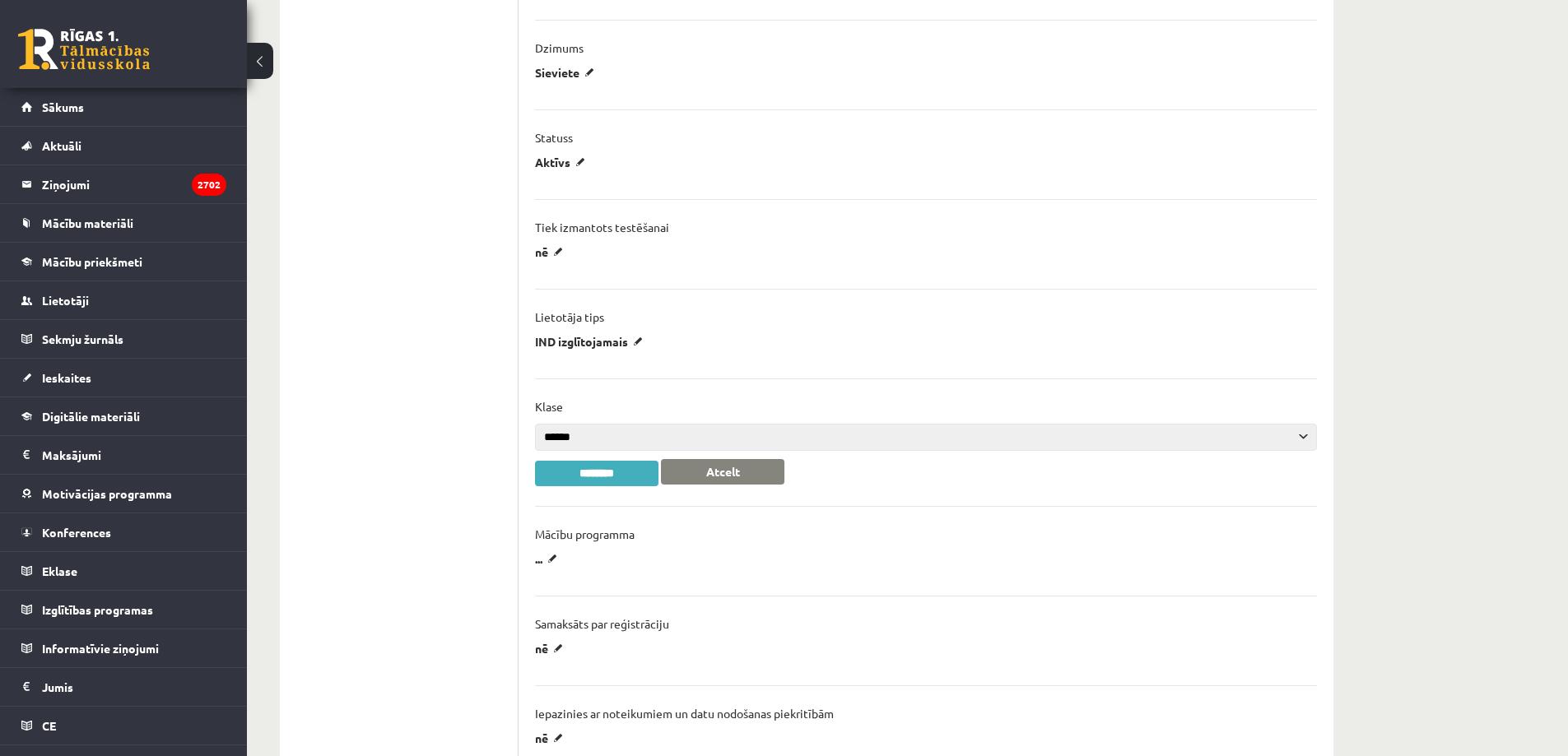 click on "**********" at bounding box center [926, 437] 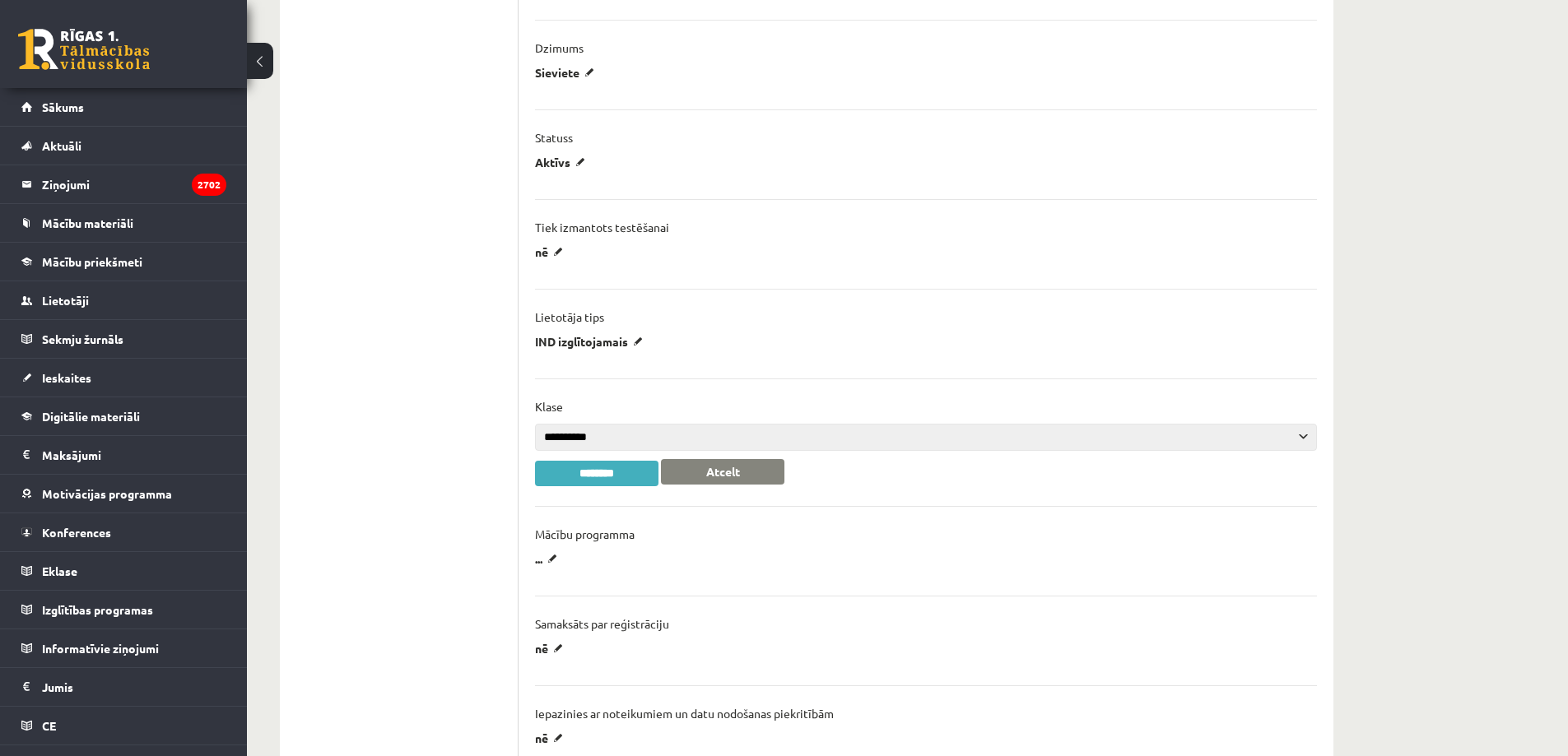 click on "**********" at bounding box center [926, 437] 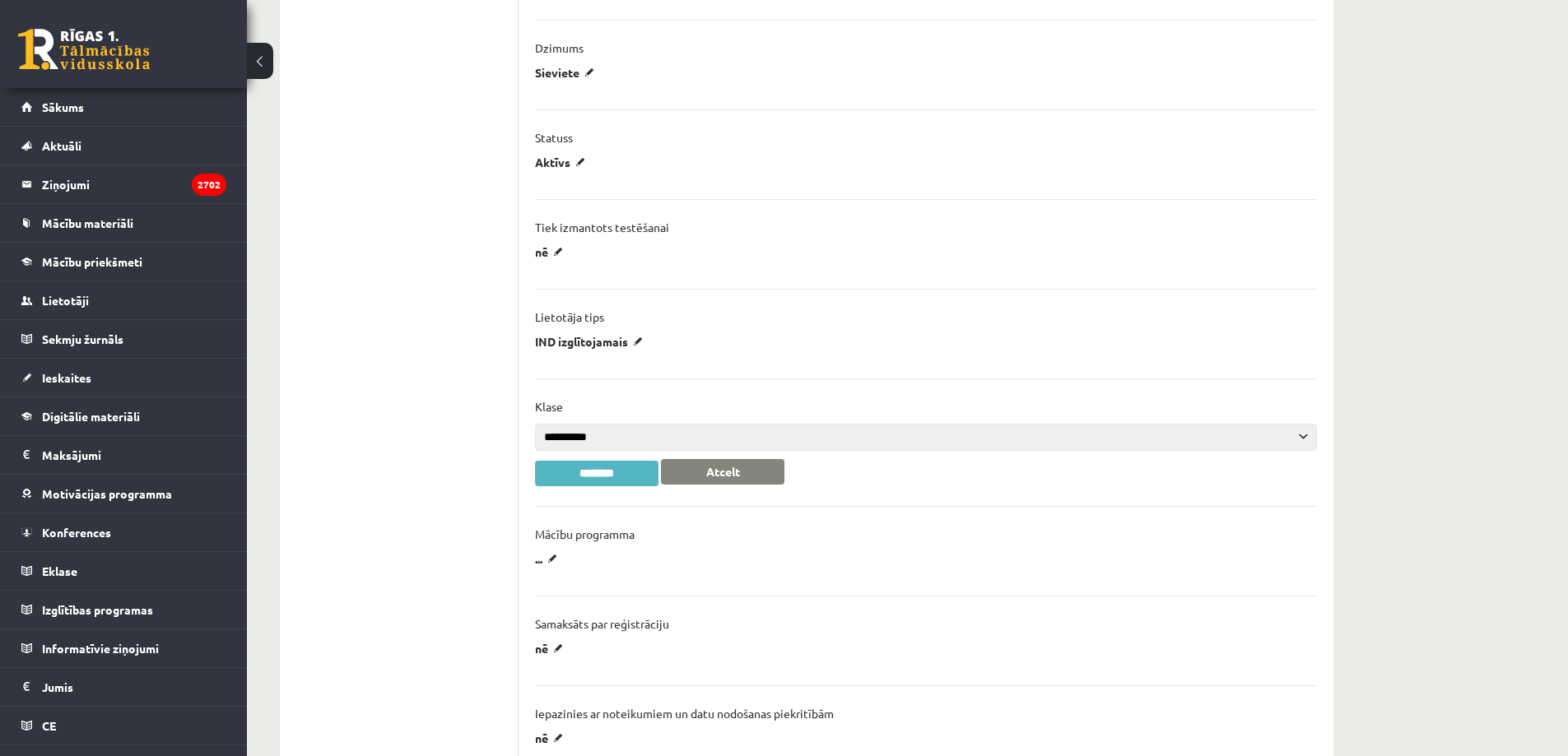 click on "********" at bounding box center (597, 473) 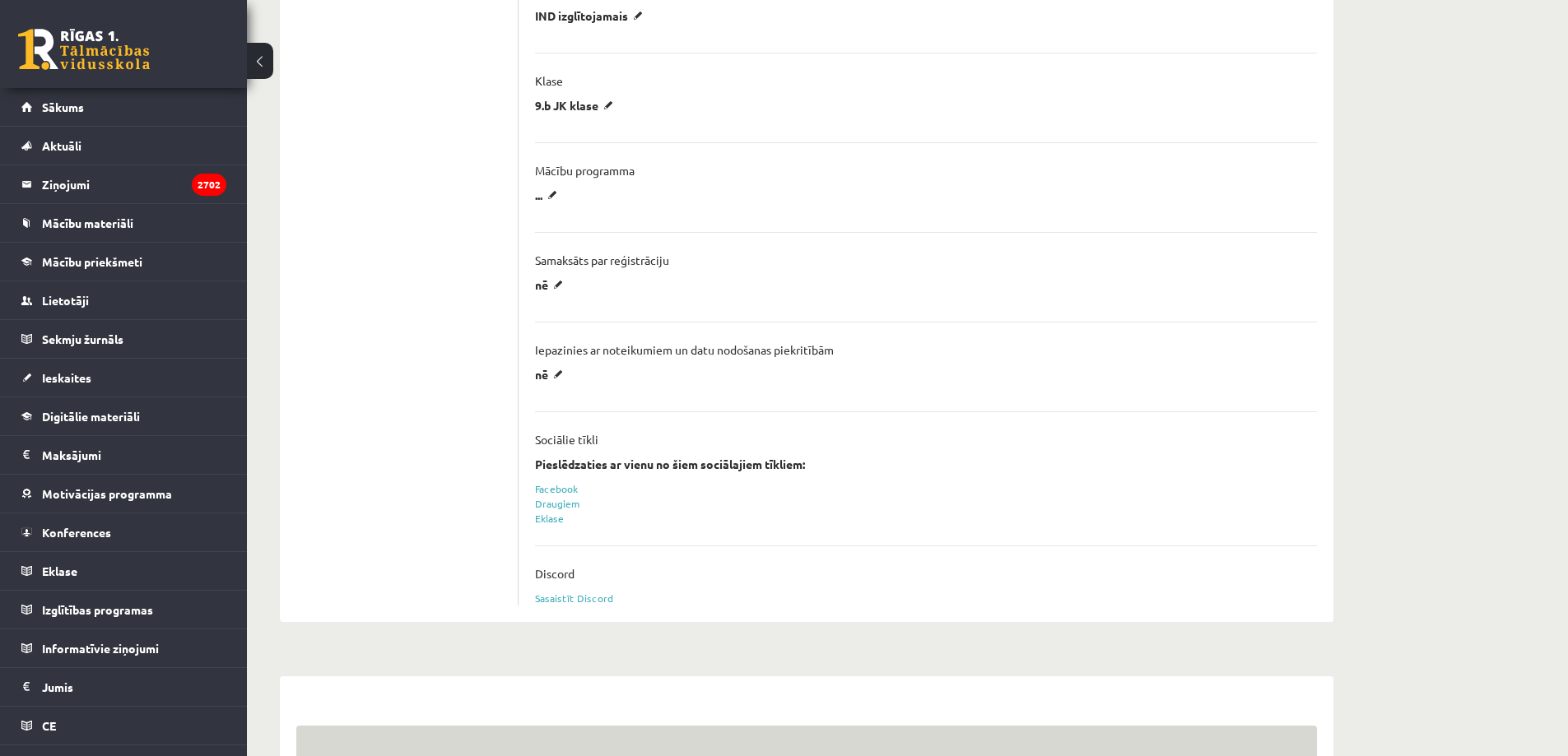 scroll, scrollTop: 1152, scrollLeft: 0, axis: vertical 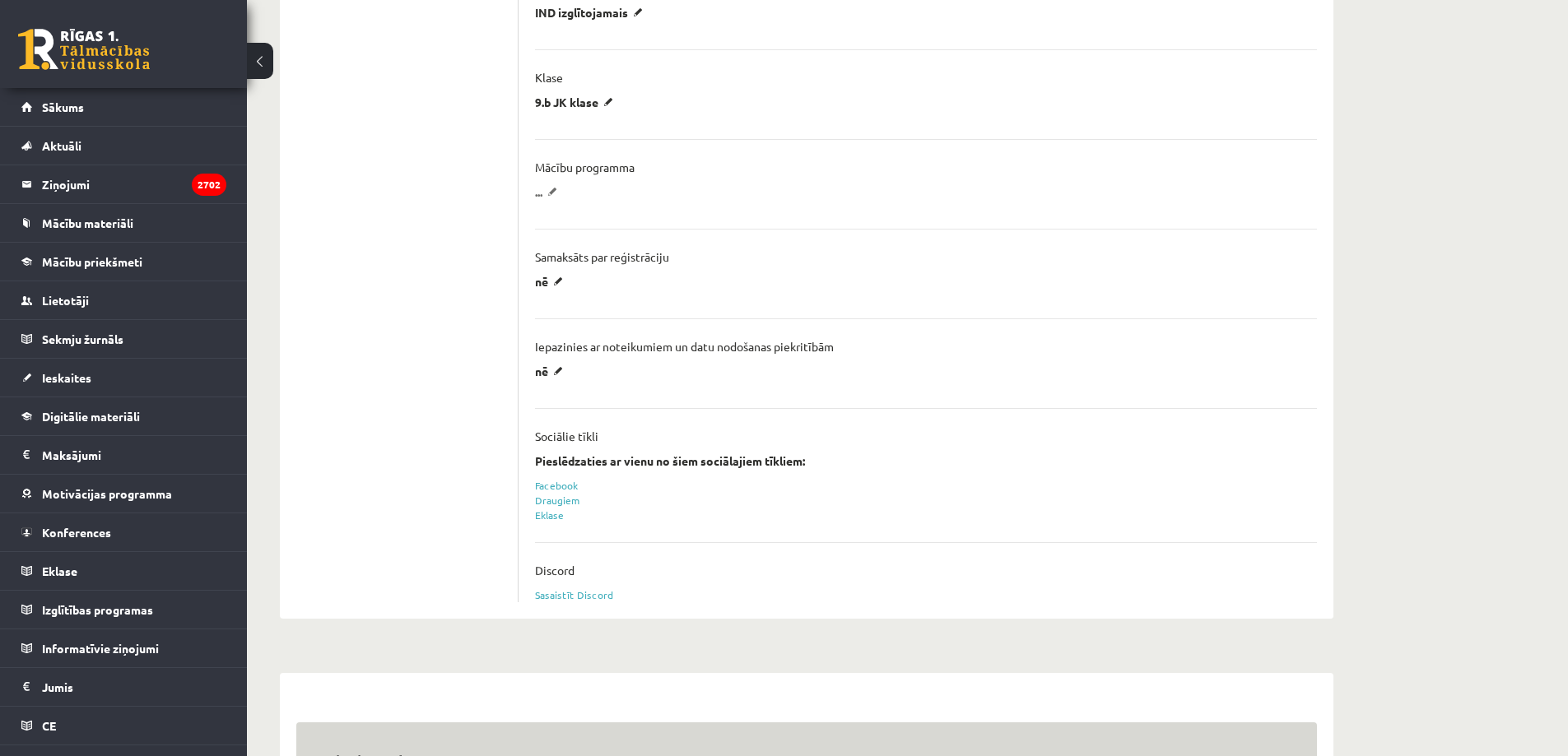 click on "..." at bounding box center (549, 192) 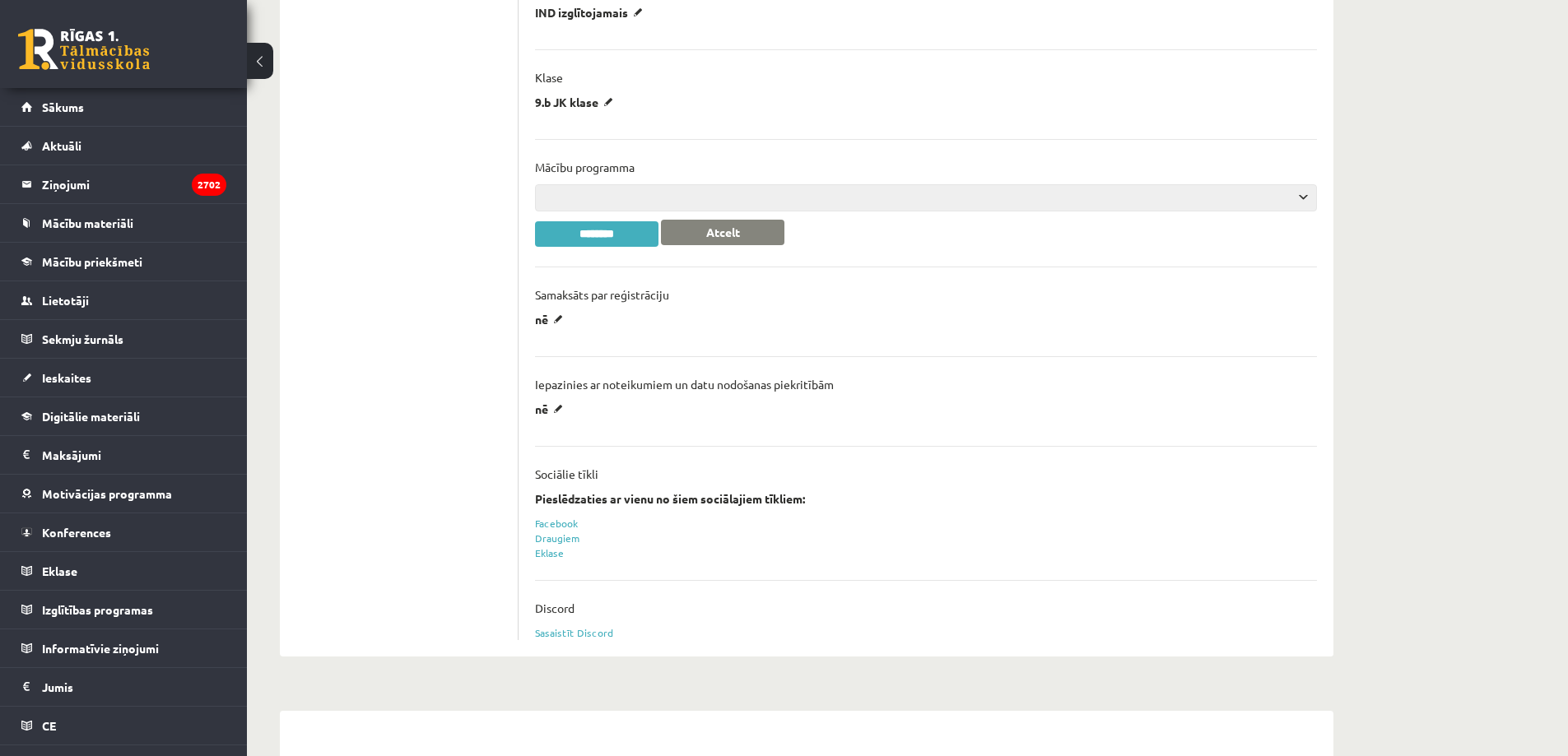 click at bounding box center (926, 197) 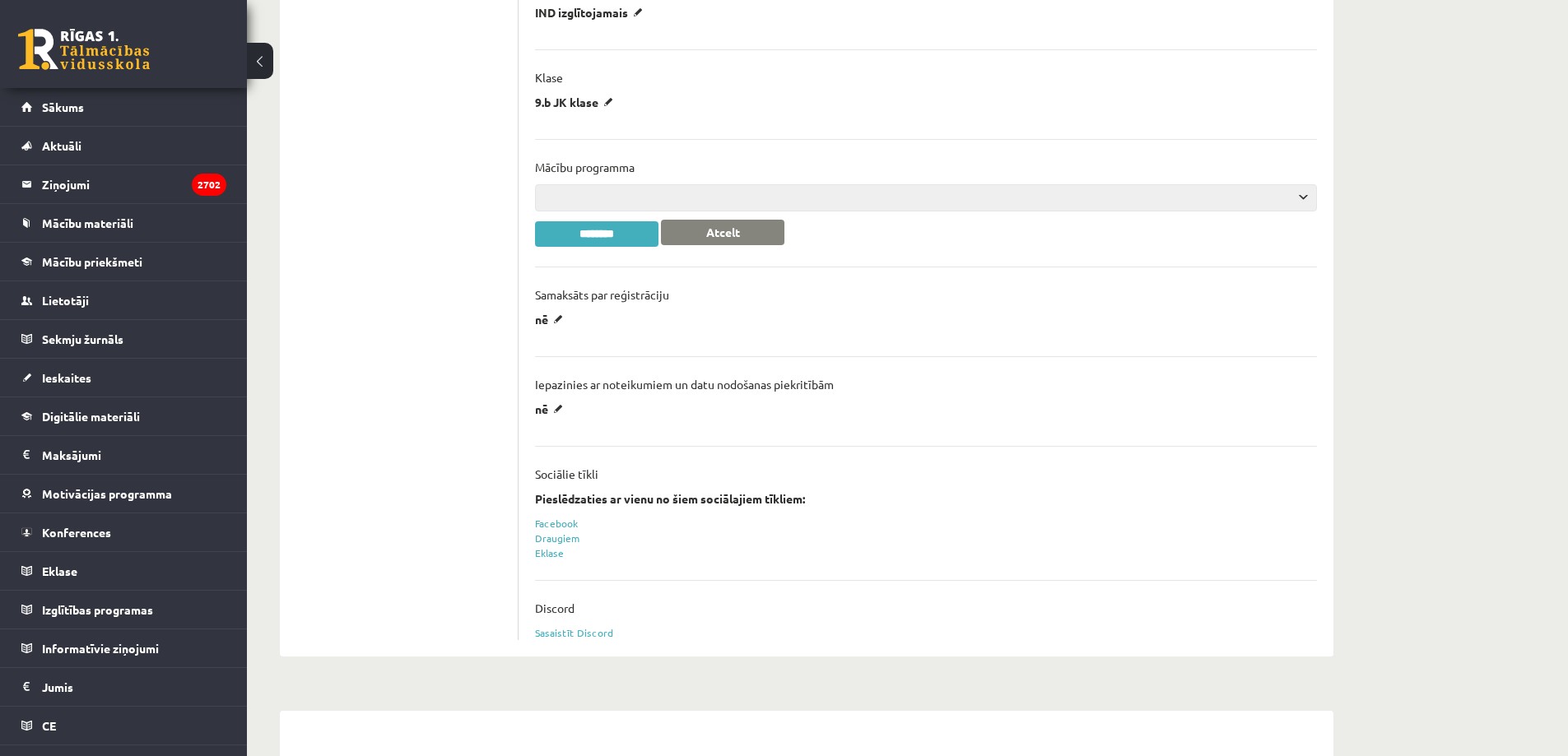 click on "Samaksāts par reģistrāciju" at bounding box center [926, 299] 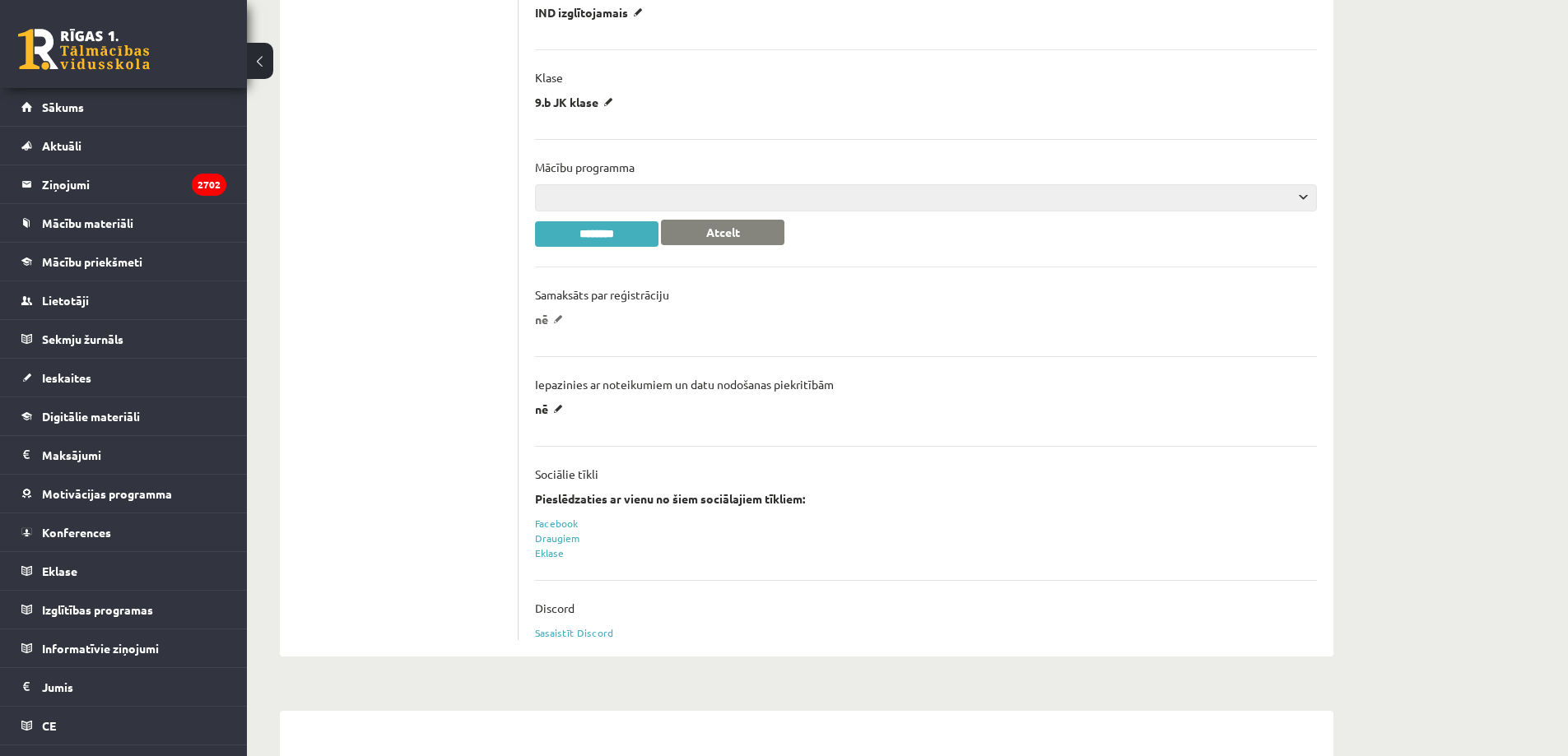 click on "nē" at bounding box center (551, 319) 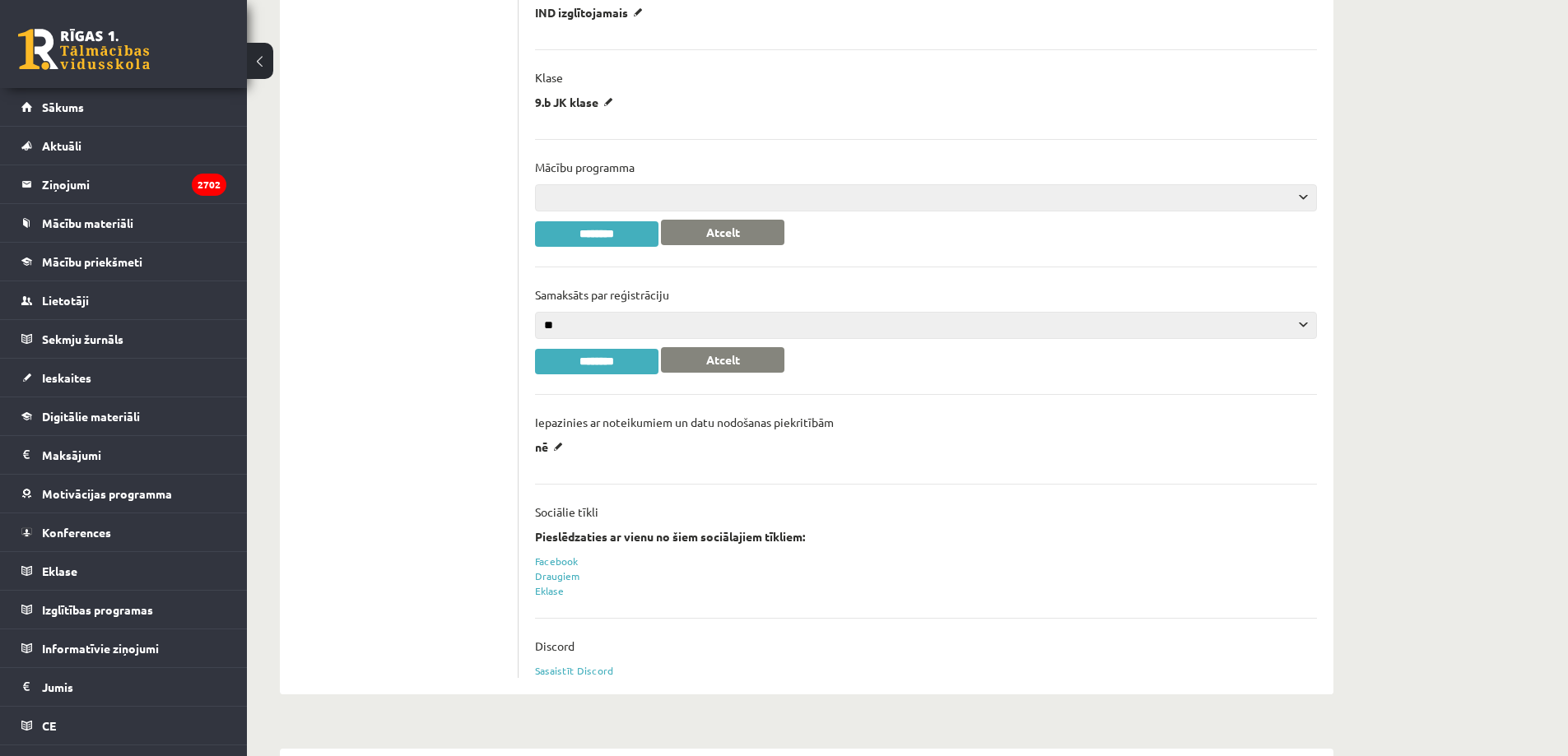 click on "**
**" at bounding box center [926, 325] 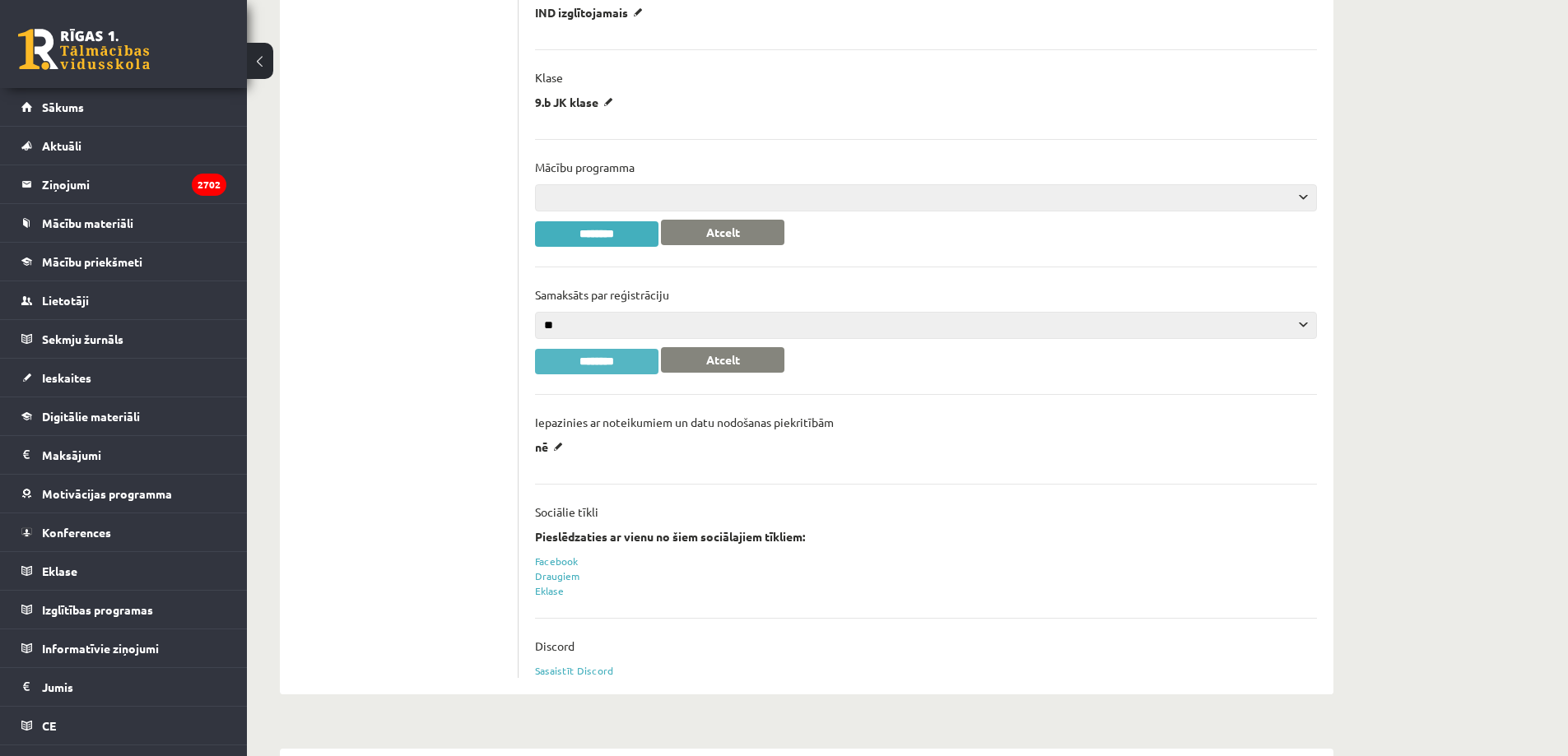 click on "********" at bounding box center (597, 361) 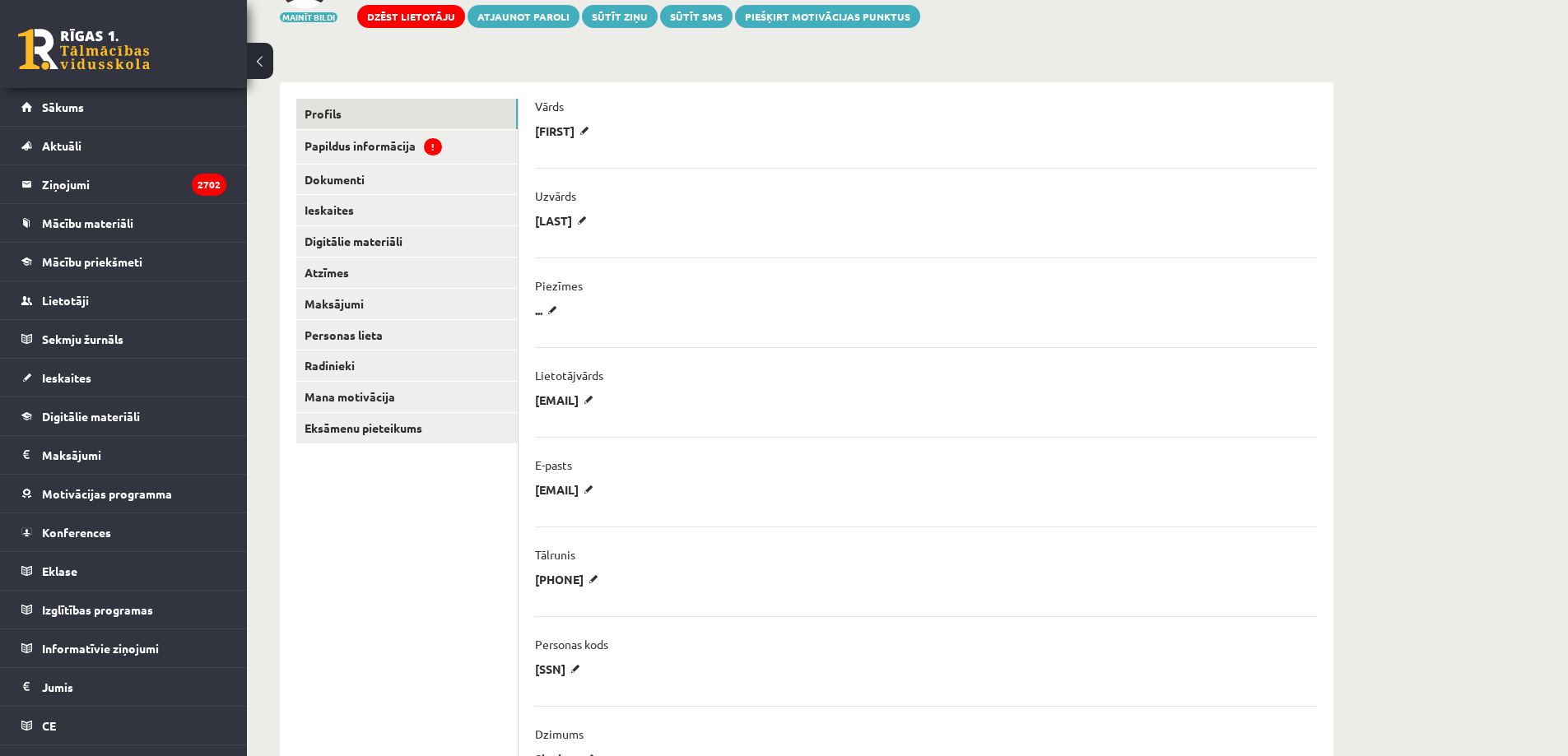 scroll, scrollTop: 0, scrollLeft: 0, axis: both 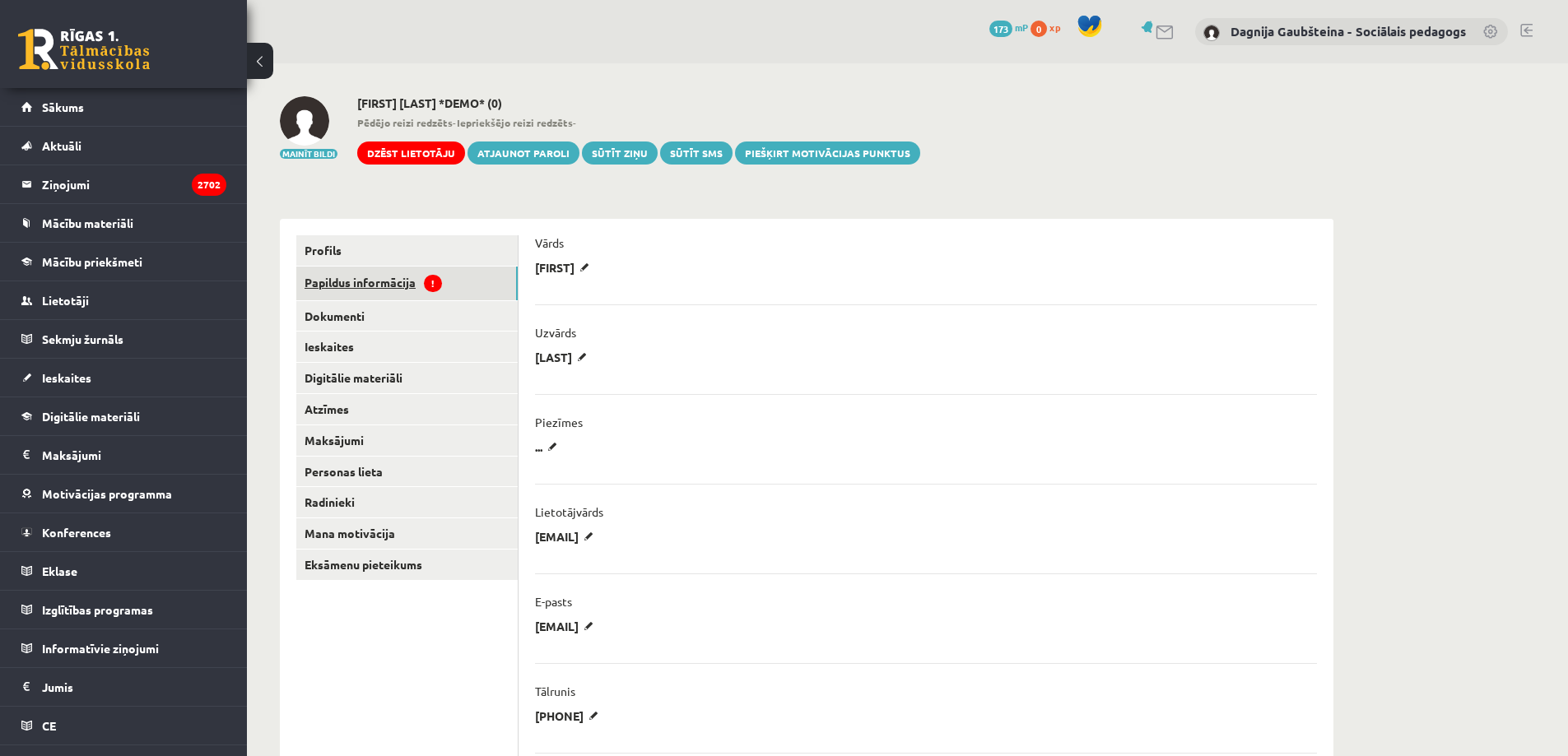 click on "Papildus informācija
!" at bounding box center [407, 283] 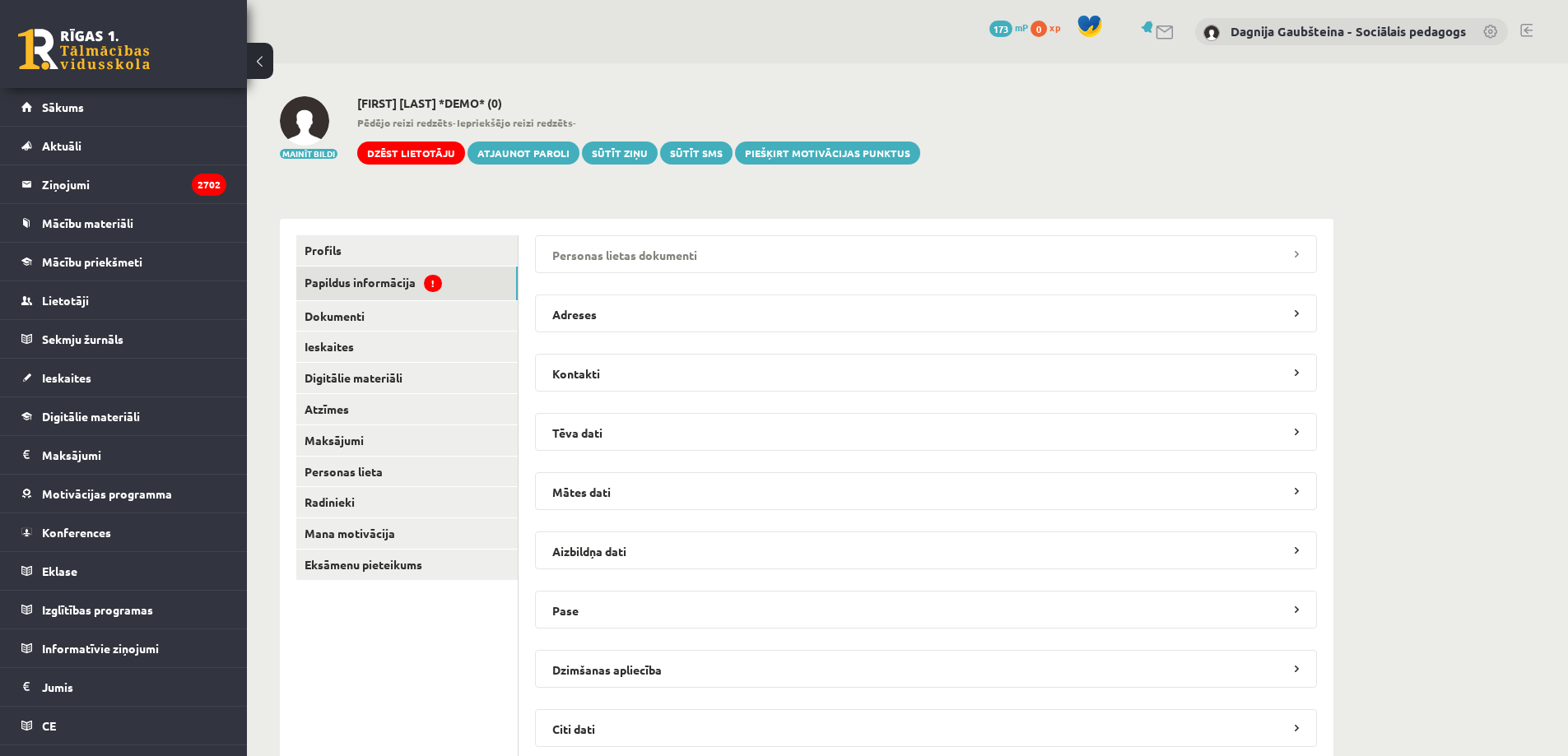 click on "Personas lietas dokumenti" at bounding box center [926, 254] 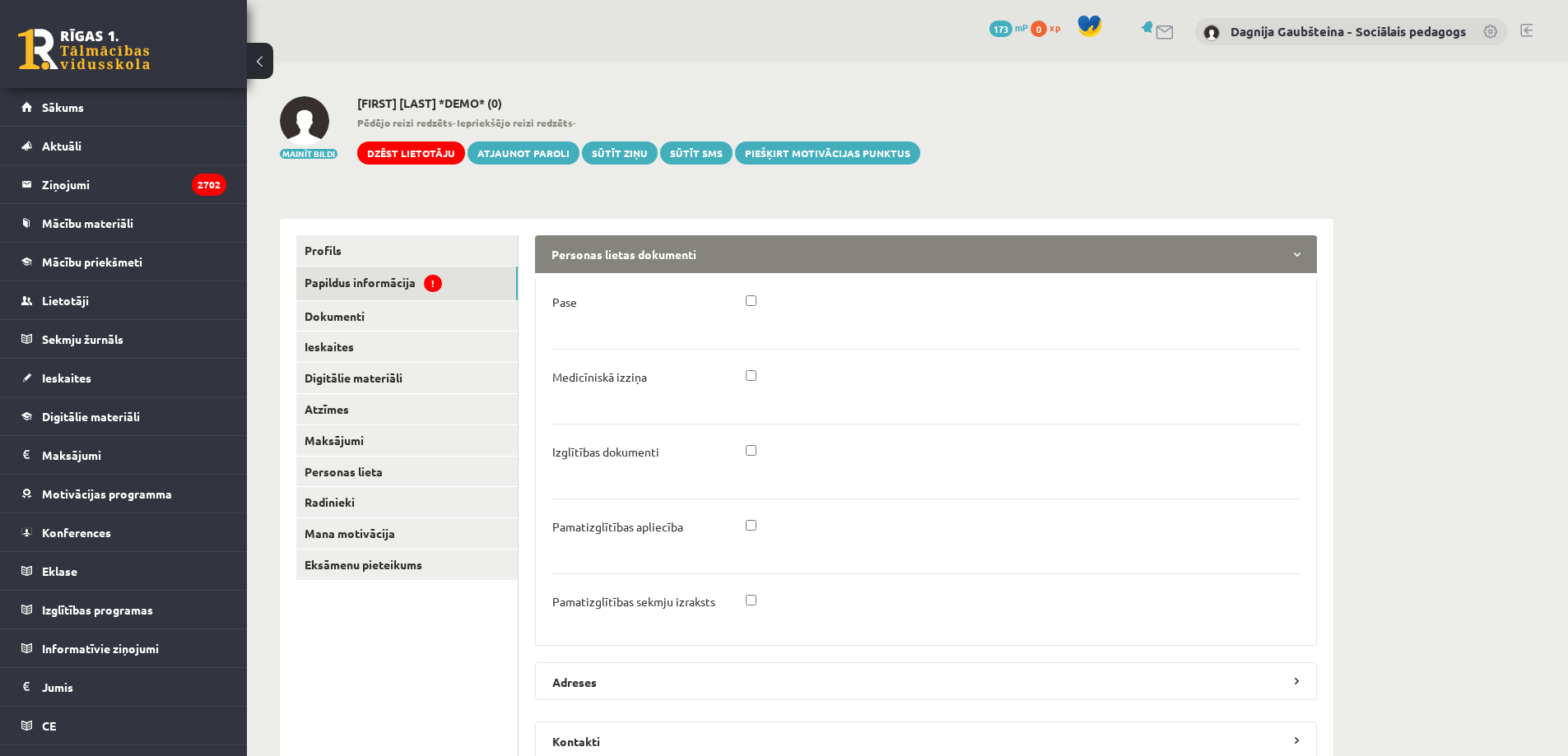 click at bounding box center (1023, 307) 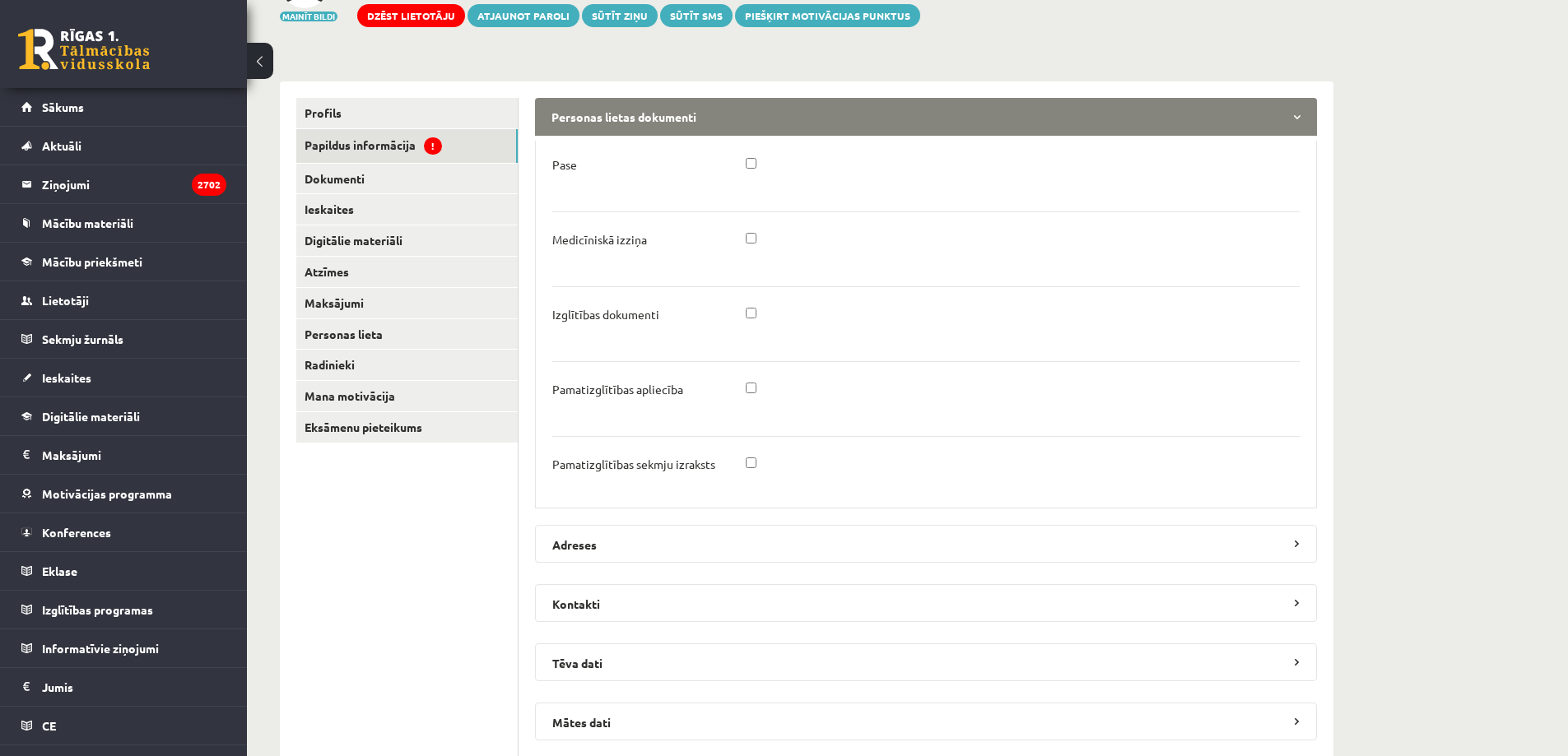 scroll, scrollTop: 247, scrollLeft: 0, axis: vertical 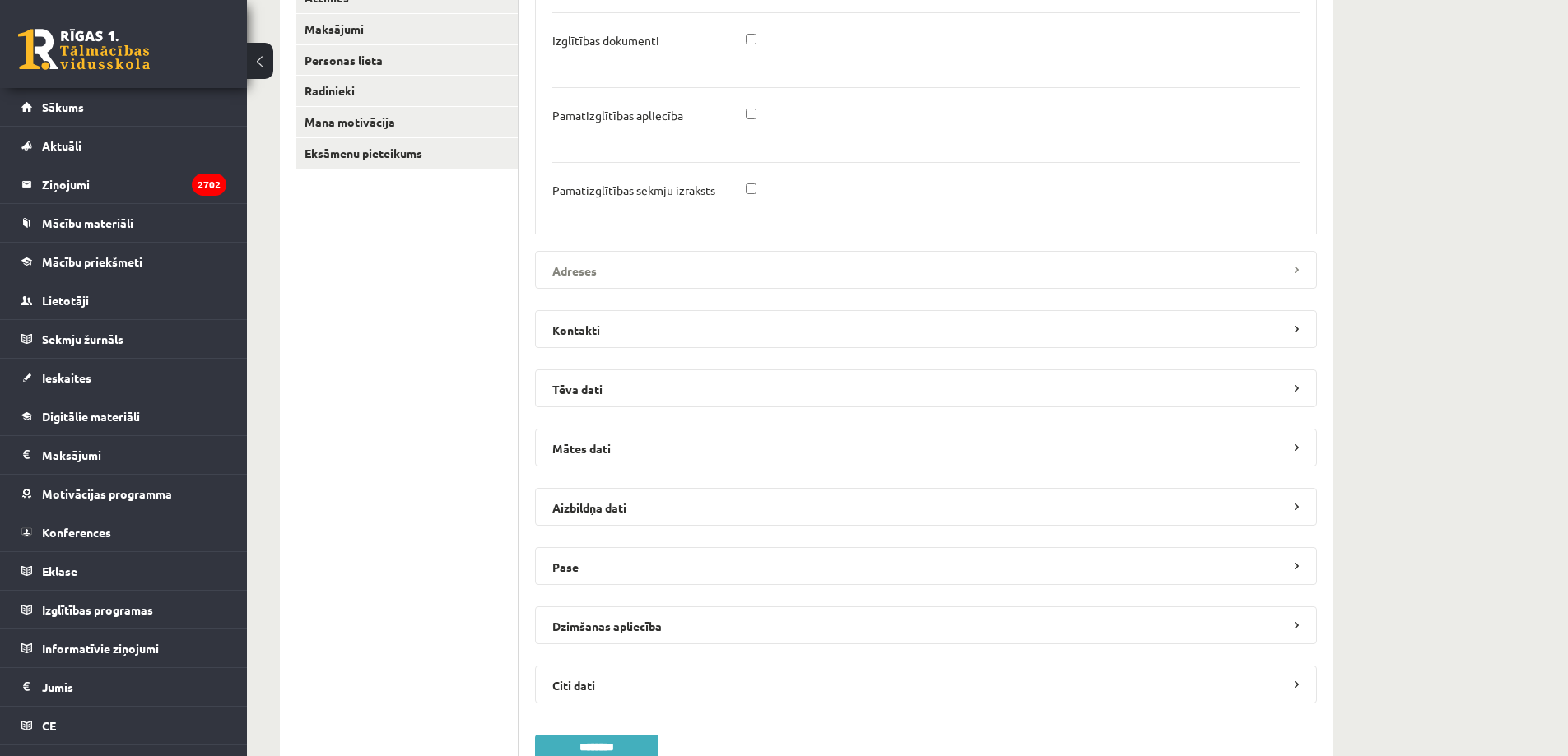 click on "Adreses" at bounding box center [926, 270] 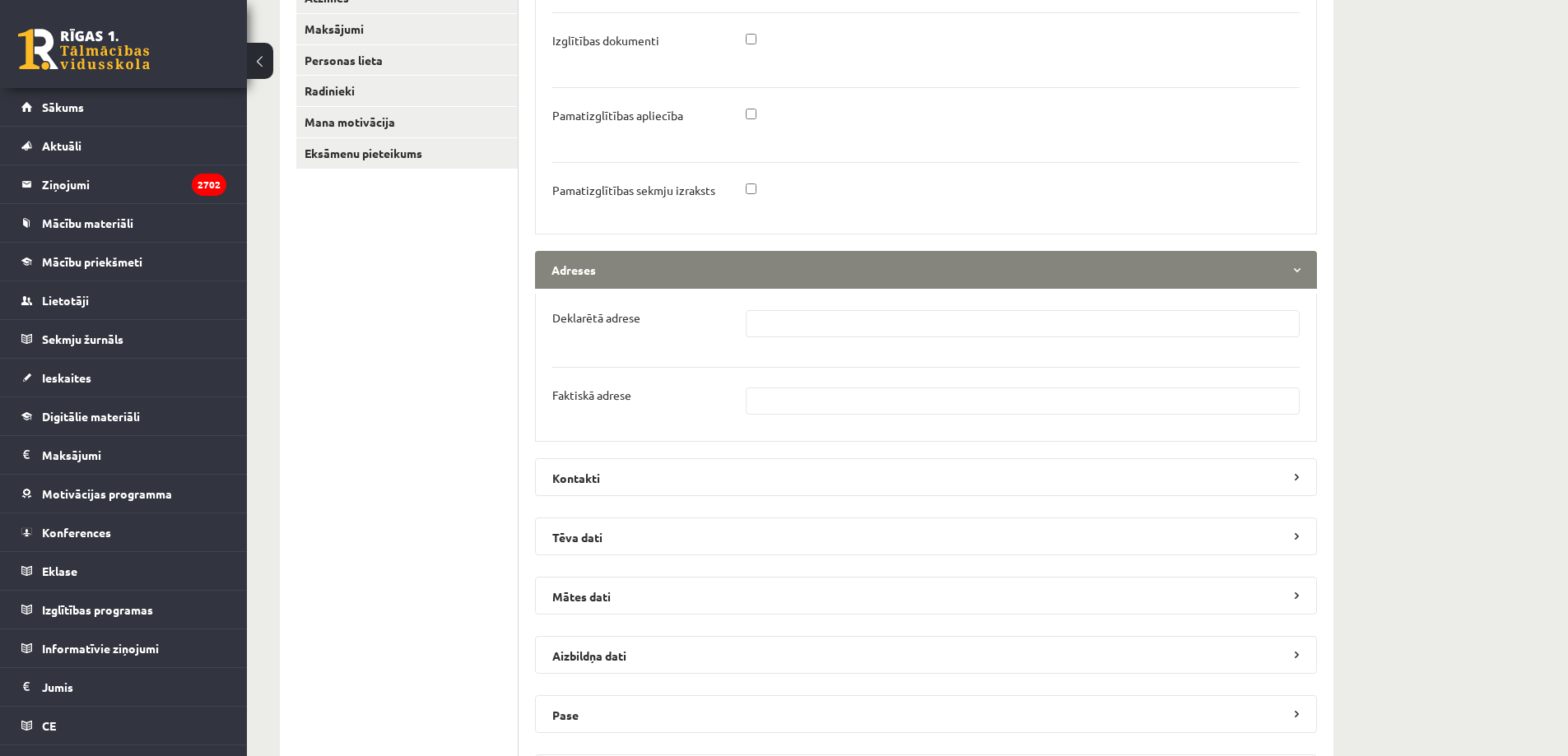 click at bounding box center [1023, 323] 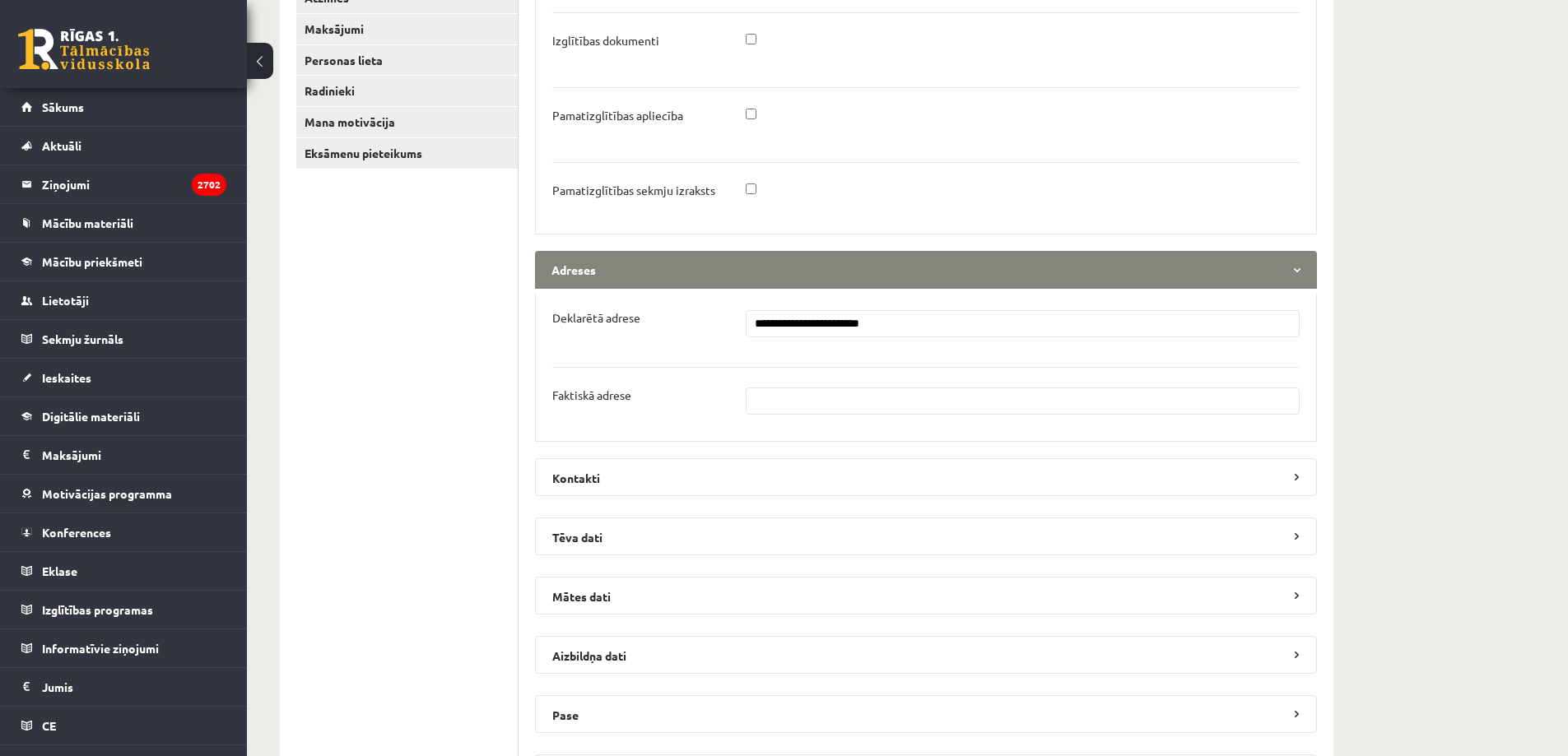 click on "**********" at bounding box center [1023, 323] 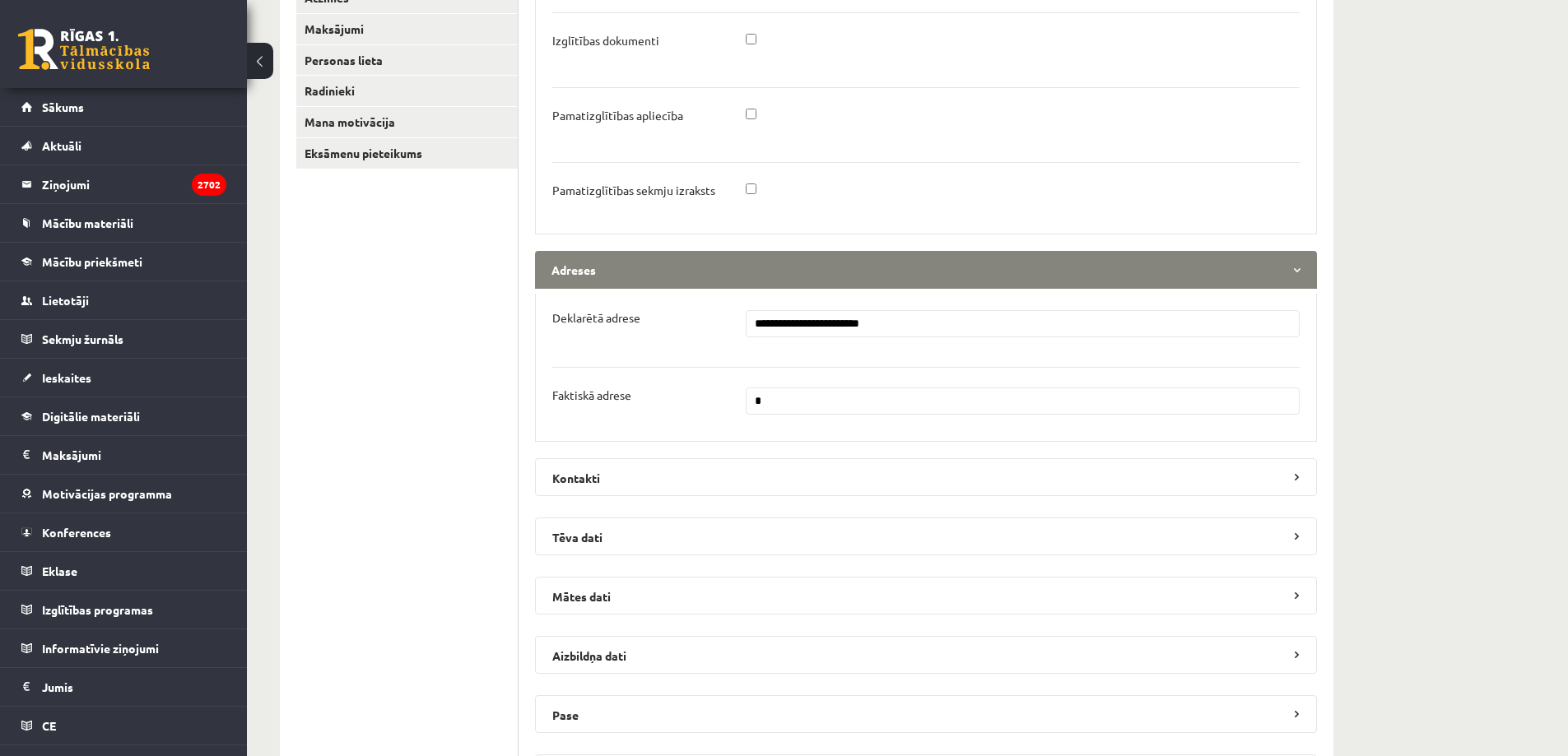 type 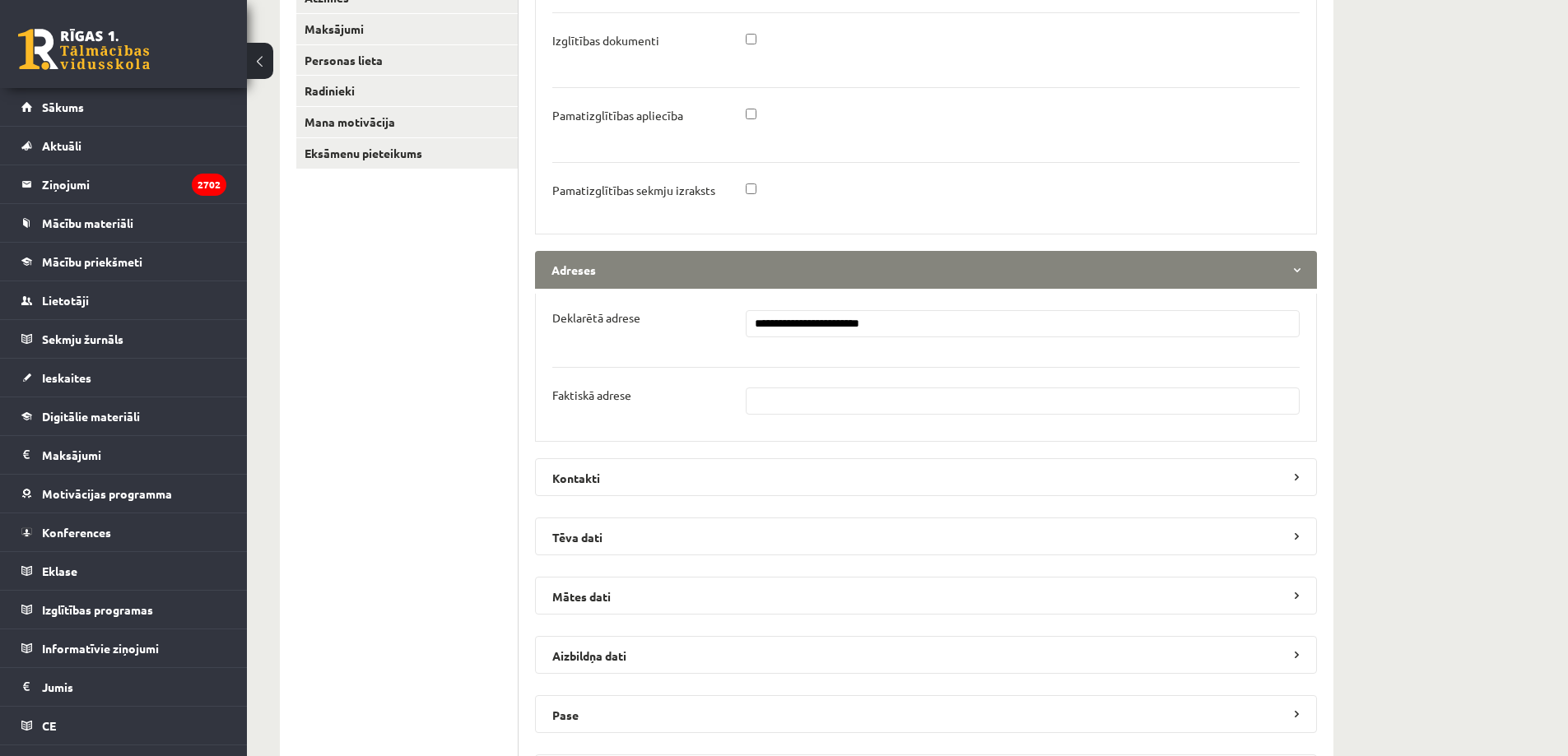 click on "**********" at bounding box center [1023, 323] 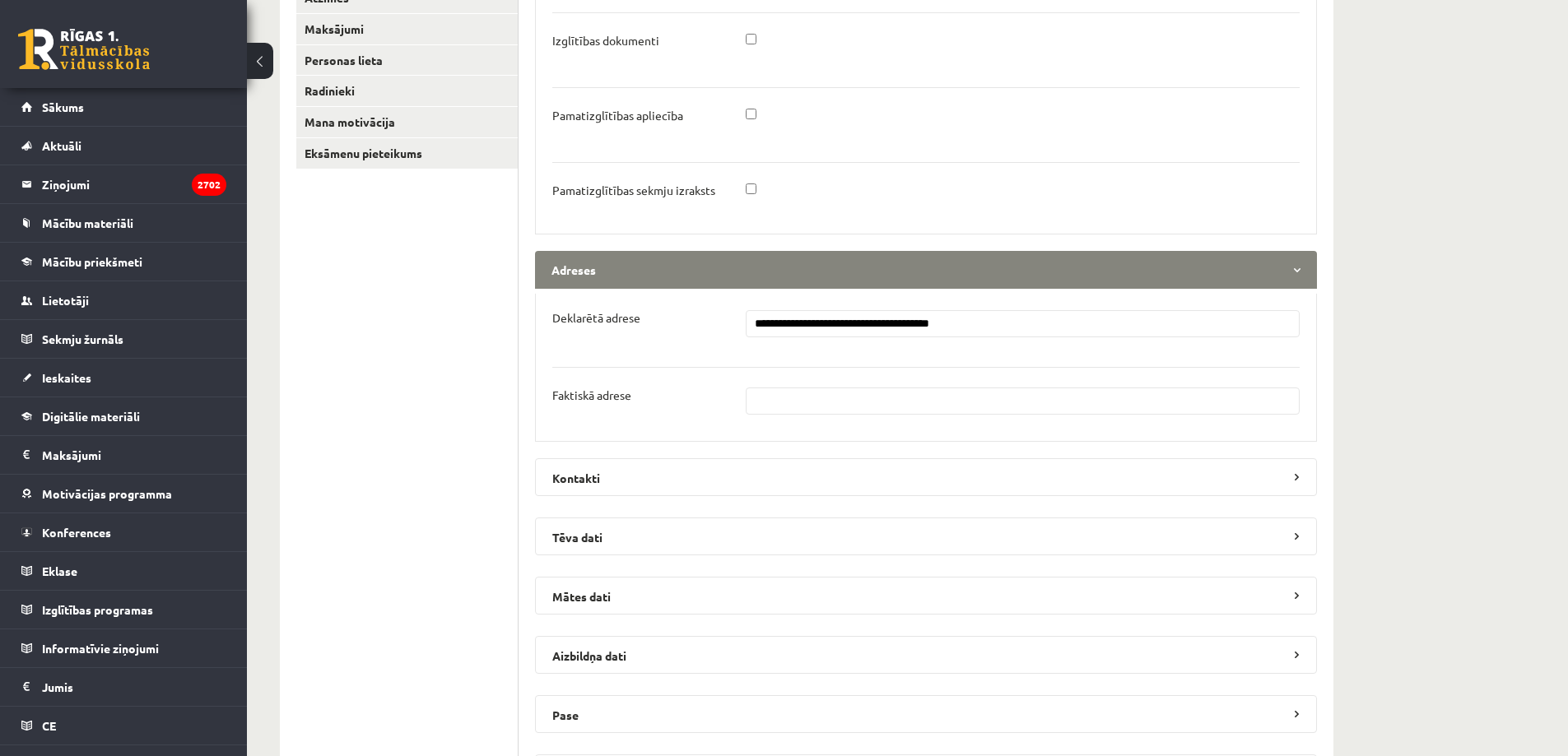 type on "**********" 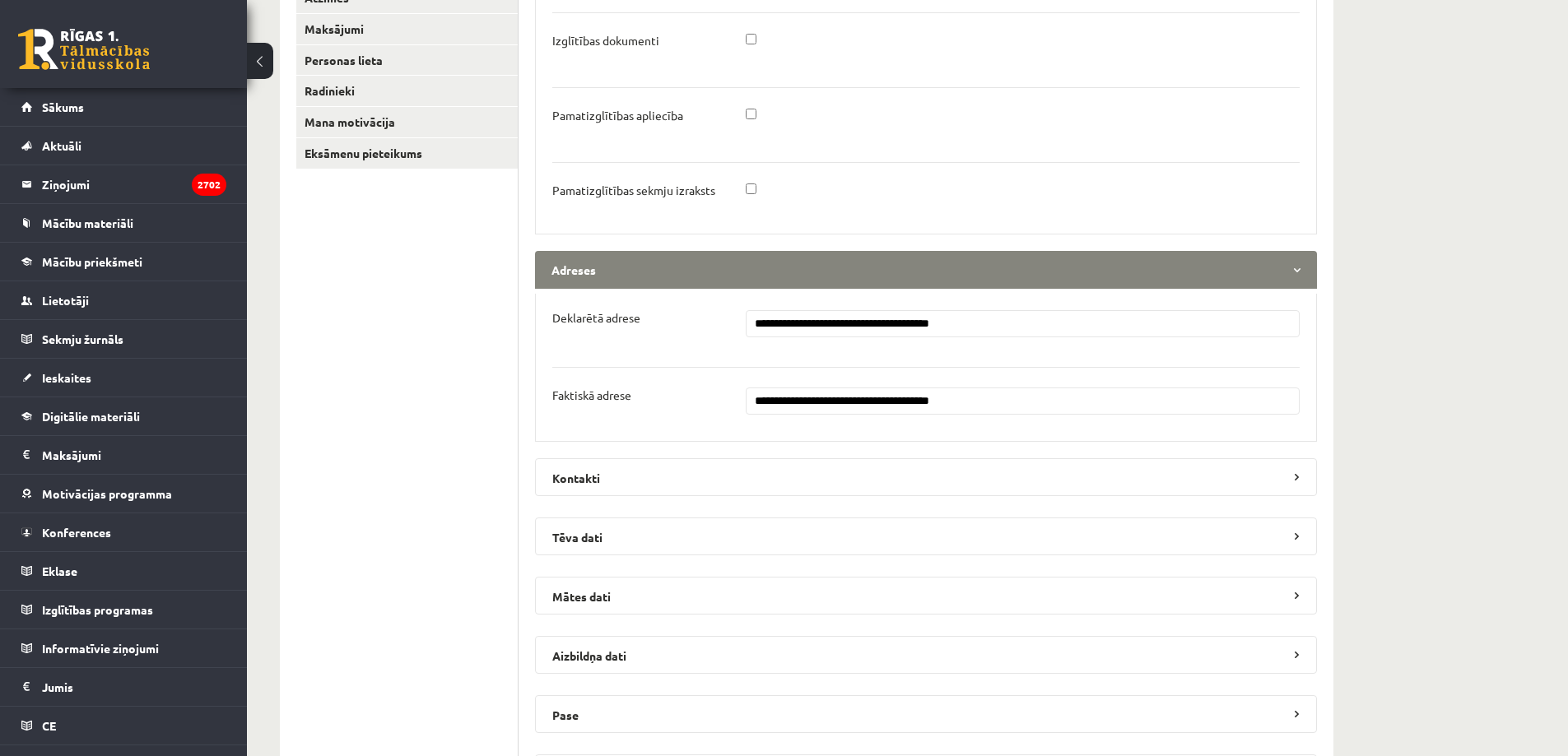 drag, startPoint x: 987, startPoint y: 391, endPoint x: 974, endPoint y: 408, distance: 21.400935 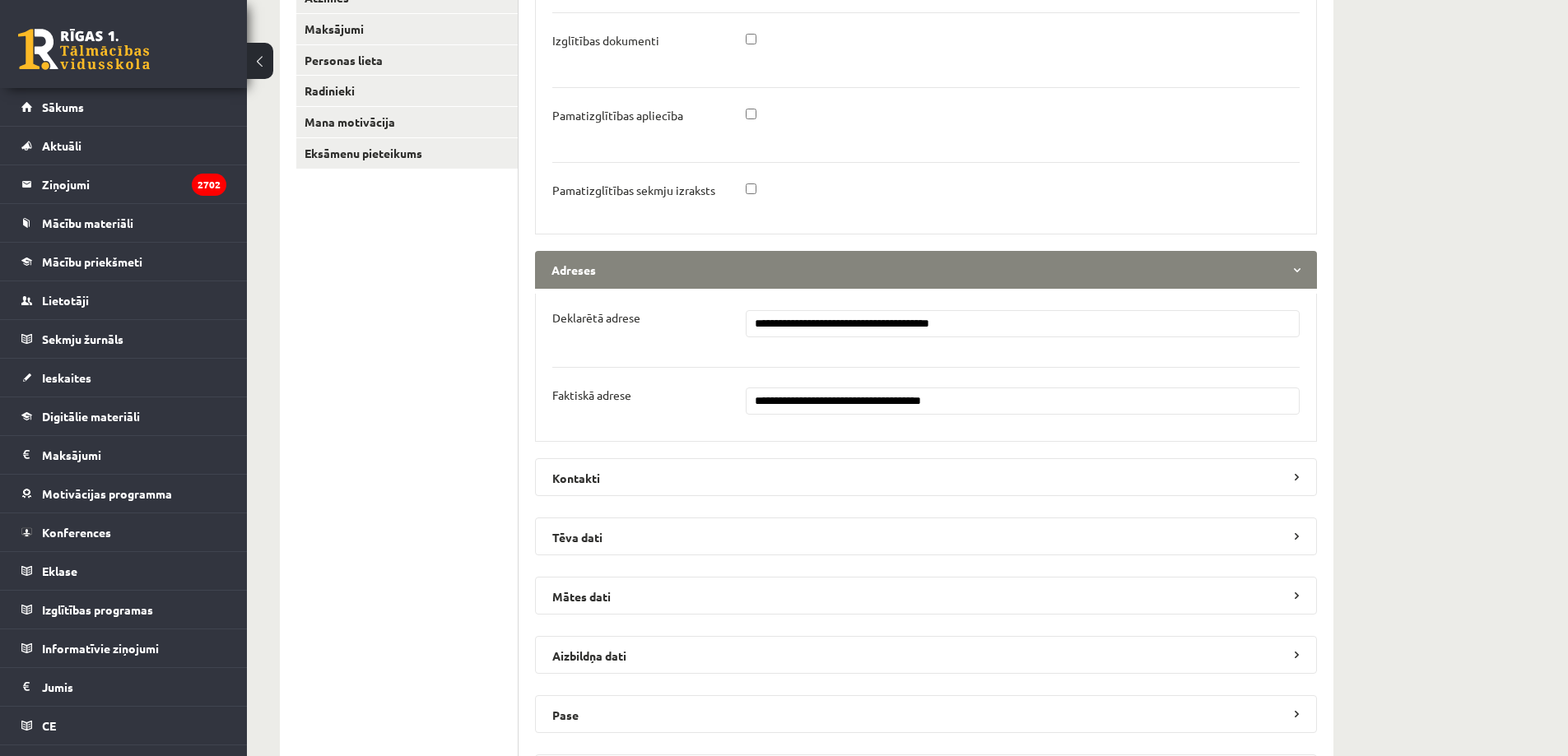 type on "**********" 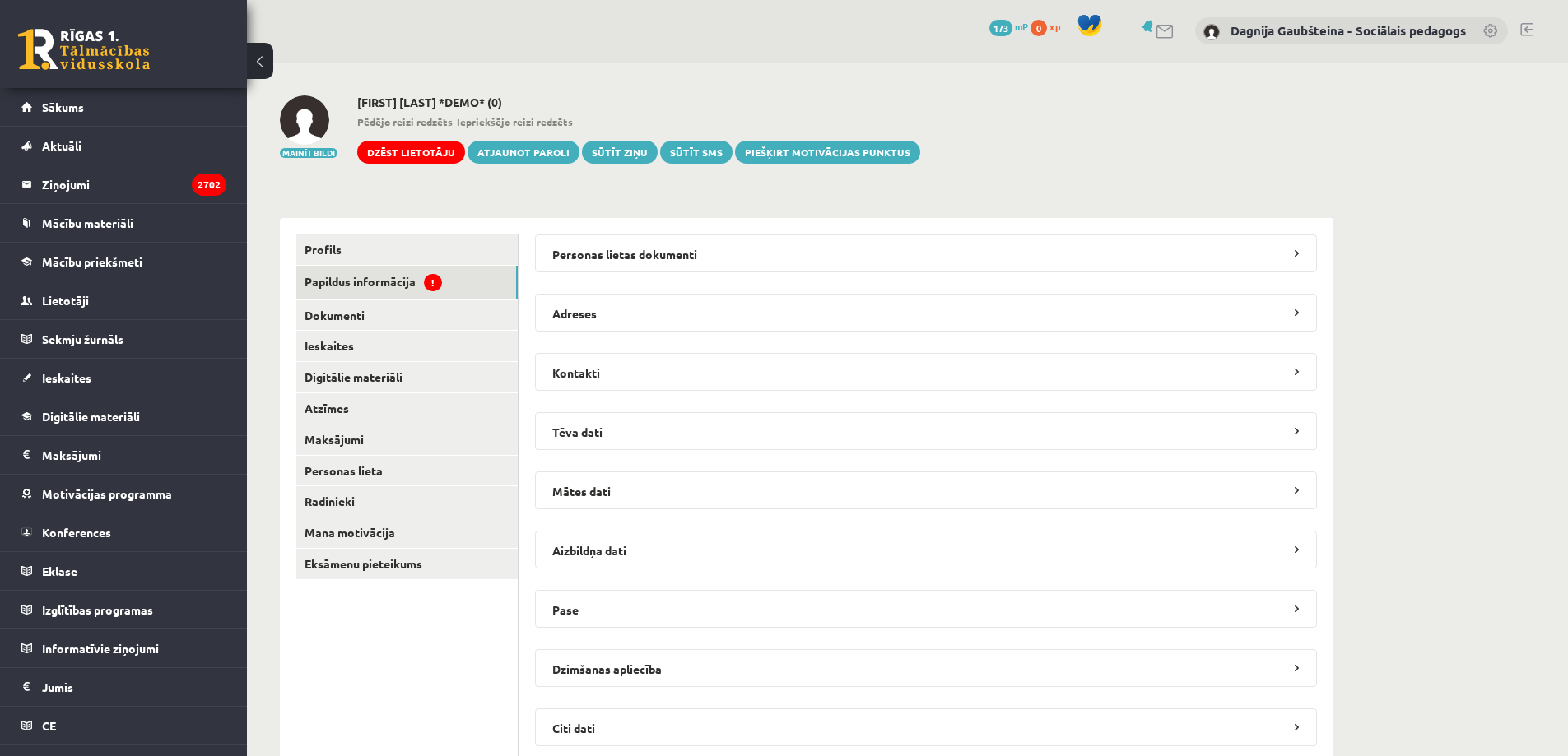 scroll, scrollTop: 0, scrollLeft: 0, axis: both 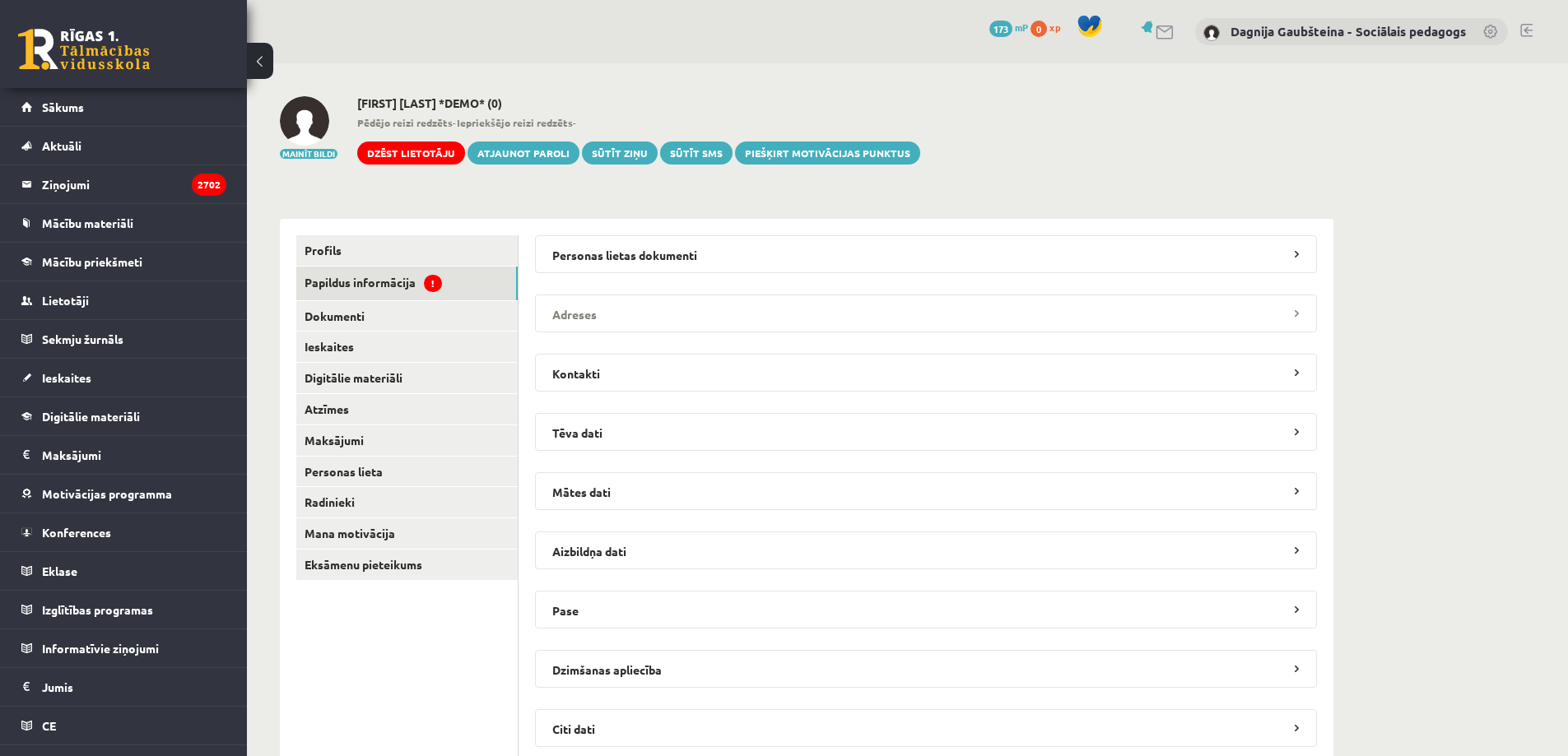 click on "Adreses" at bounding box center (926, 313) 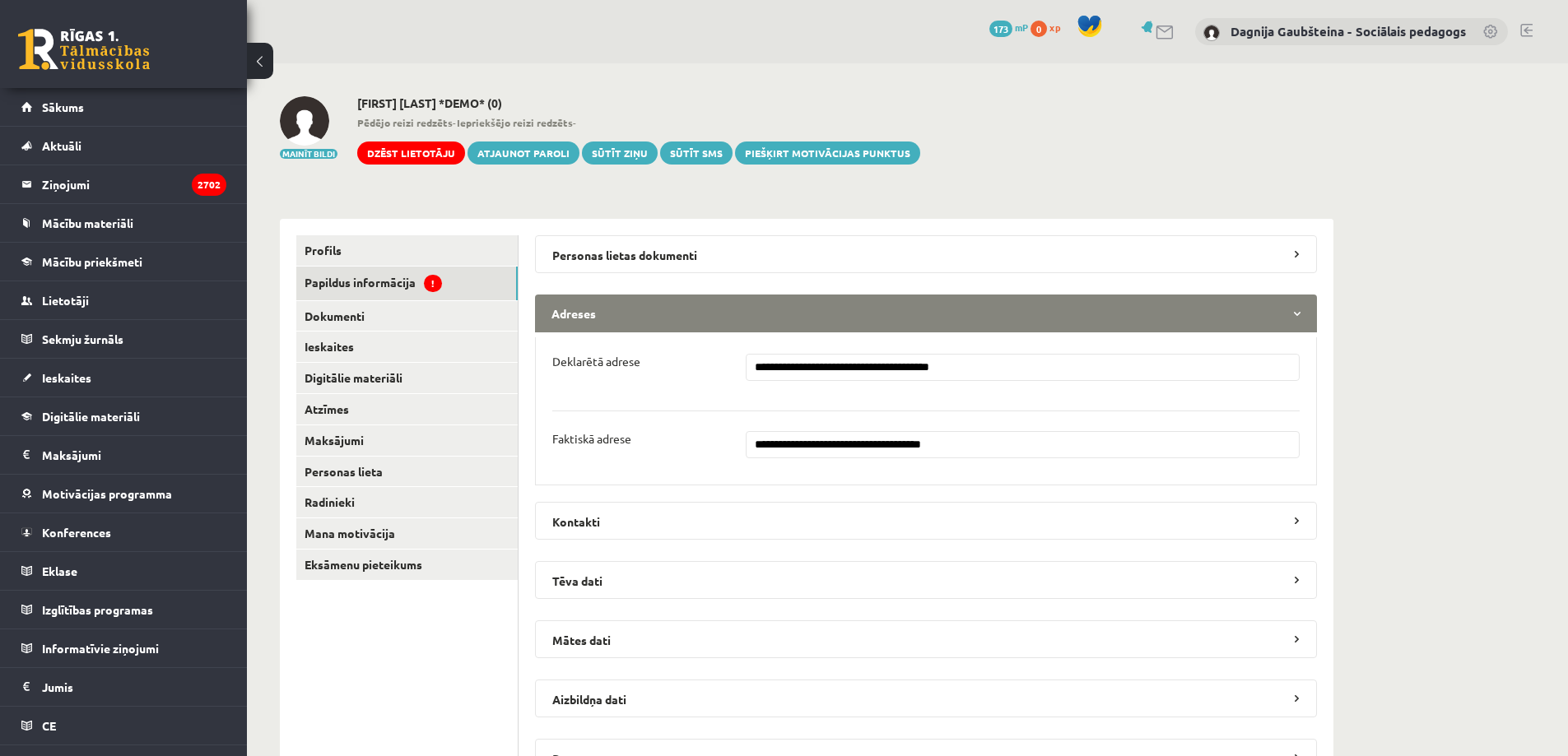 click on "**********" at bounding box center [1023, 444] 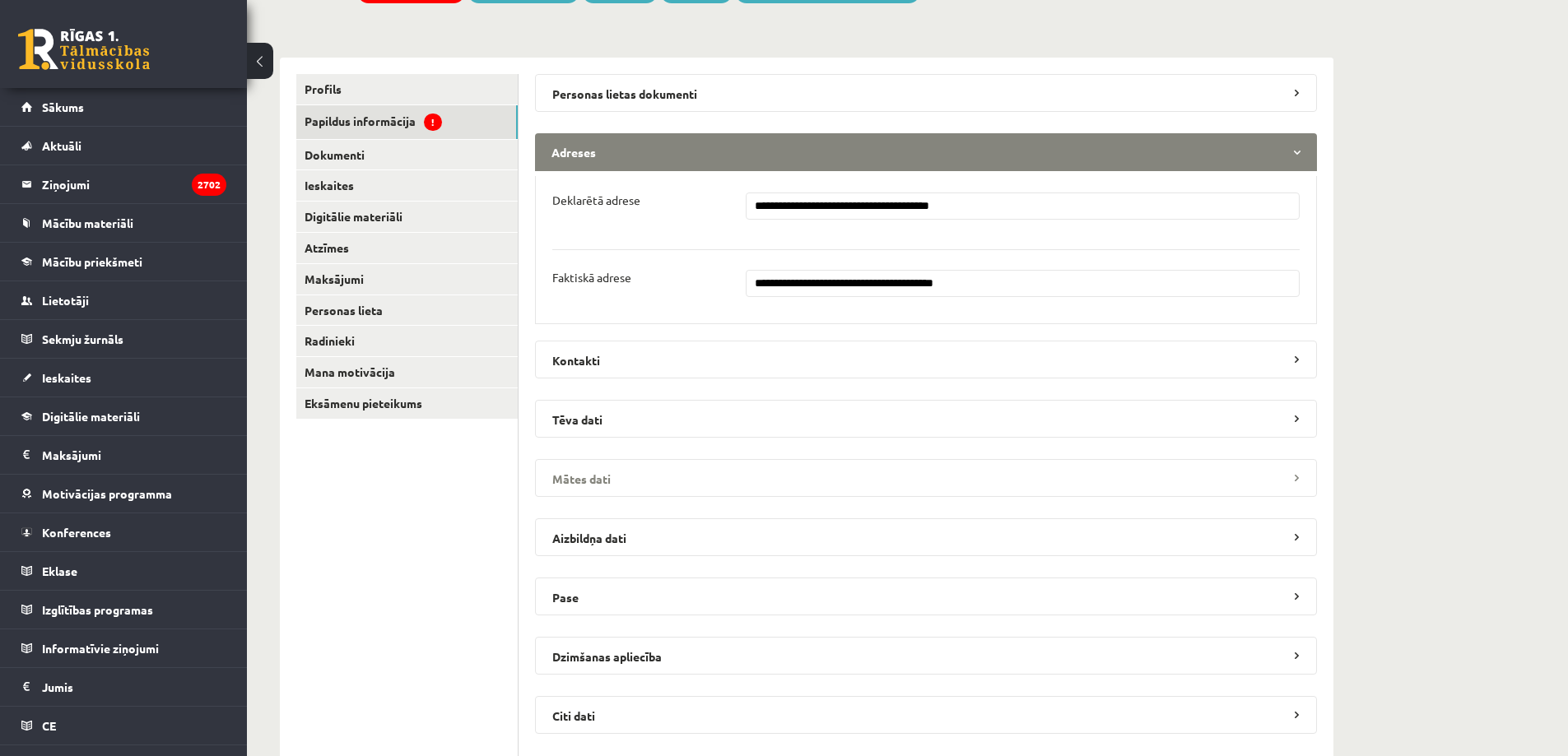 scroll, scrollTop: 165, scrollLeft: 0, axis: vertical 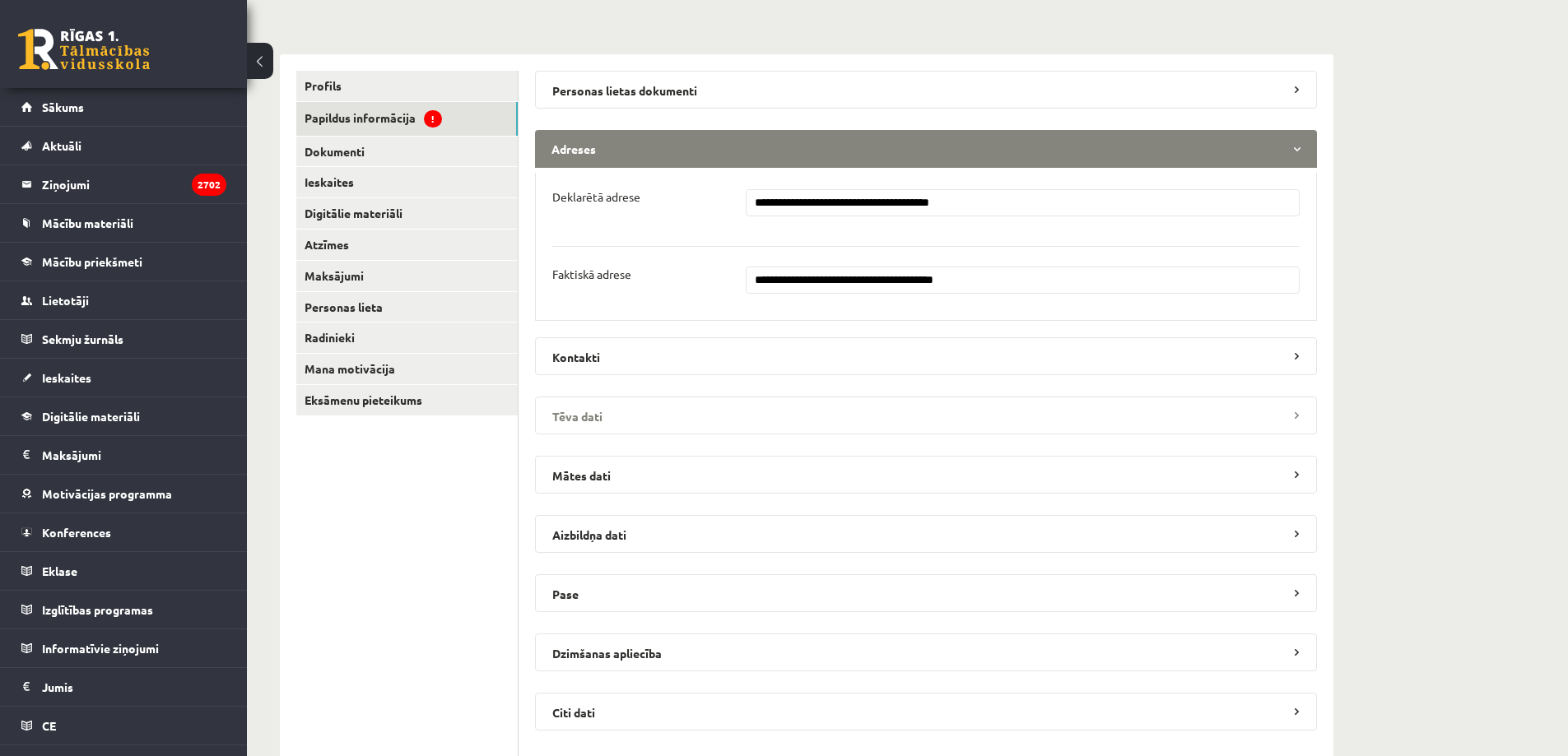 type on "**********" 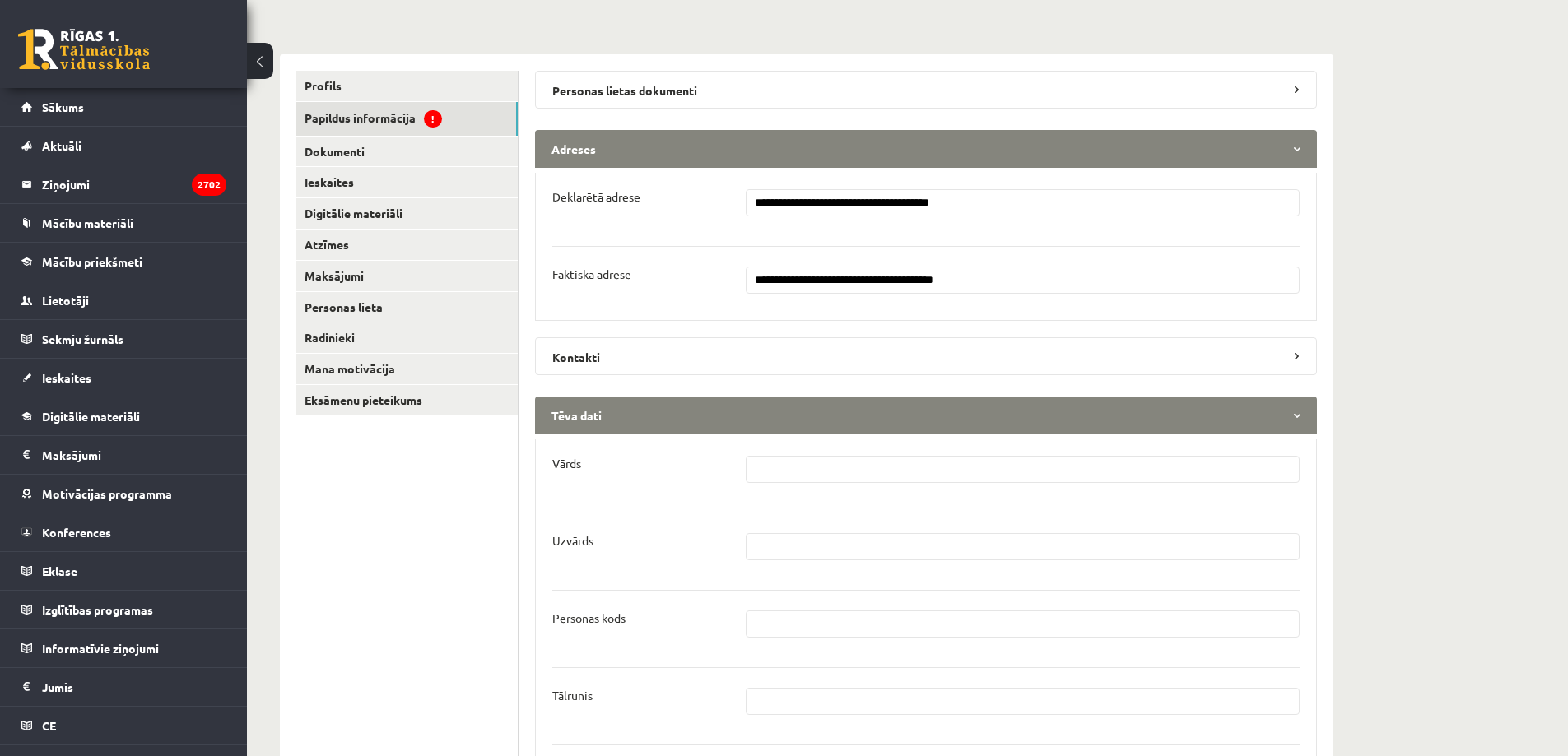 click at bounding box center (1023, 469) 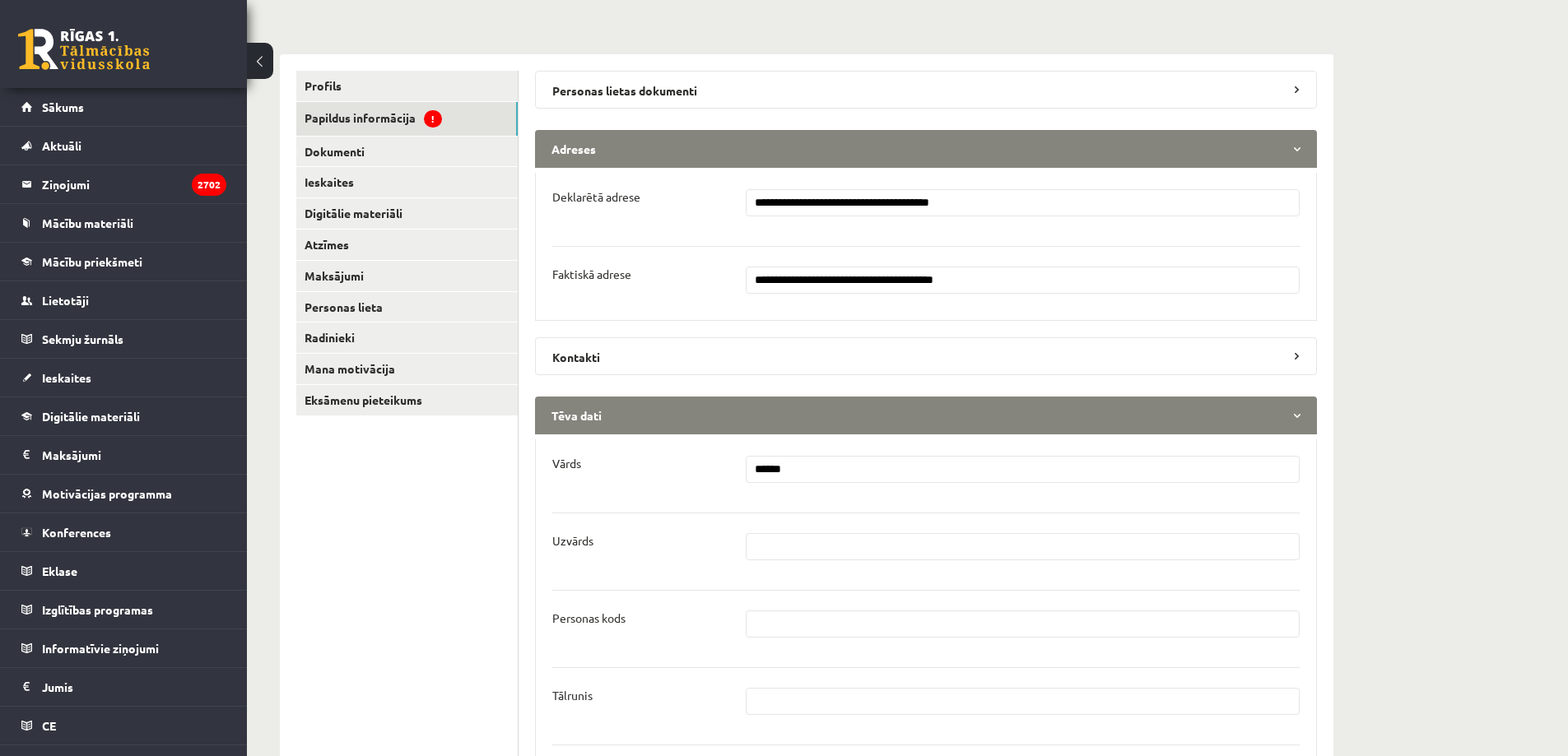 type on "******" 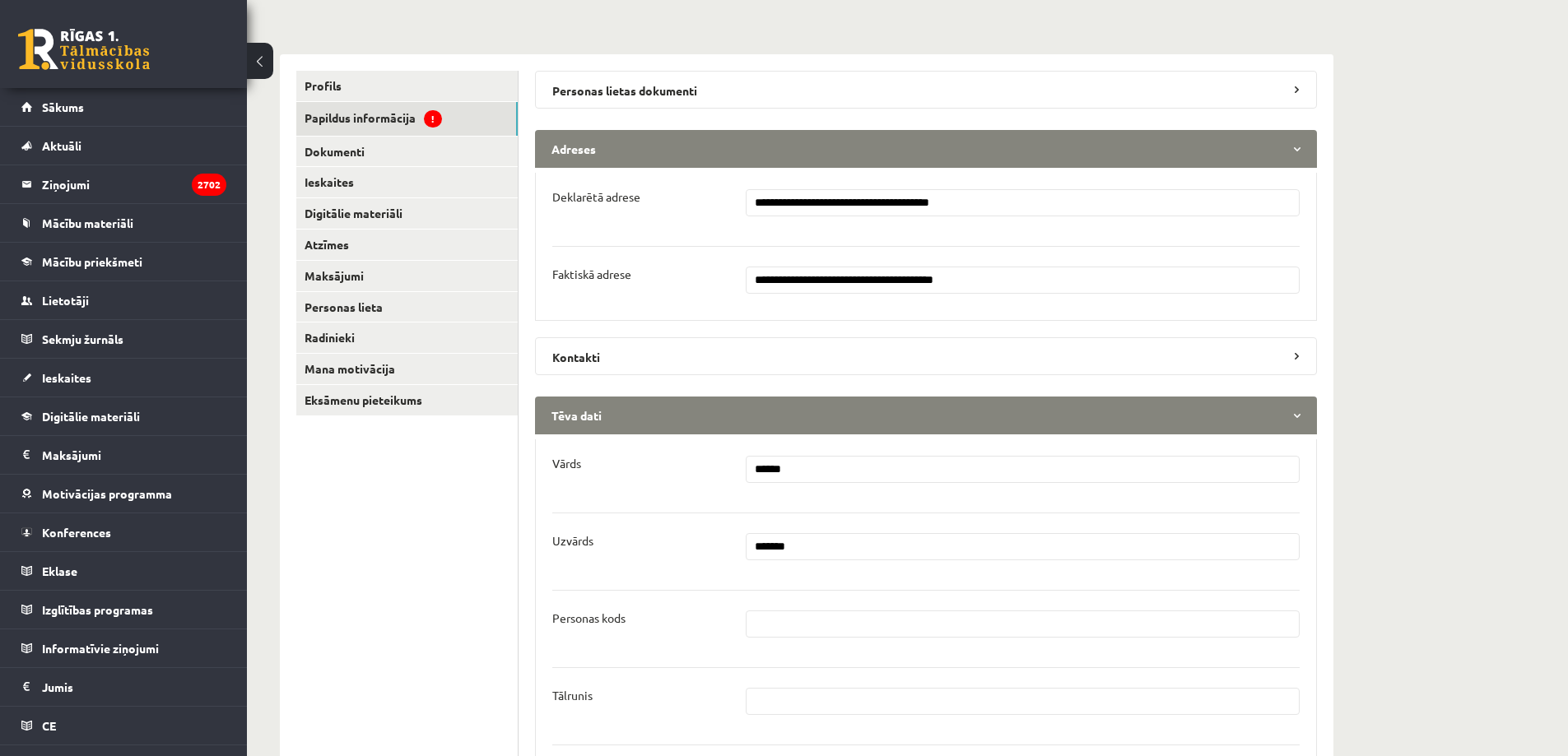 type on "*******" 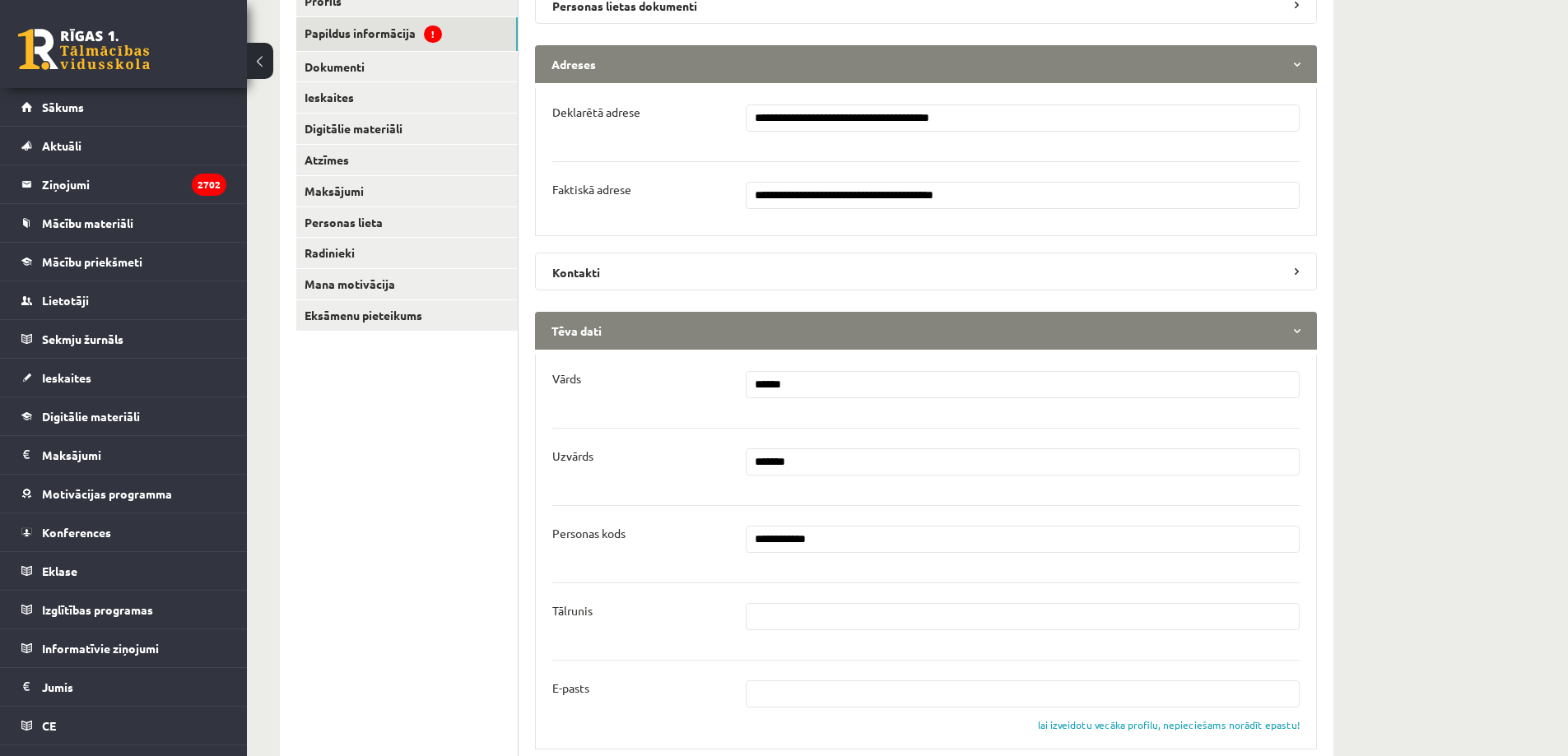 scroll, scrollTop: 329, scrollLeft: 0, axis: vertical 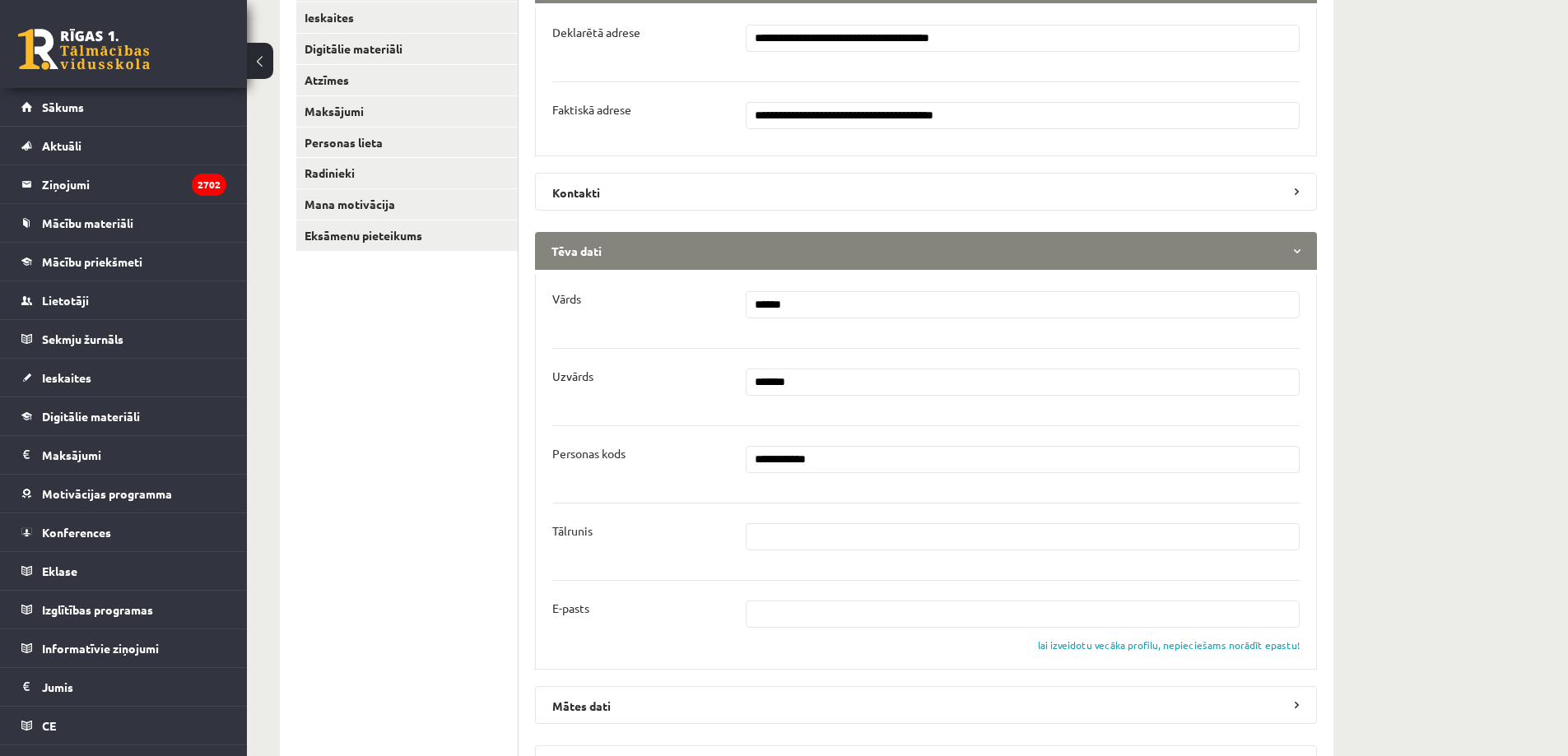 type on "**********" 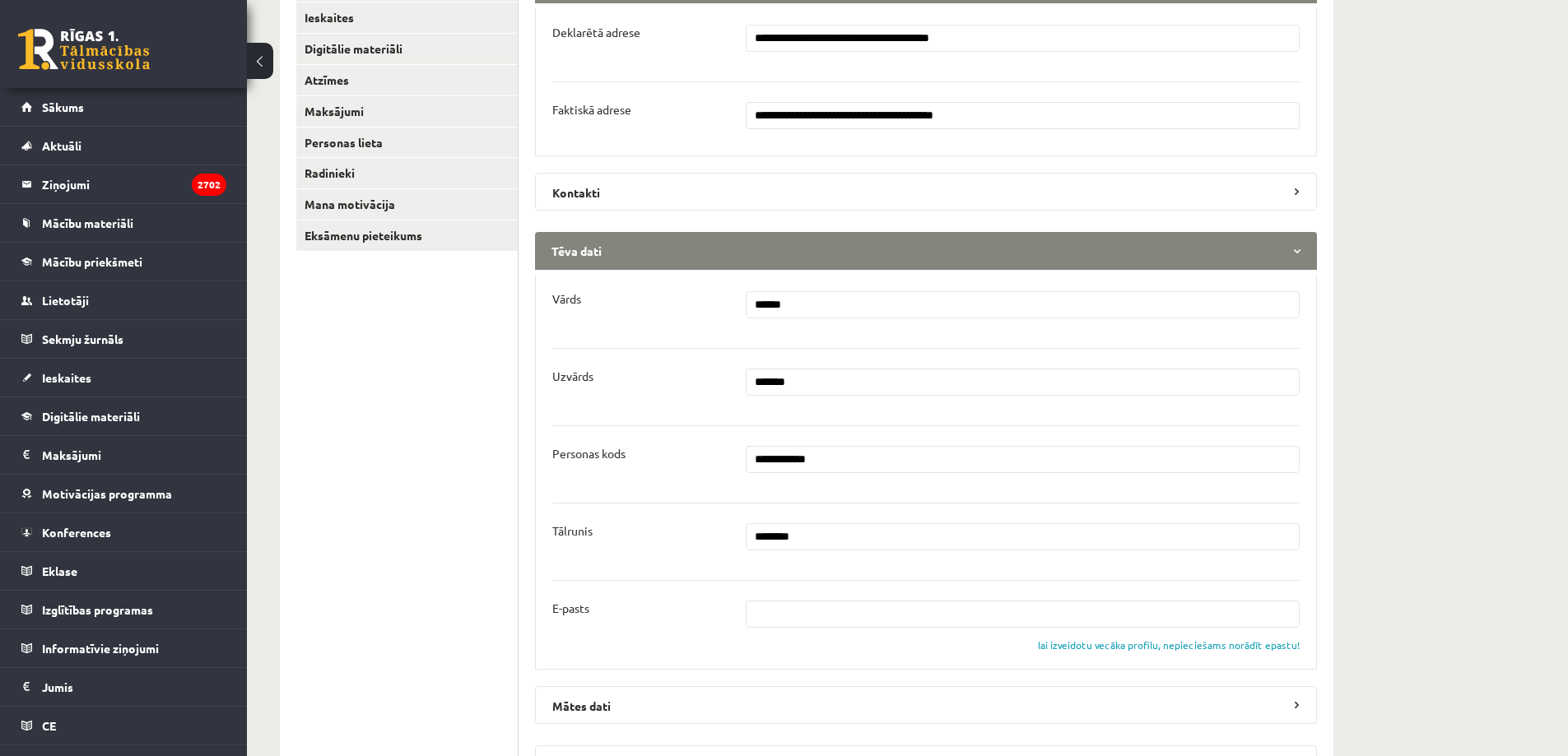 type on "********" 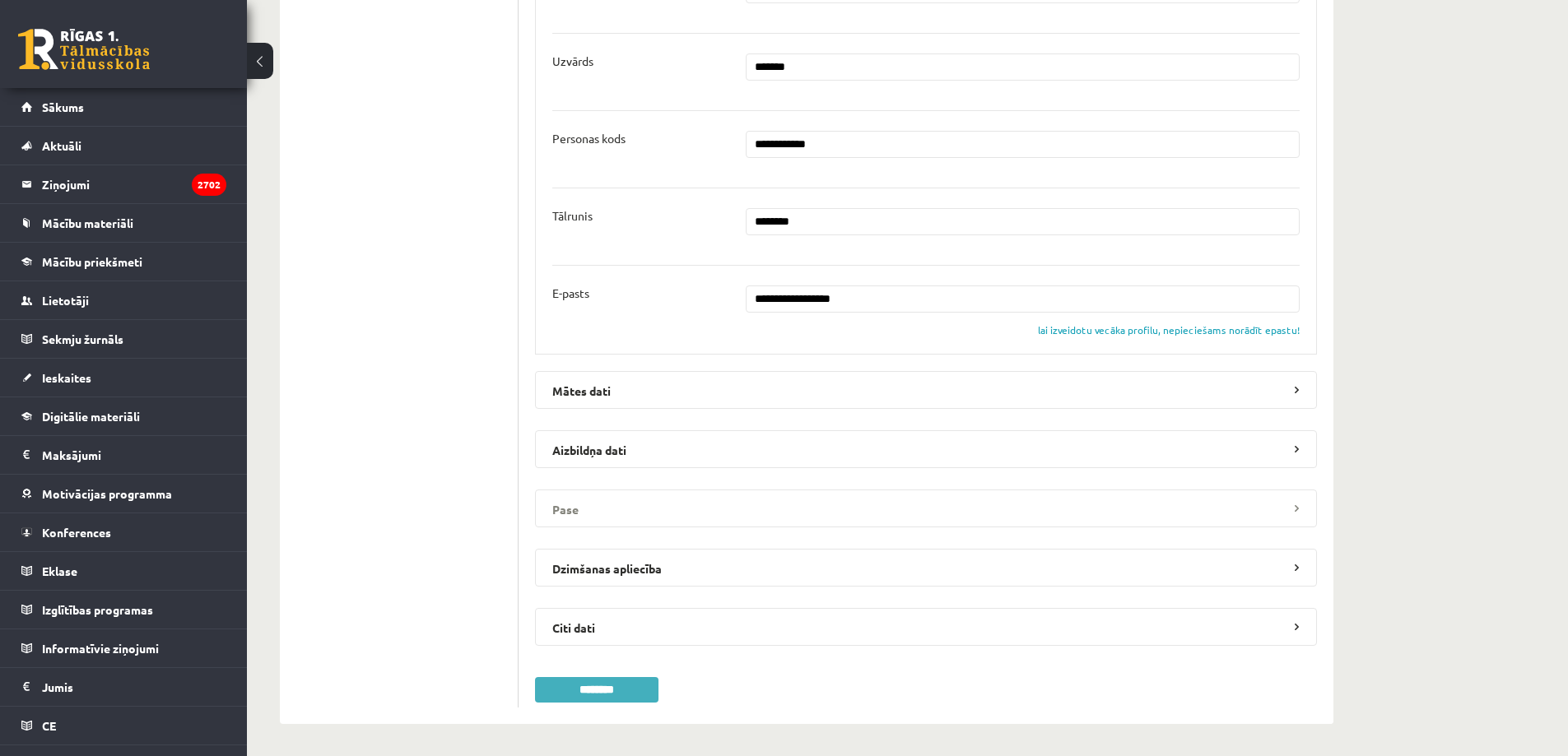 scroll, scrollTop: 658, scrollLeft: 0, axis: vertical 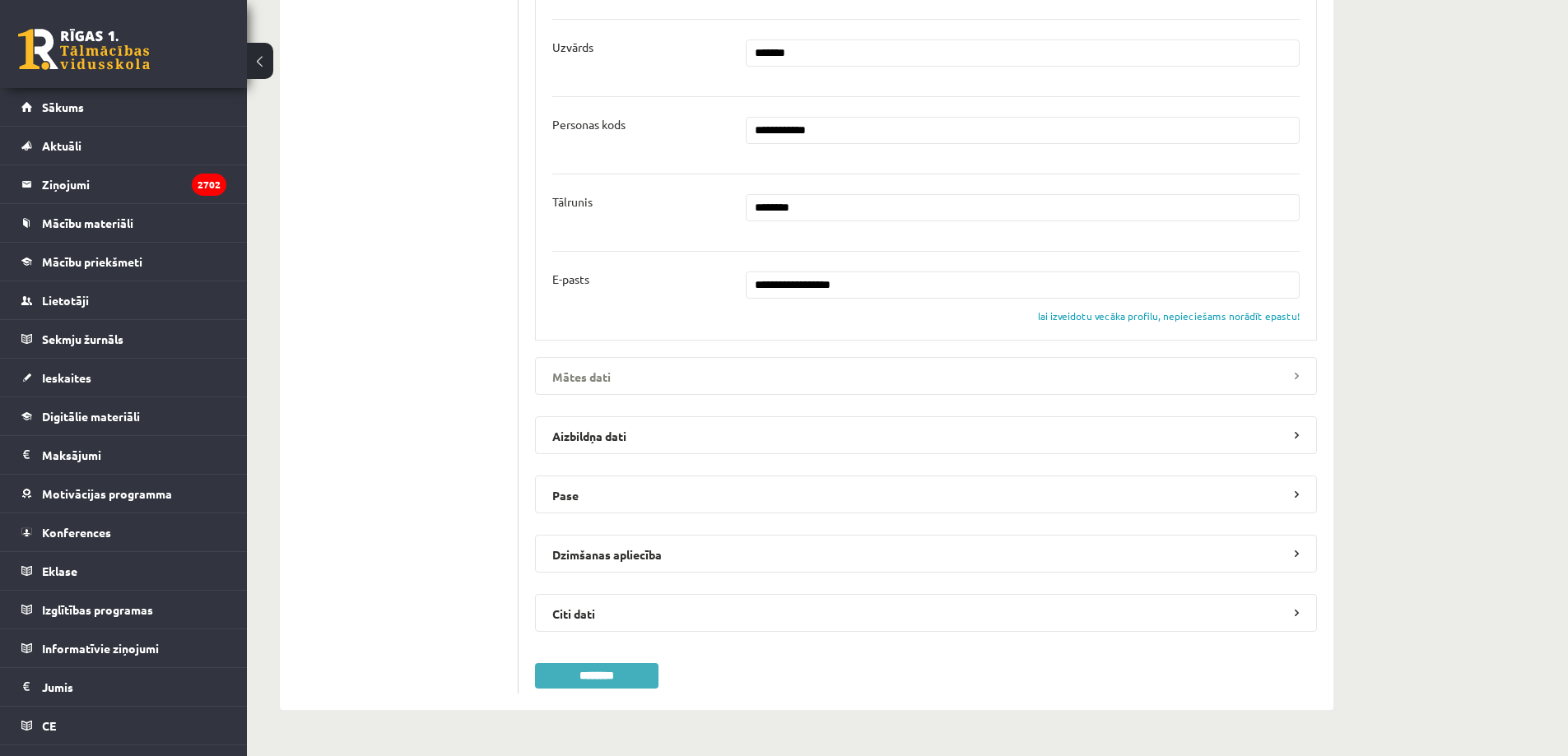 type on "**********" 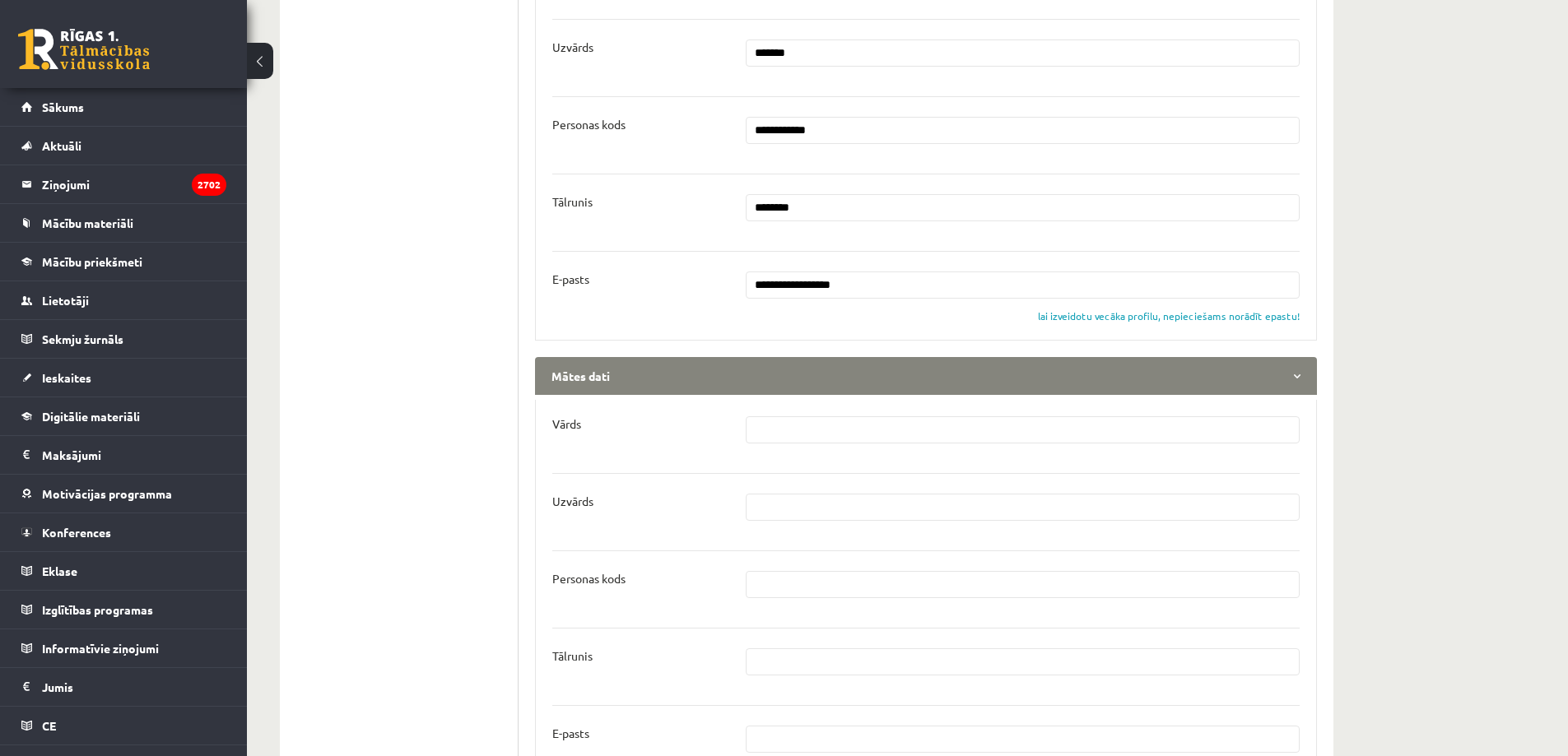 click at bounding box center [1023, 429] 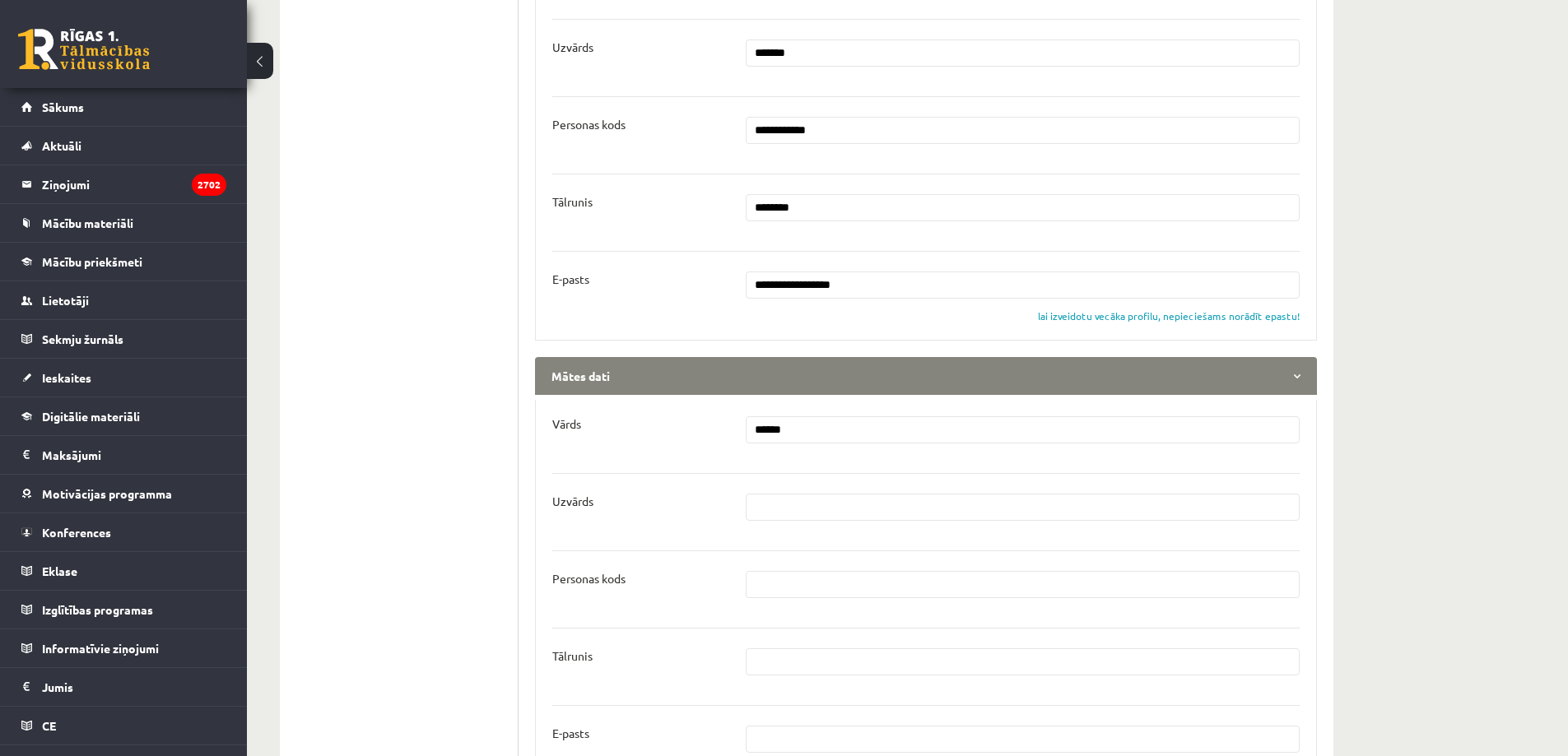 type on "*****" 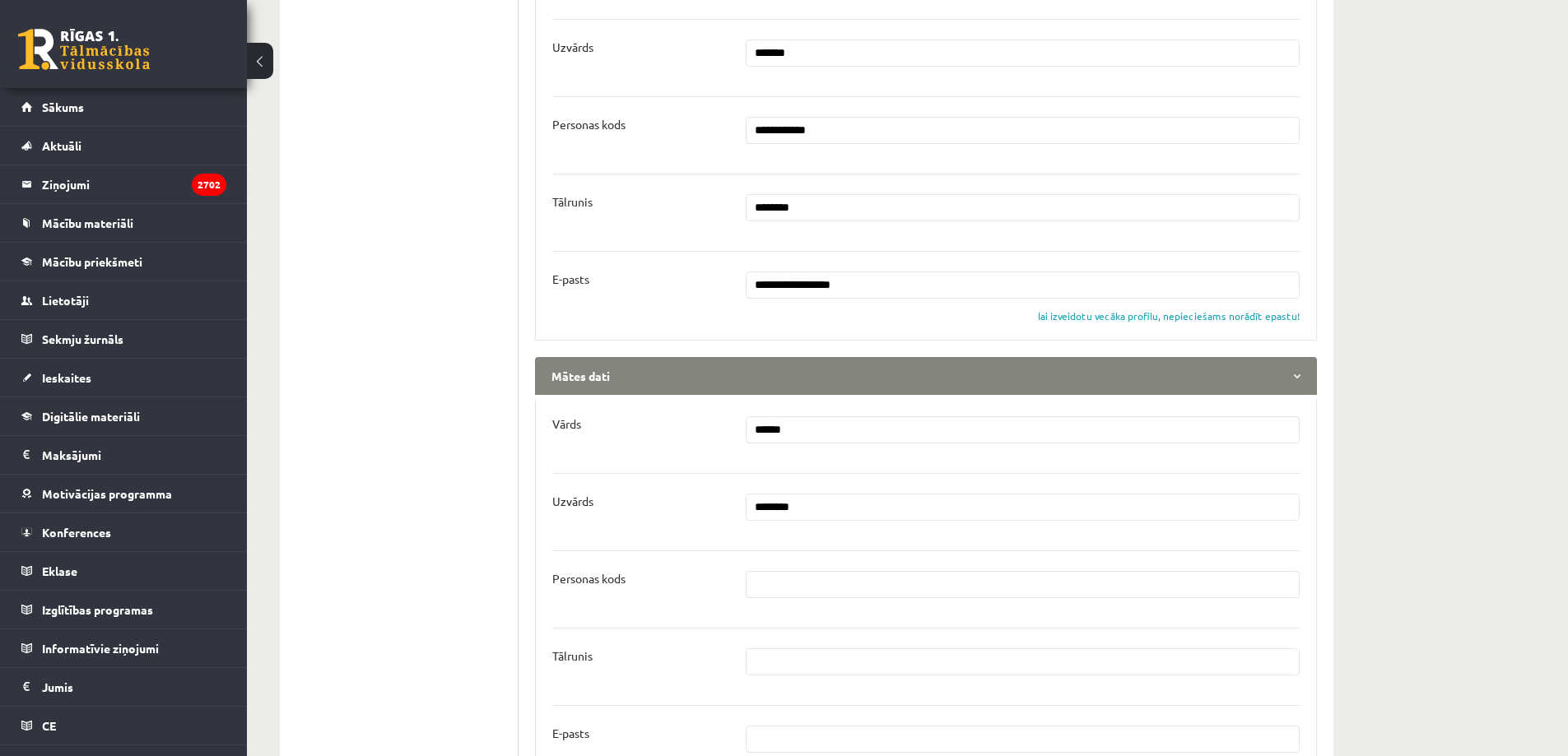 type on "********" 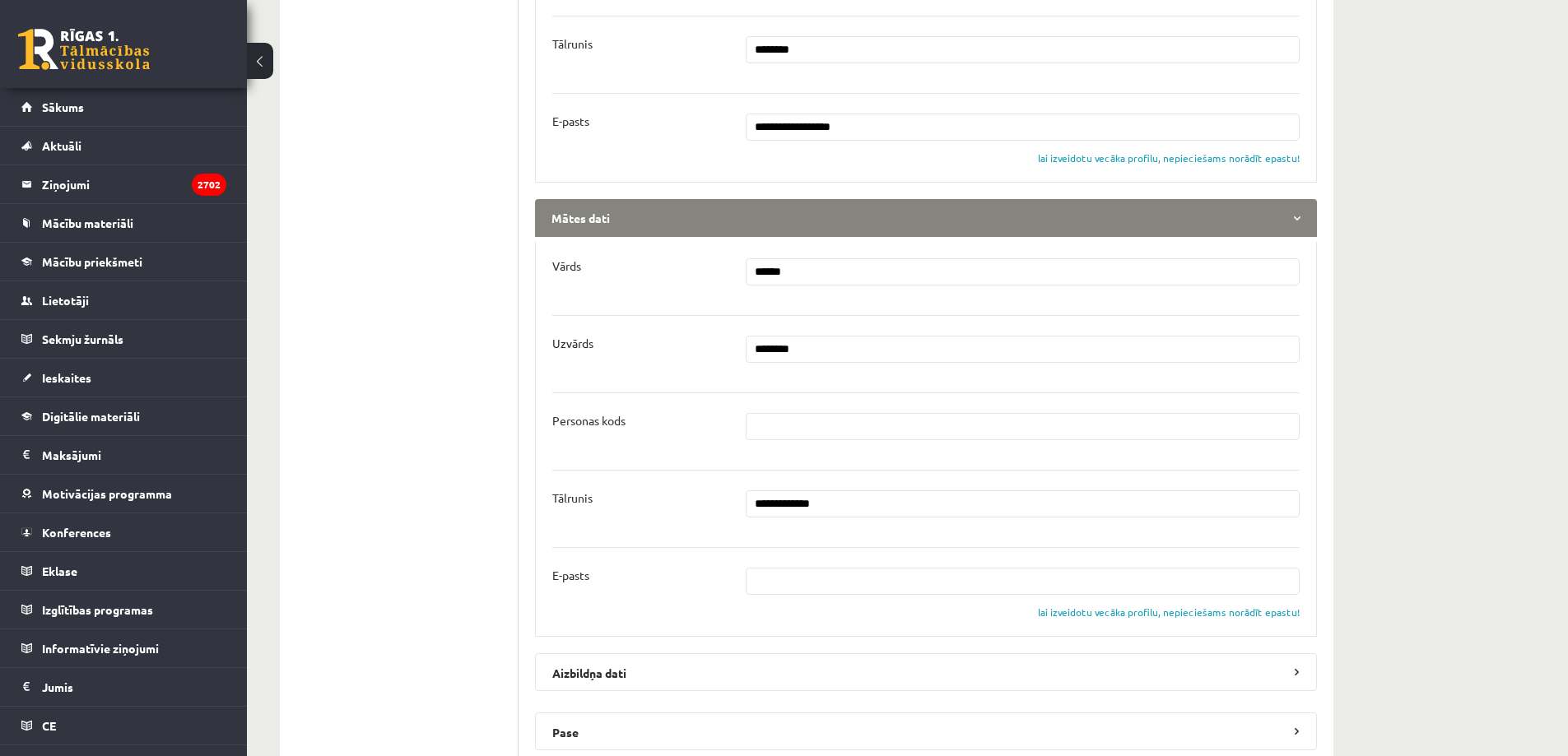 scroll, scrollTop: 823, scrollLeft: 0, axis: vertical 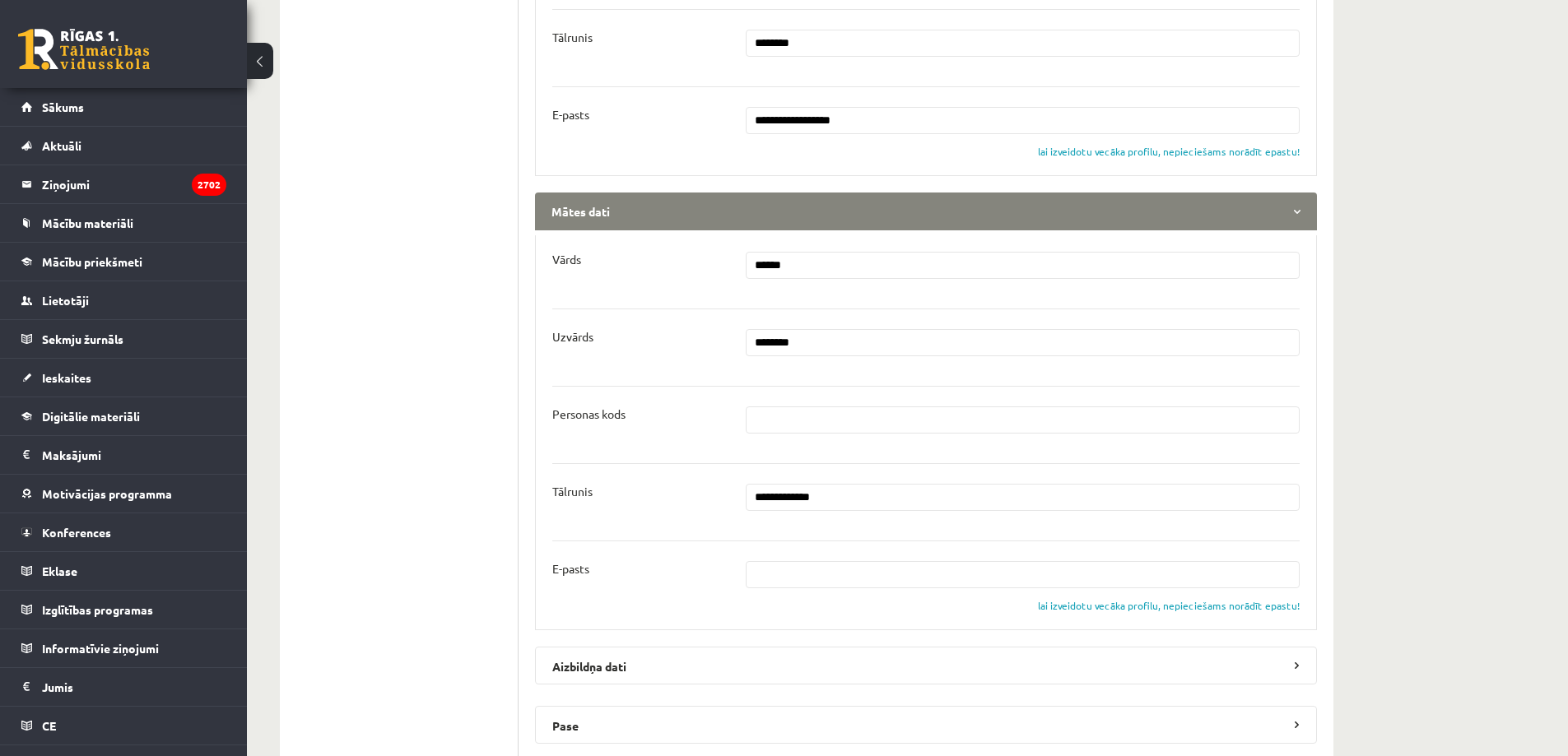 type on "**********" 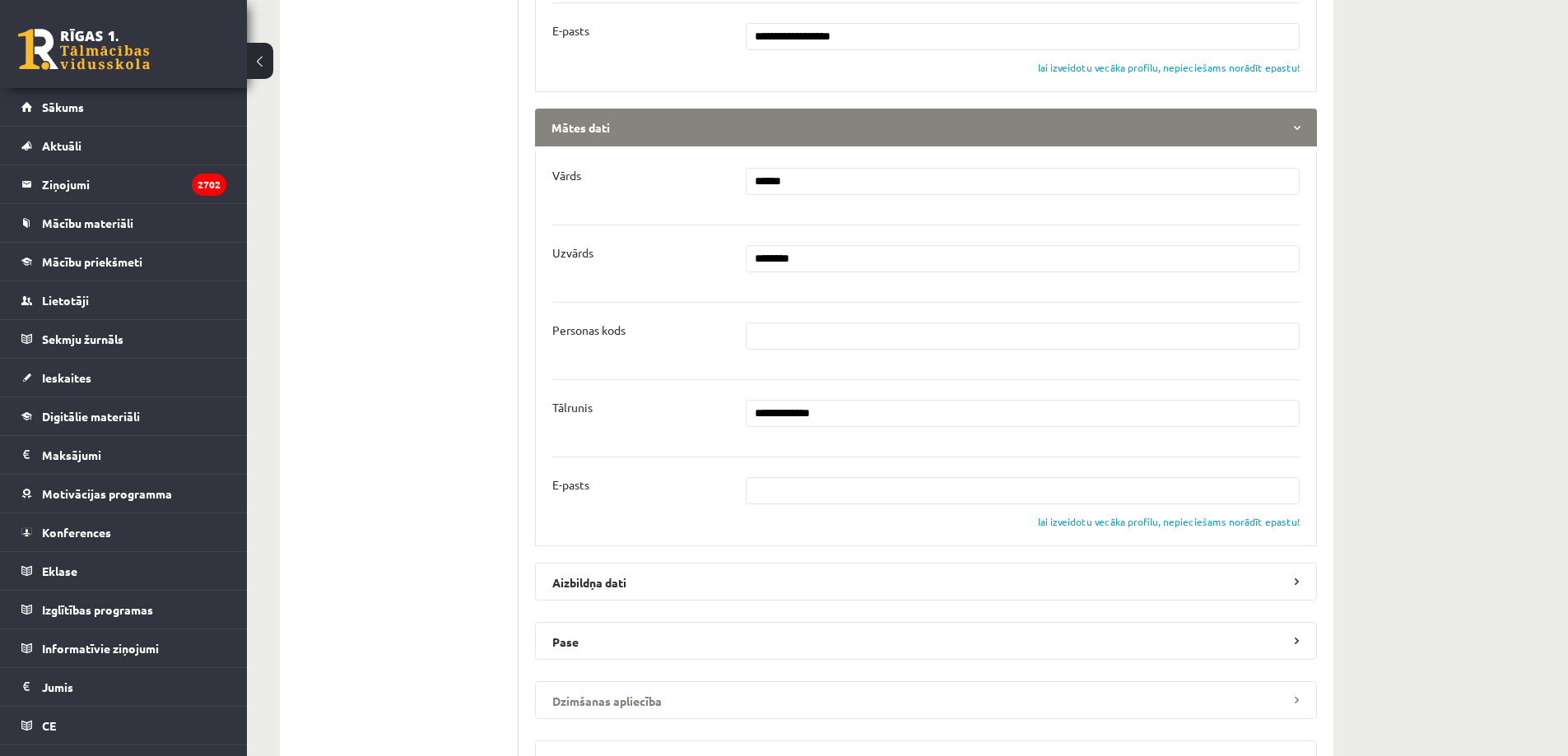 scroll, scrollTop: 987, scrollLeft: 0, axis: vertical 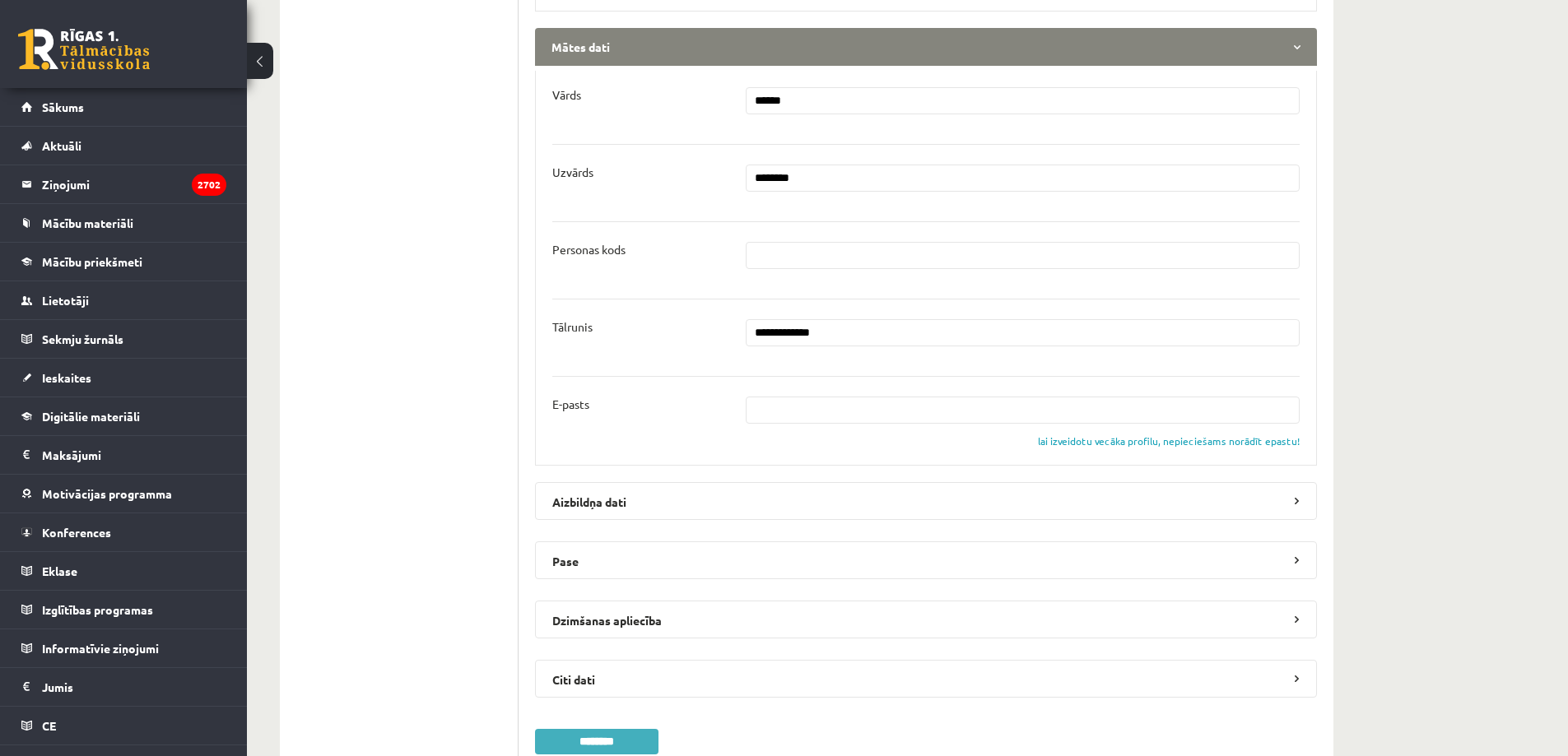 click at bounding box center [1023, 410] 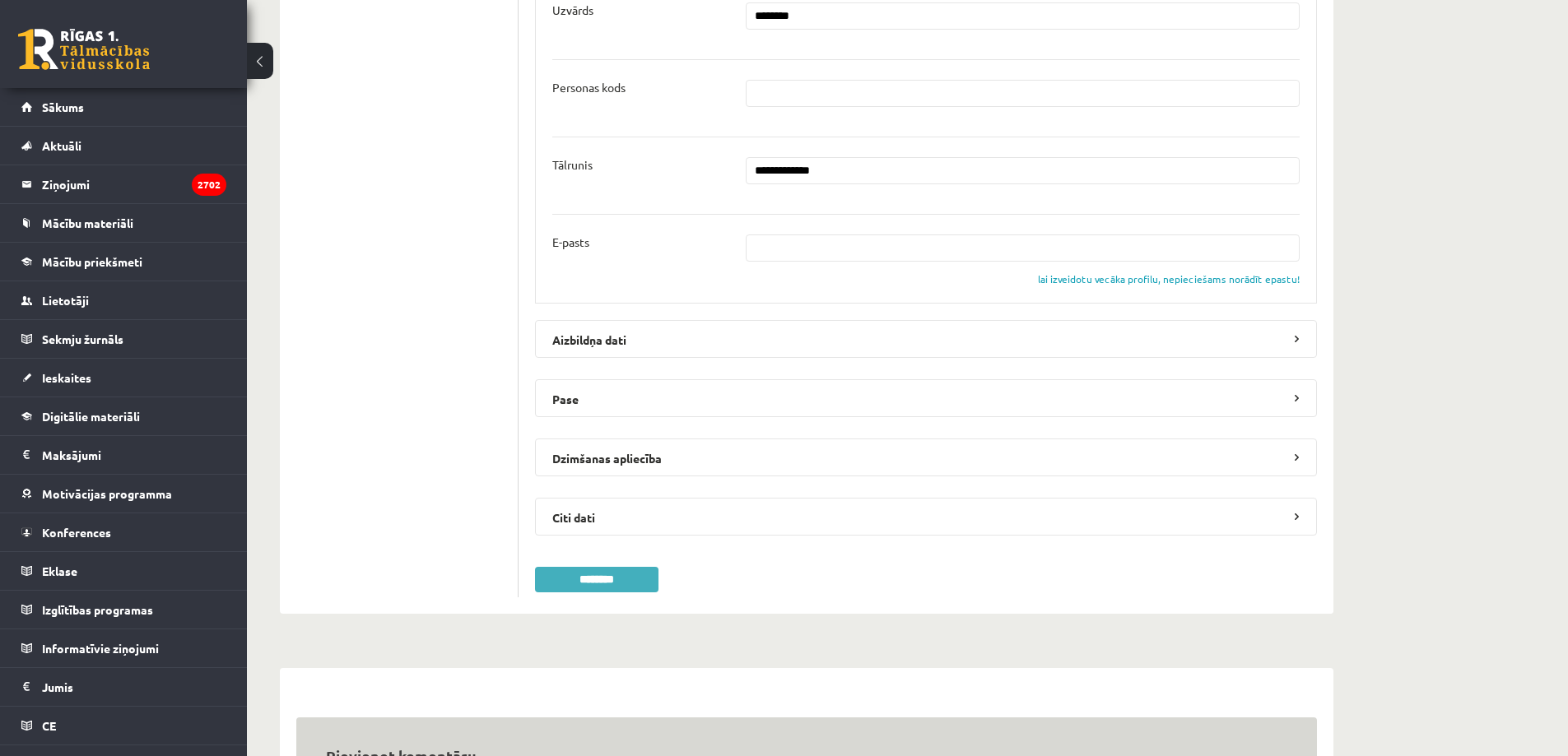 scroll, scrollTop: 1152, scrollLeft: 0, axis: vertical 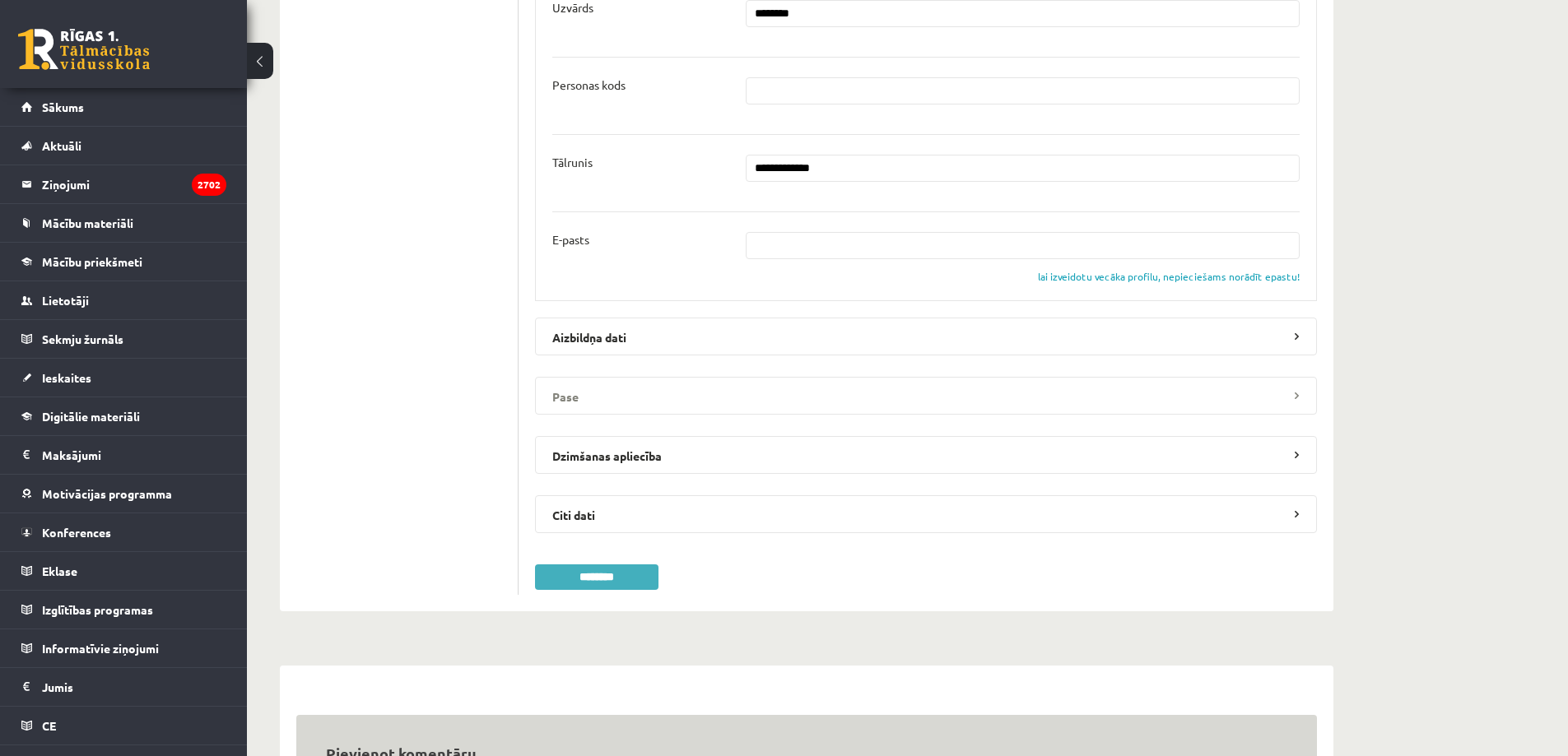 click on "Pase" at bounding box center [926, 396] 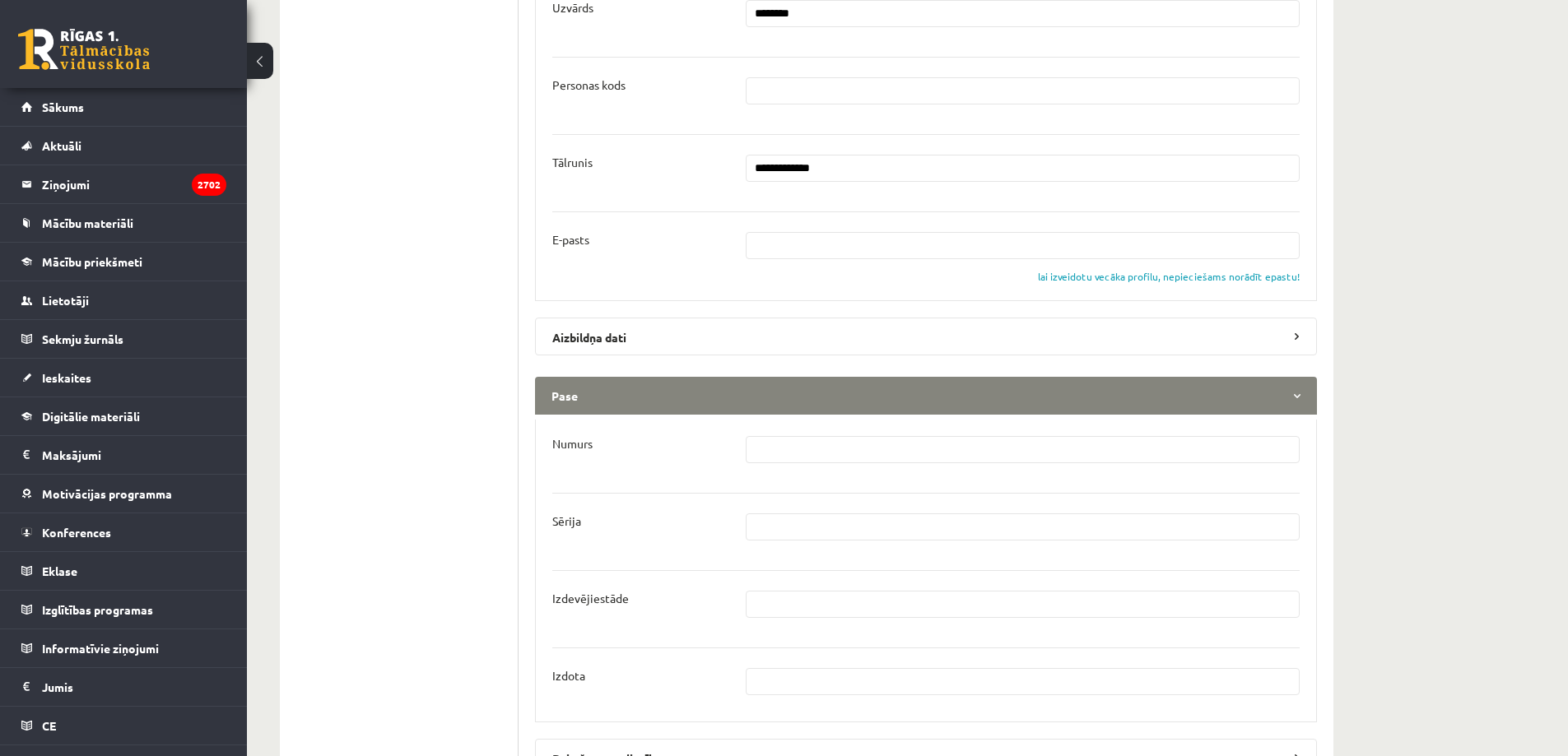 click at bounding box center [1023, 449] 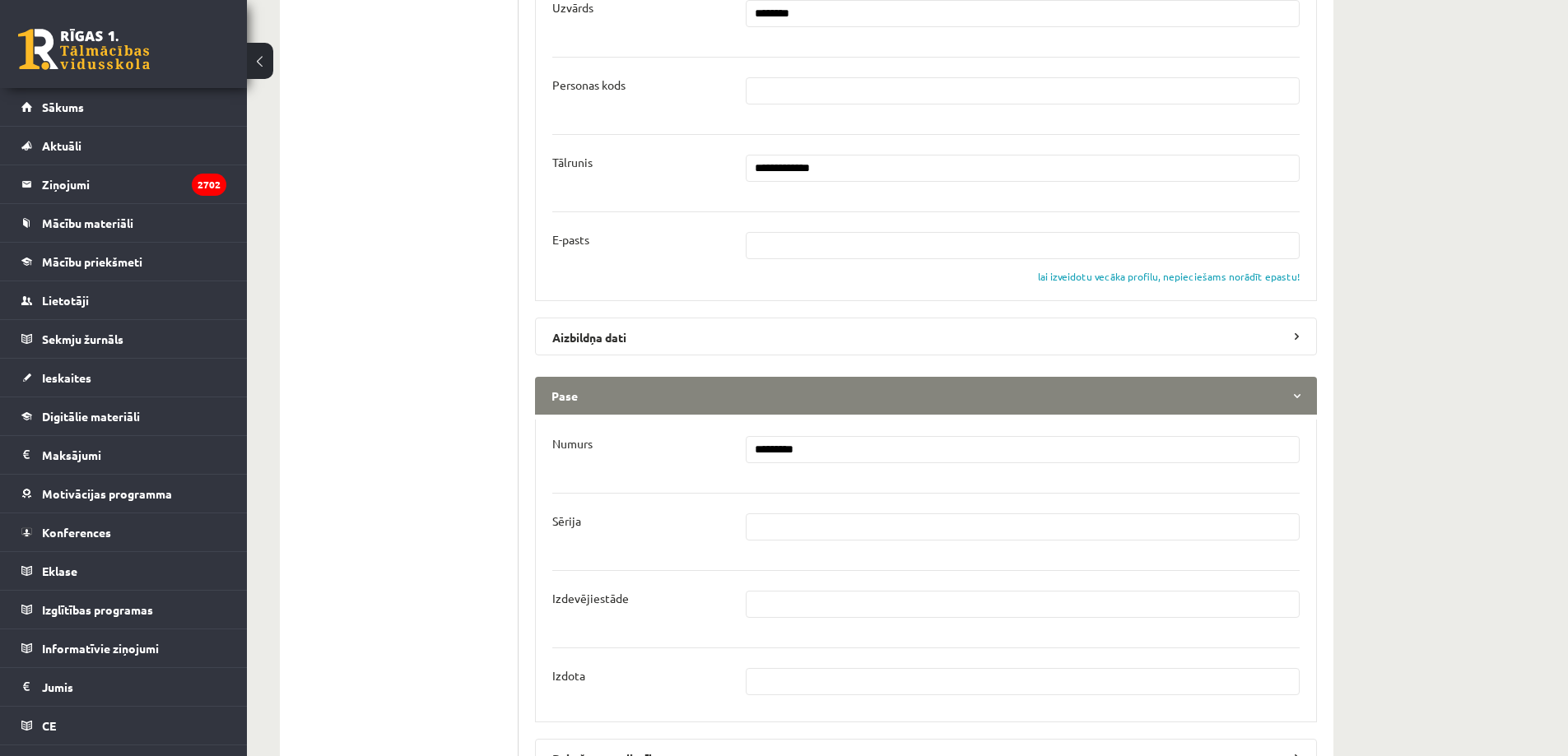 type on "*********" 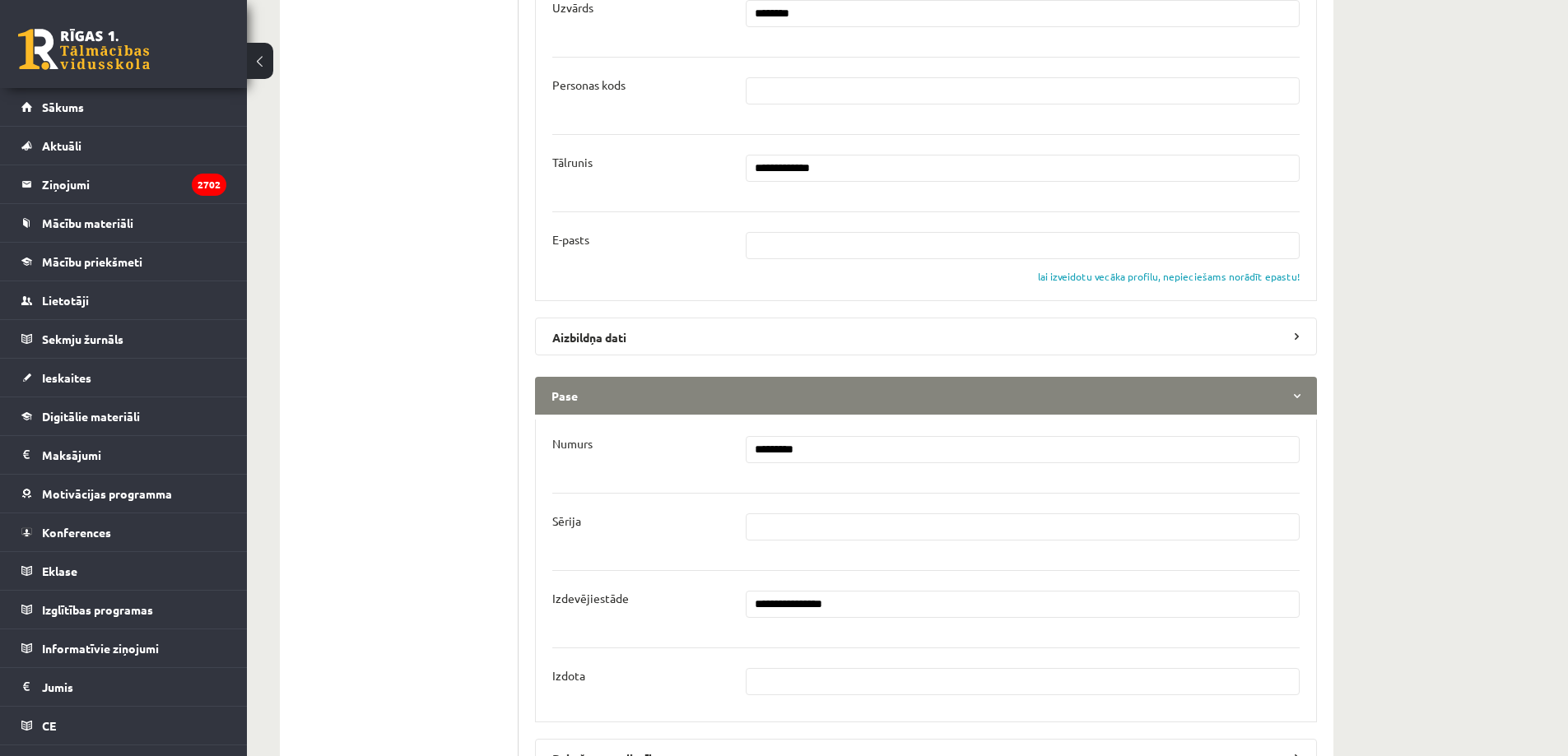 type on "**********" 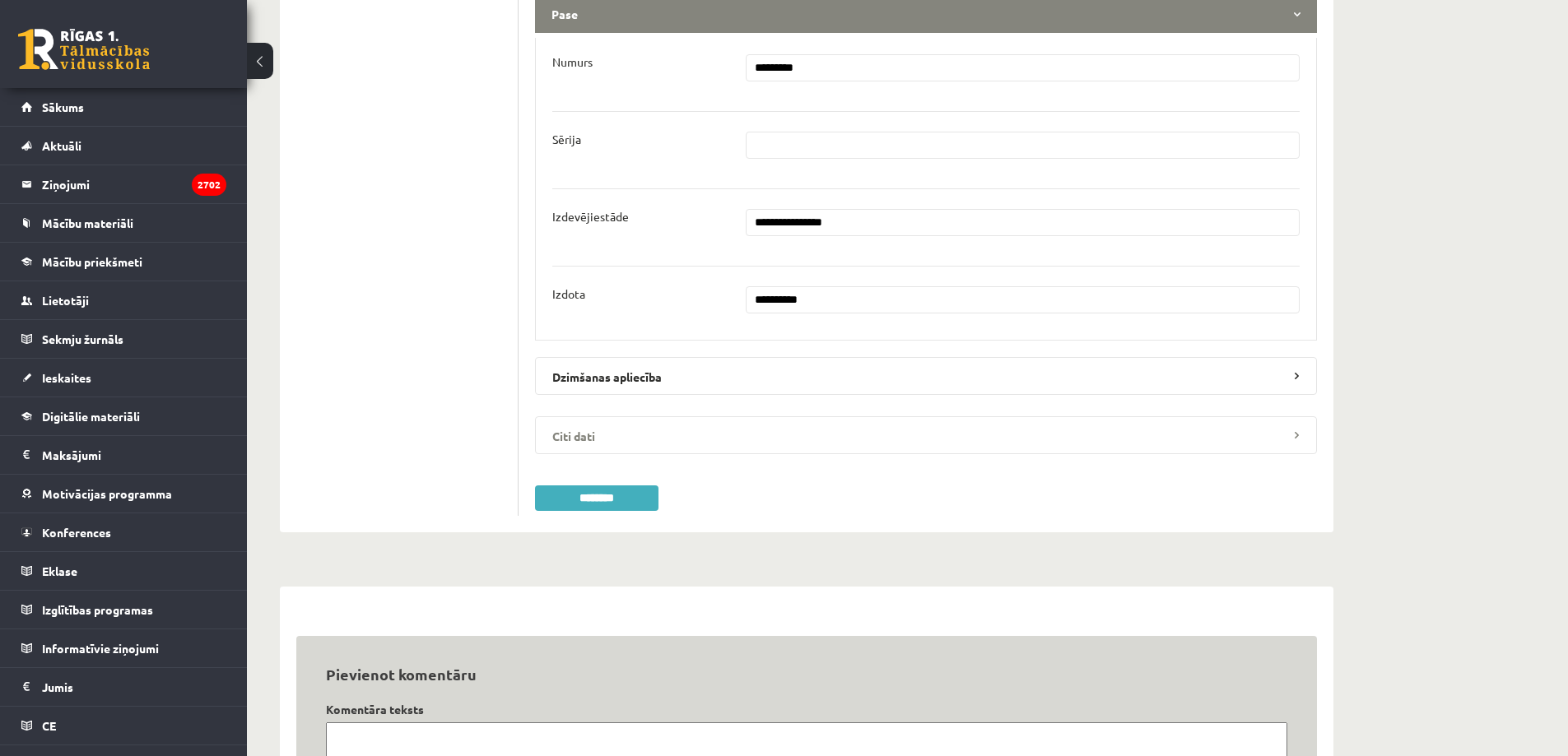 scroll, scrollTop: 1563, scrollLeft: 0, axis: vertical 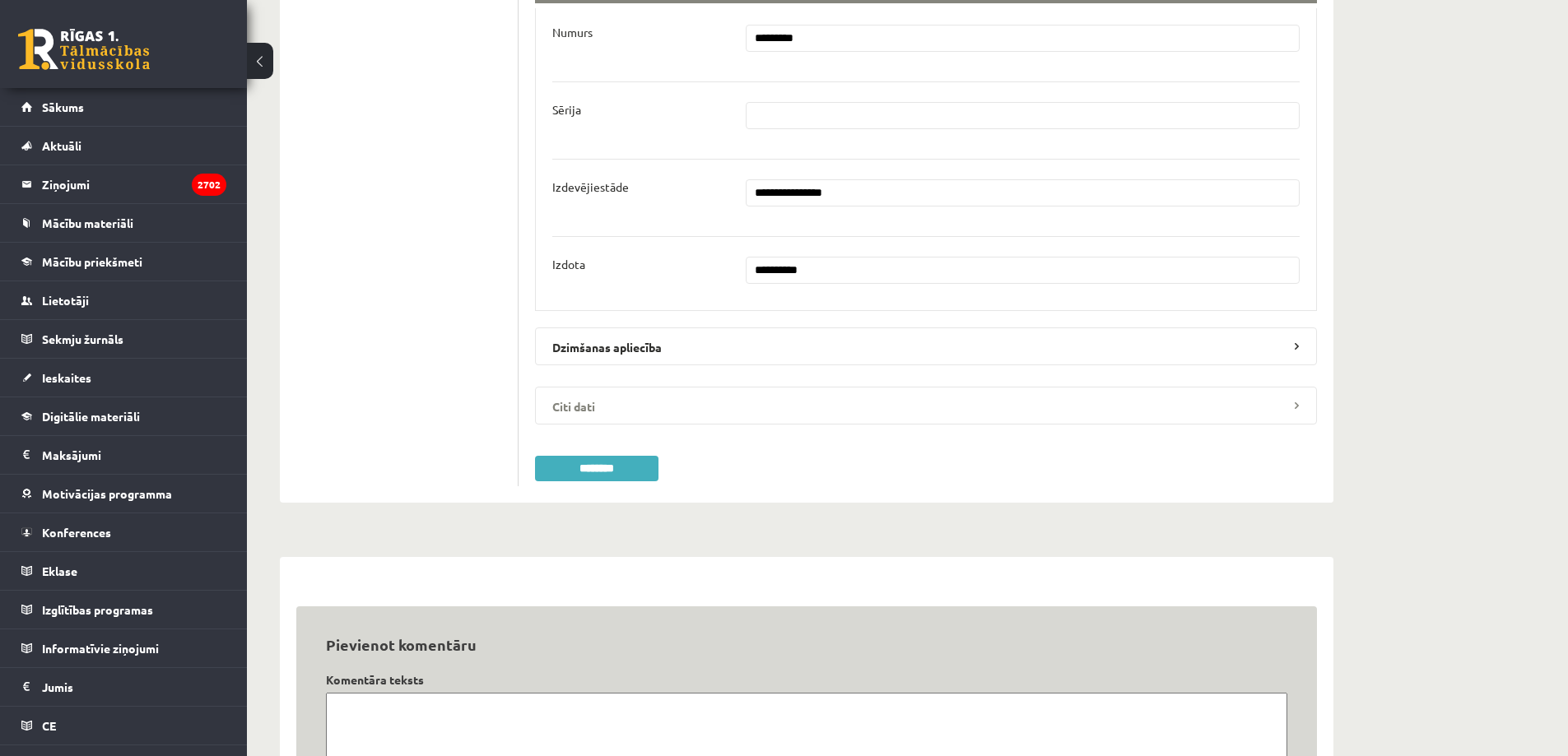type on "**********" 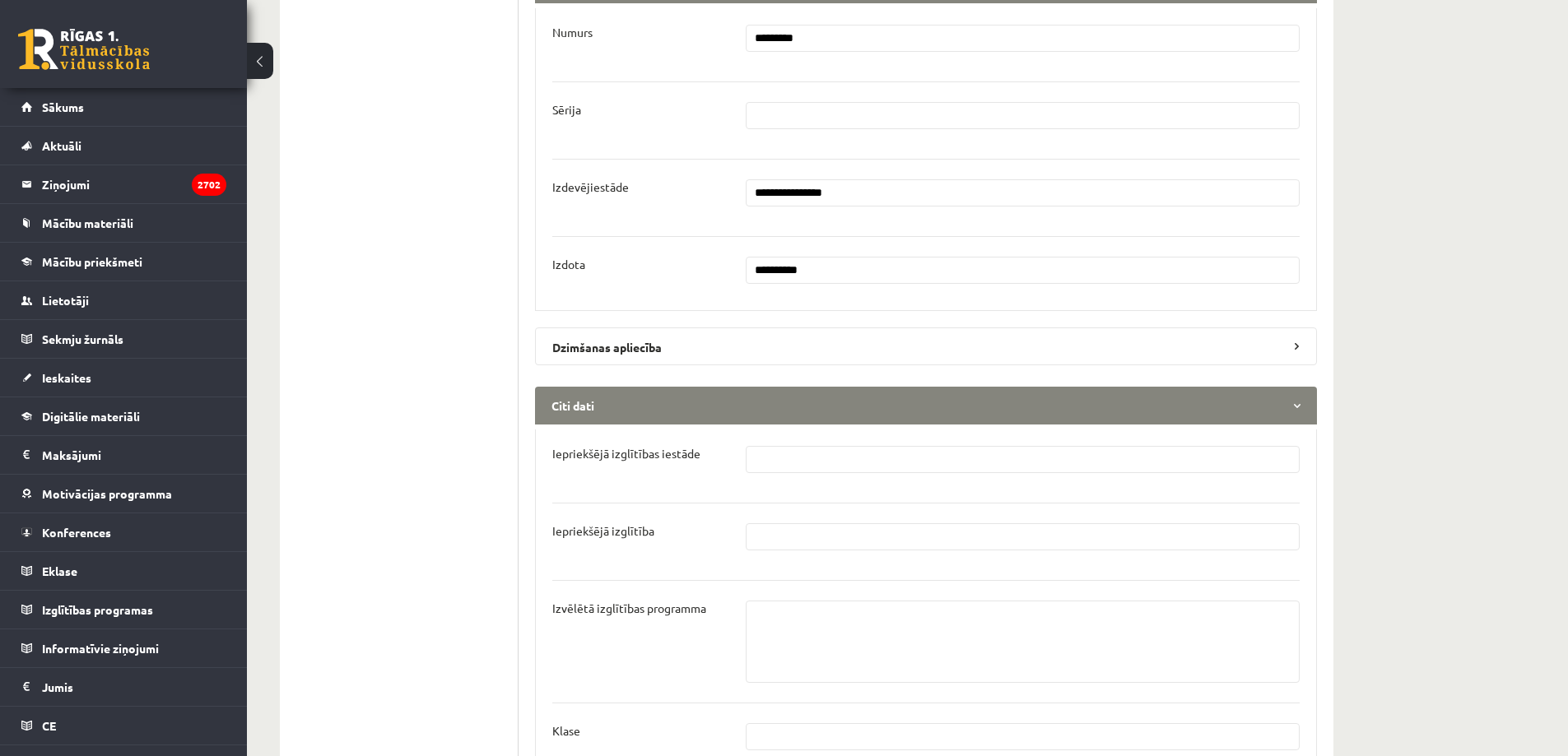 click at bounding box center [1023, 459] 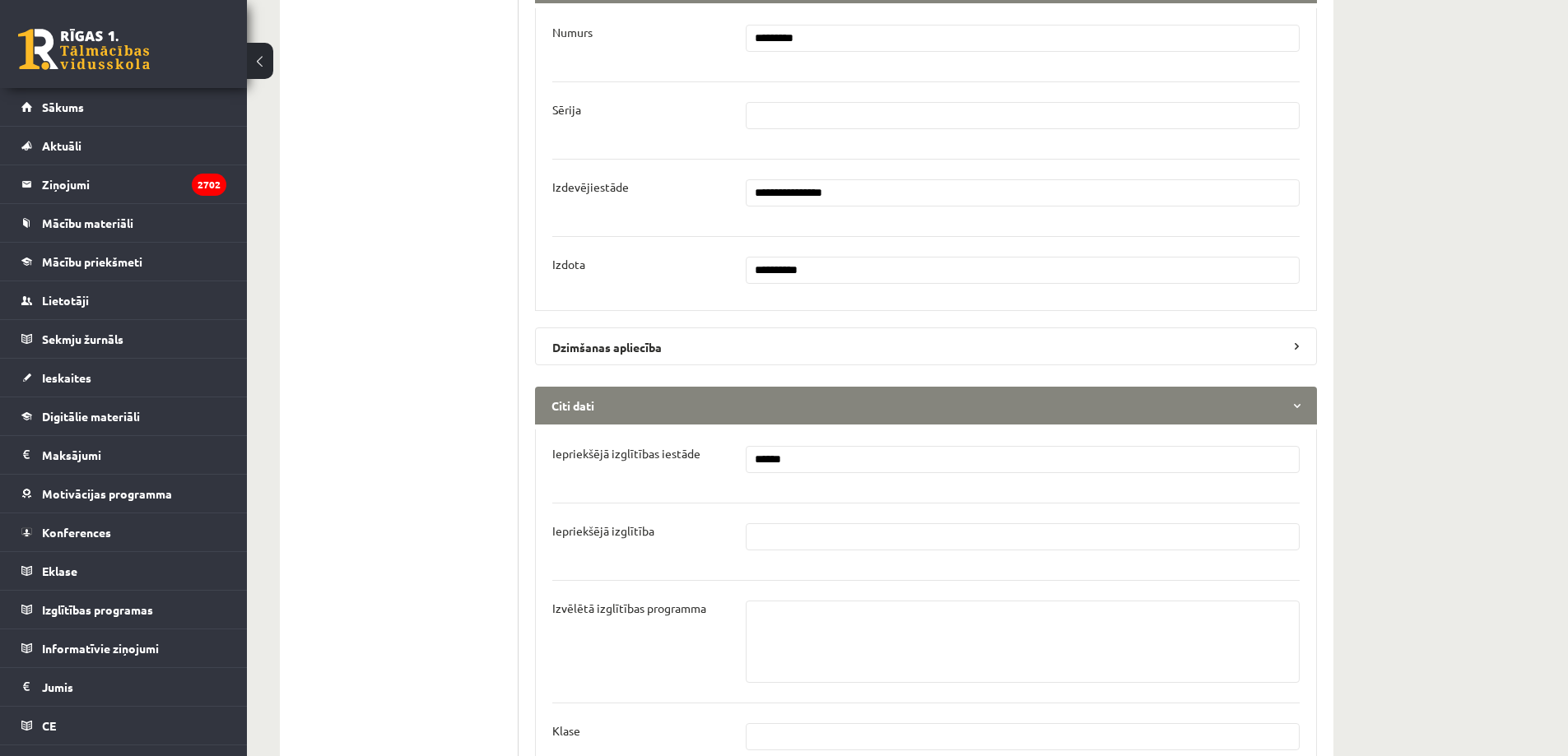 type on "**********" 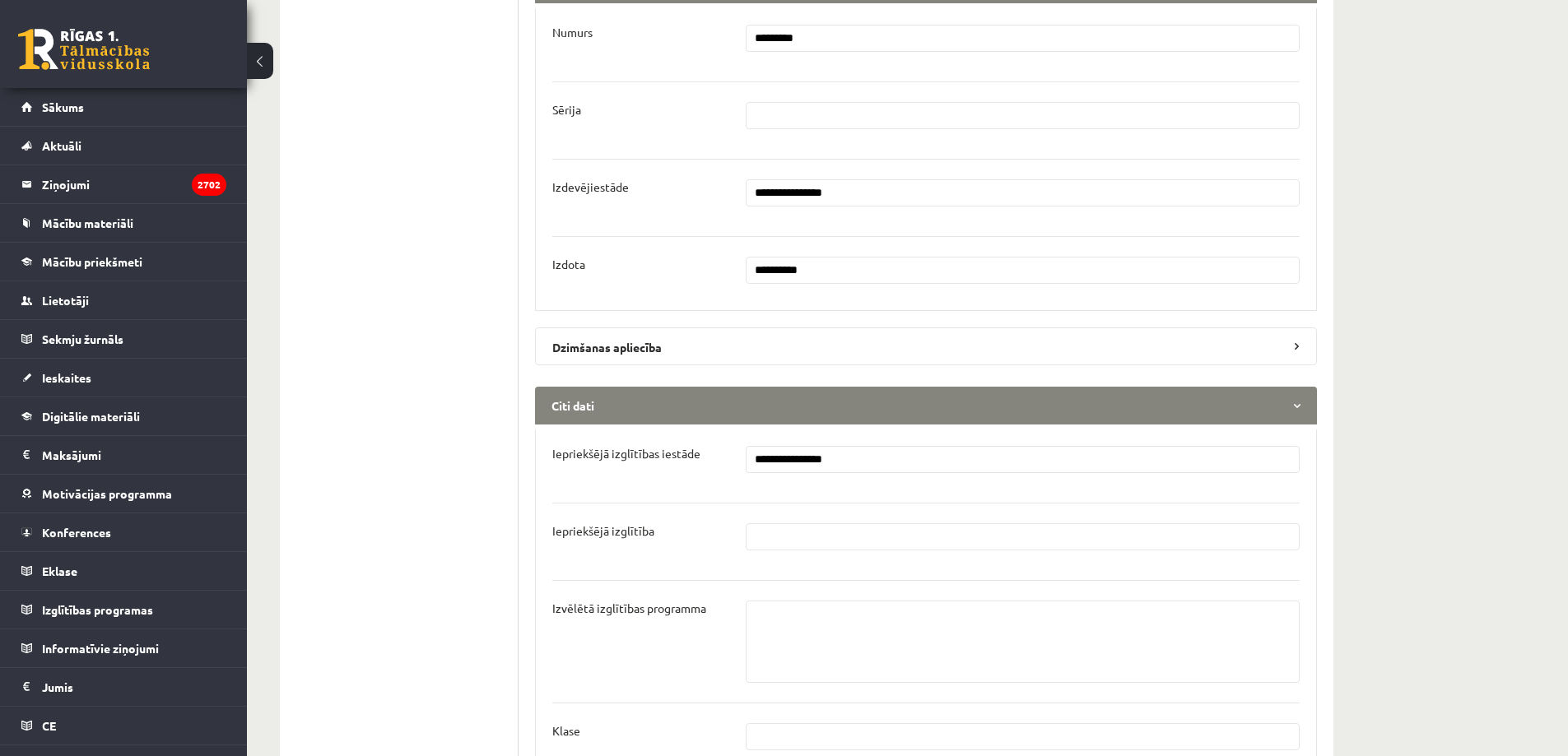 click at bounding box center [1023, 536] 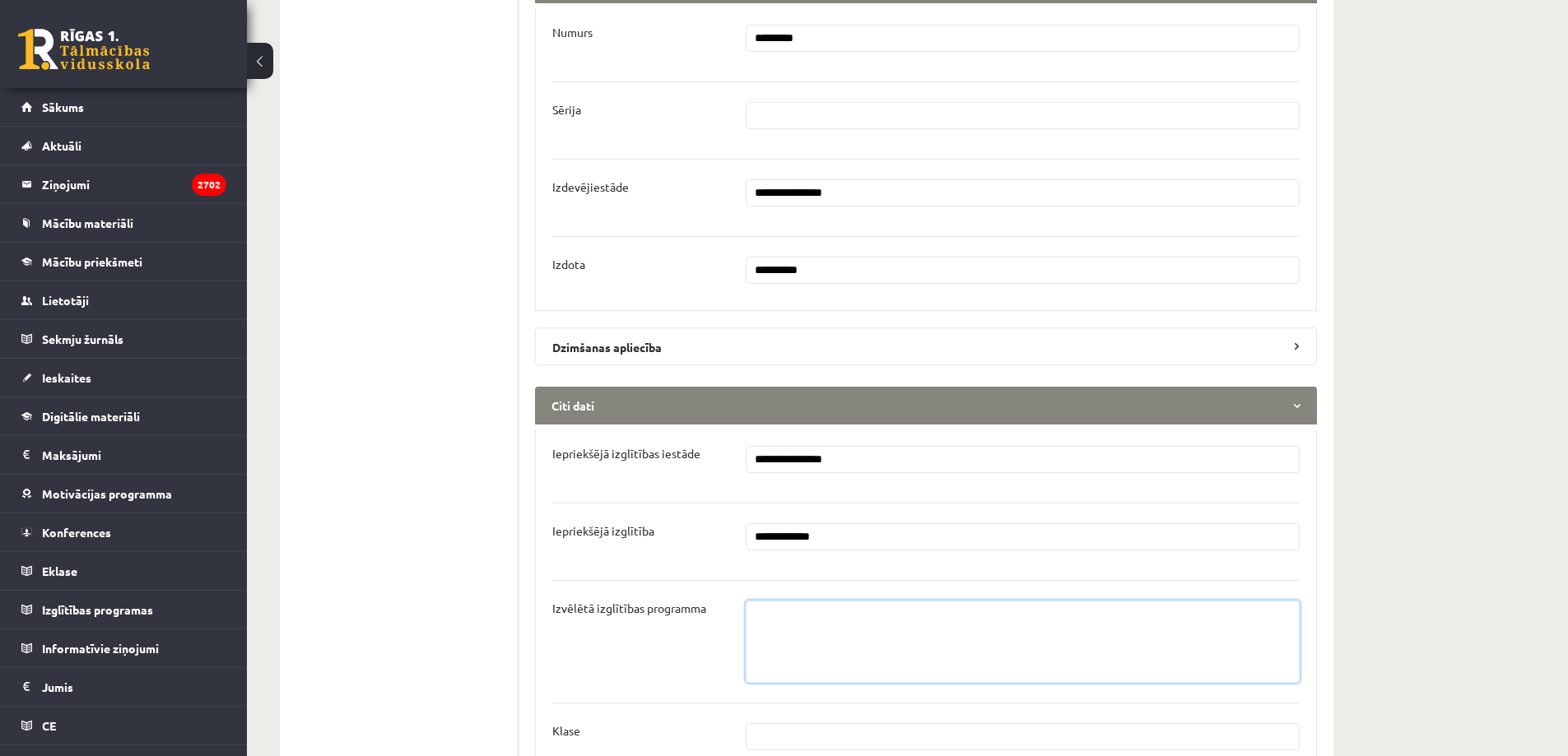 click at bounding box center [1023, 642] 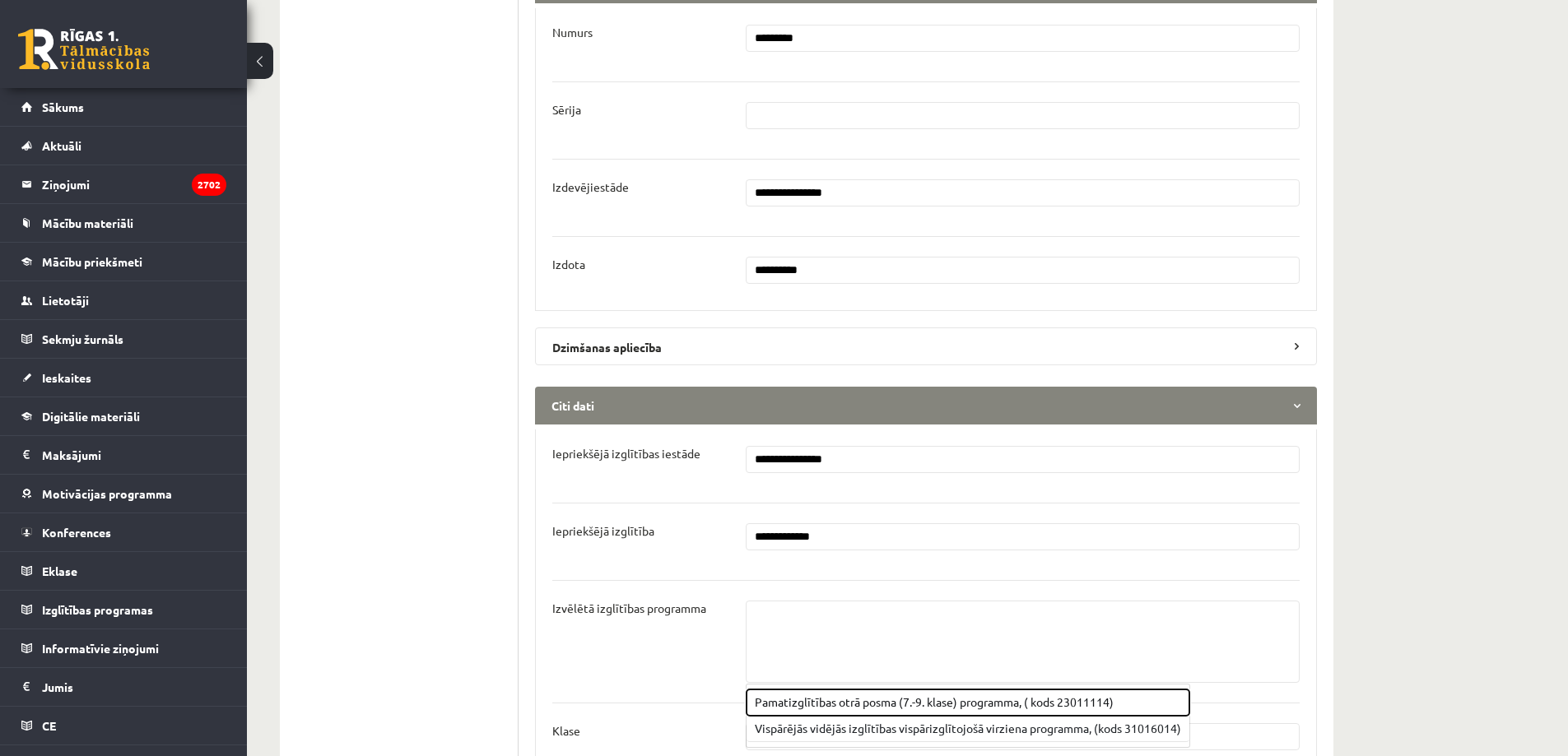 click on "Pamatizglītības otrā posma (7.-9. klase) programma, ( kods 23011114)" at bounding box center [968, 703] 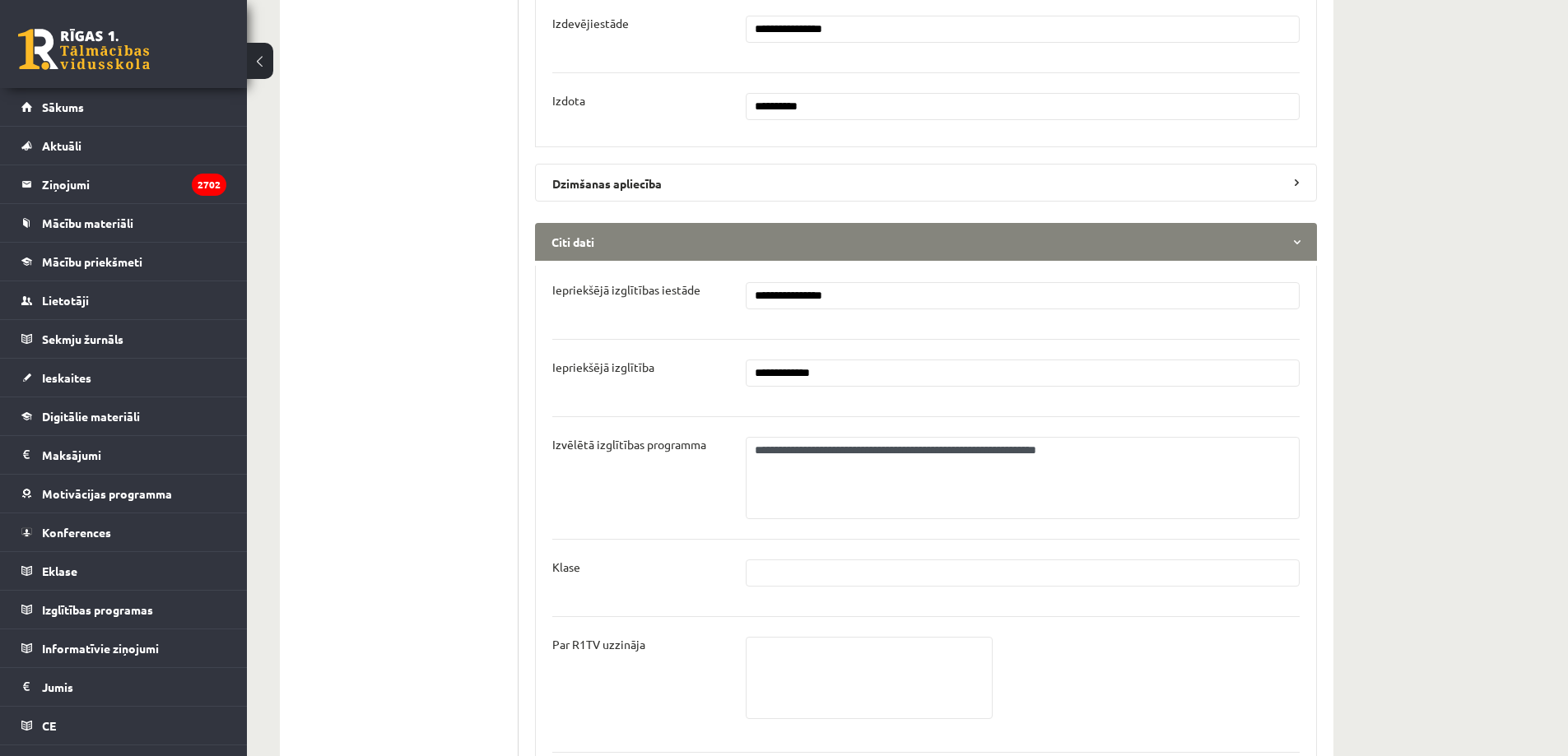 scroll, scrollTop: 1728, scrollLeft: 0, axis: vertical 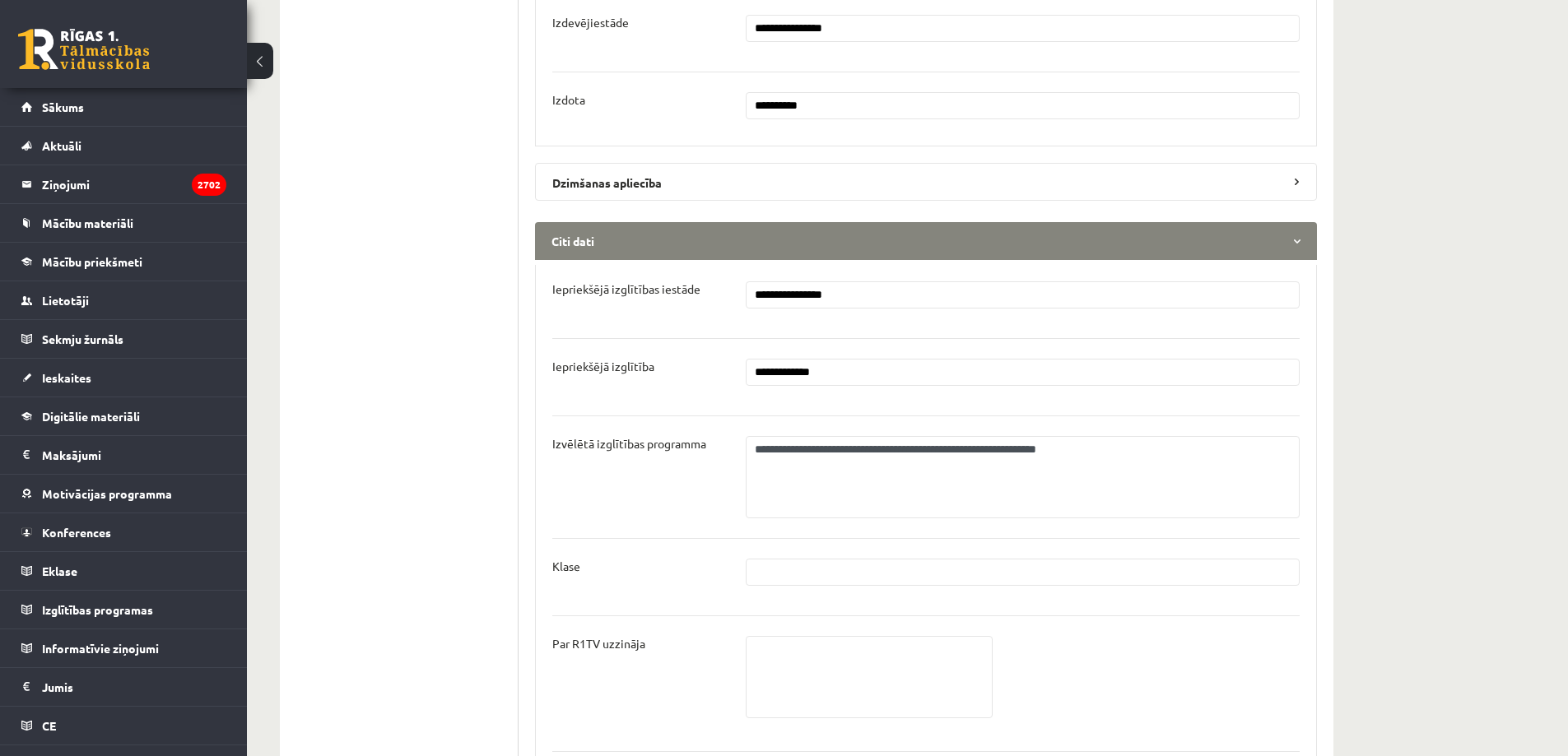 click at bounding box center (1023, 572) 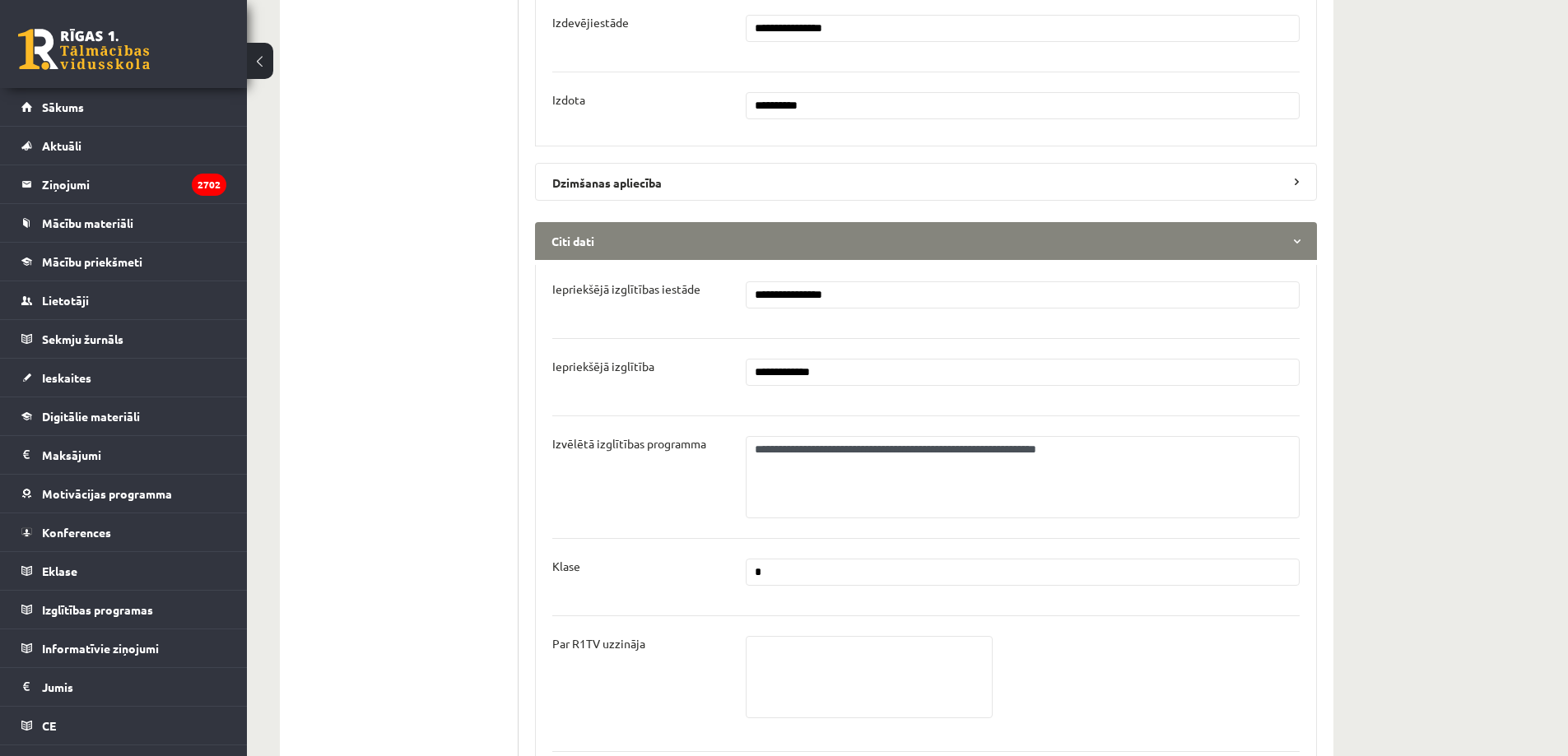 type on "**" 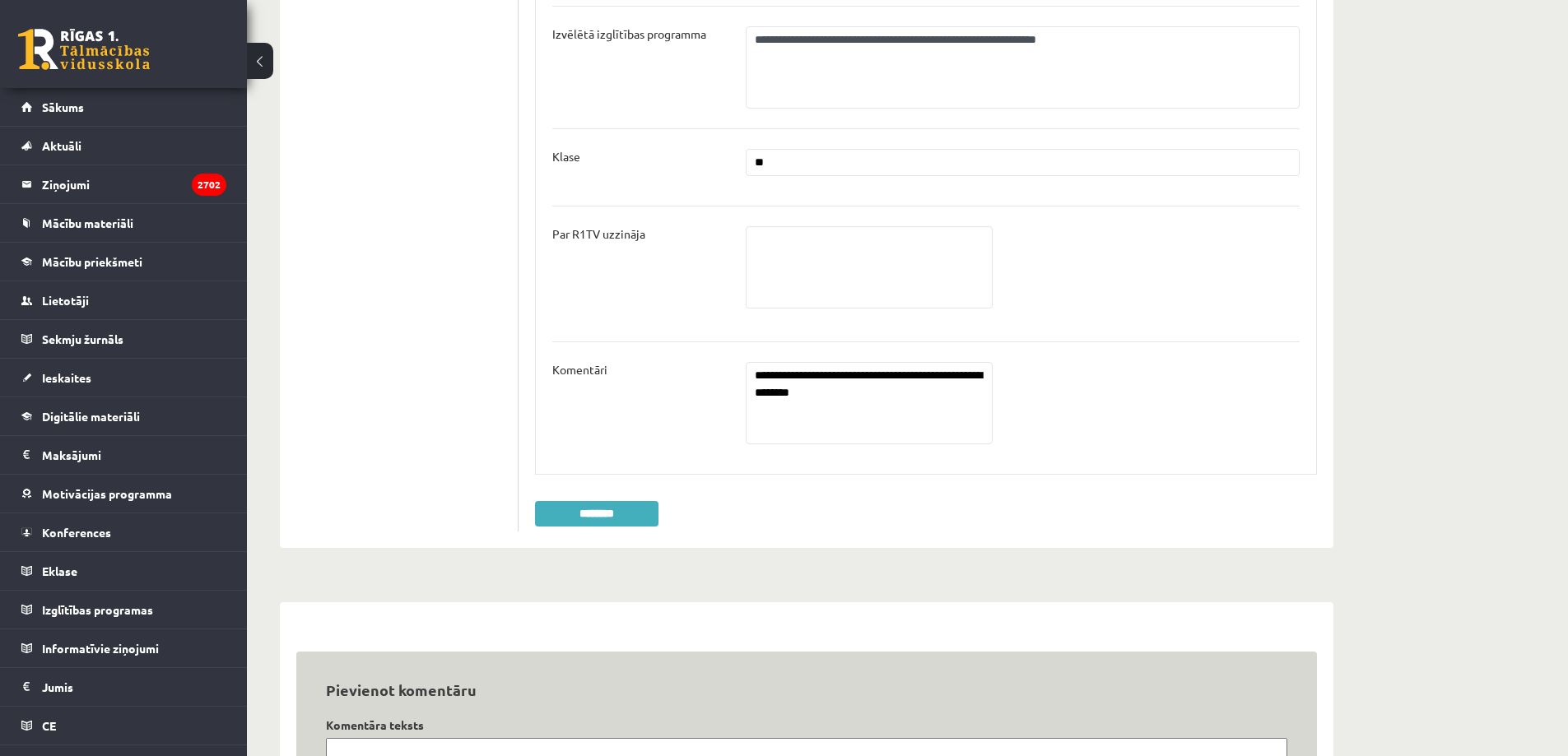 scroll, scrollTop: 2139, scrollLeft: 0, axis: vertical 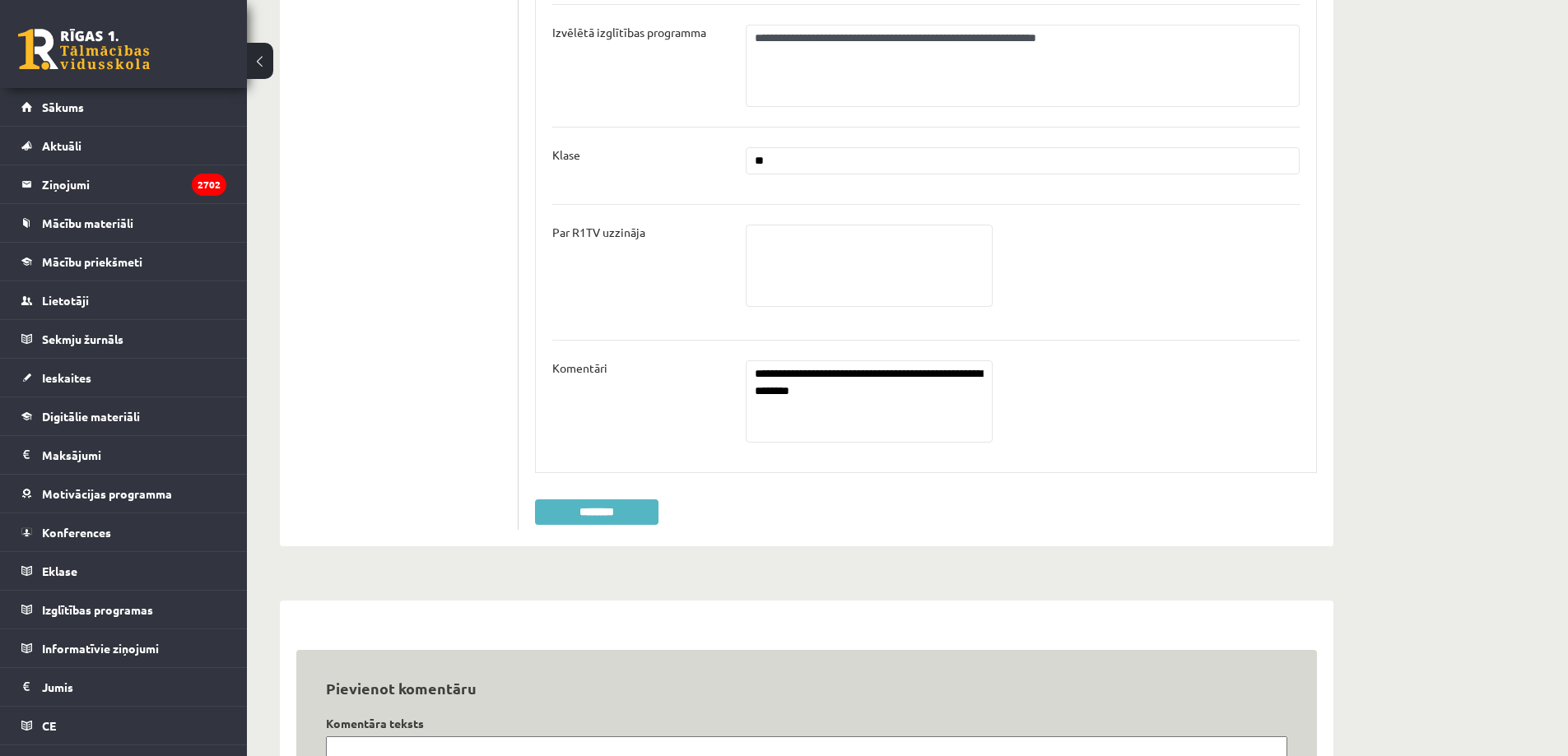 click on "********" at bounding box center (597, 512) 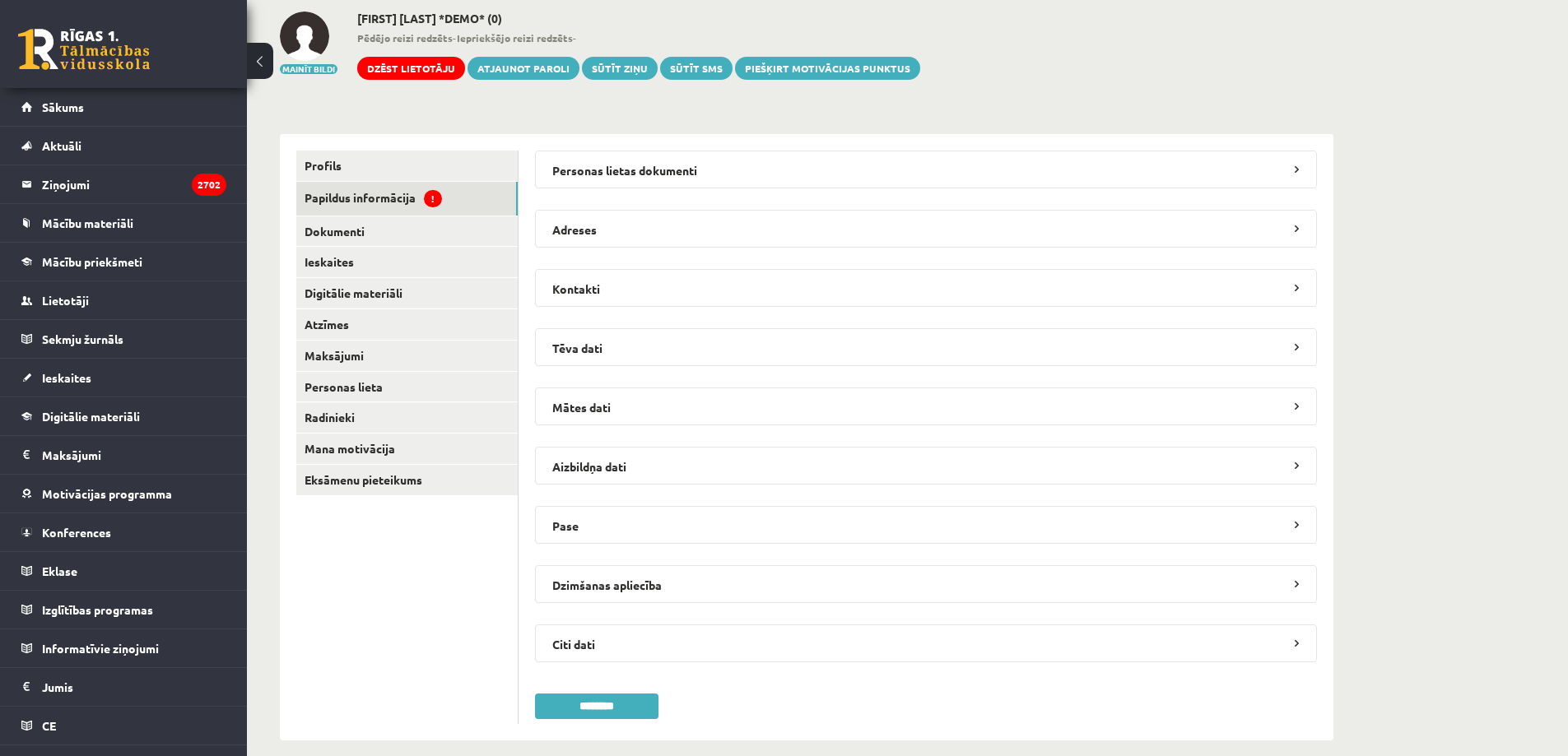 scroll, scrollTop: 411, scrollLeft: 0, axis: vertical 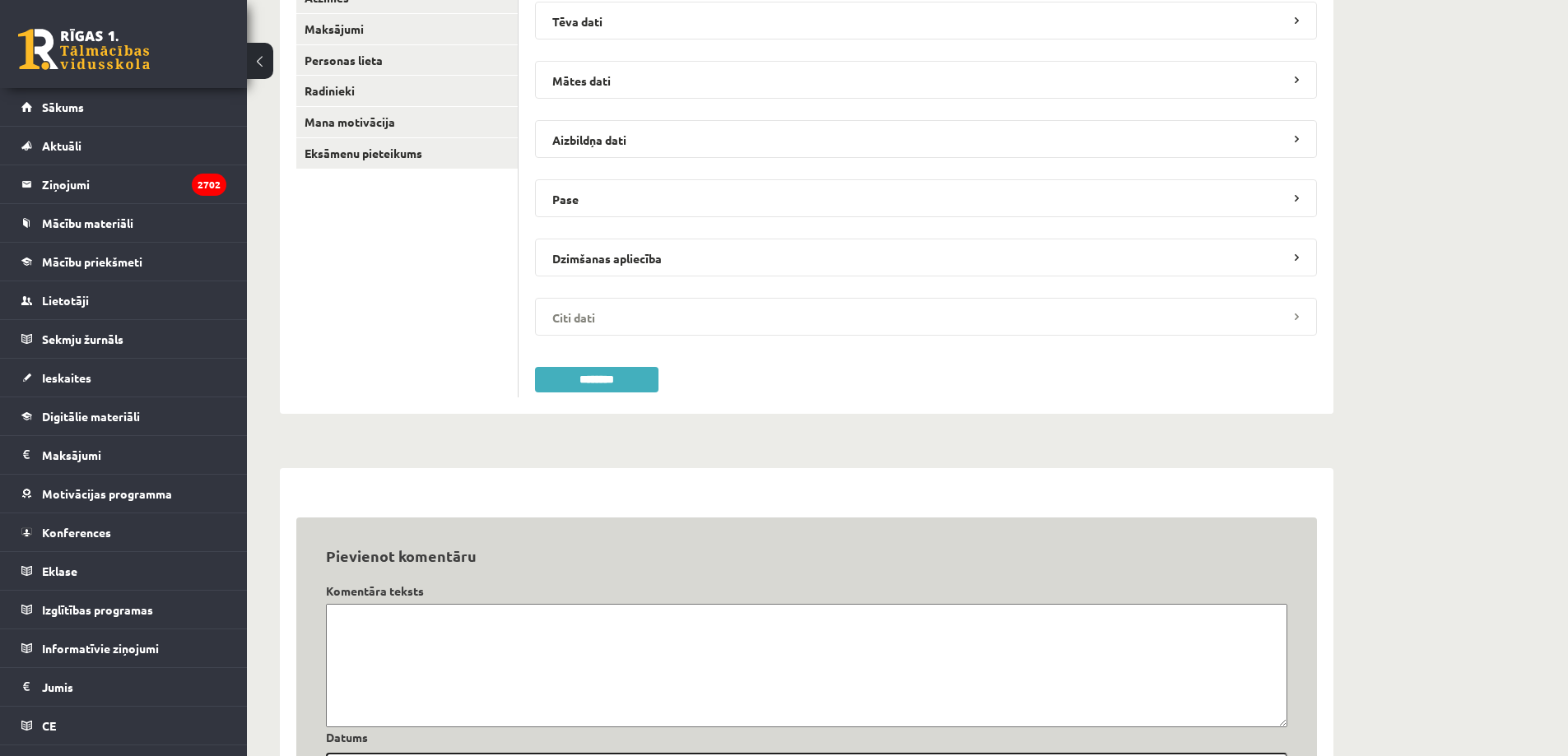 click on "Citi dati" at bounding box center [926, 317] 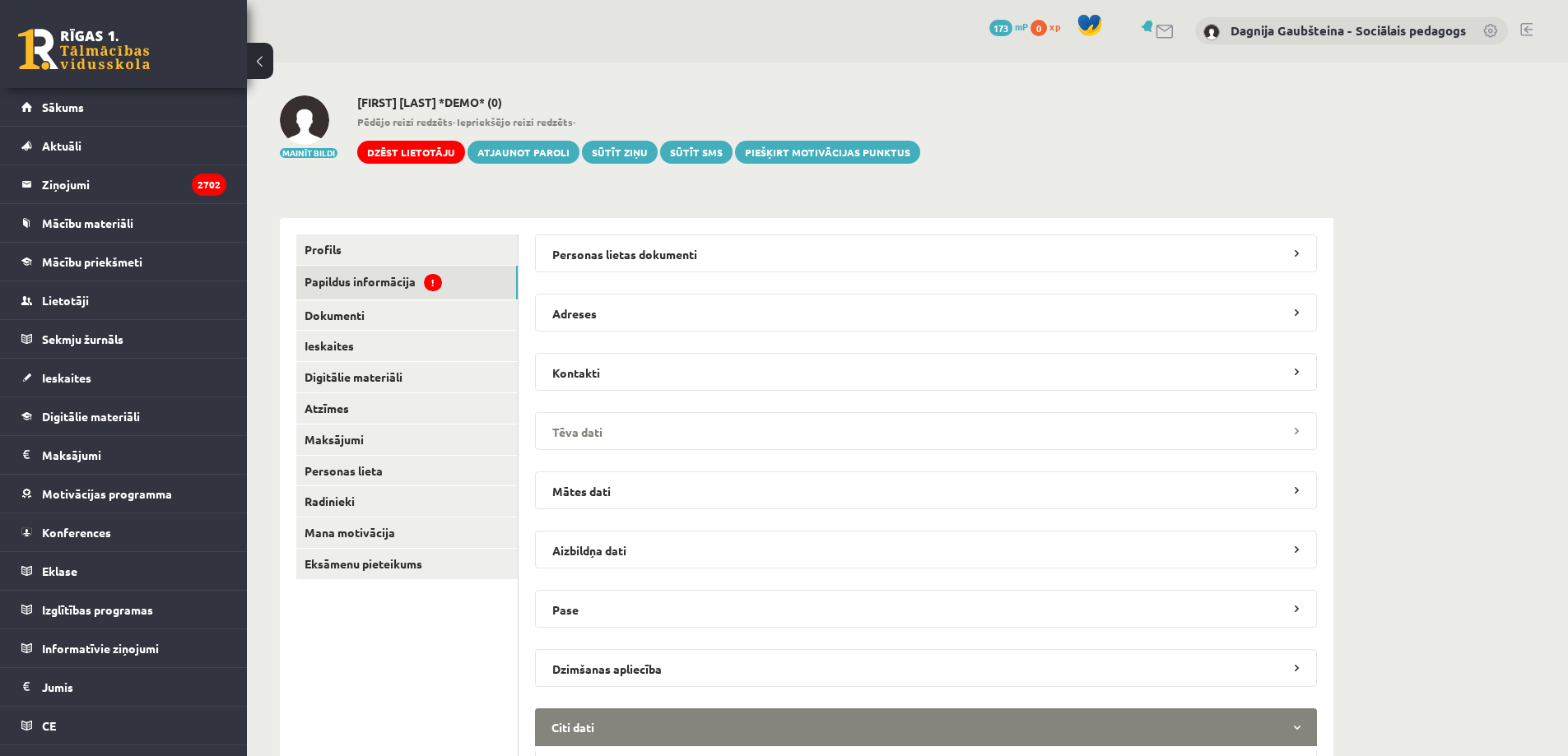 scroll, scrollTop: 0, scrollLeft: 0, axis: both 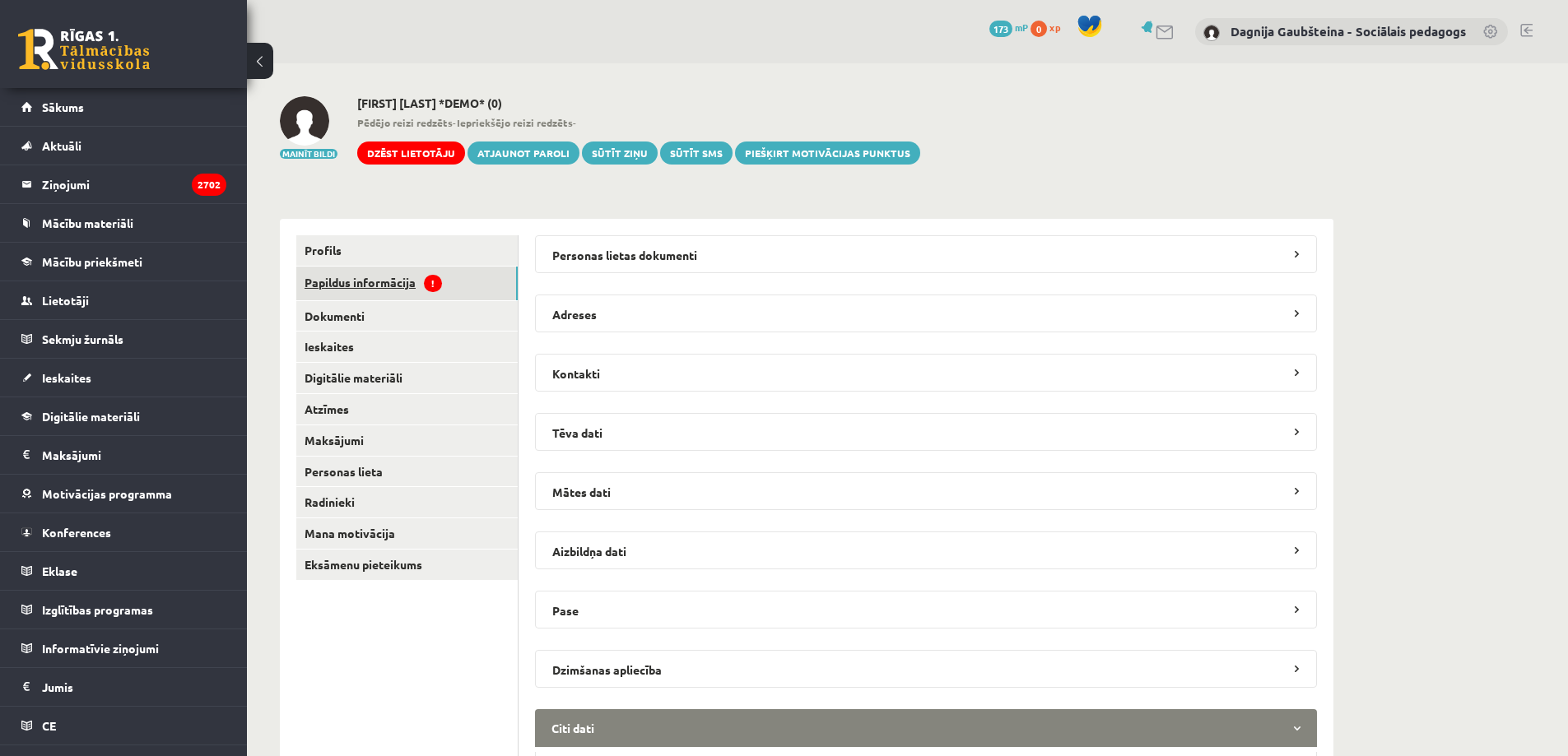 click on "Papildus informācija
!" at bounding box center (407, 283) 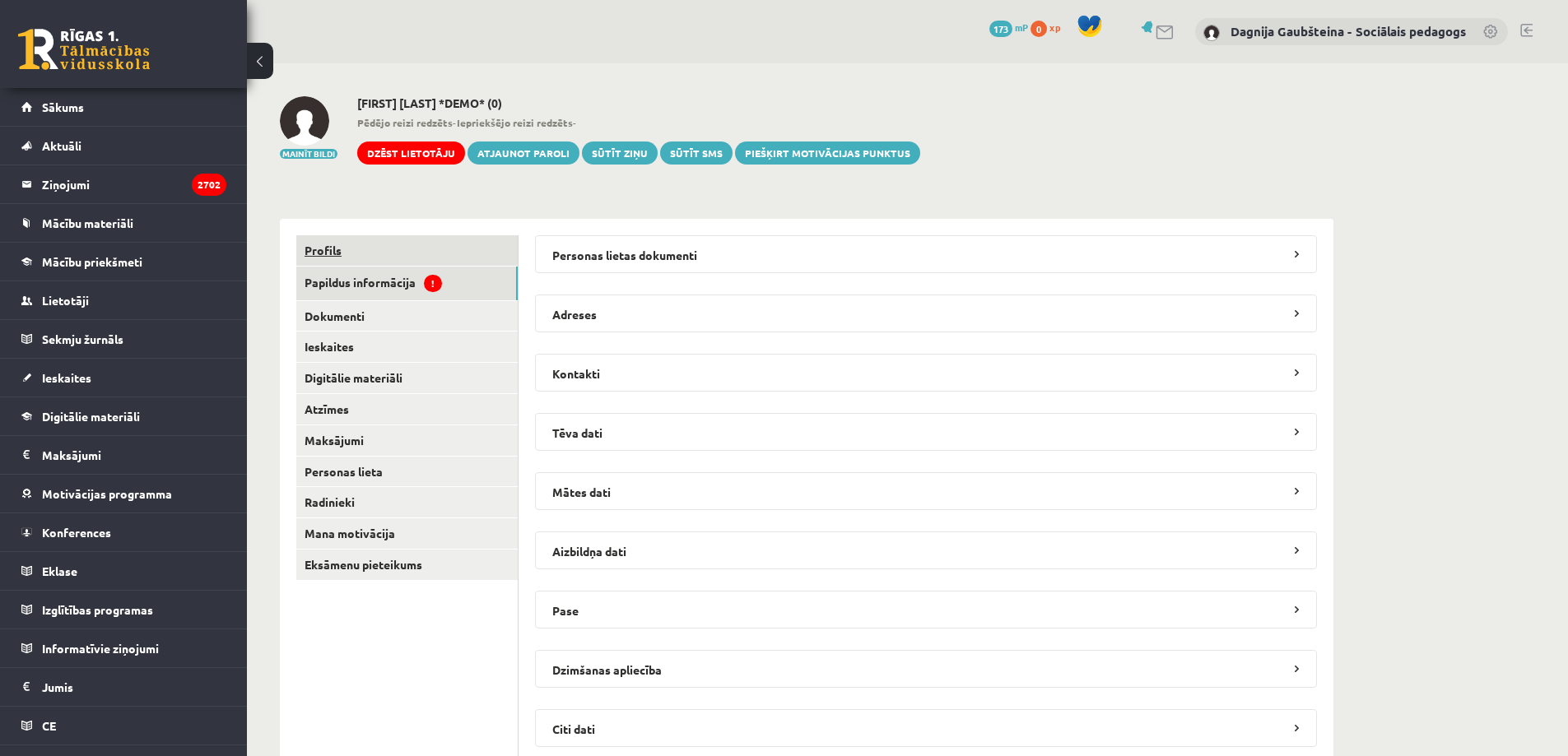 click on "Profils" at bounding box center (407, 250) 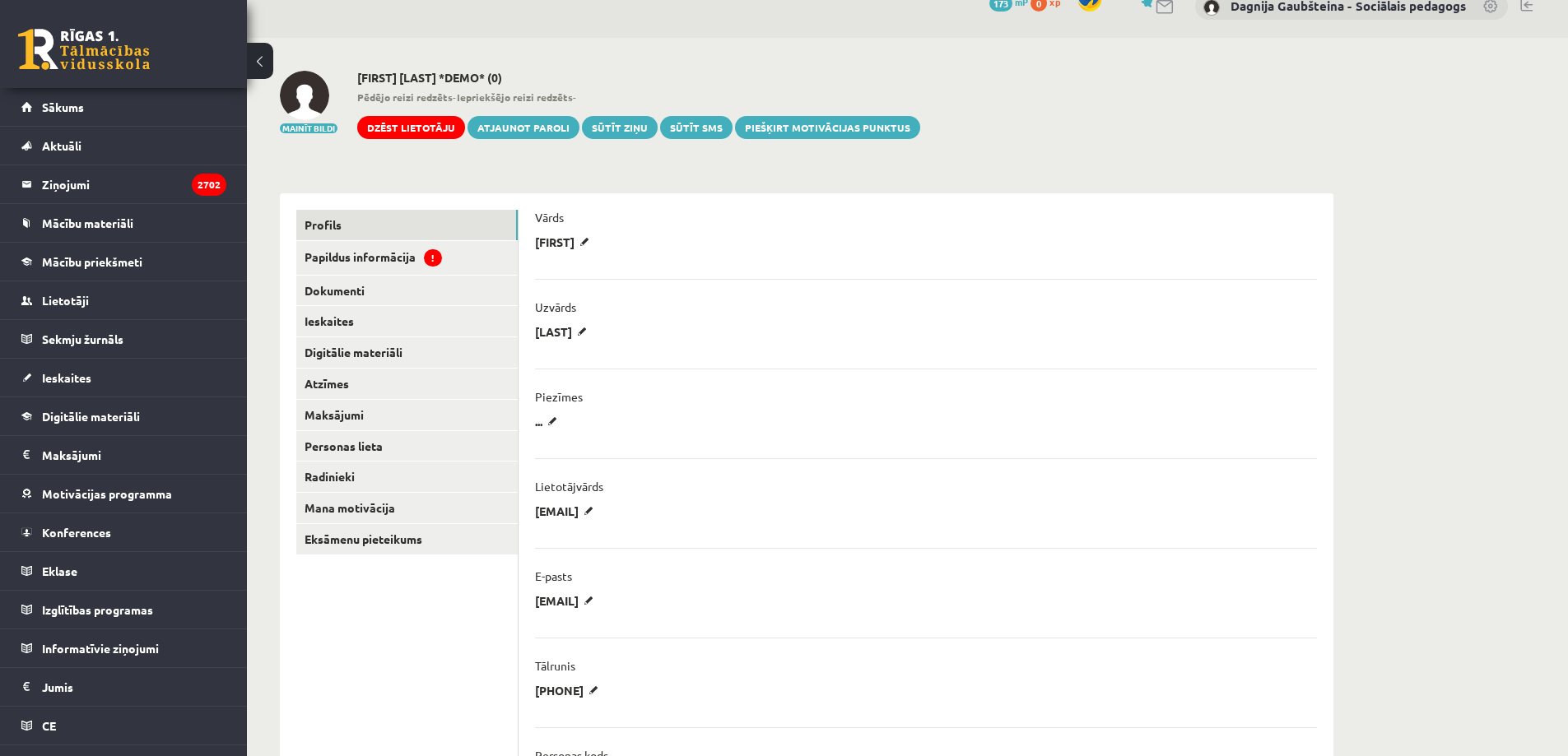 scroll, scrollTop: 0, scrollLeft: 0, axis: both 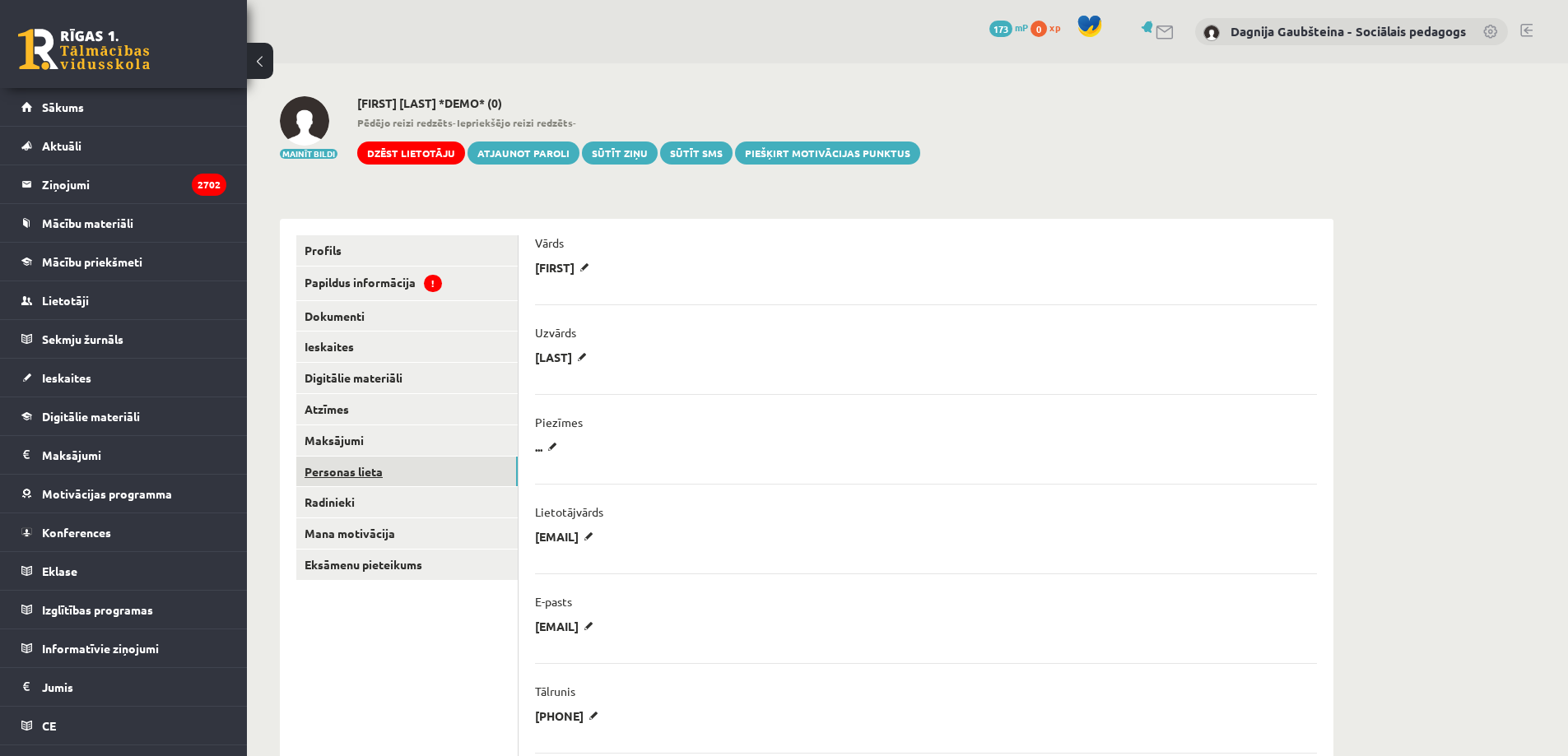 click on "Personas lieta" at bounding box center (407, 471) 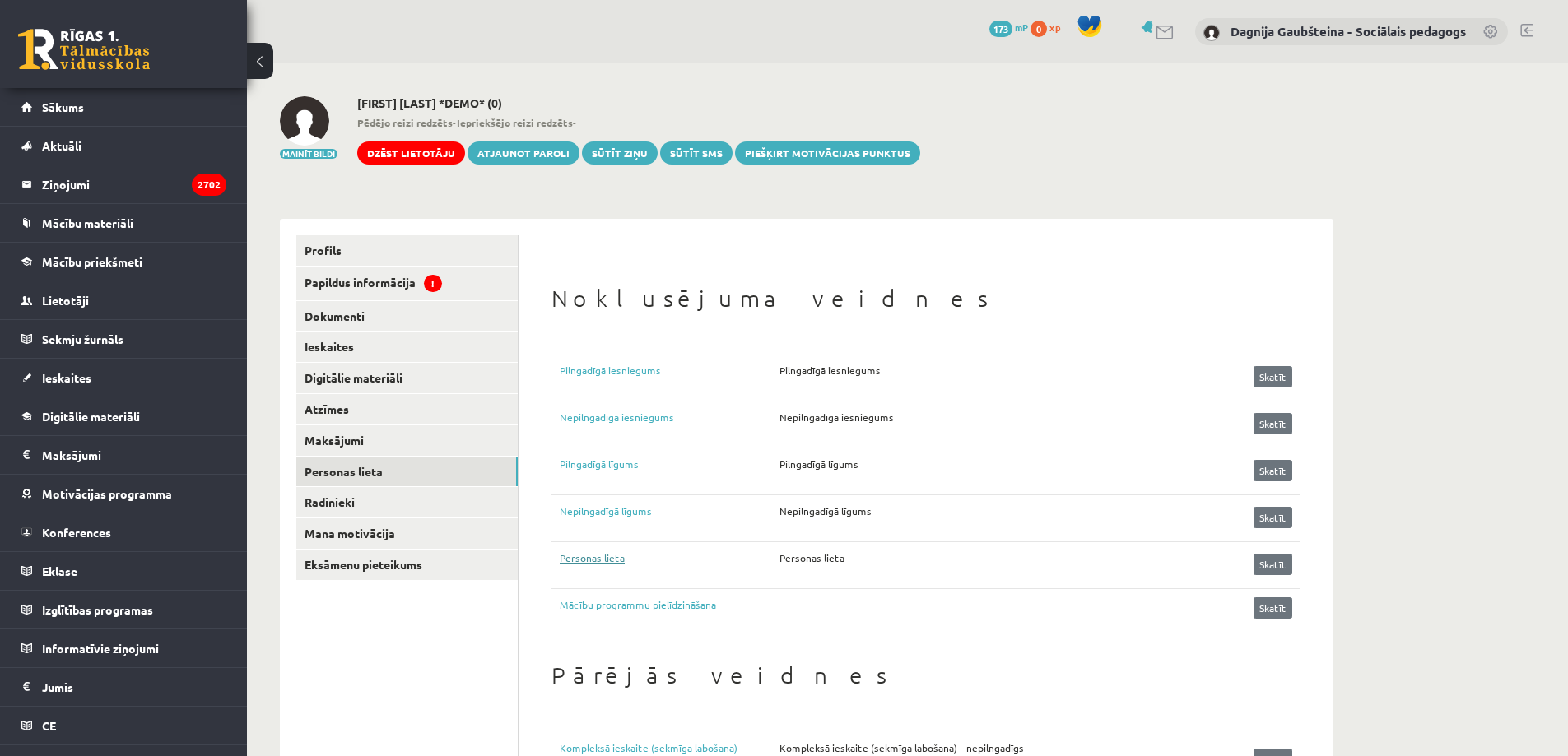 click on "Personas lieta" at bounding box center [669, 563] 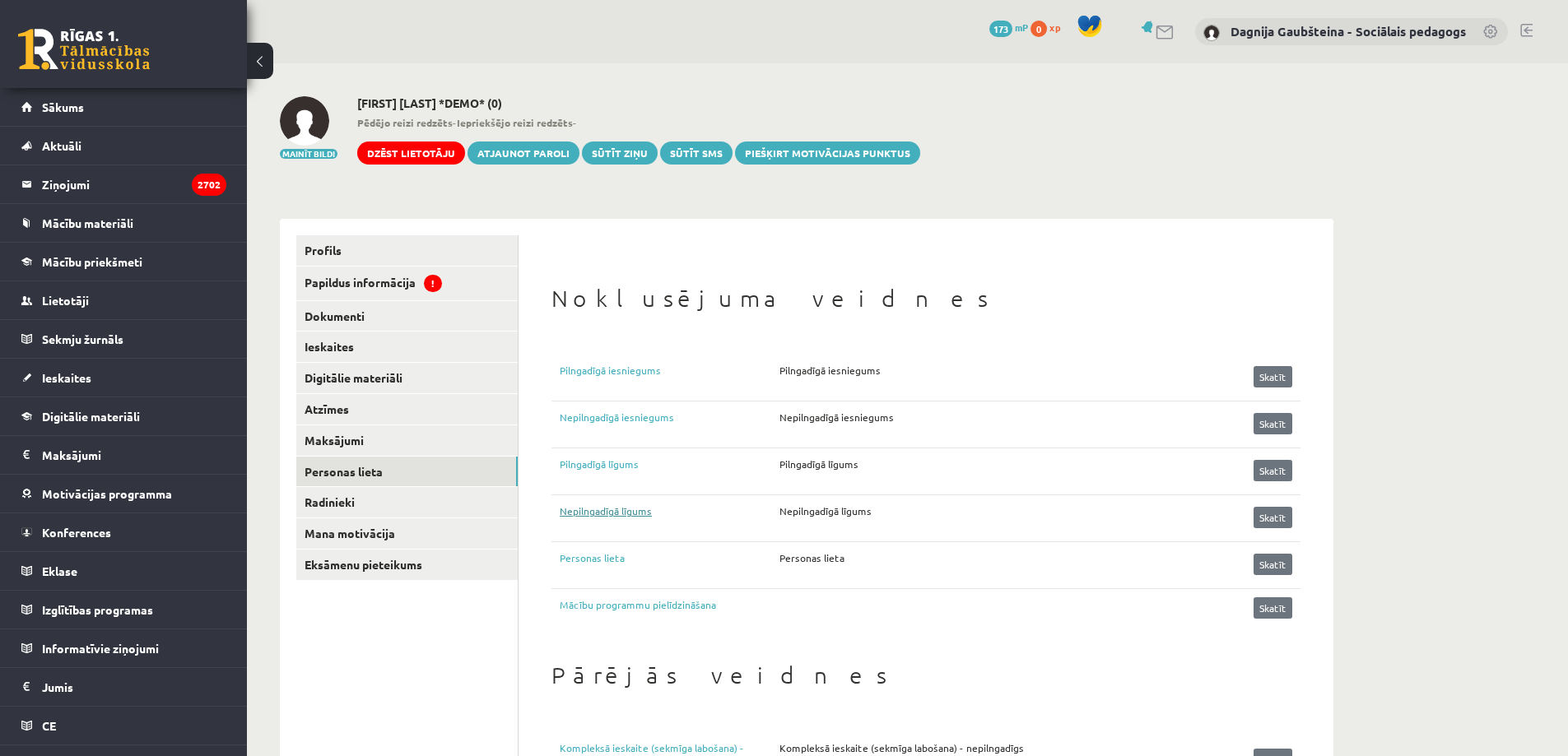 click on "Nepilngadīgā līgums" at bounding box center (669, 516) 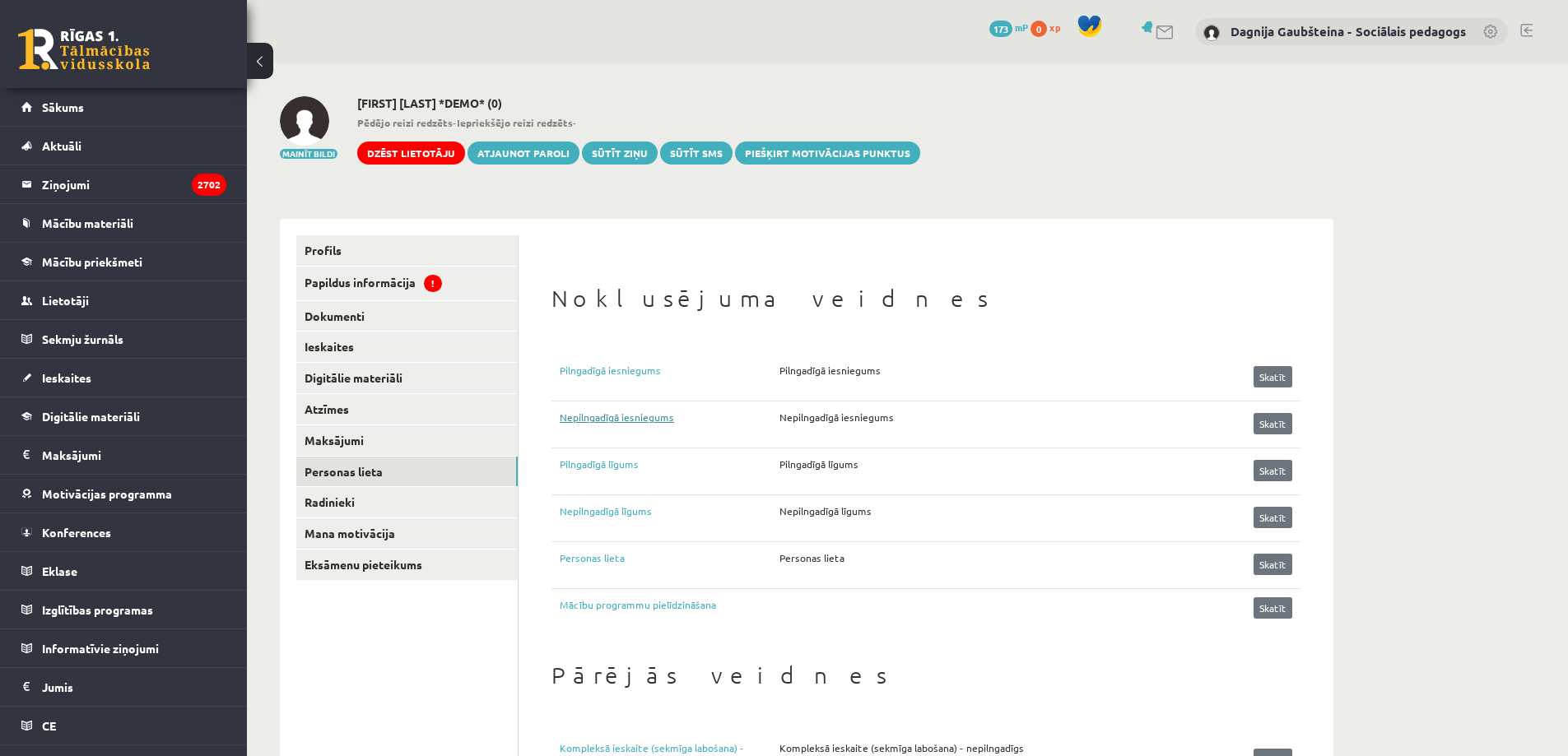 click on "Nepilngadīgā iesniegums" at bounding box center (669, 422) 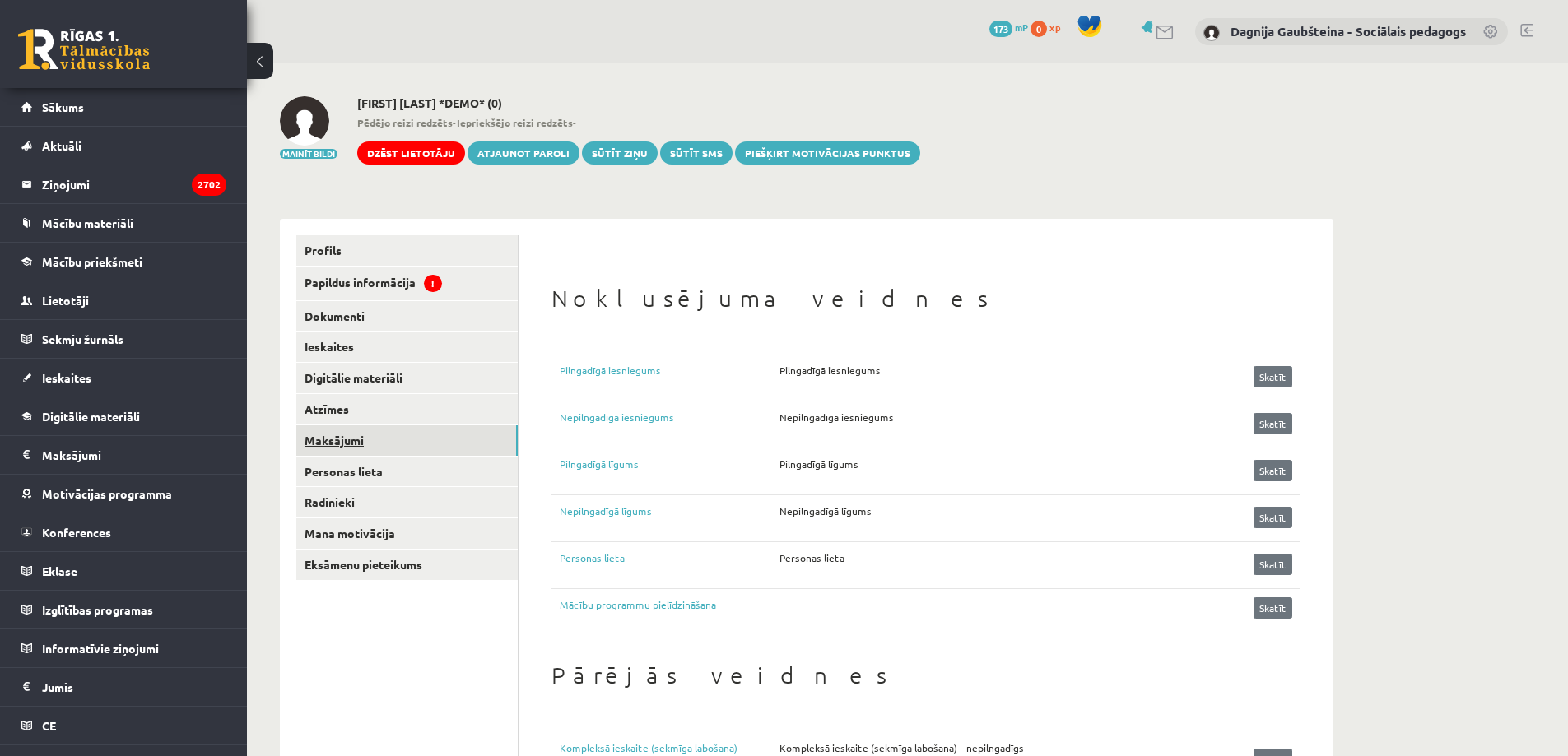 click on "Maksājumi" at bounding box center (407, 440) 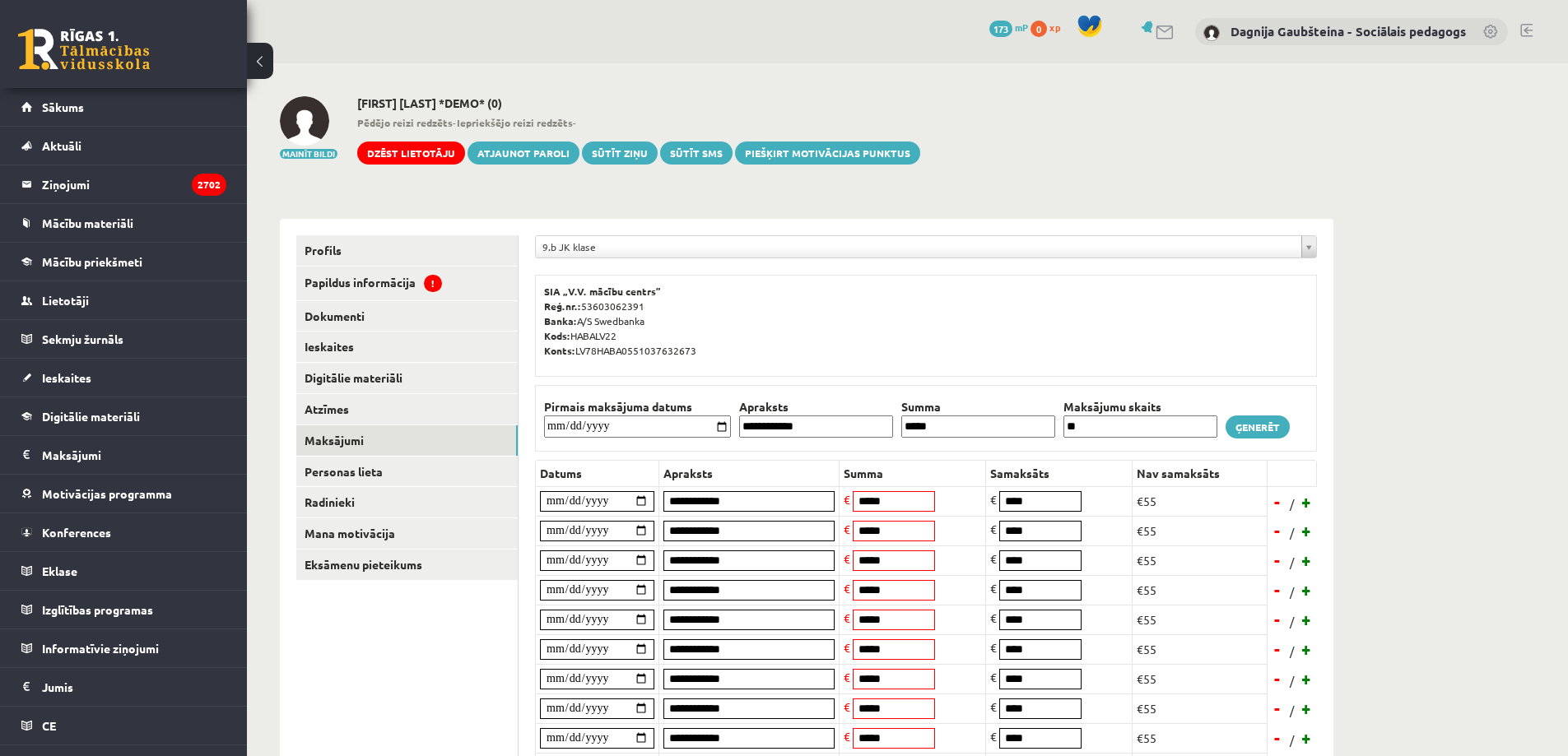 drag, startPoint x: 931, startPoint y: 424, endPoint x: 759, endPoint y: 413, distance: 172.35139 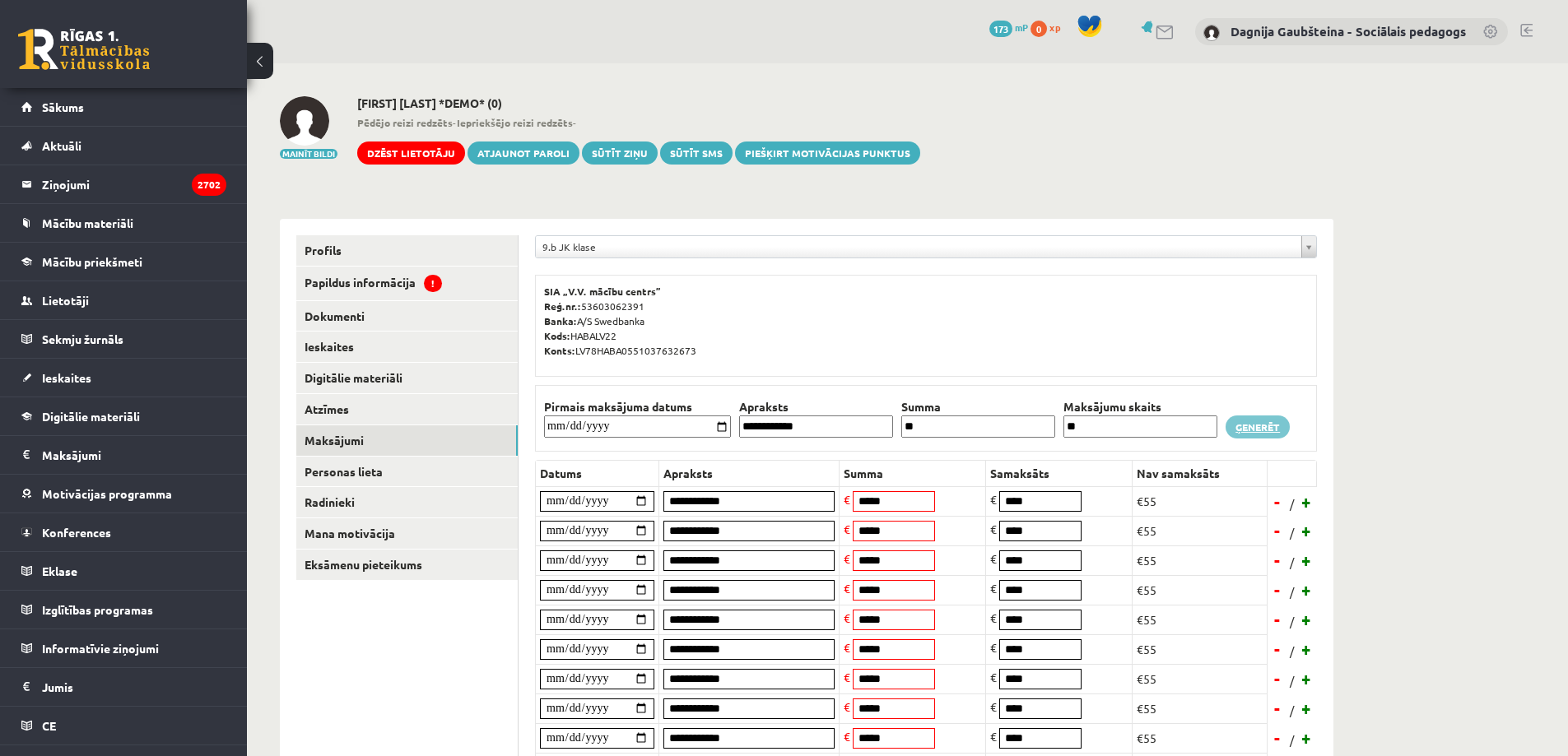 type on "**" 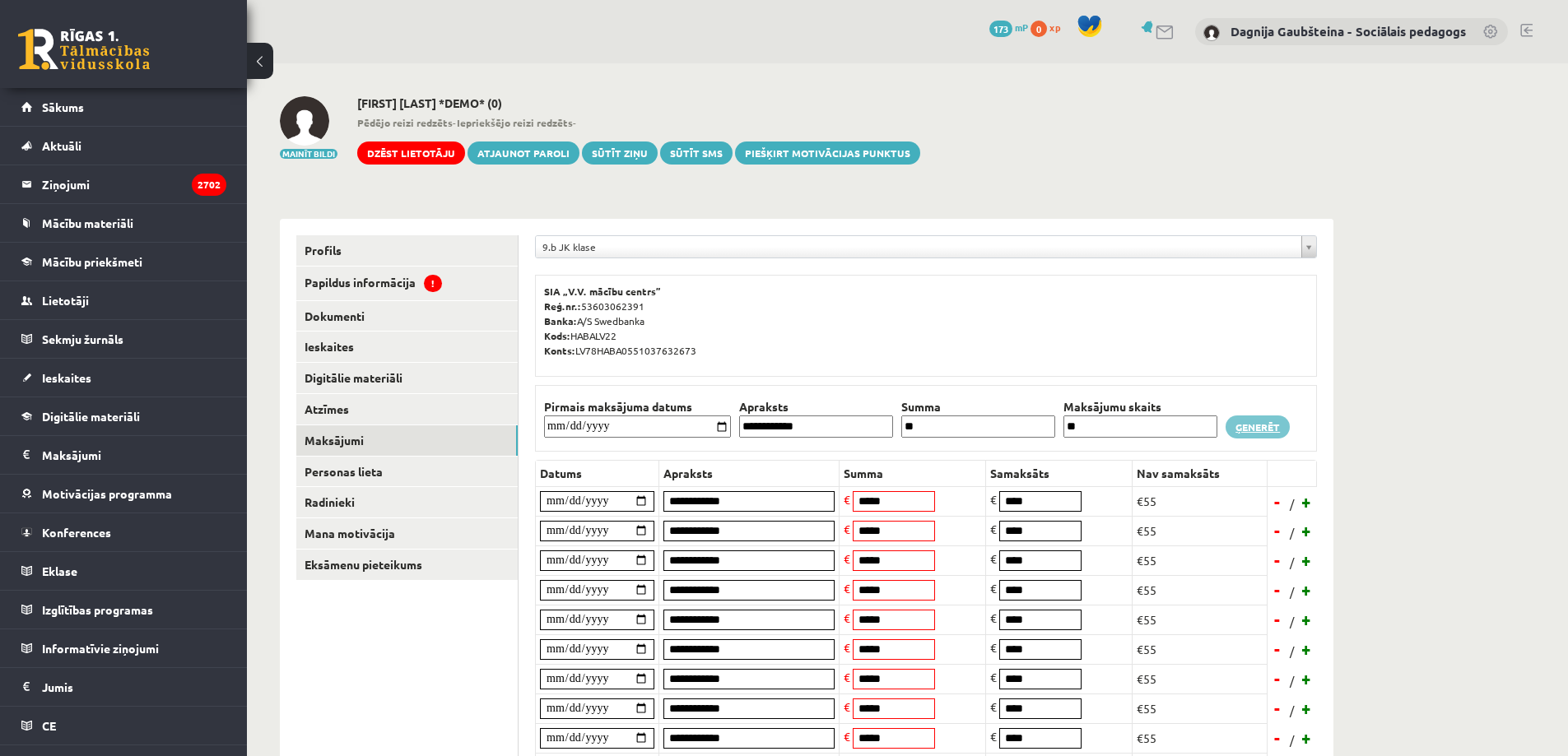 click on "Ģenerēt" at bounding box center [1258, 427] 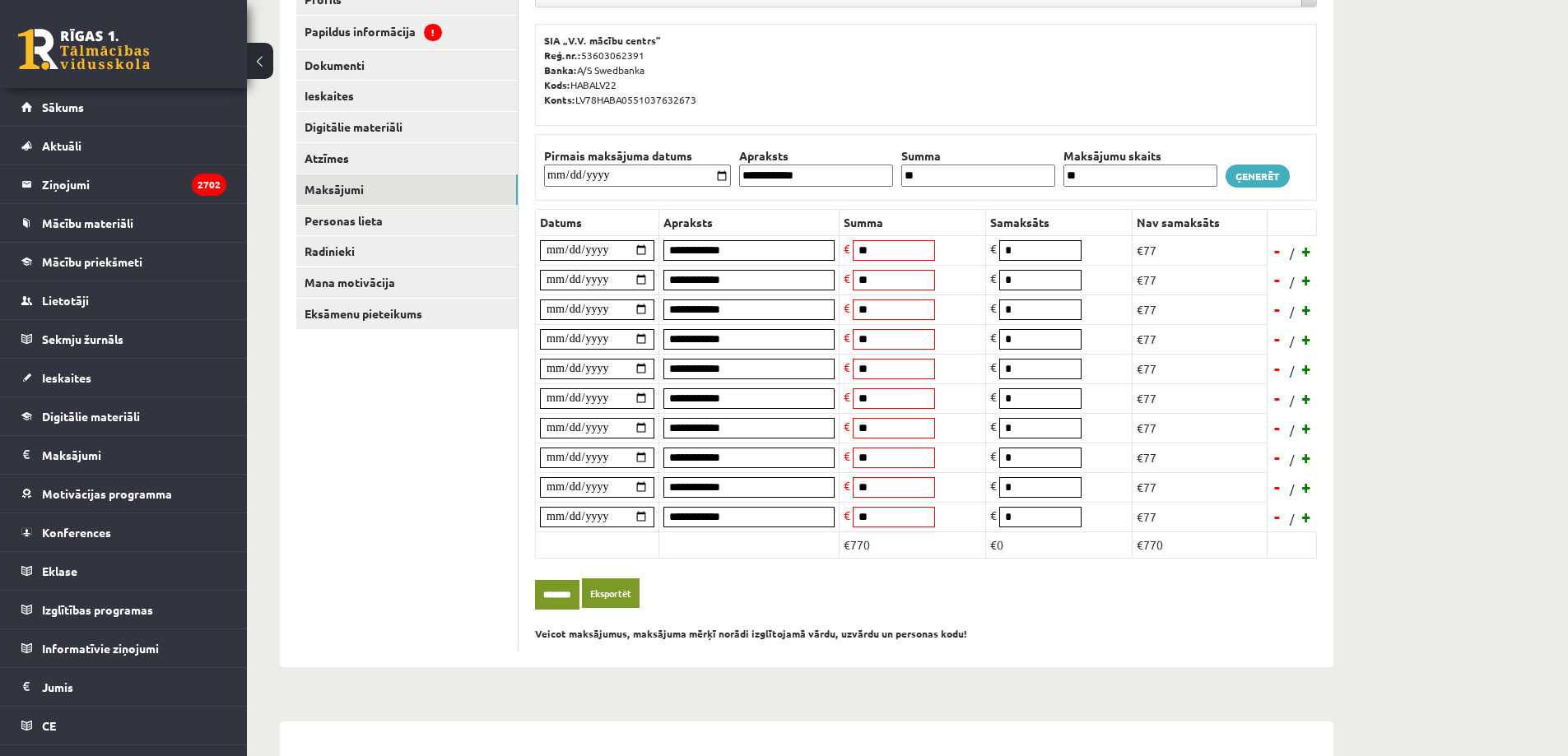 scroll, scrollTop: 329, scrollLeft: 0, axis: vertical 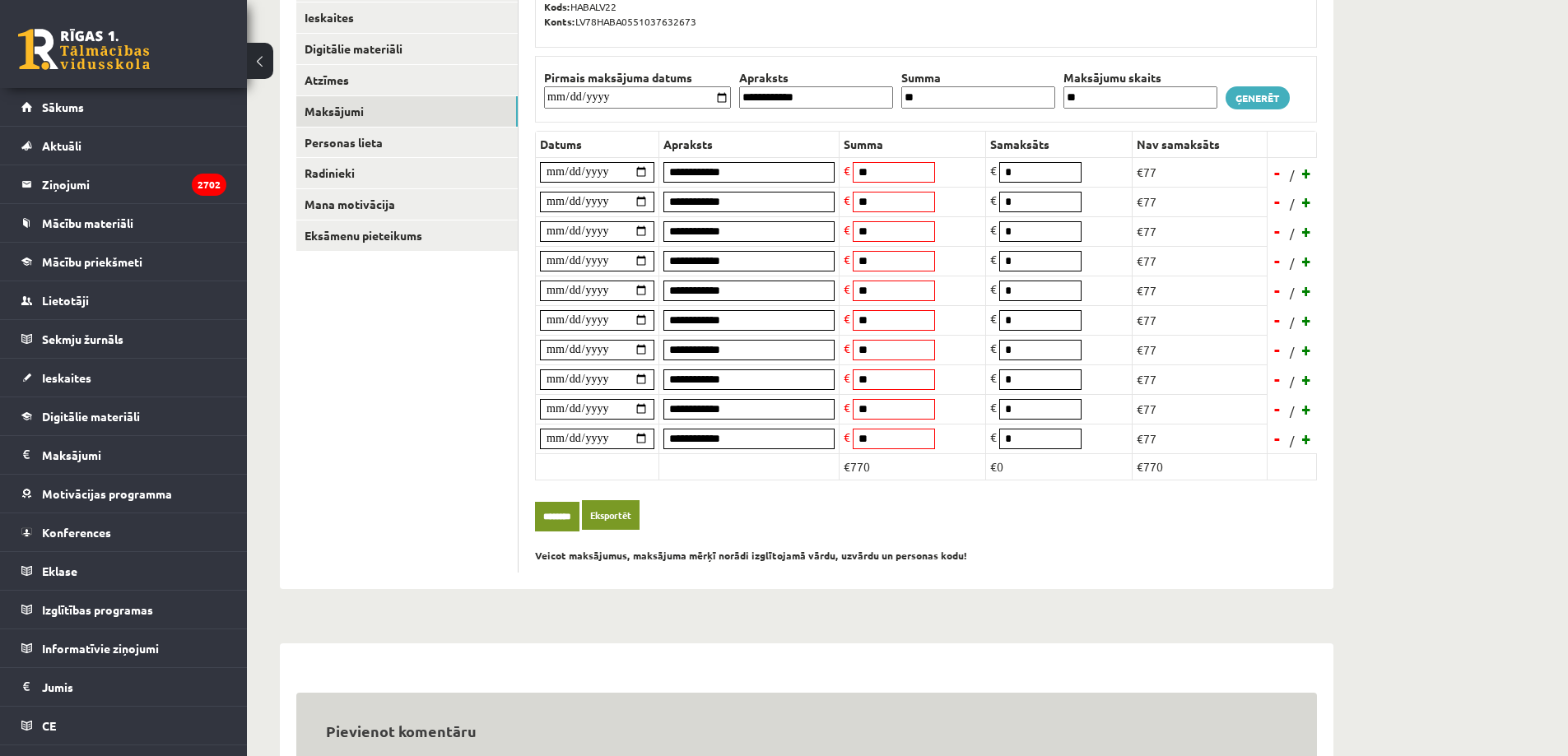 click on "********" at bounding box center (557, 517) 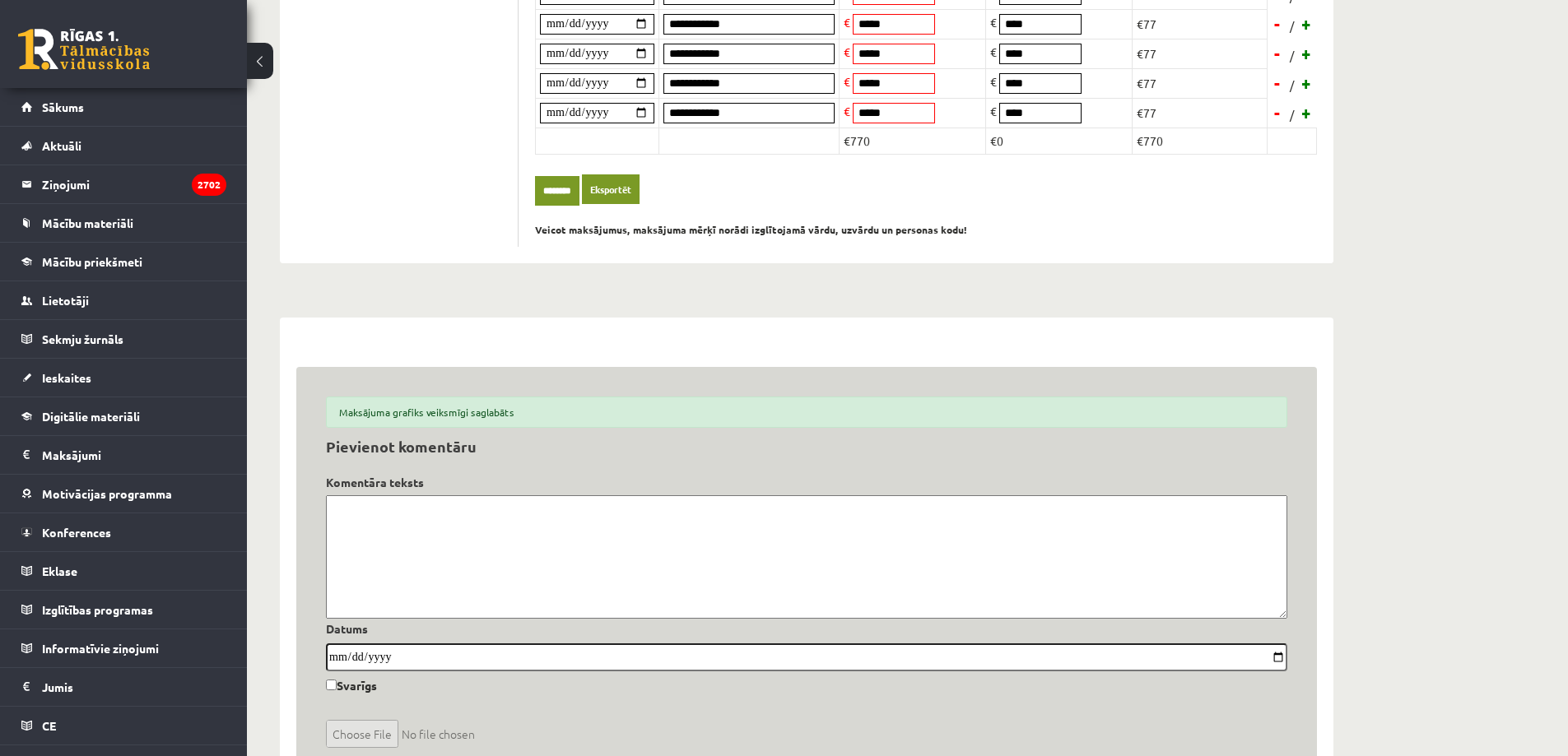 scroll, scrollTop: 599, scrollLeft: 0, axis: vertical 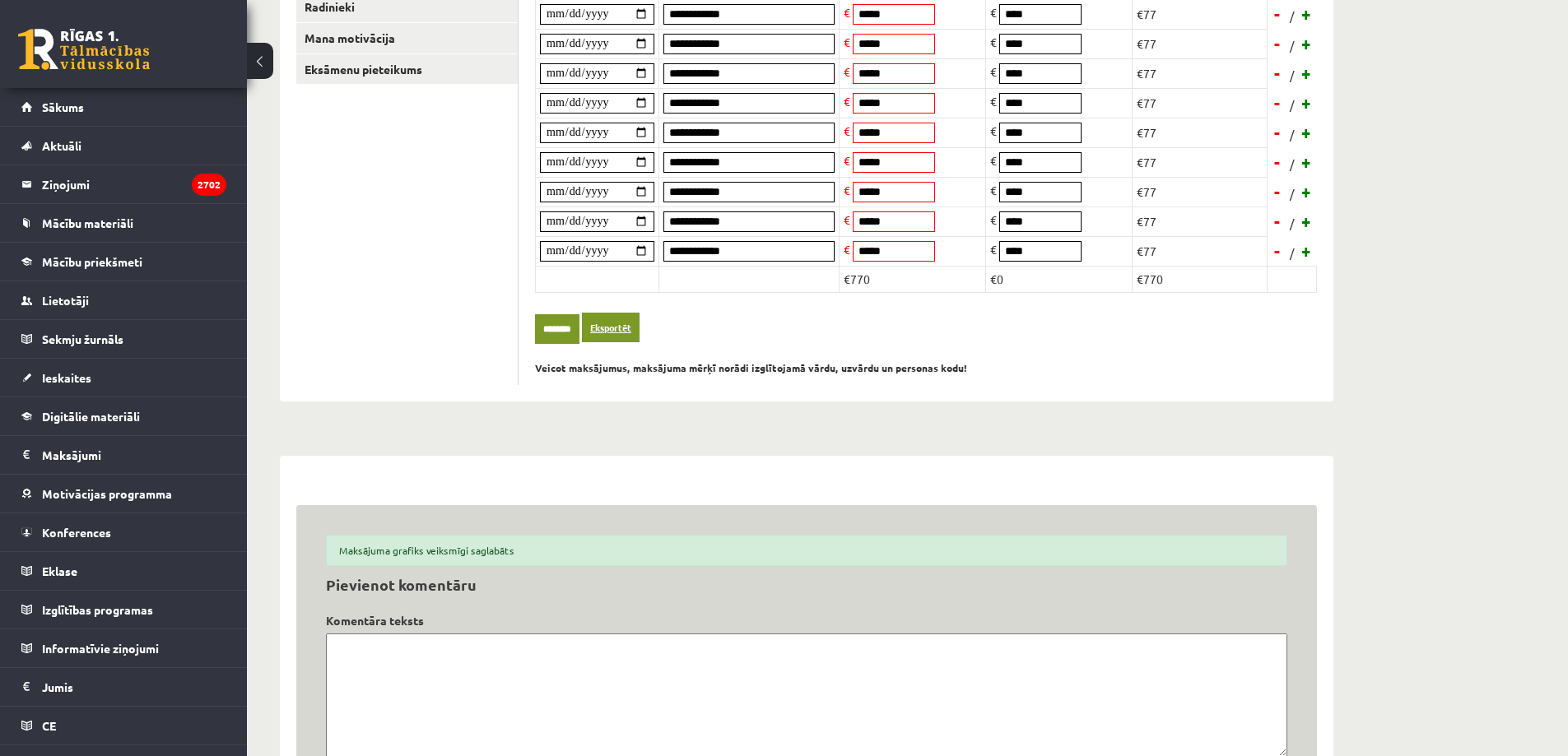 click on "Eksportēt" at bounding box center [611, 327] 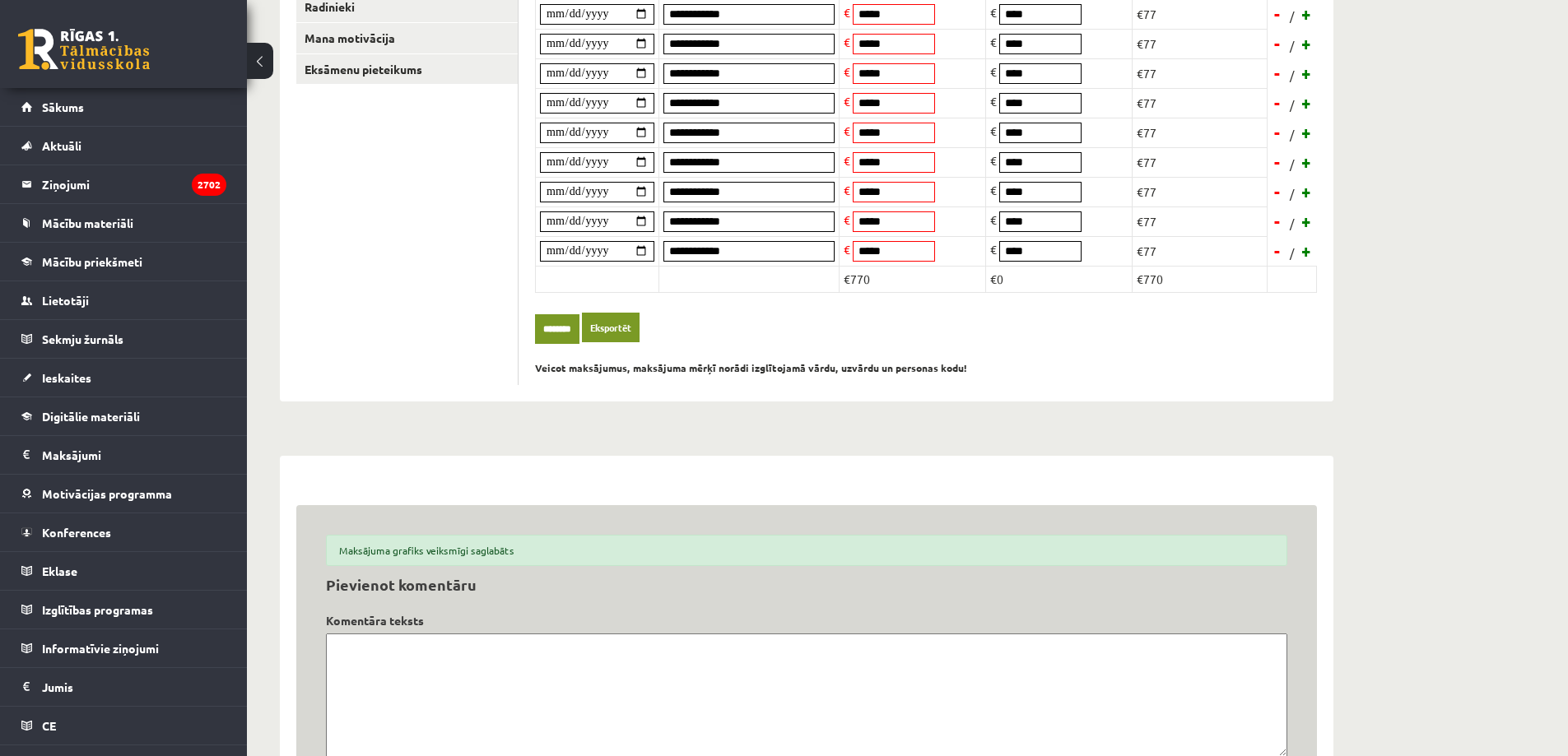 click on "**********" at bounding box center [807, 234] 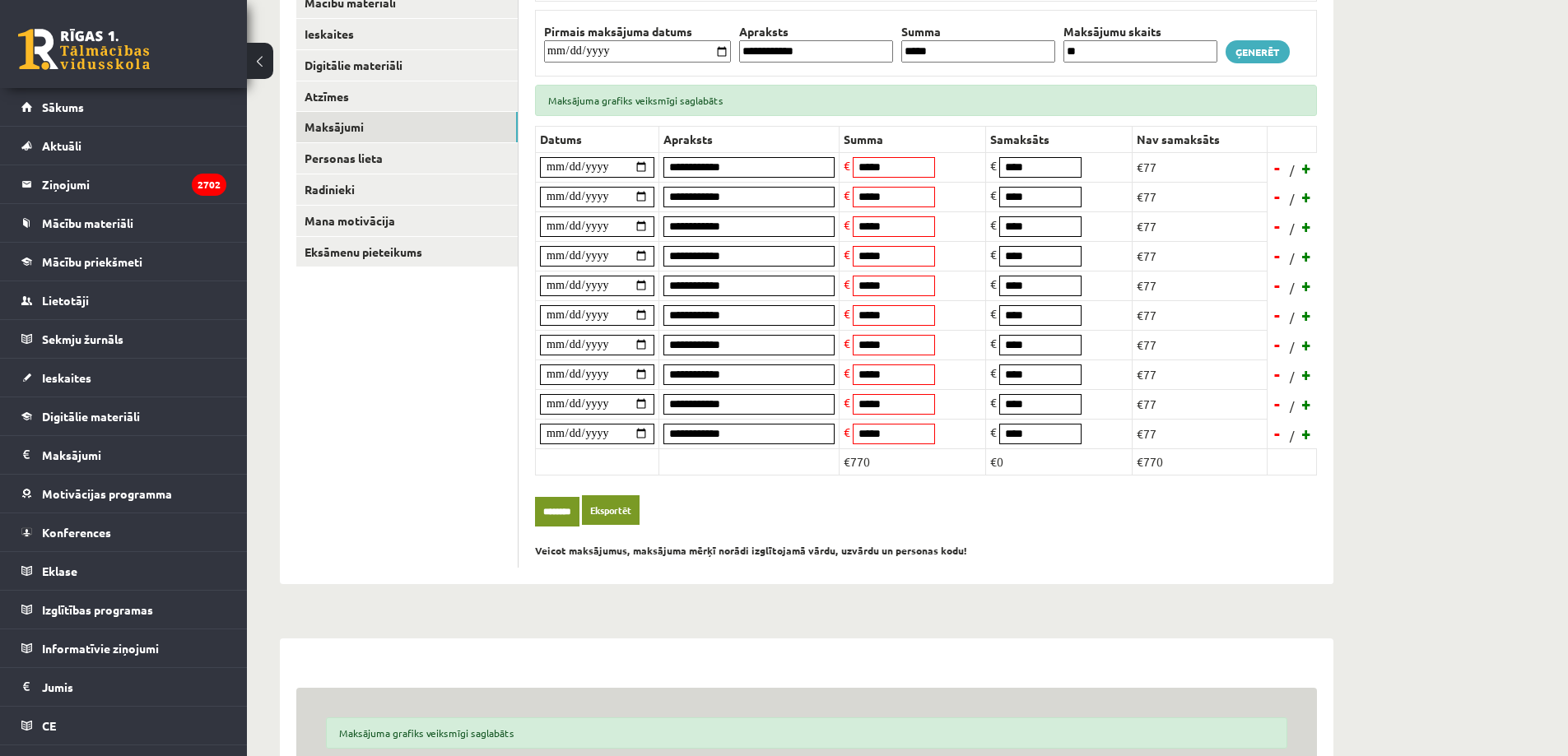 scroll, scrollTop: 188, scrollLeft: 0, axis: vertical 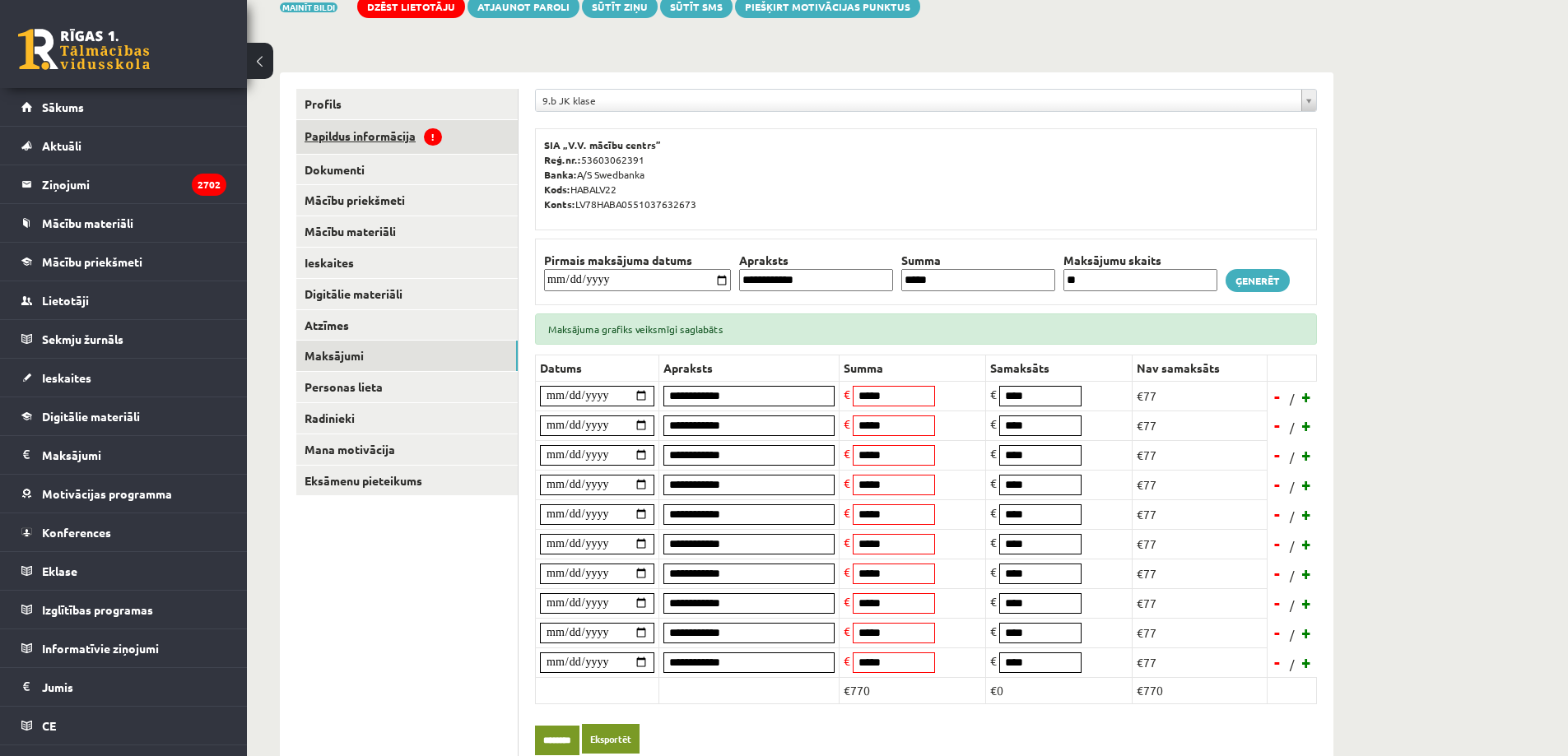 click on "Papildus informācija
!" at bounding box center [407, 137] 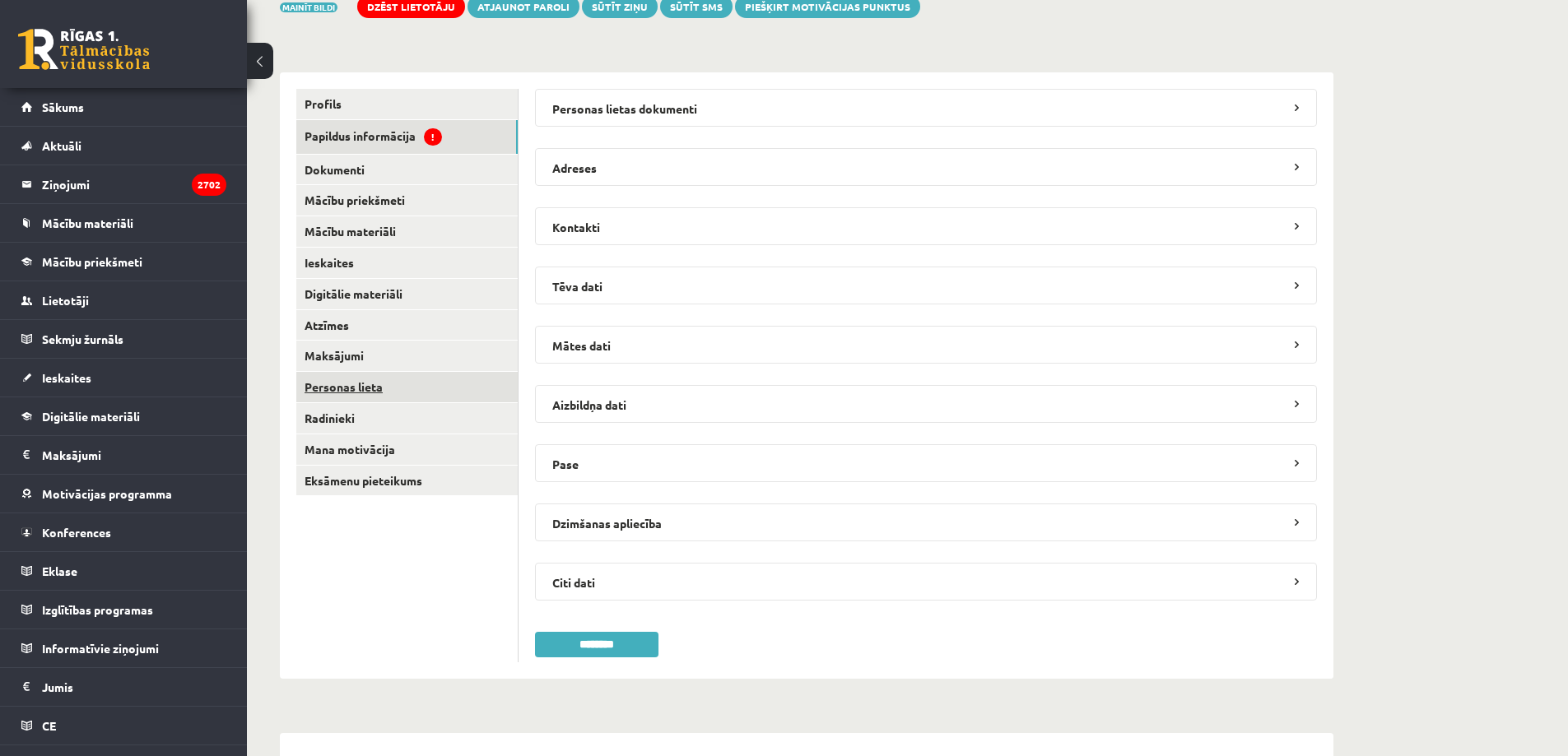 click on "Personas lieta" at bounding box center (407, 387) 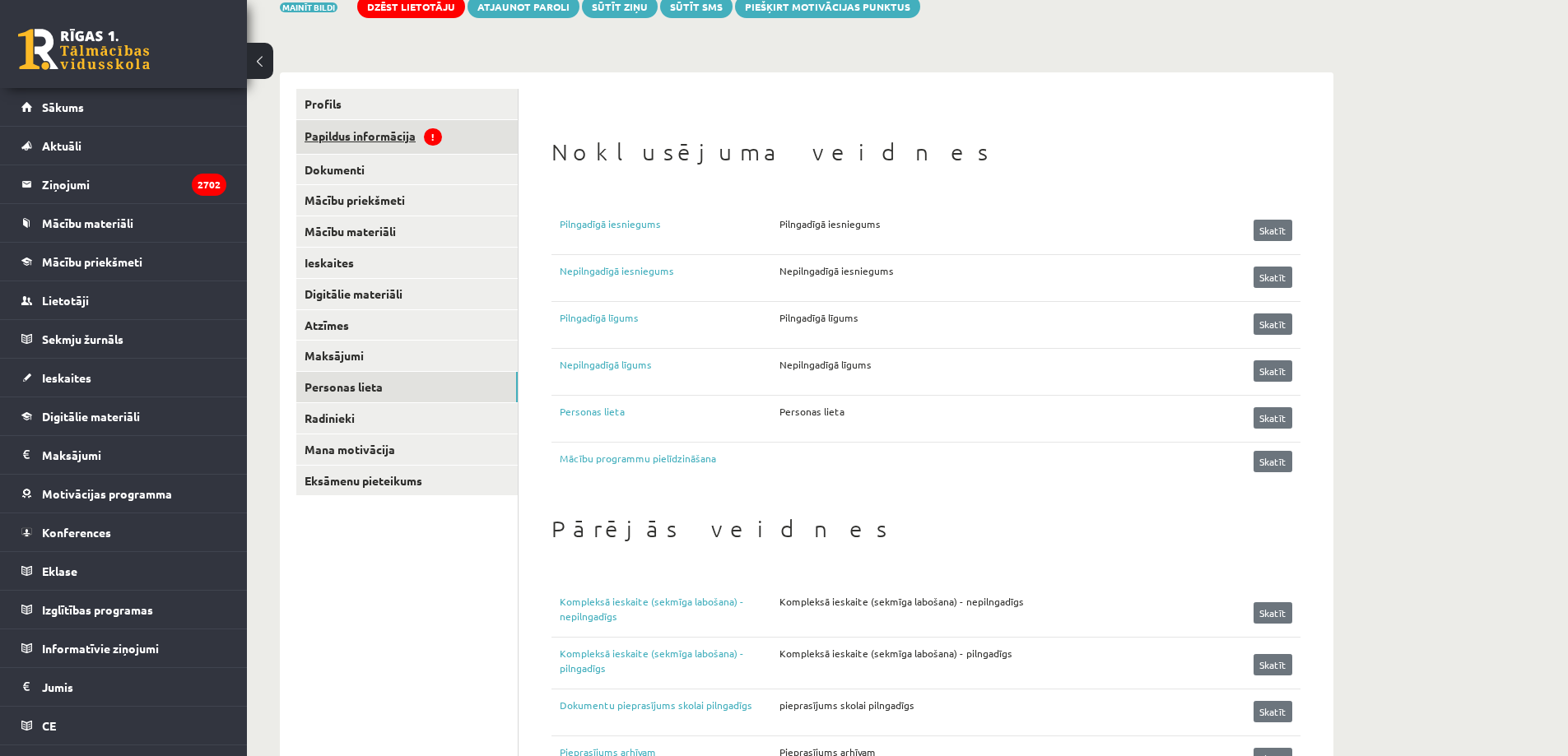 click on "Papildus informācija
!" at bounding box center [407, 137] 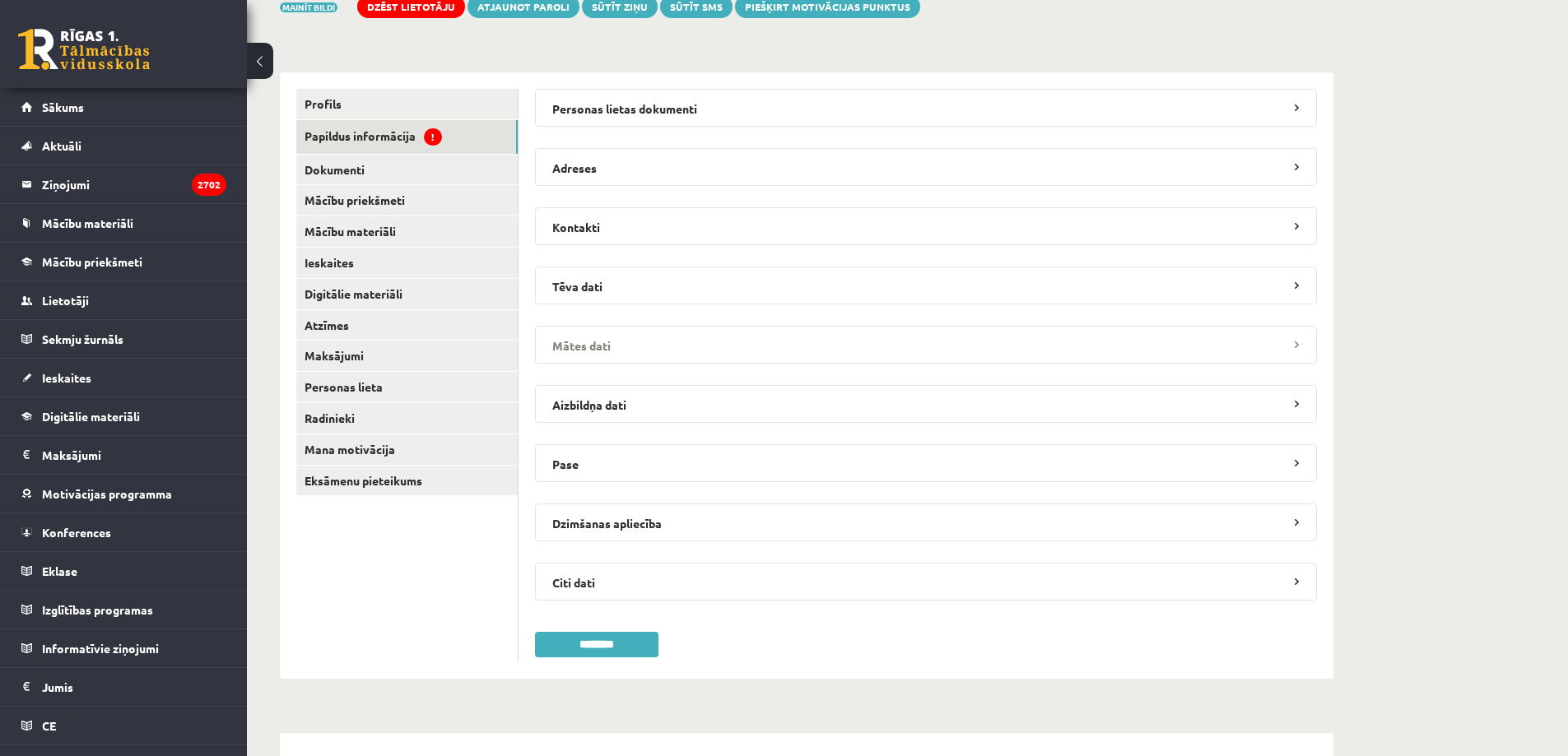 click on "Mātes dati" at bounding box center [926, 345] 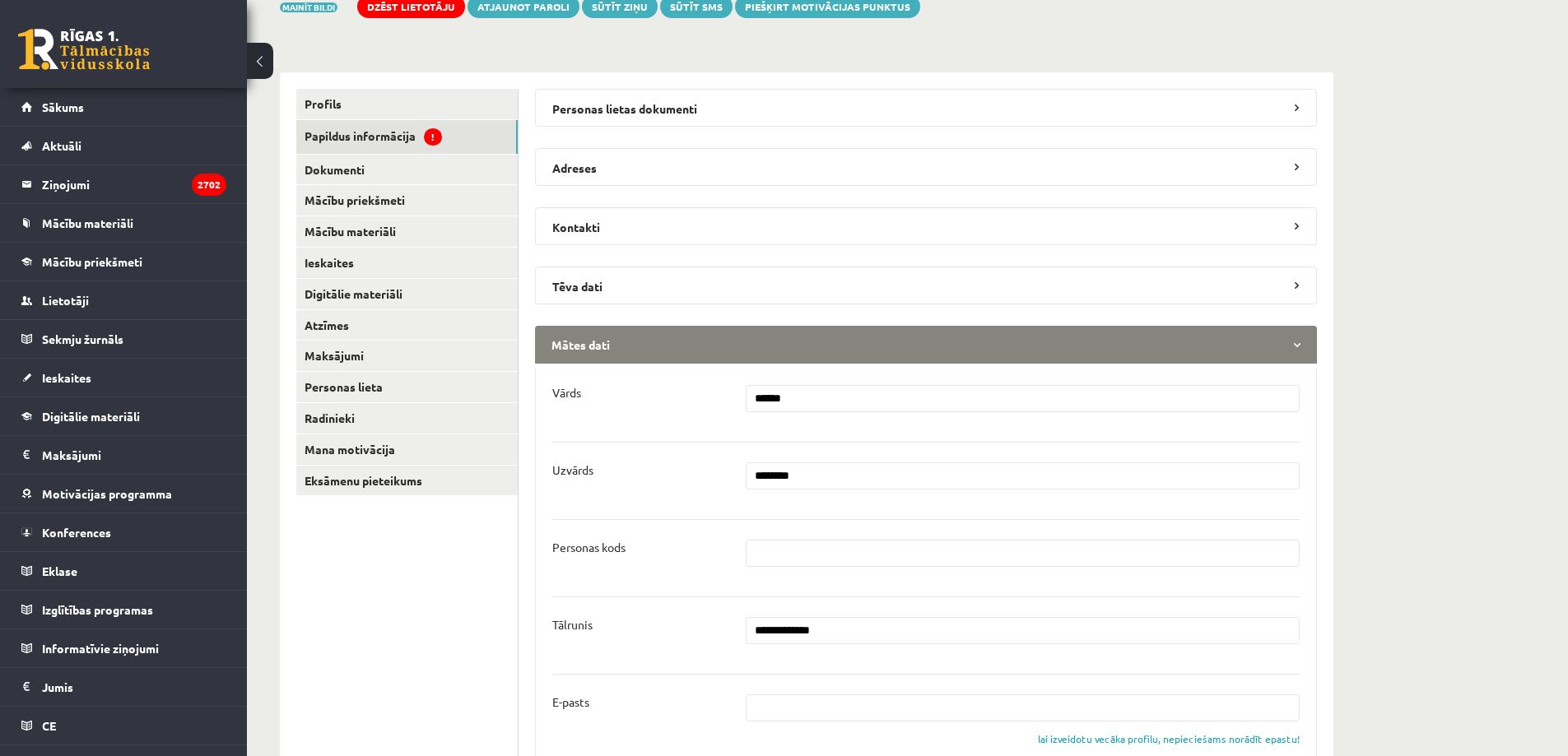 click at bounding box center (1023, 707) 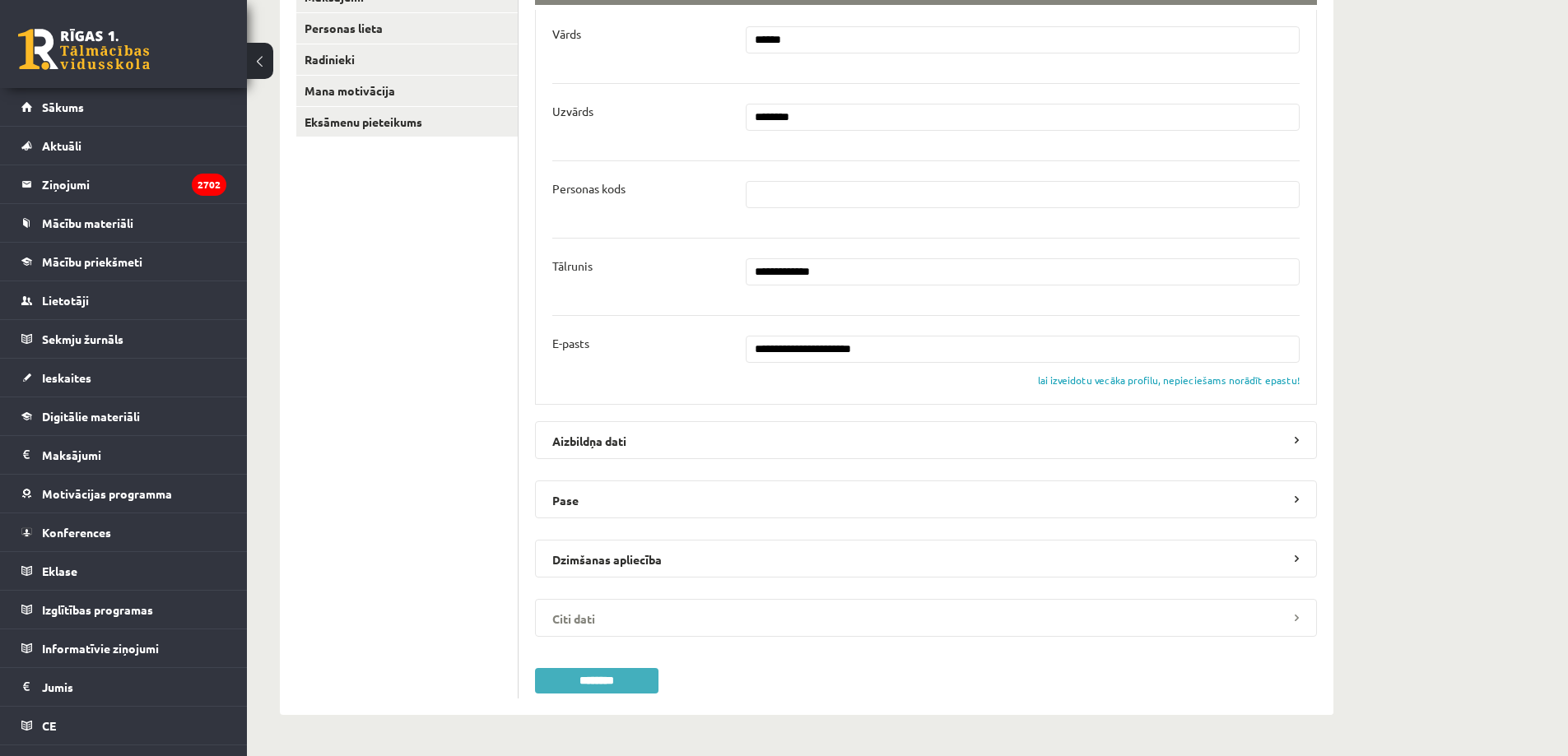 scroll, scrollTop: 599, scrollLeft: 0, axis: vertical 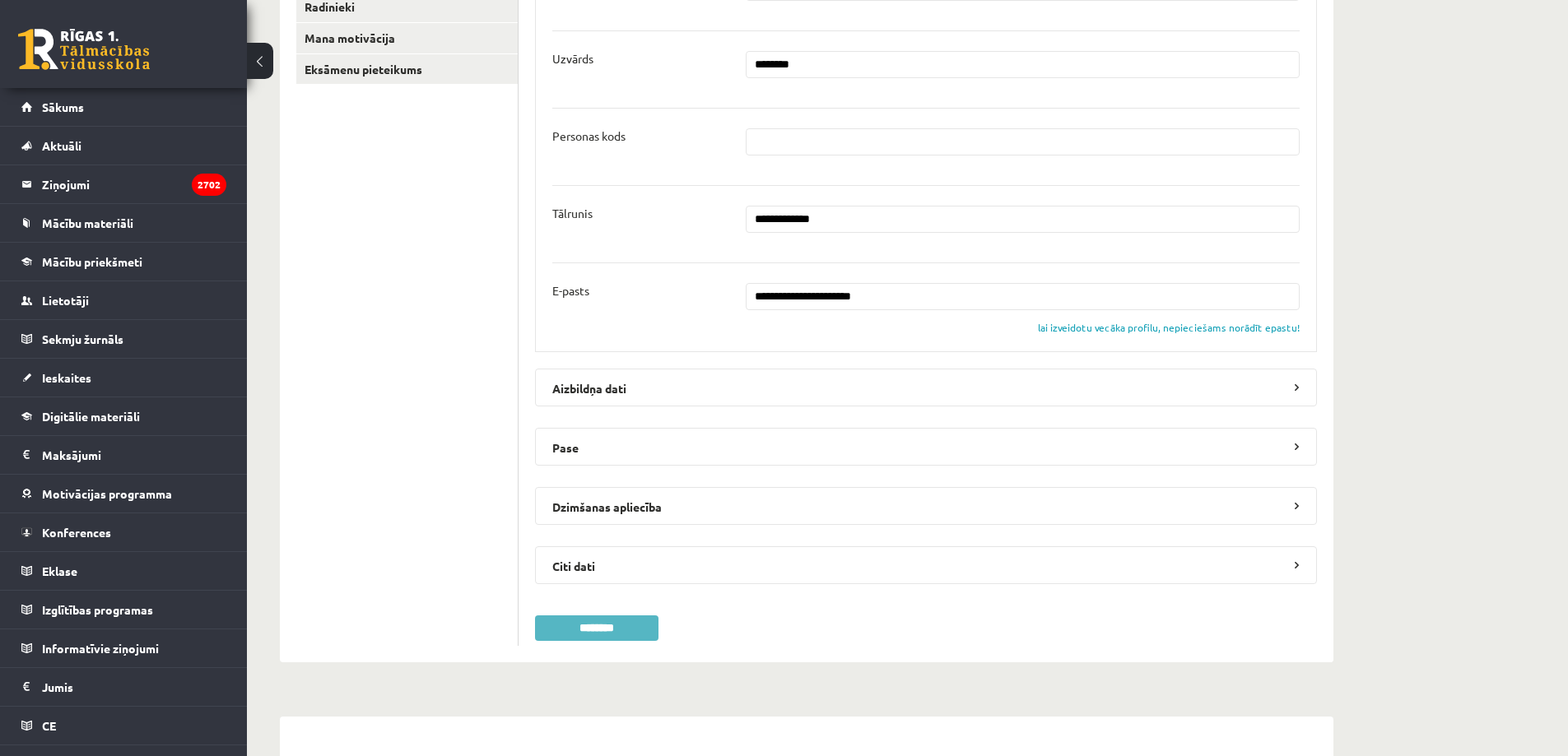 type on "**********" 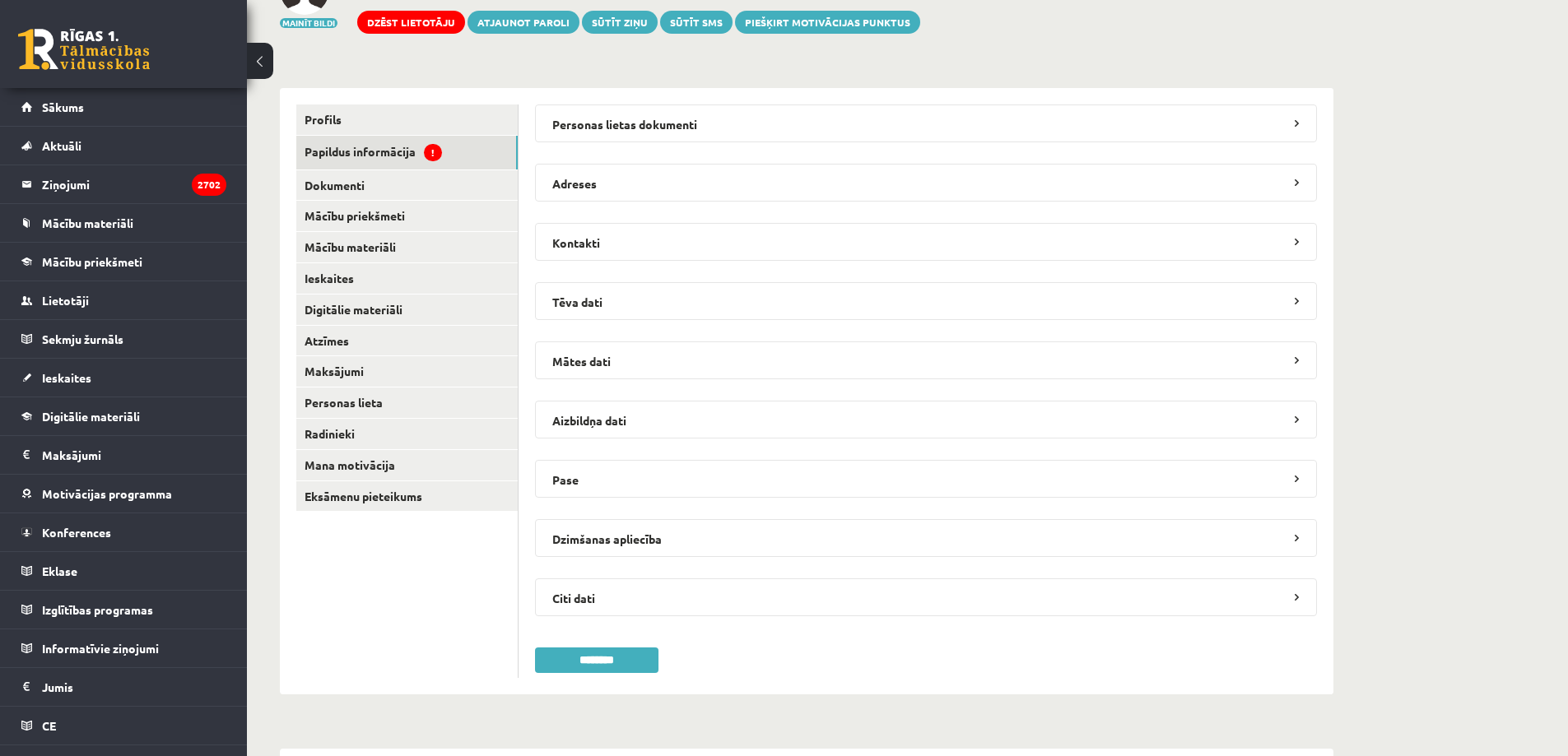 scroll, scrollTop: 105, scrollLeft: 0, axis: vertical 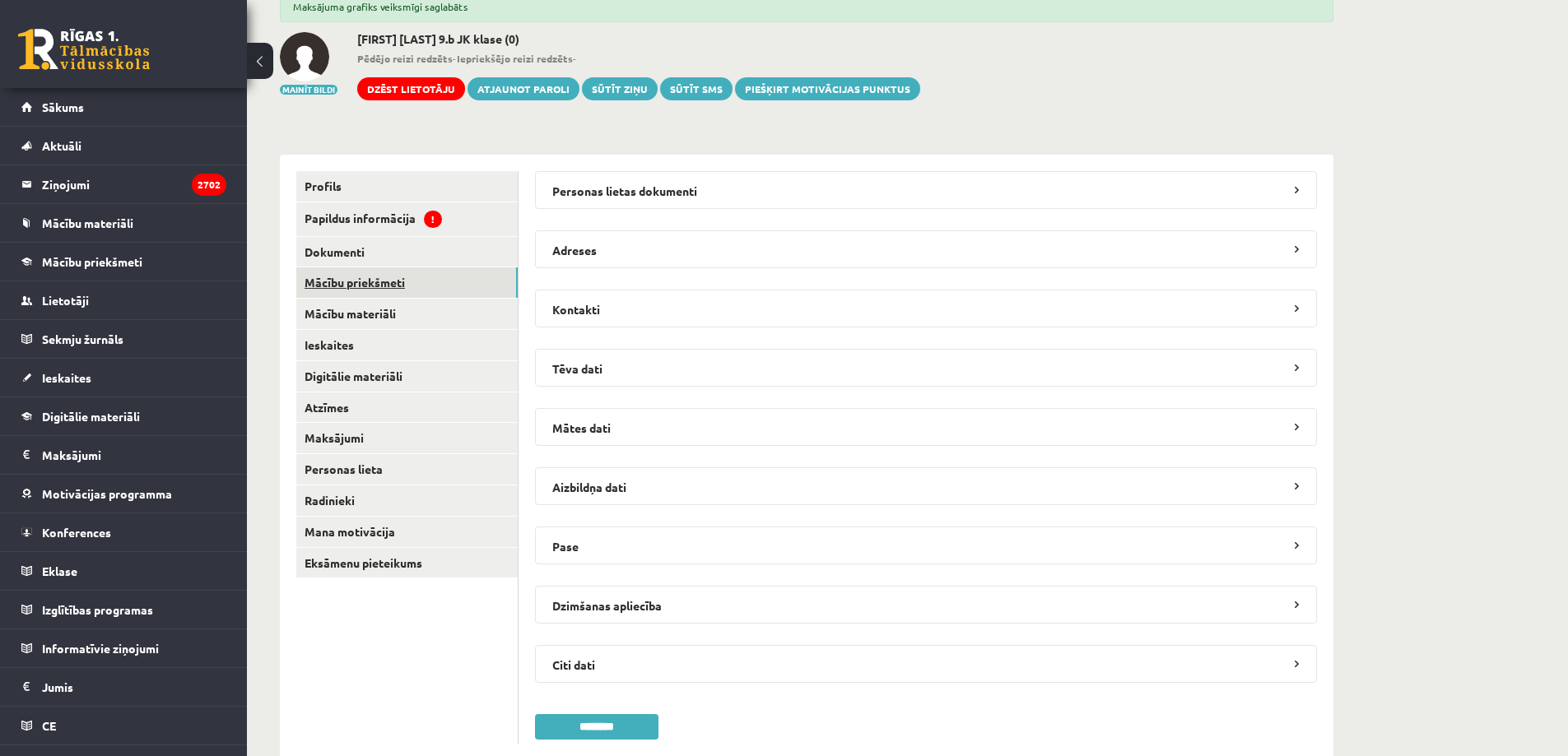 click on "Mācību priekšmeti" at bounding box center (407, 282) 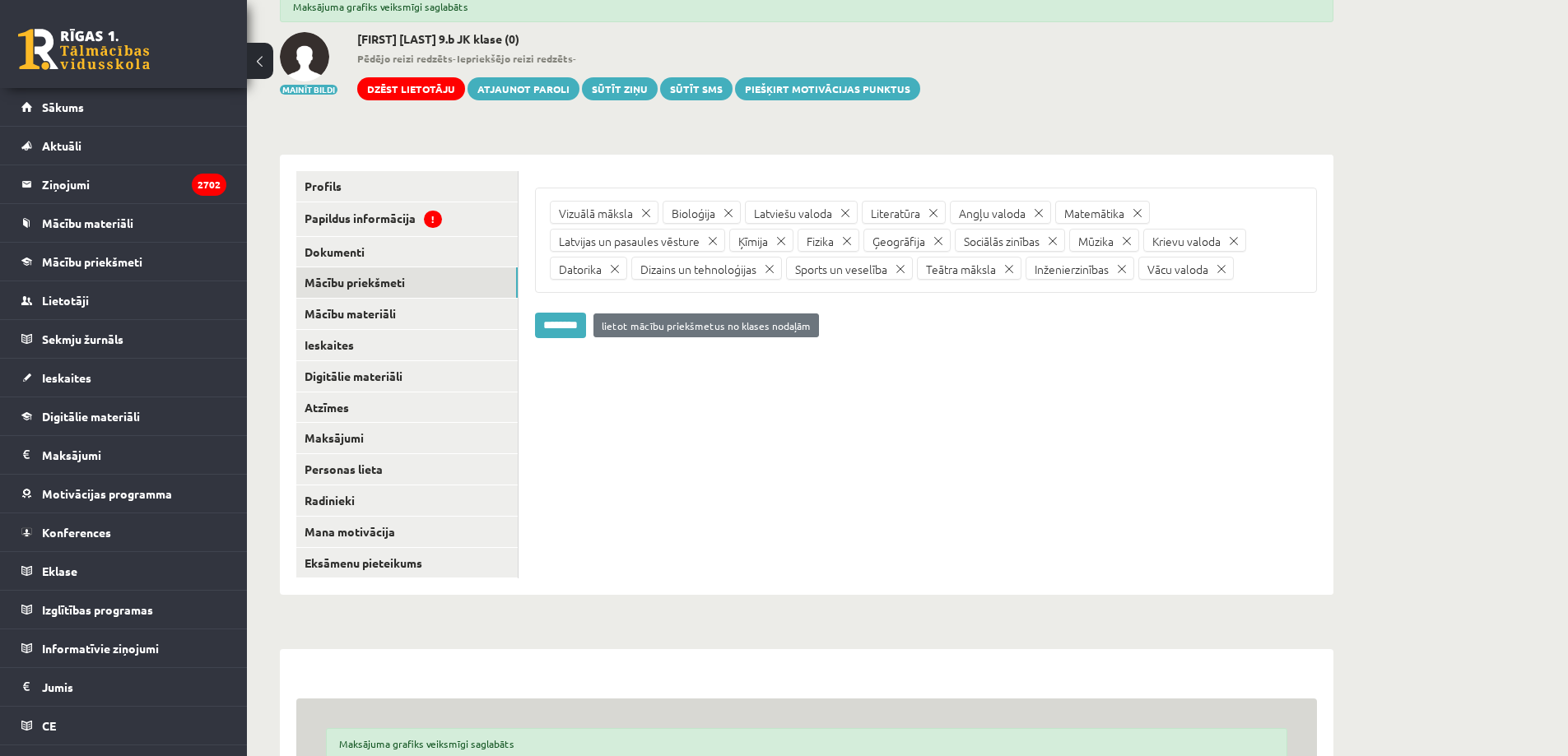 click at bounding box center [1221, 269] 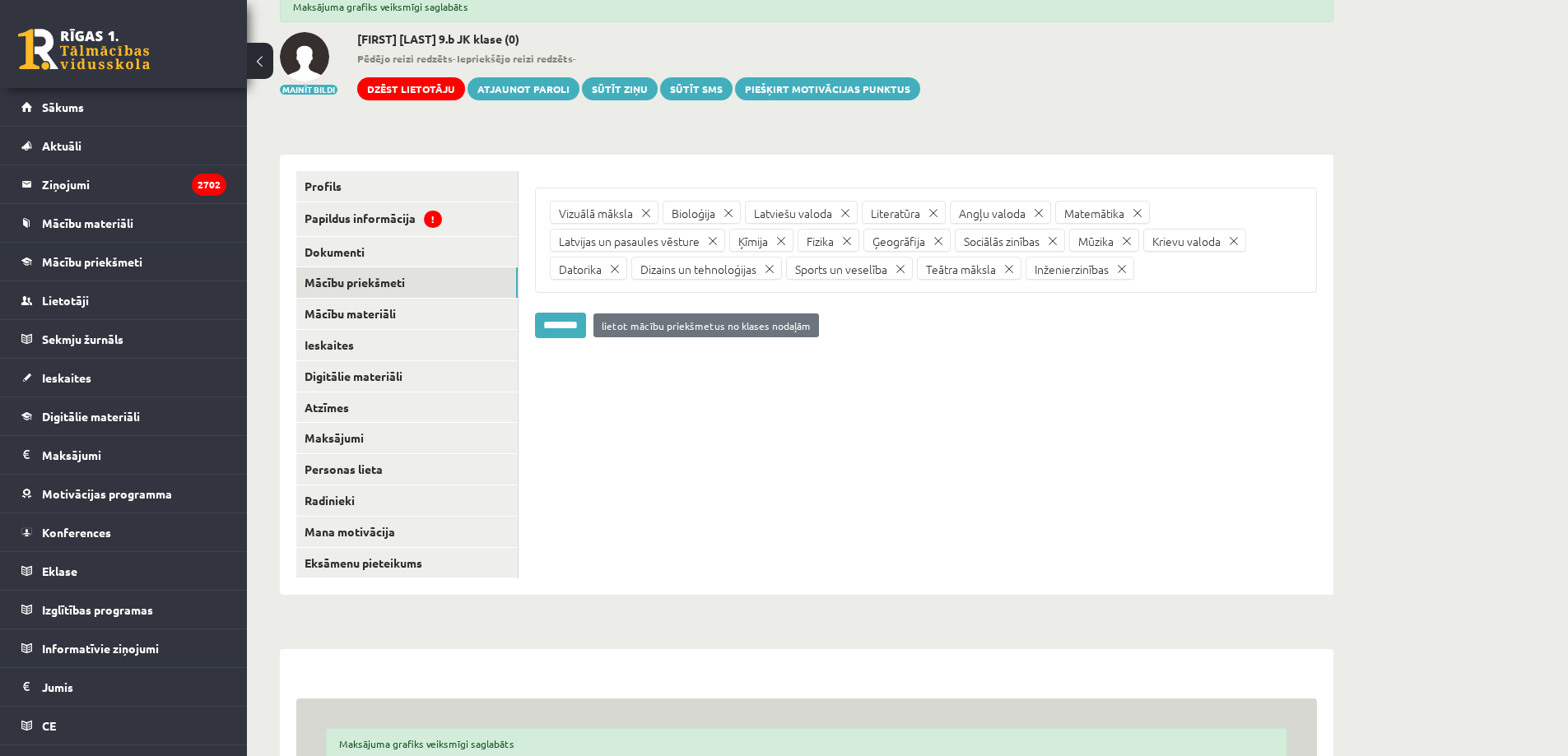 click on "********" at bounding box center (561, 325) 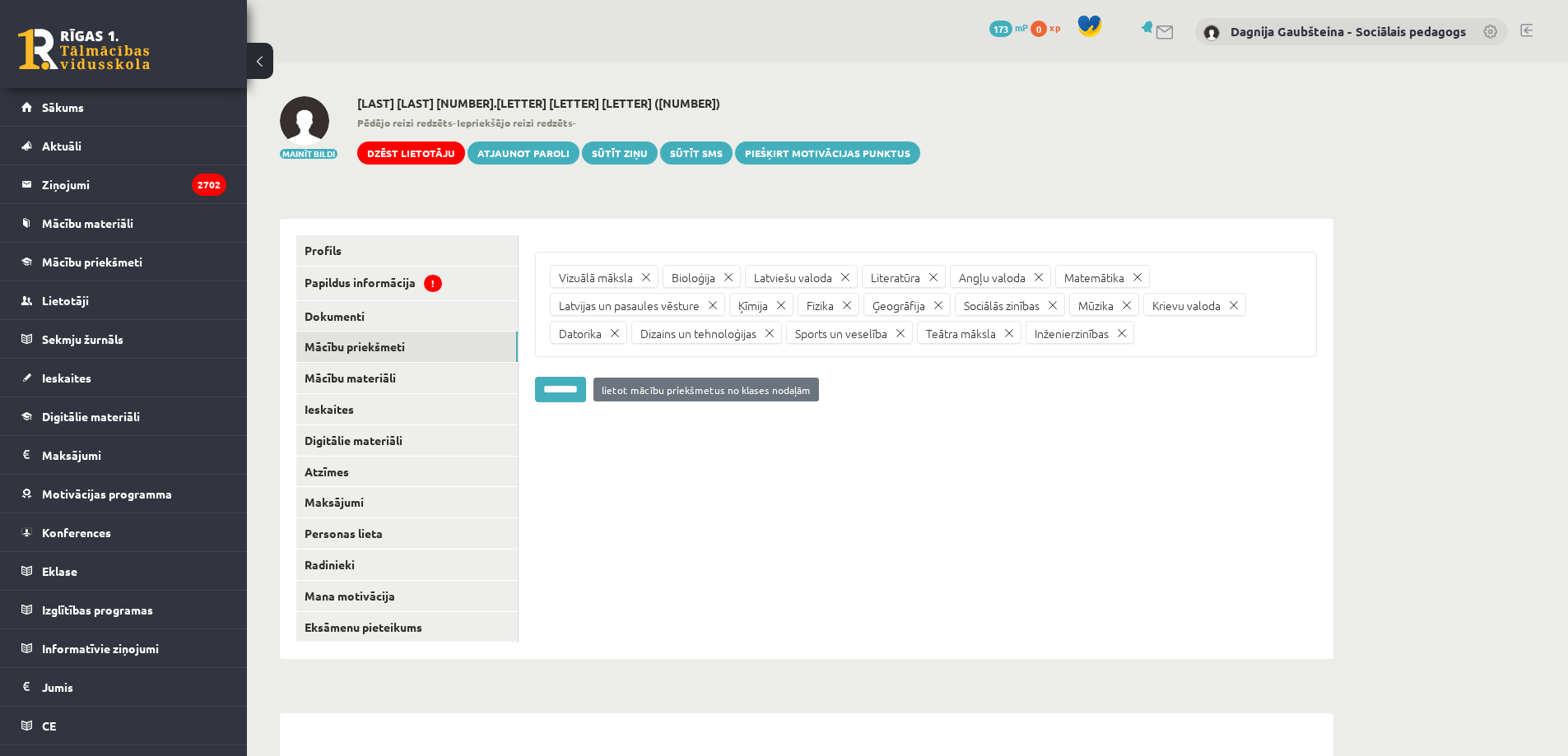 scroll, scrollTop: 0, scrollLeft: 0, axis: both 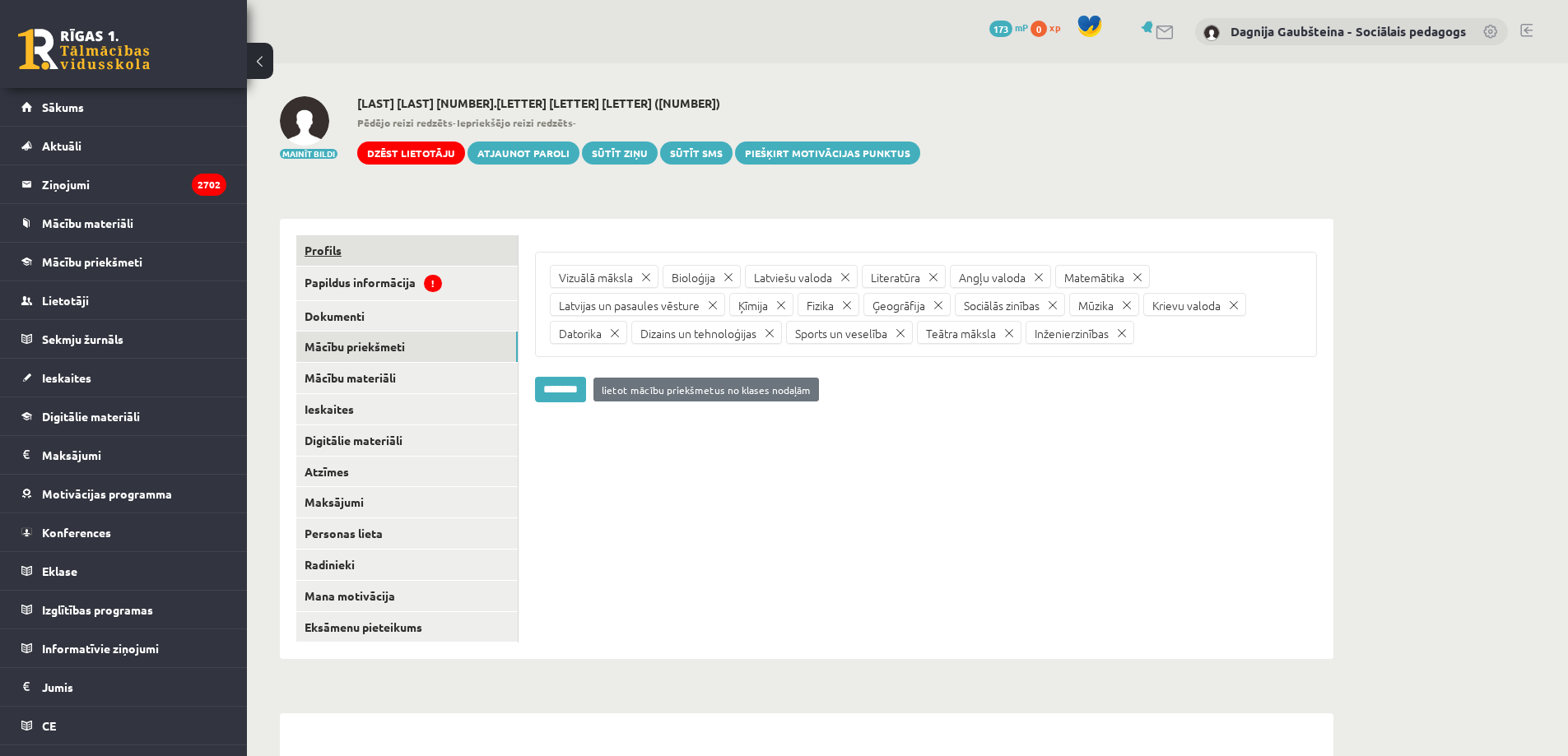 click on "Profils" at bounding box center [407, 250] 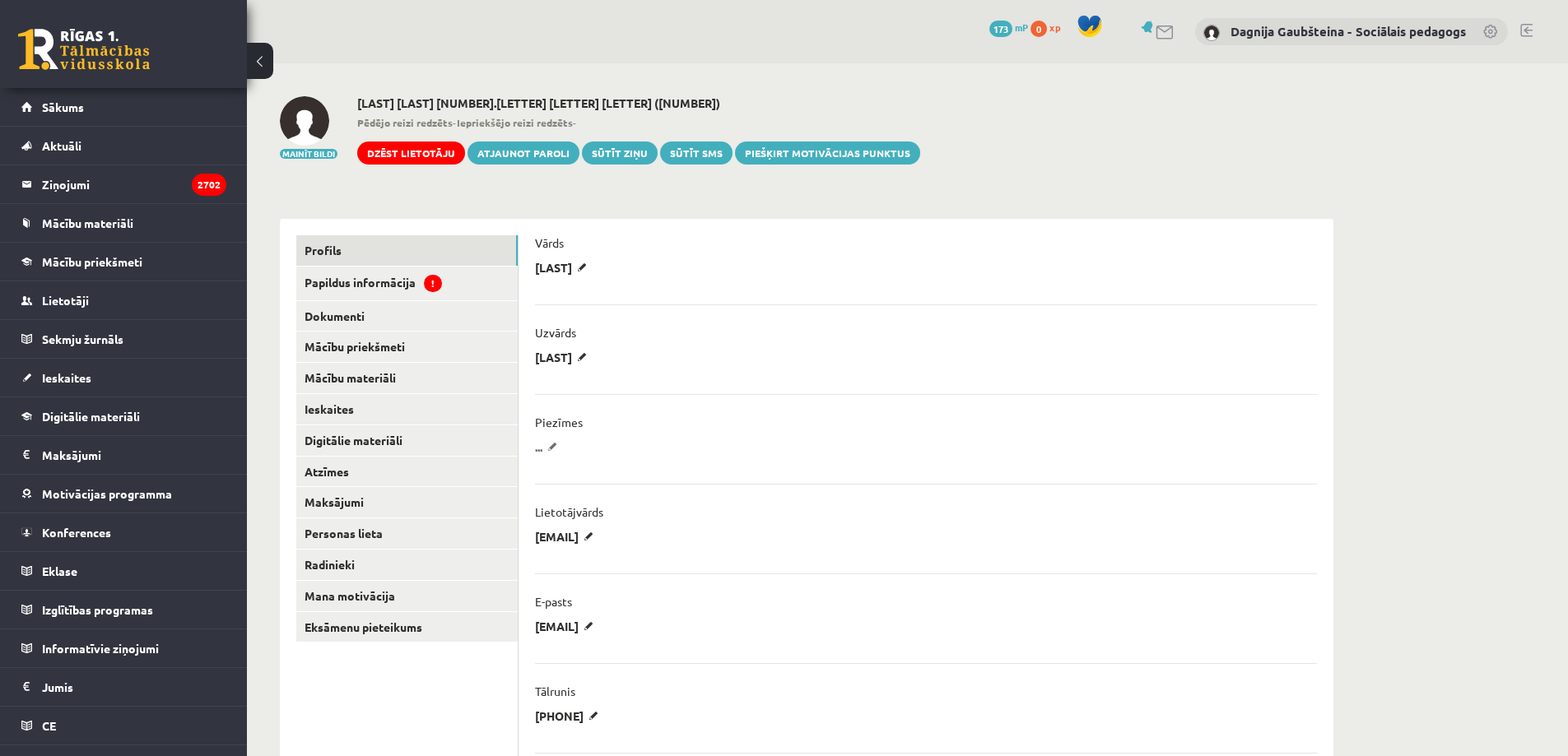 click on "..." at bounding box center [549, 447] 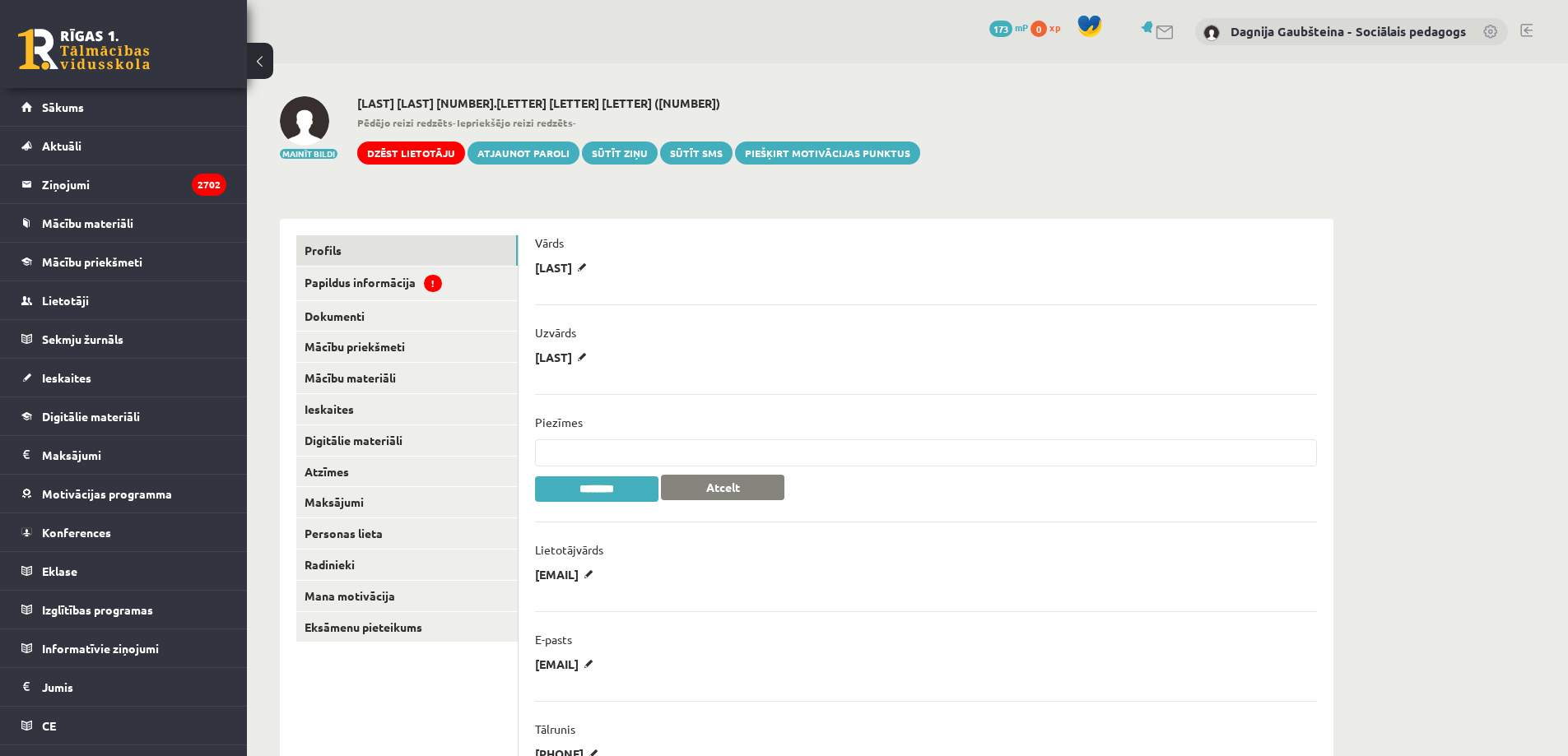 click at bounding box center (926, 452) 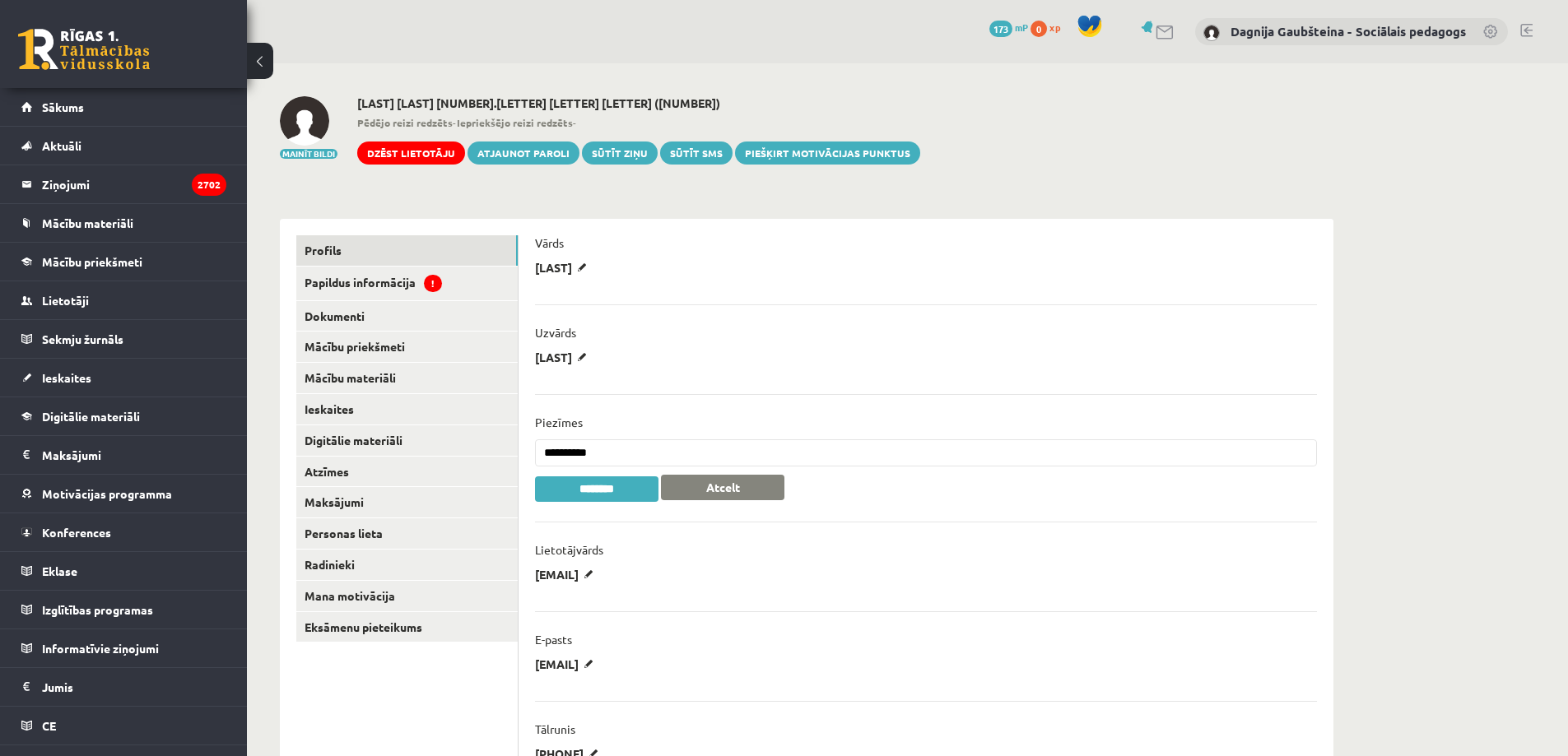 click on "**********" at bounding box center (926, 452) 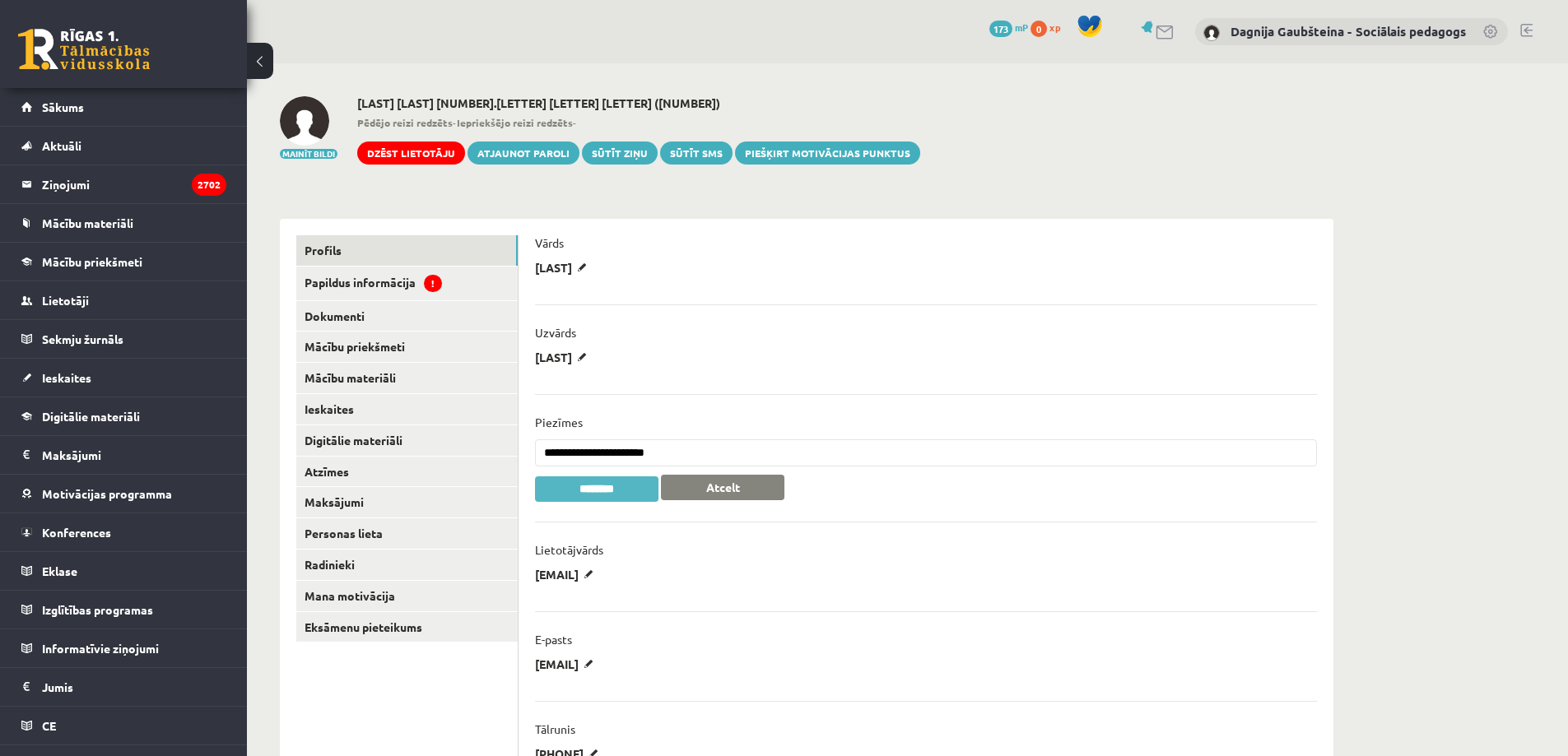 type on "**********" 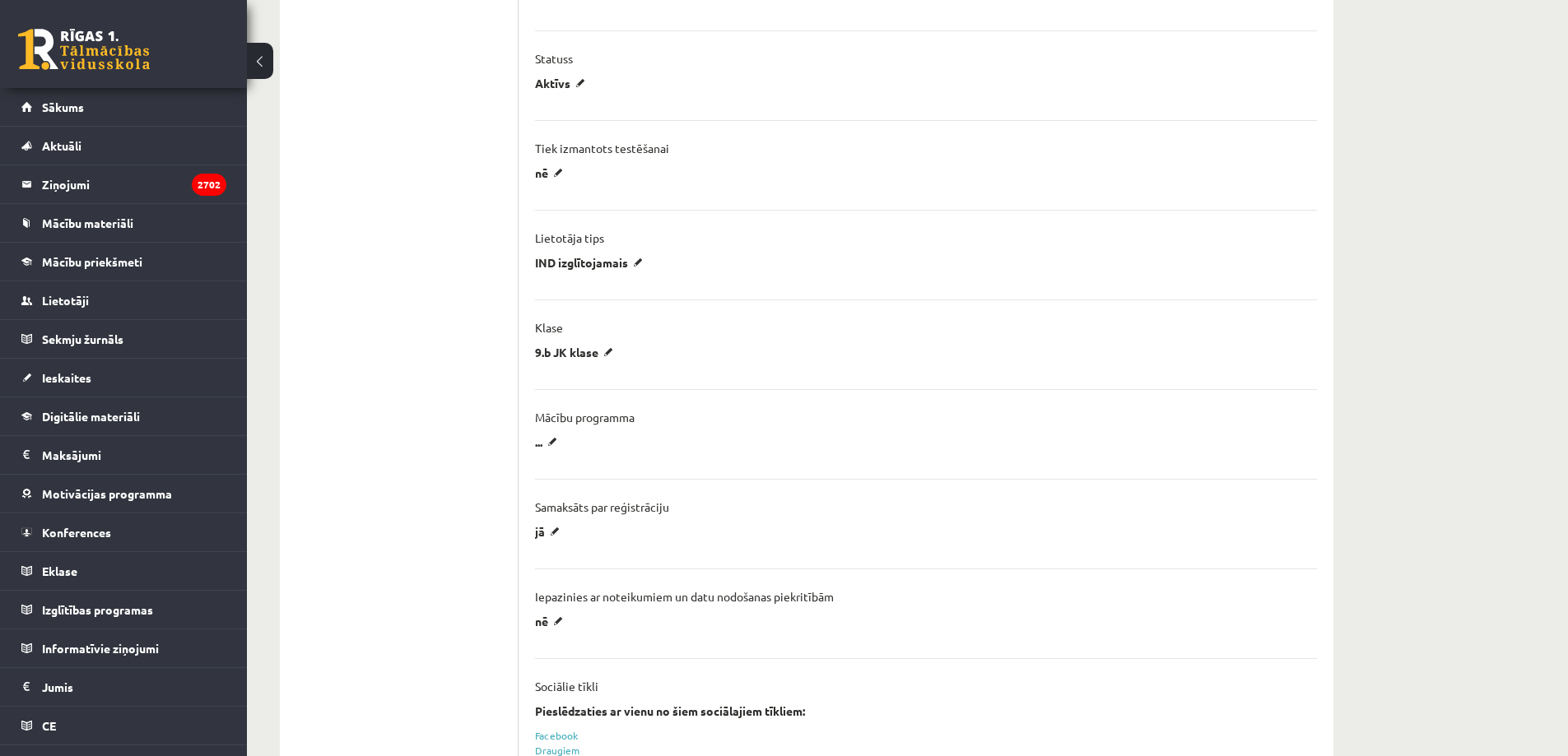 scroll, scrollTop: 905, scrollLeft: 0, axis: vertical 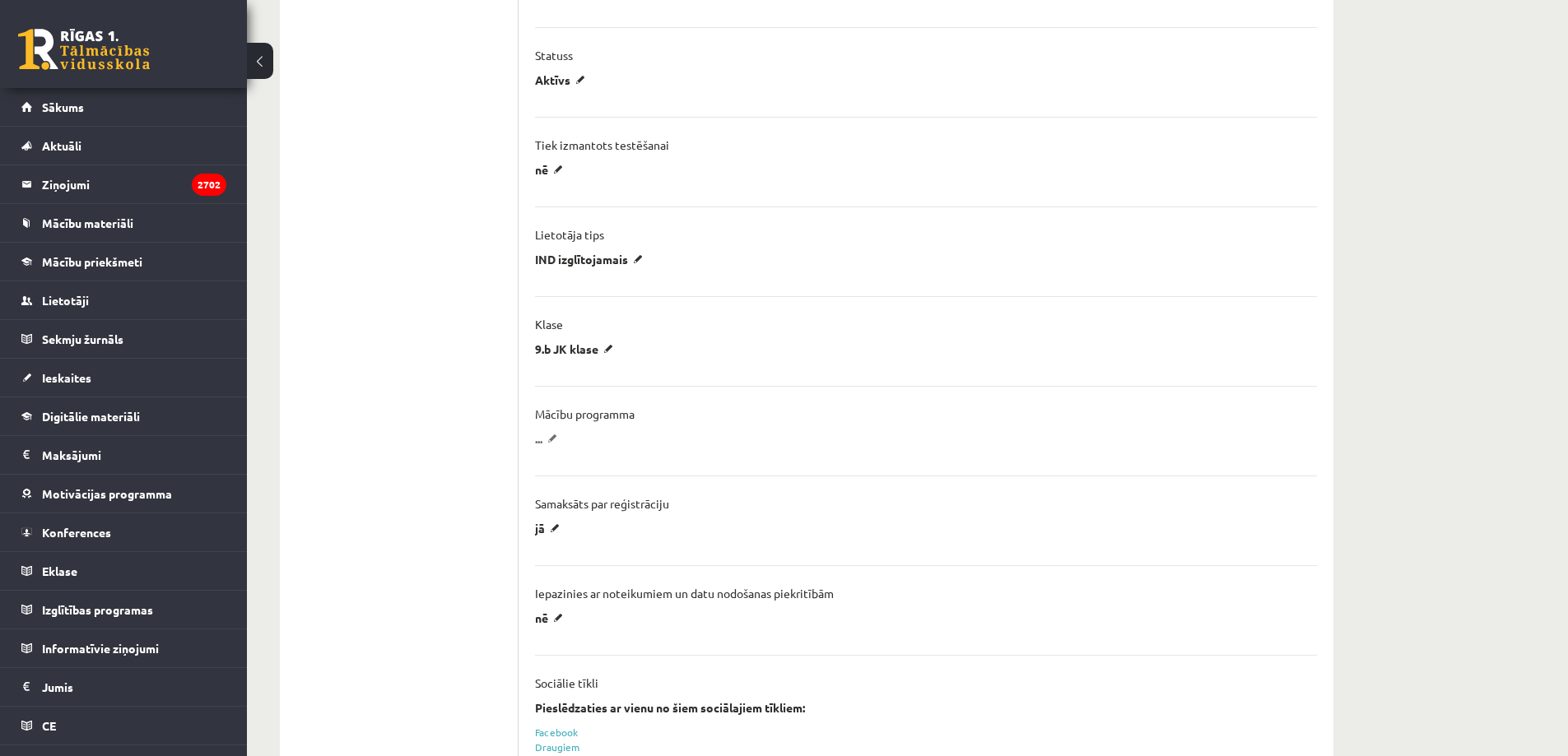 click on "..." at bounding box center [549, 438] 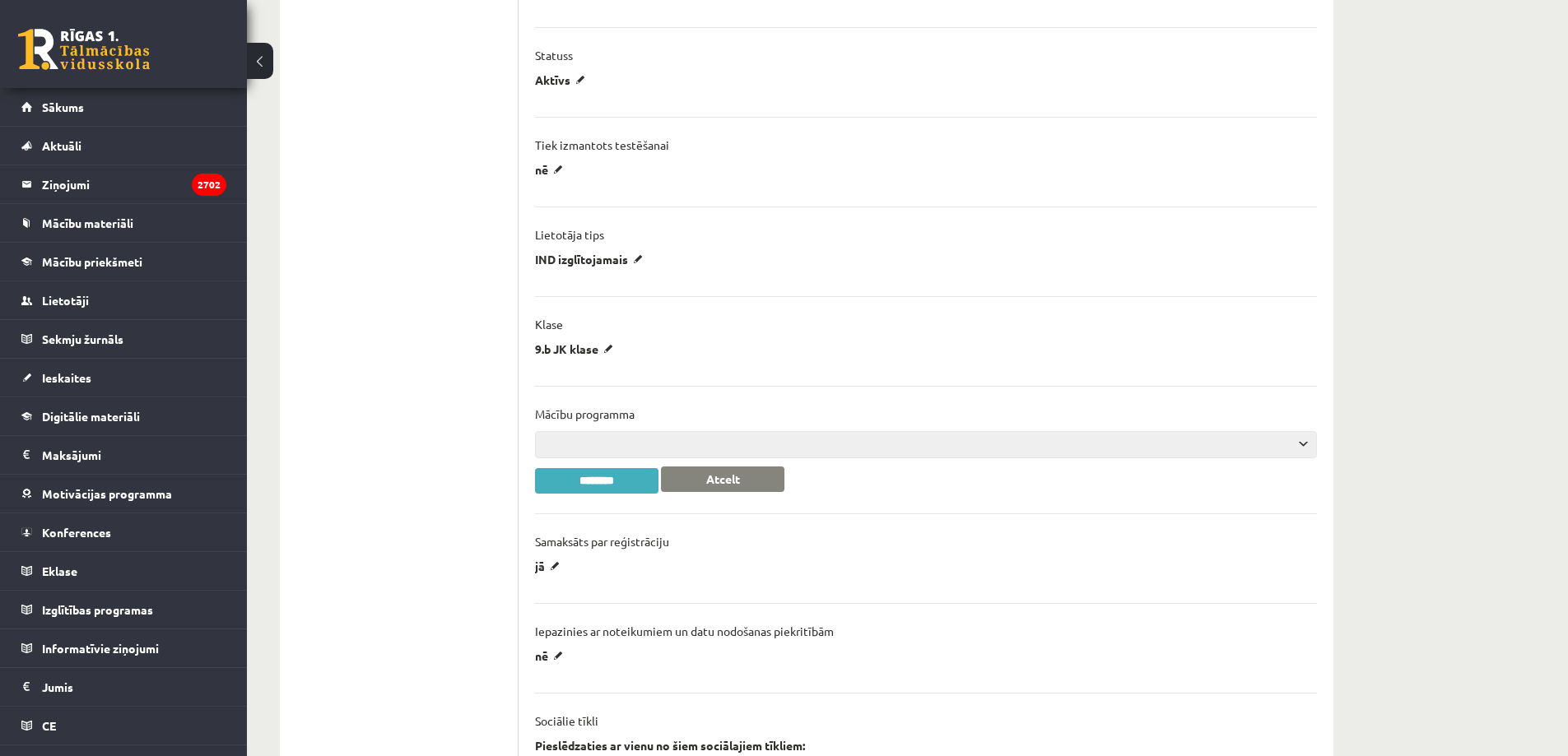 click on "**********" at bounding box center (926, 444) 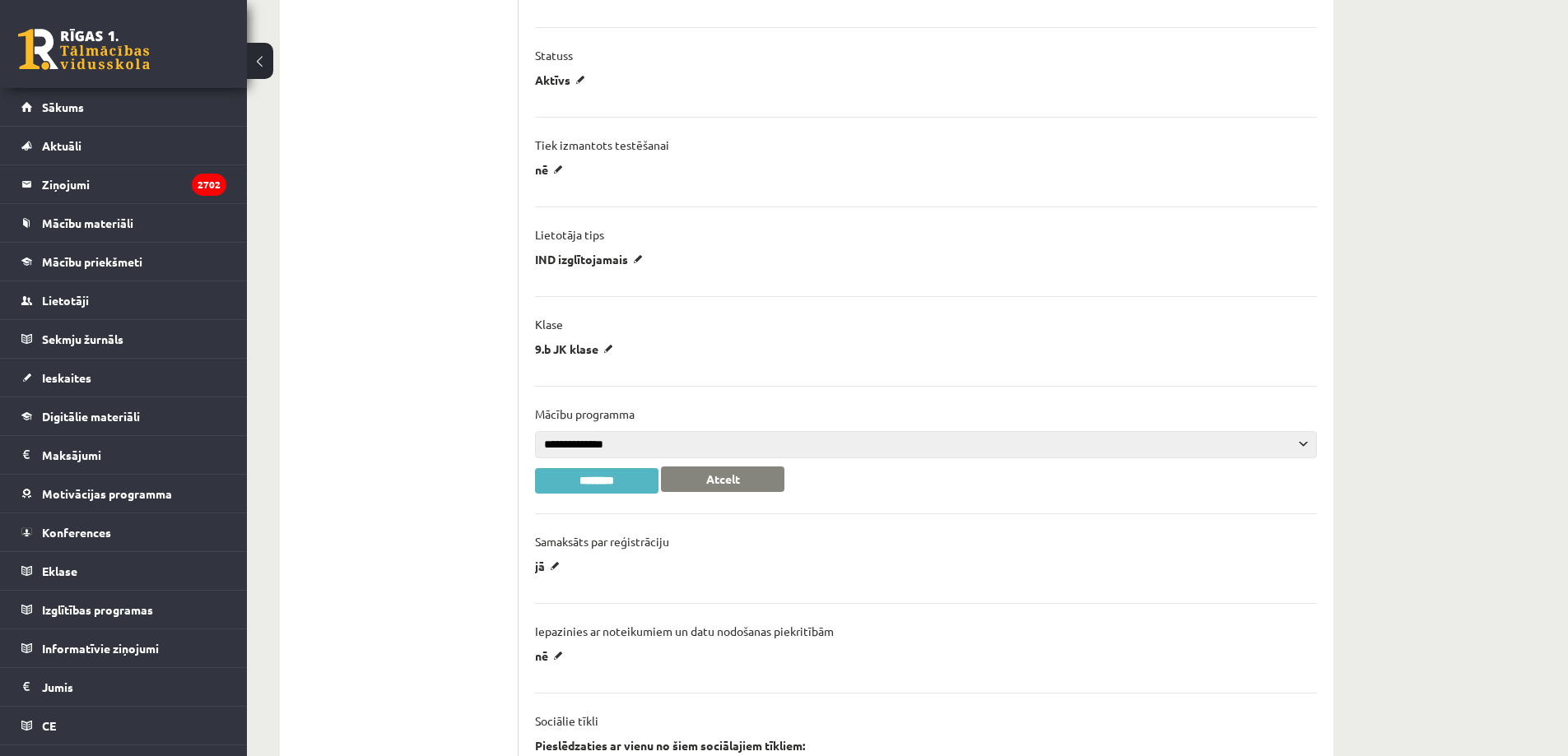 click on "********" at bounding box center [597, 480] 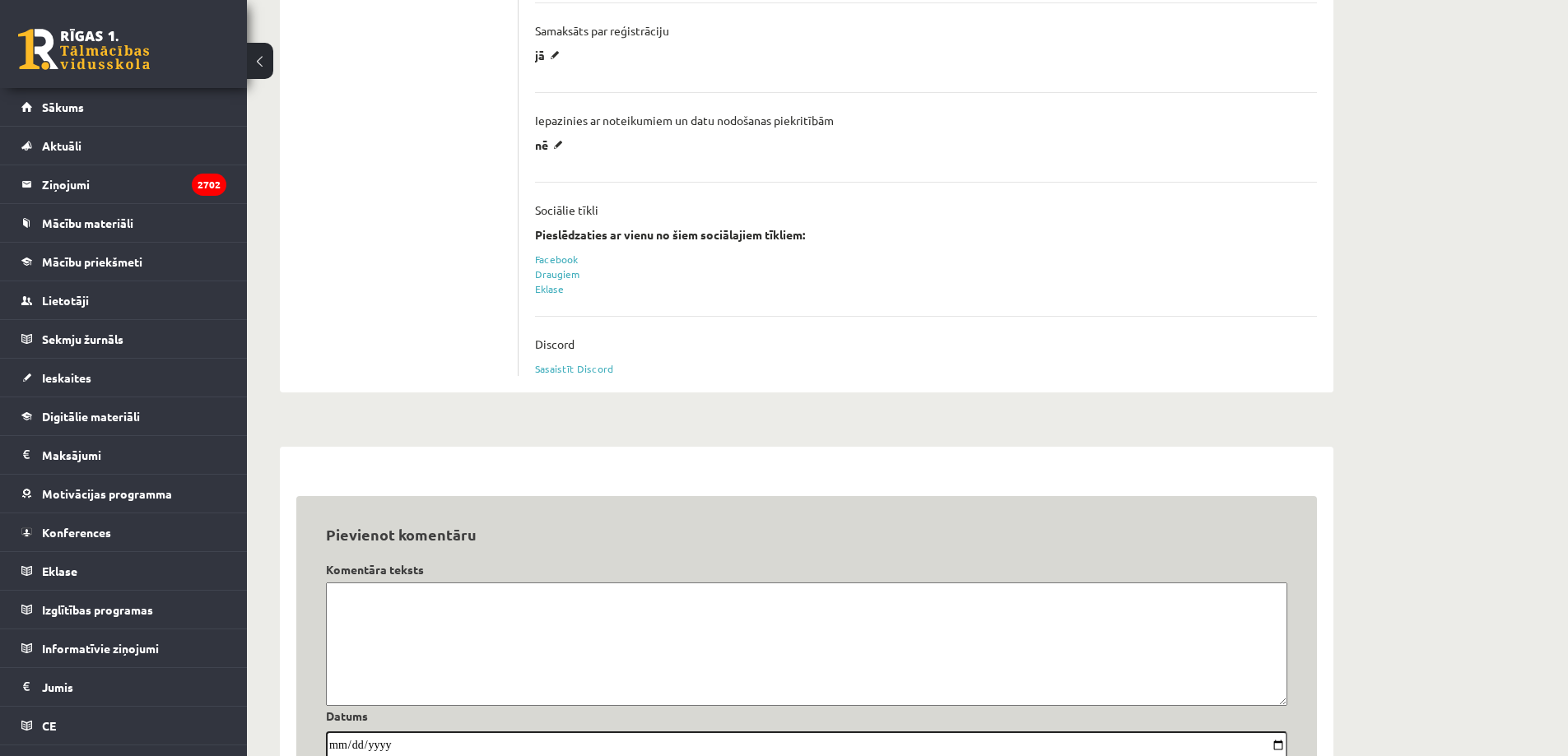 scroll, scrollTop: 1576, scrollLeft: 0, axis: vertical 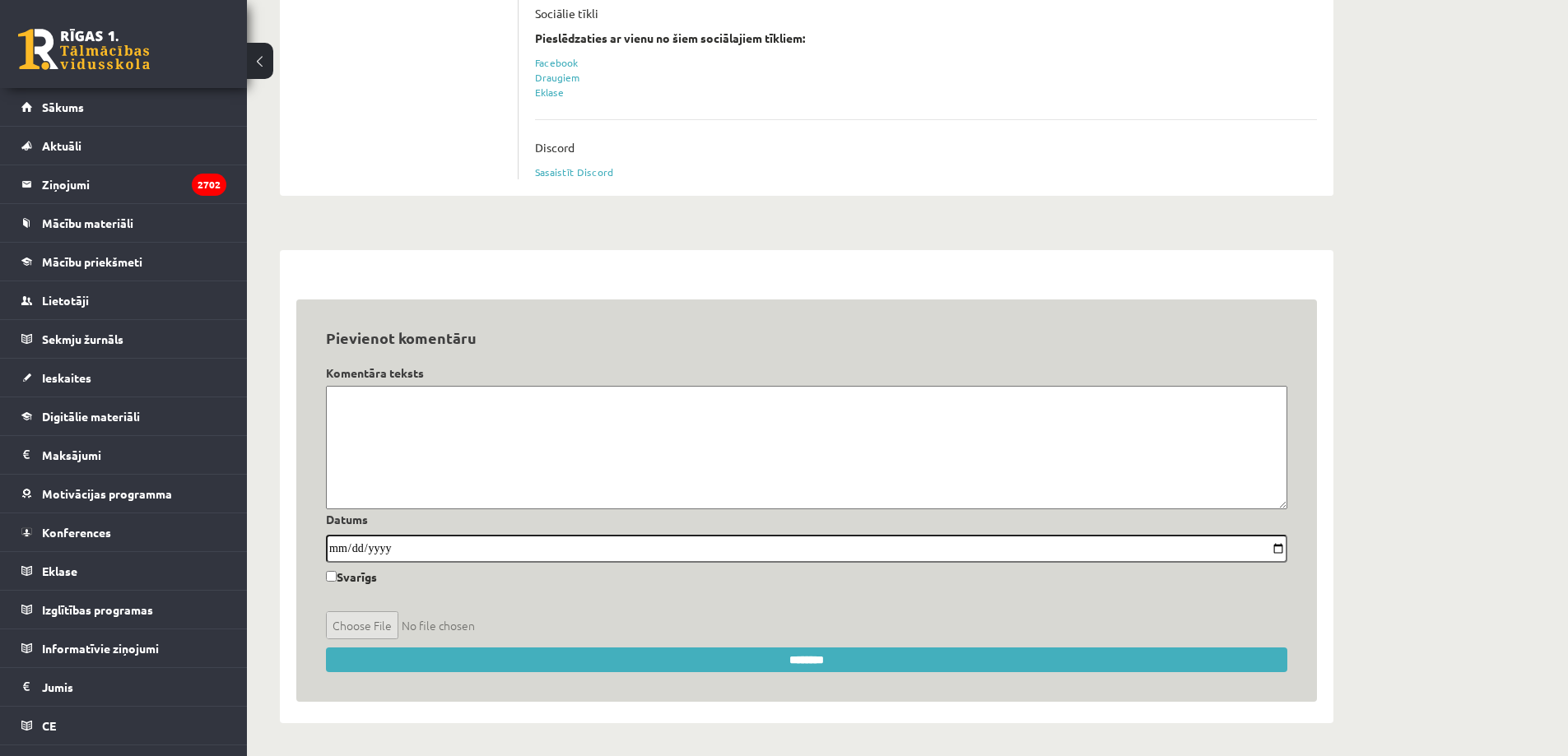 click at bounding box center [807, 448] 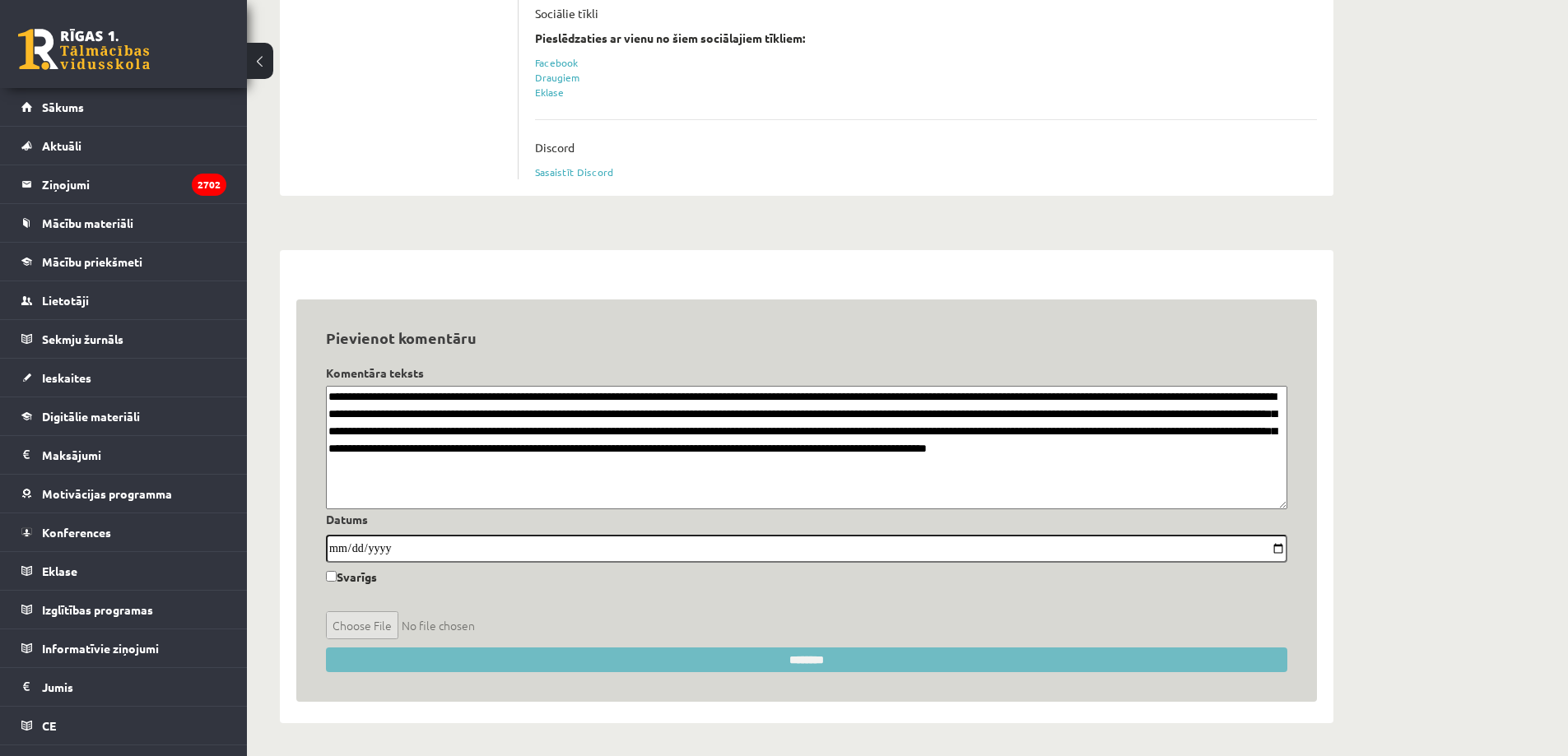 type on "**********" 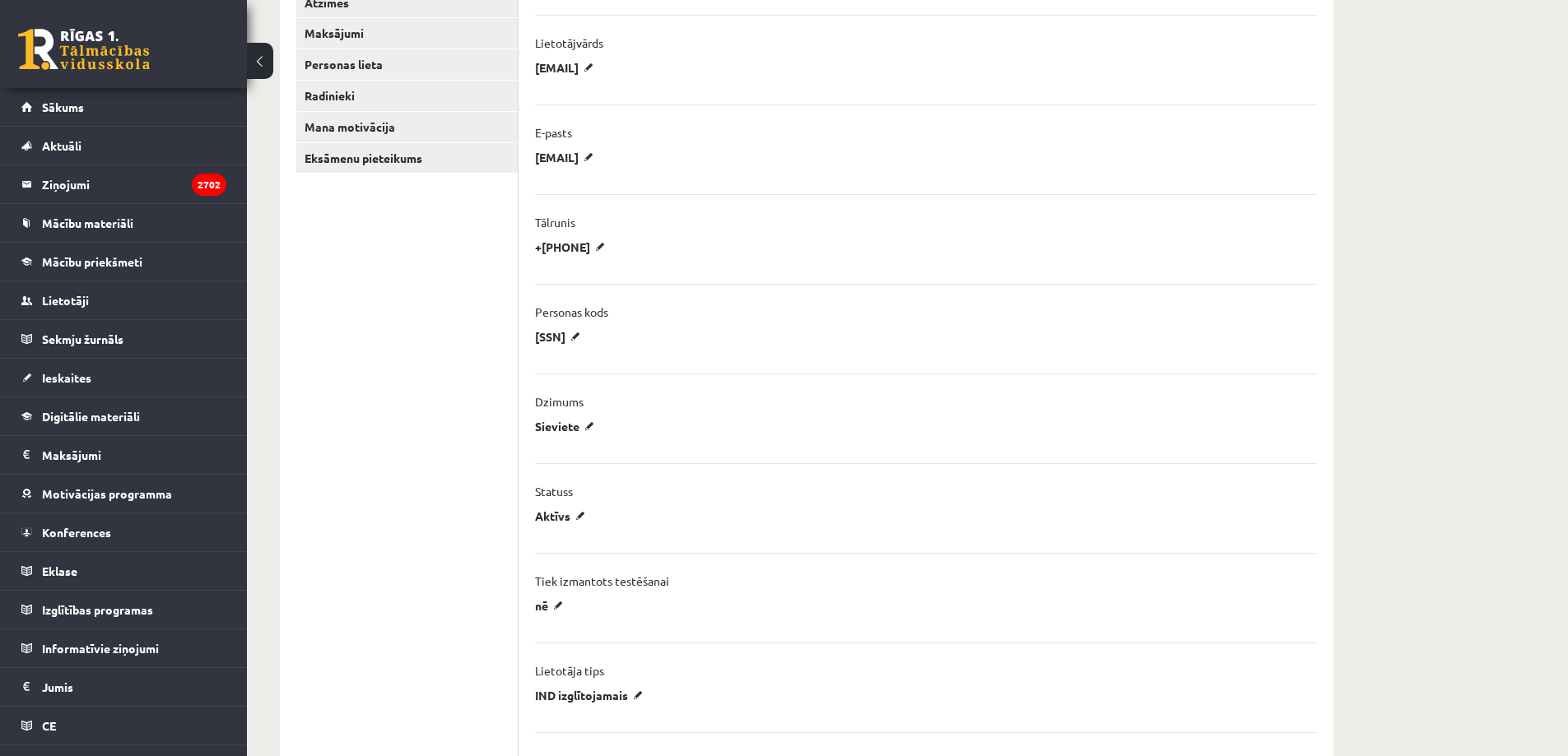 scroll, scrollTop: 30, scrollLeft: 0, axis: vertical 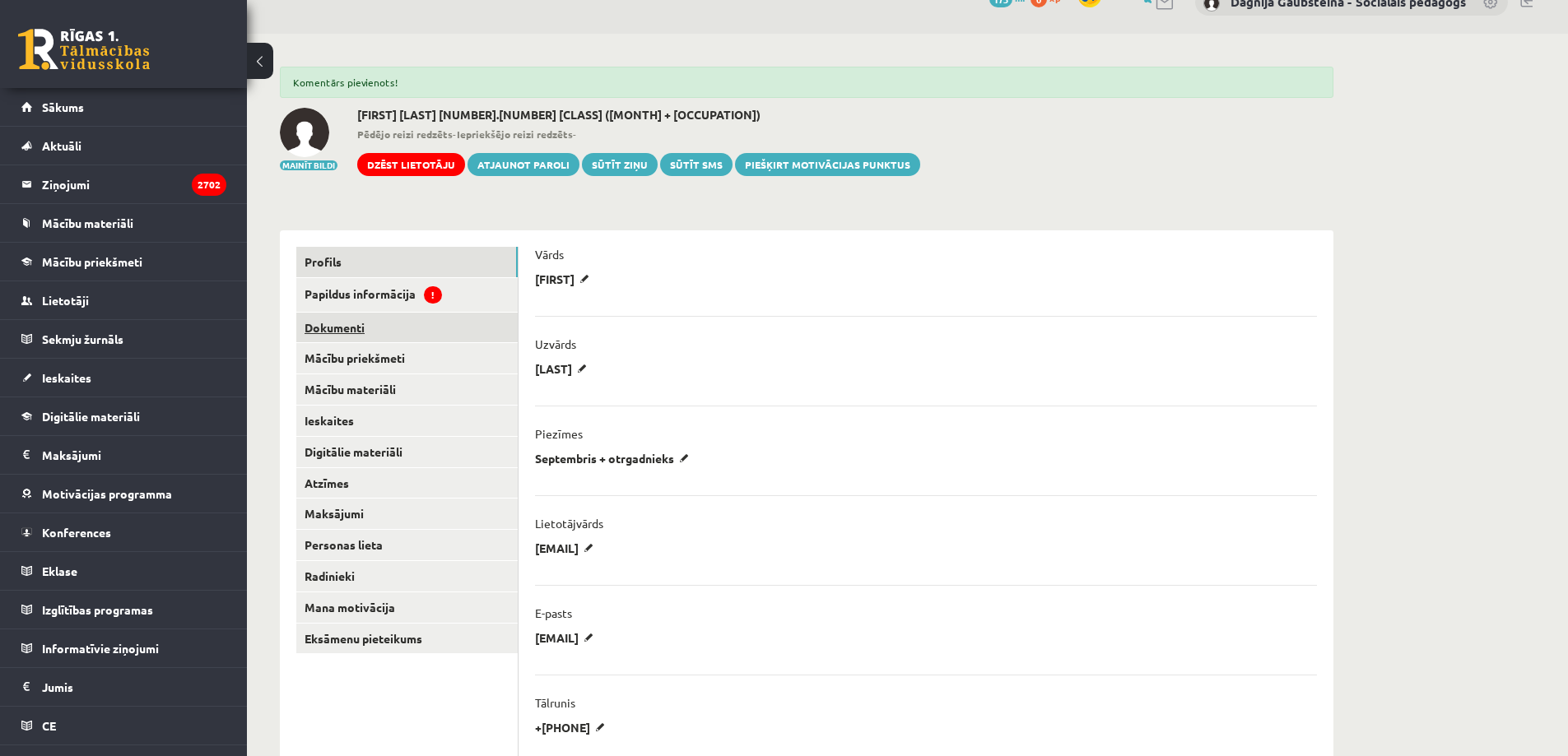click on "Dokumenti" at bounding box center (407, 327) 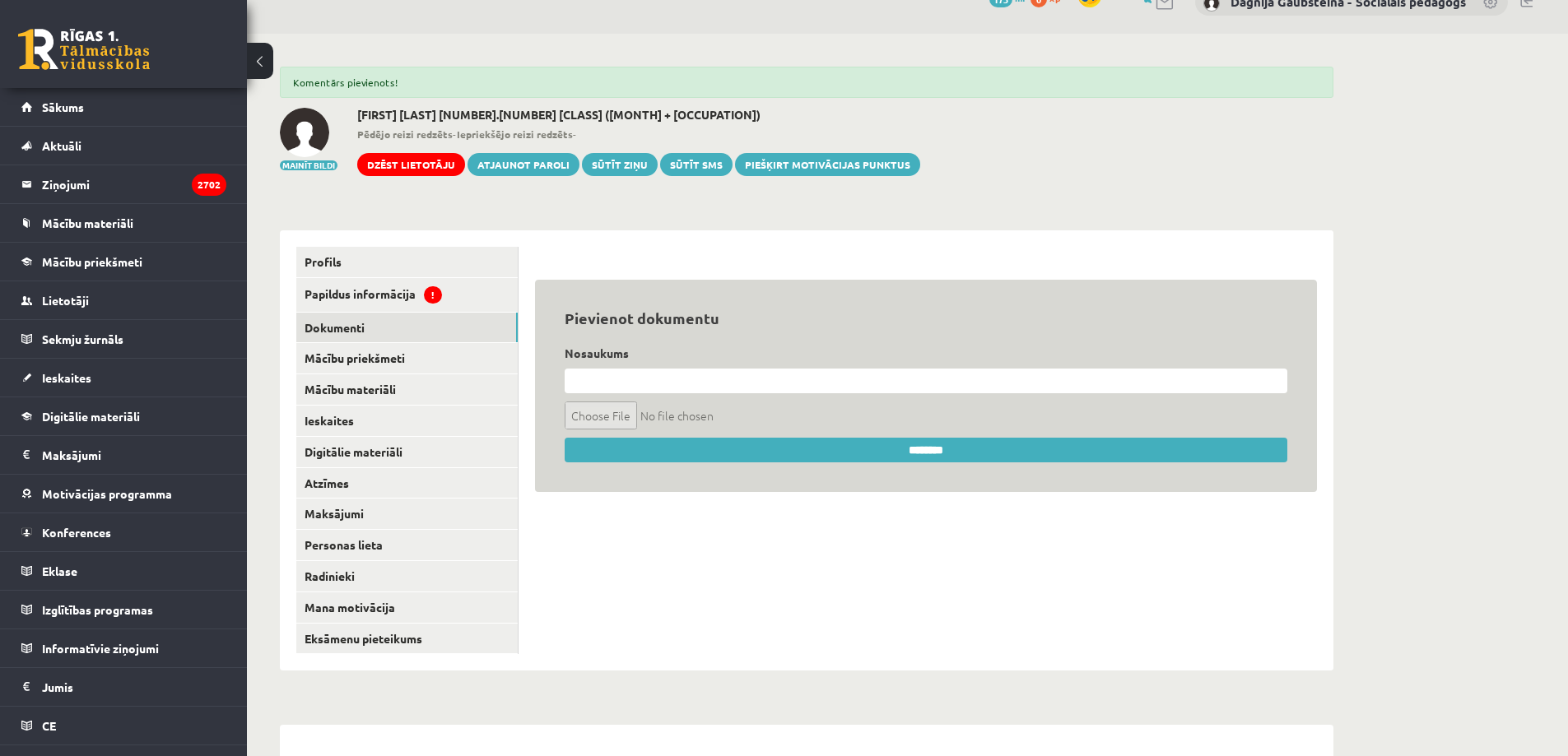 click at bounding box center [926, 381] 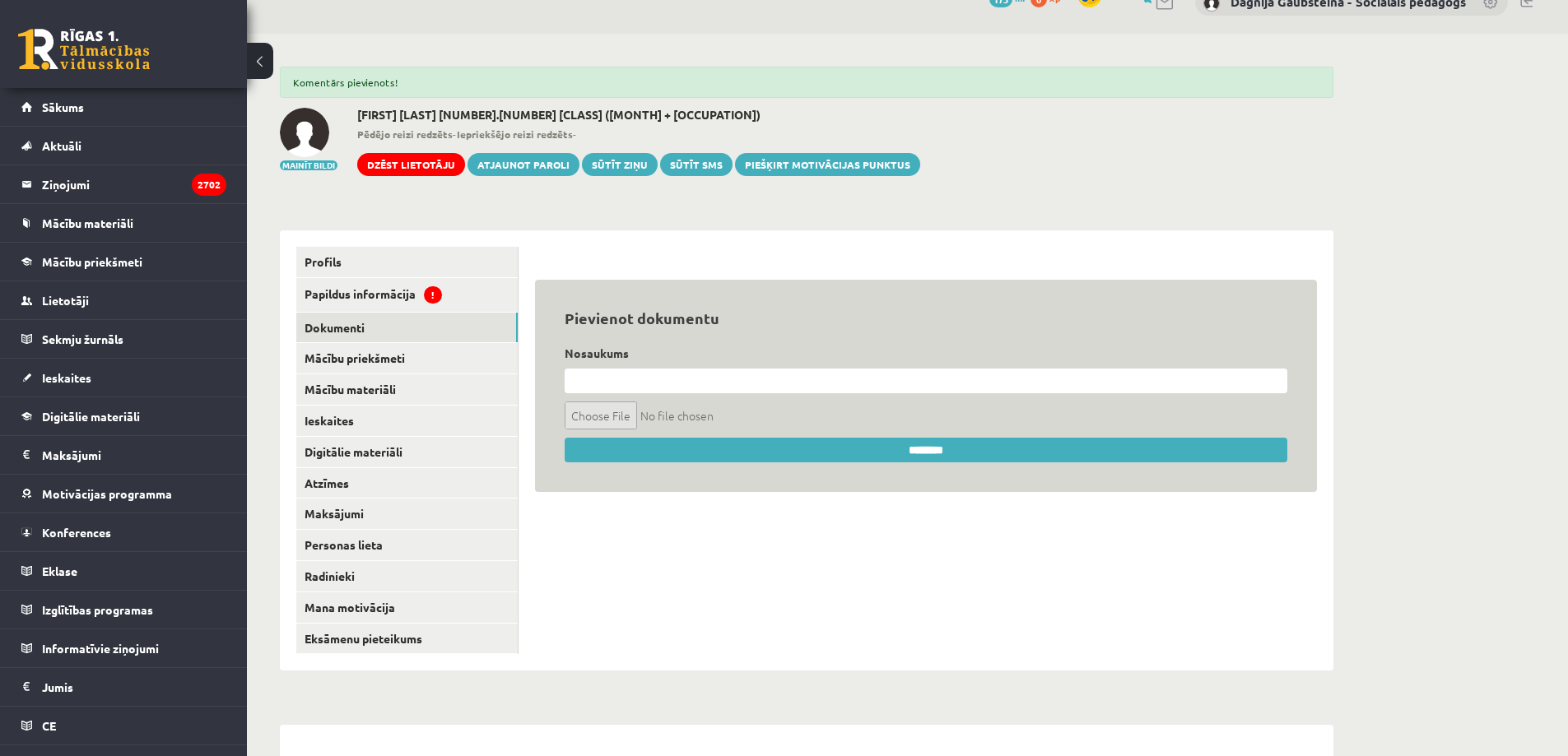 type on "**********" 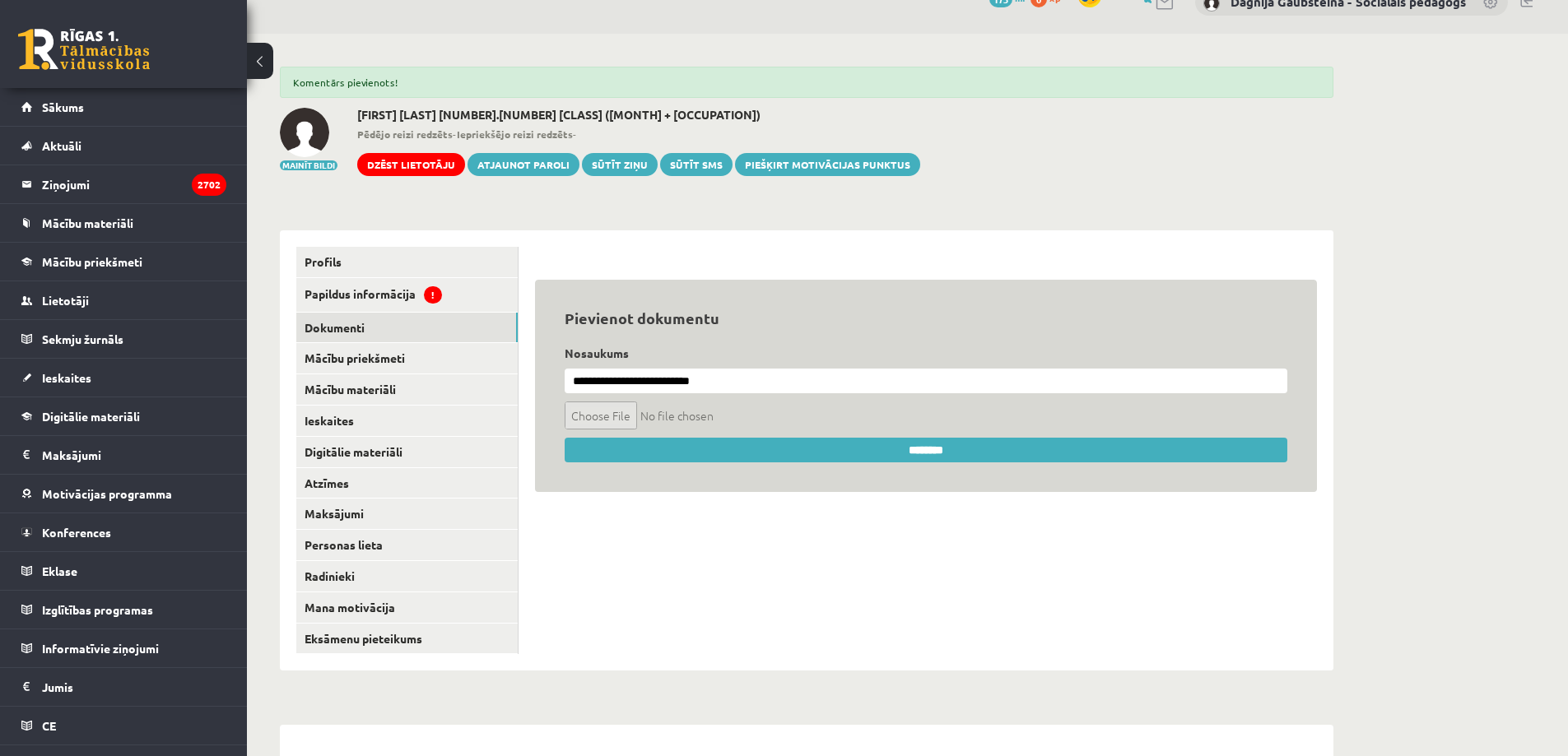 click at bounding box center (926, 415) 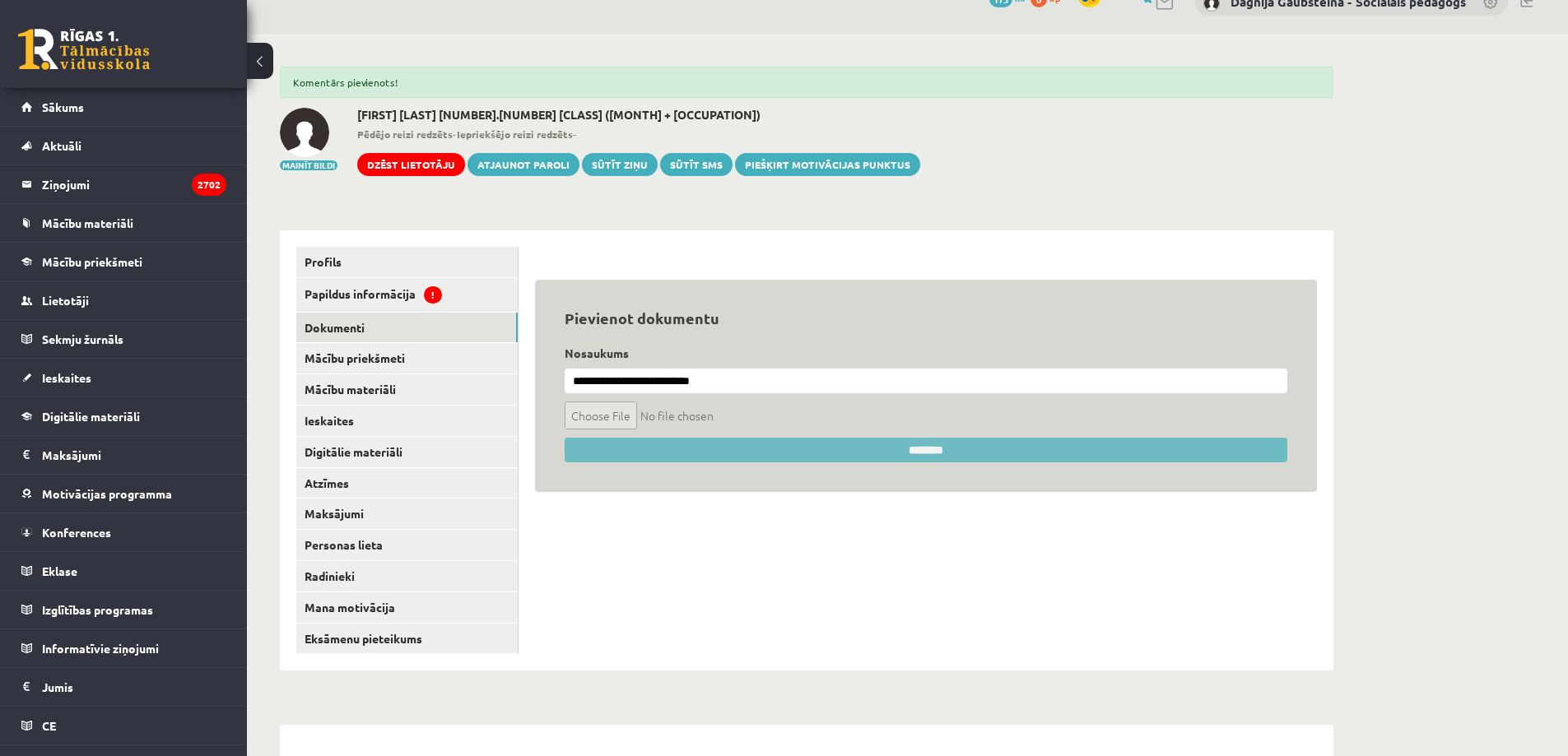 click on "********" at bounding box center (926, 450) 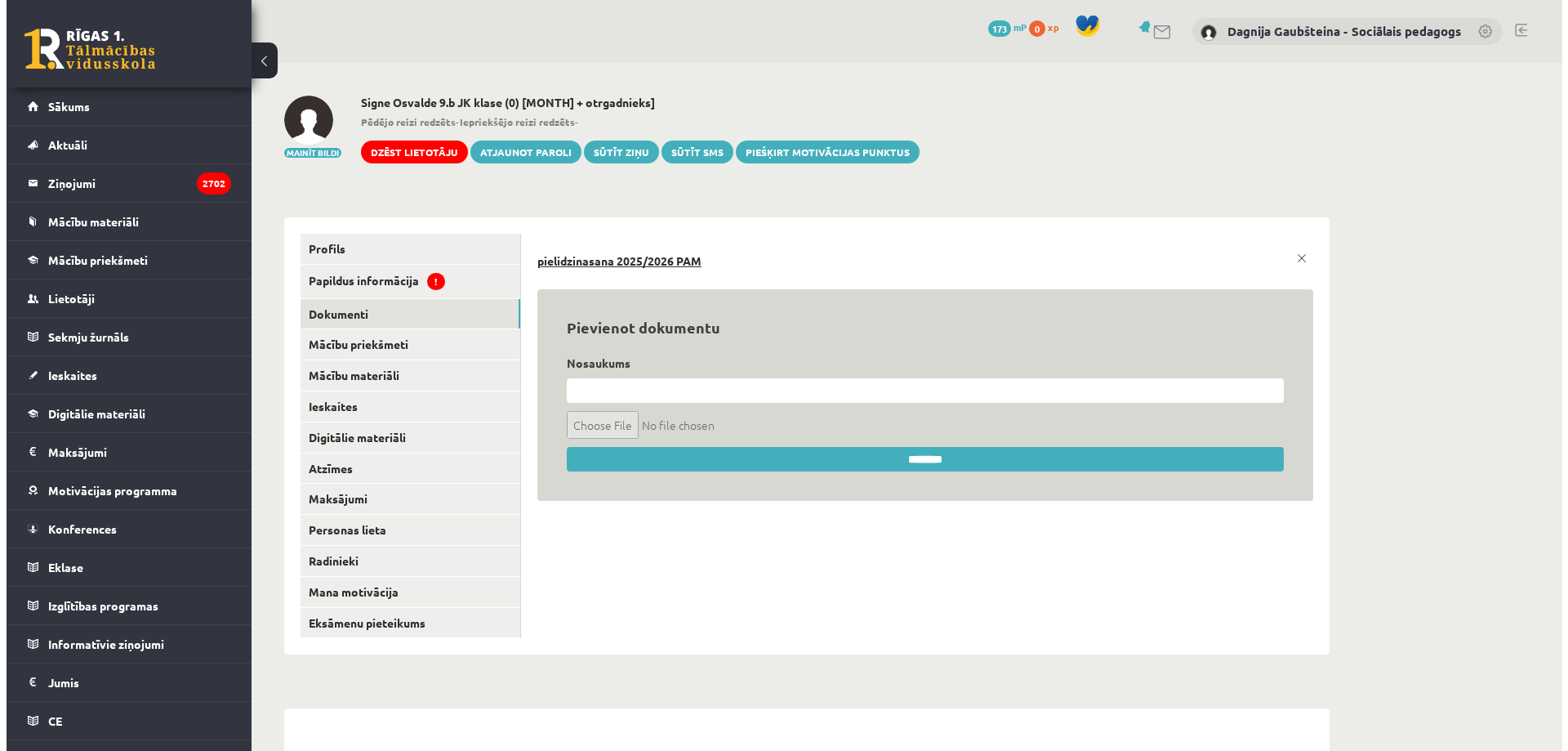 scroll, scrollTop: 0, scrollLeft: 0, axis: both 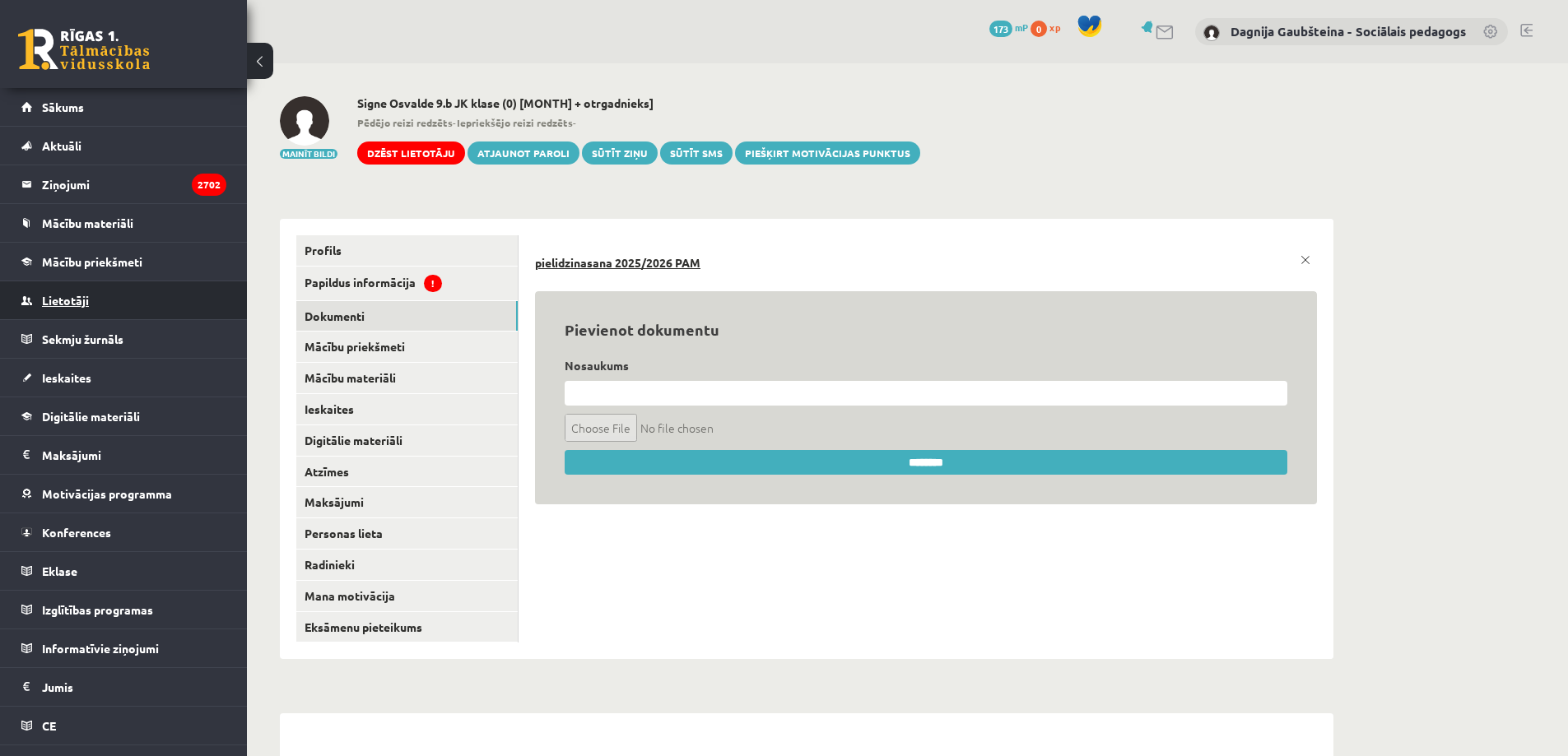 click on "Lietotāji" at bounding box center (65, 300) 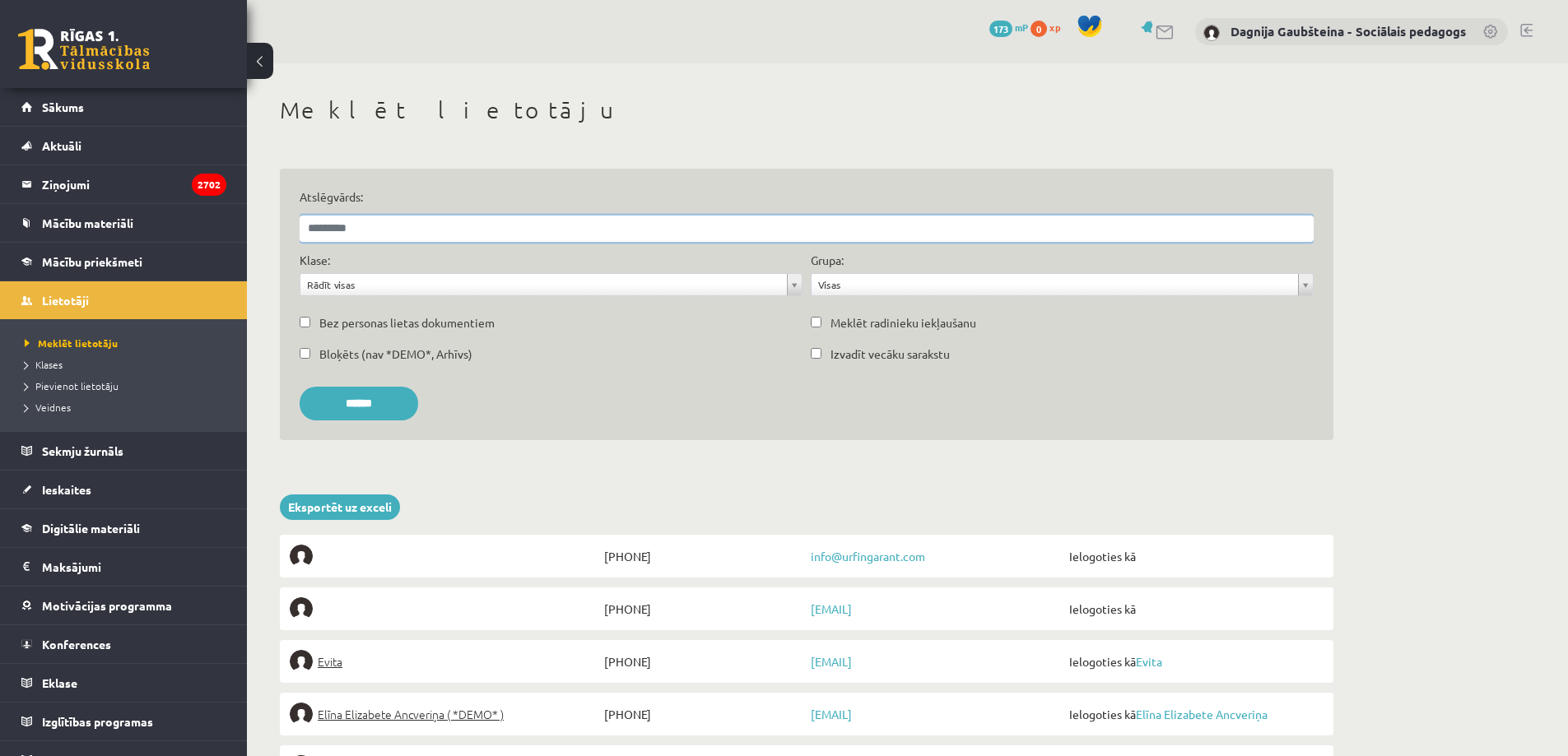 click on "Atslēgvārds:" at bounding box center (807, 229) 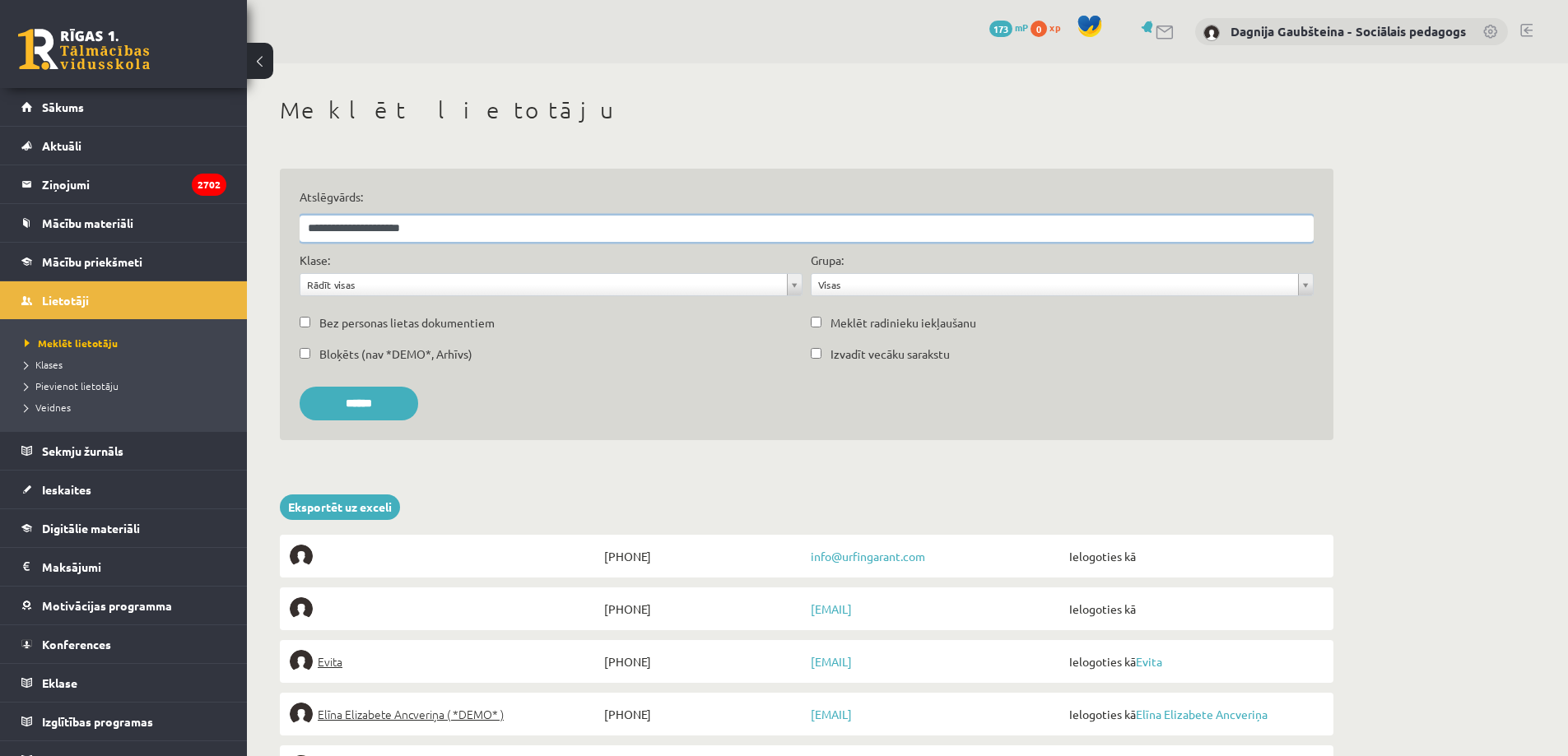 type on "**********" 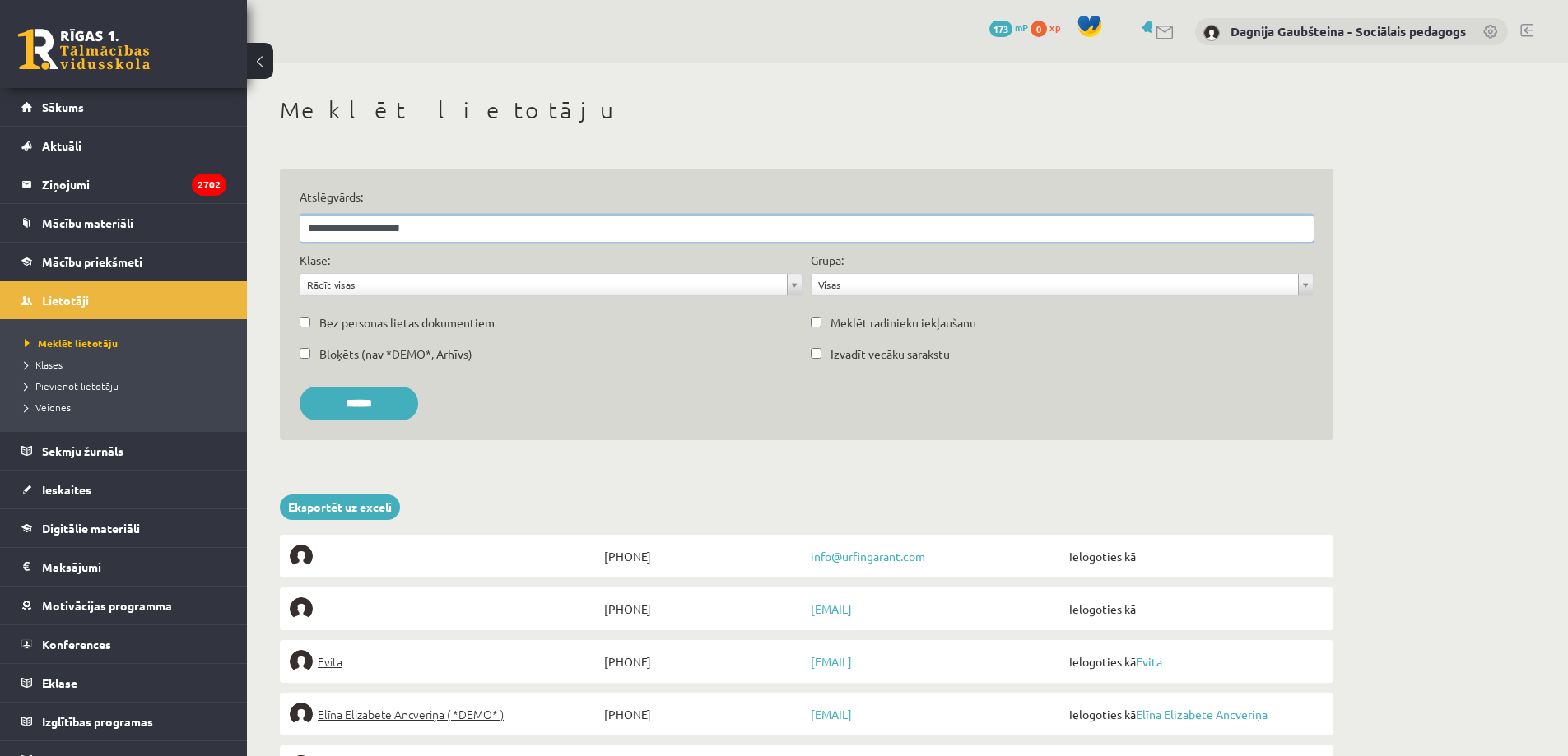 click on "******" at bounding box center (359, 403) 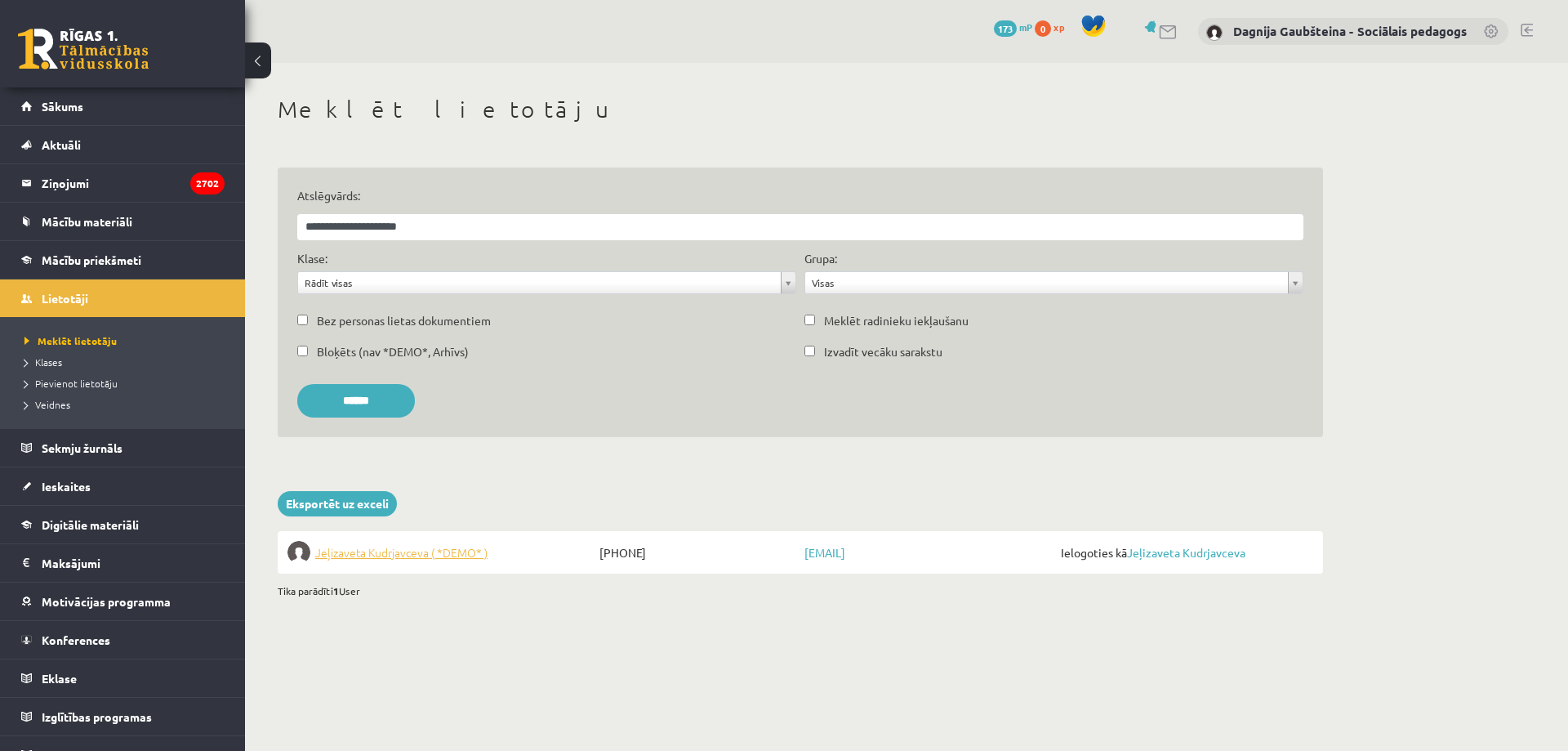 click on "Jeļizaveta Kudrjavceva
( *DEMO* )" at bounding box center (401, 552) 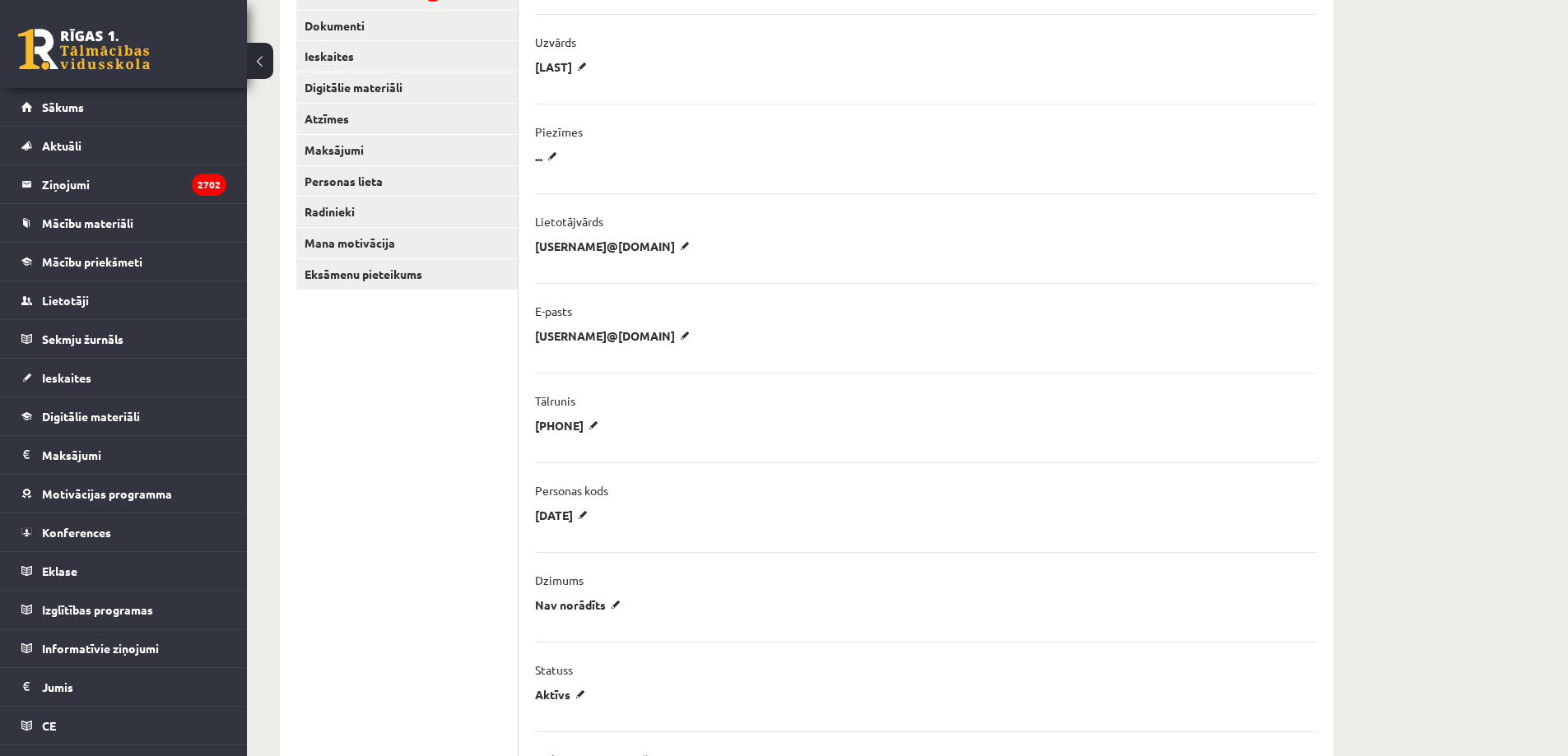 scroll, scrollTop: 329, scrollLeft: 0, axis: vertical 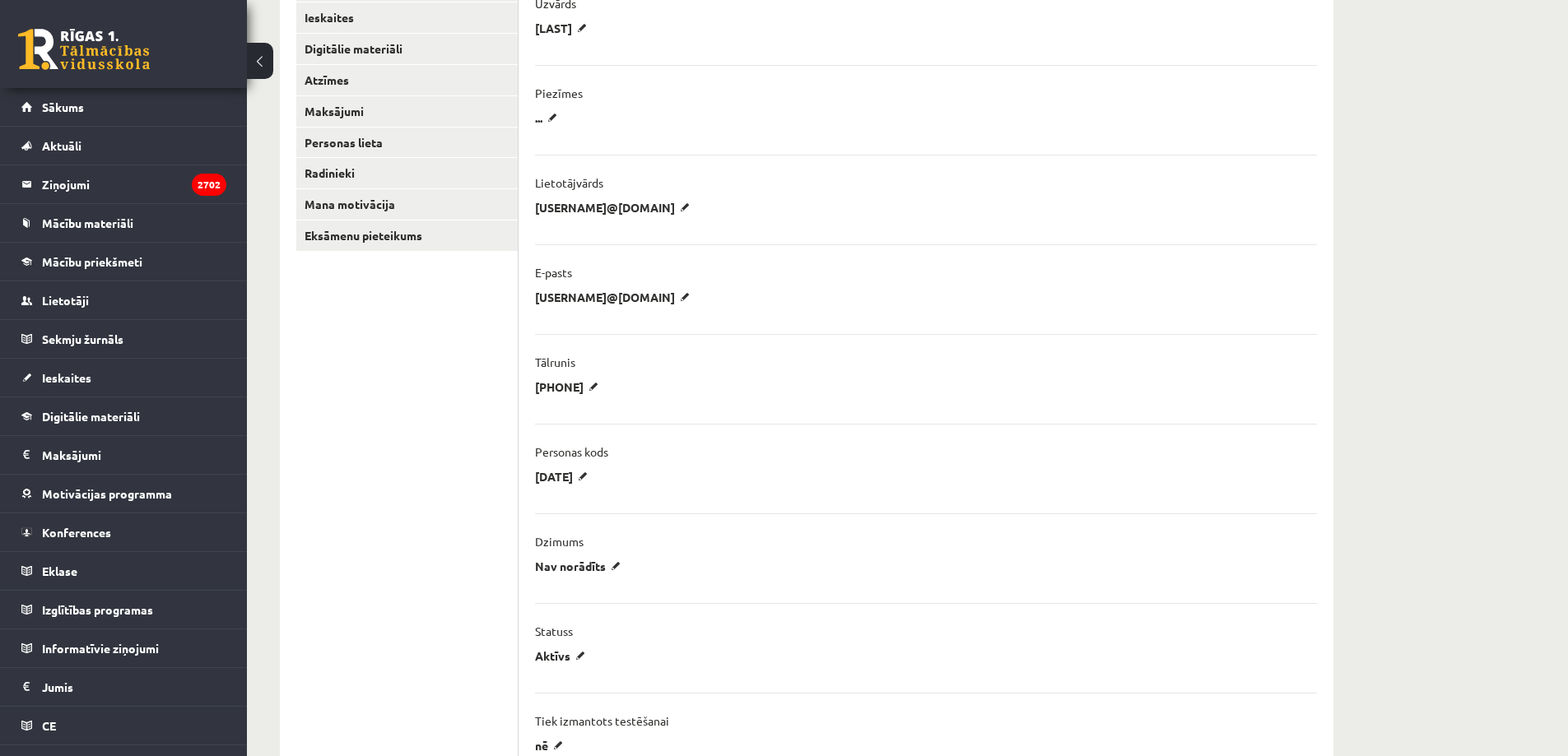 click on "Profils
Papildus informācija
!
Dokumenti
Ieskaites
Digitālie materiāli
Atzīmes
Maksājumi
Personas lieta
Radinieki
Mana motivācija
Eksāmenu pieteikums" at bounding box center (407, 666) 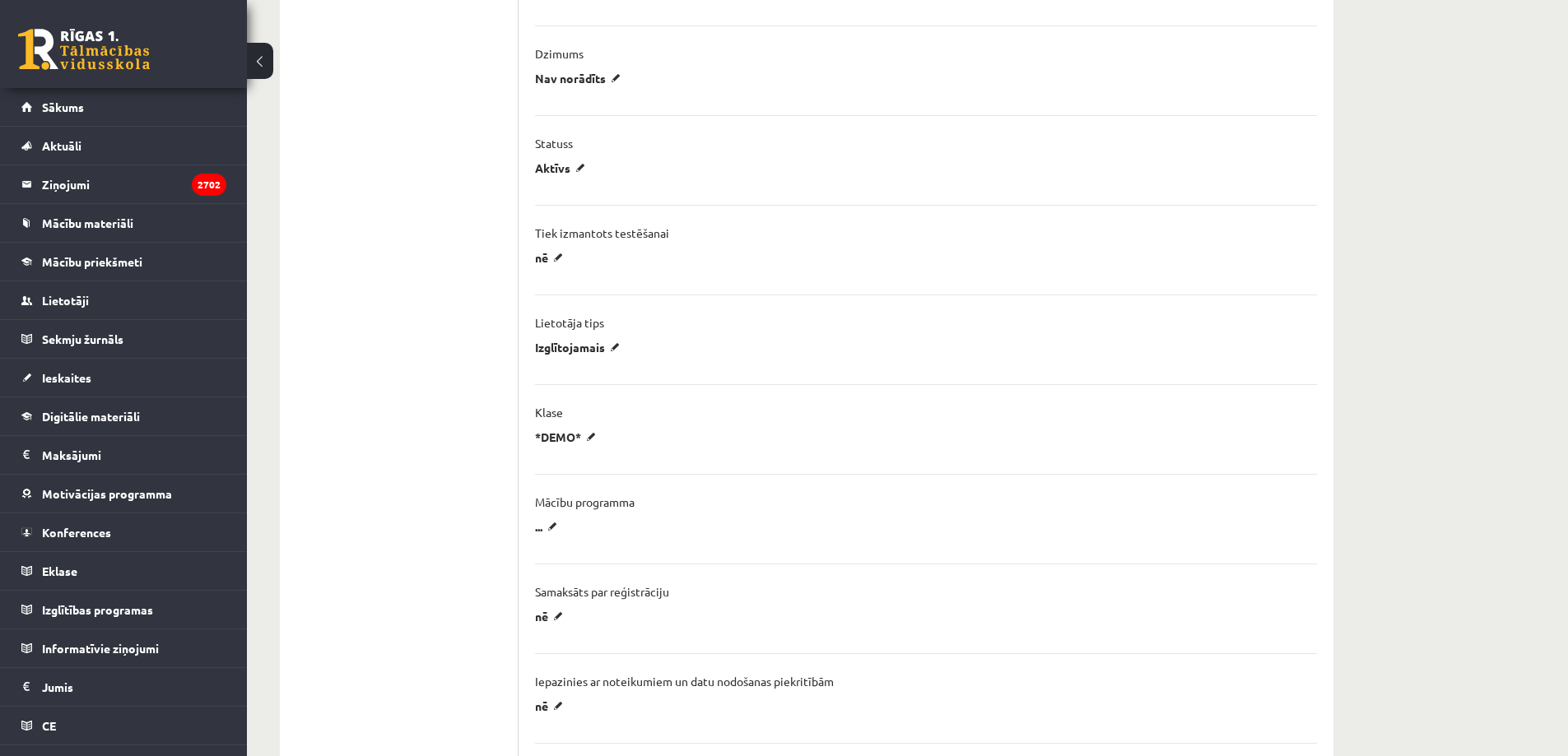 scroll, scrollTop: 823, scrollLeft: 0, axis: vertical 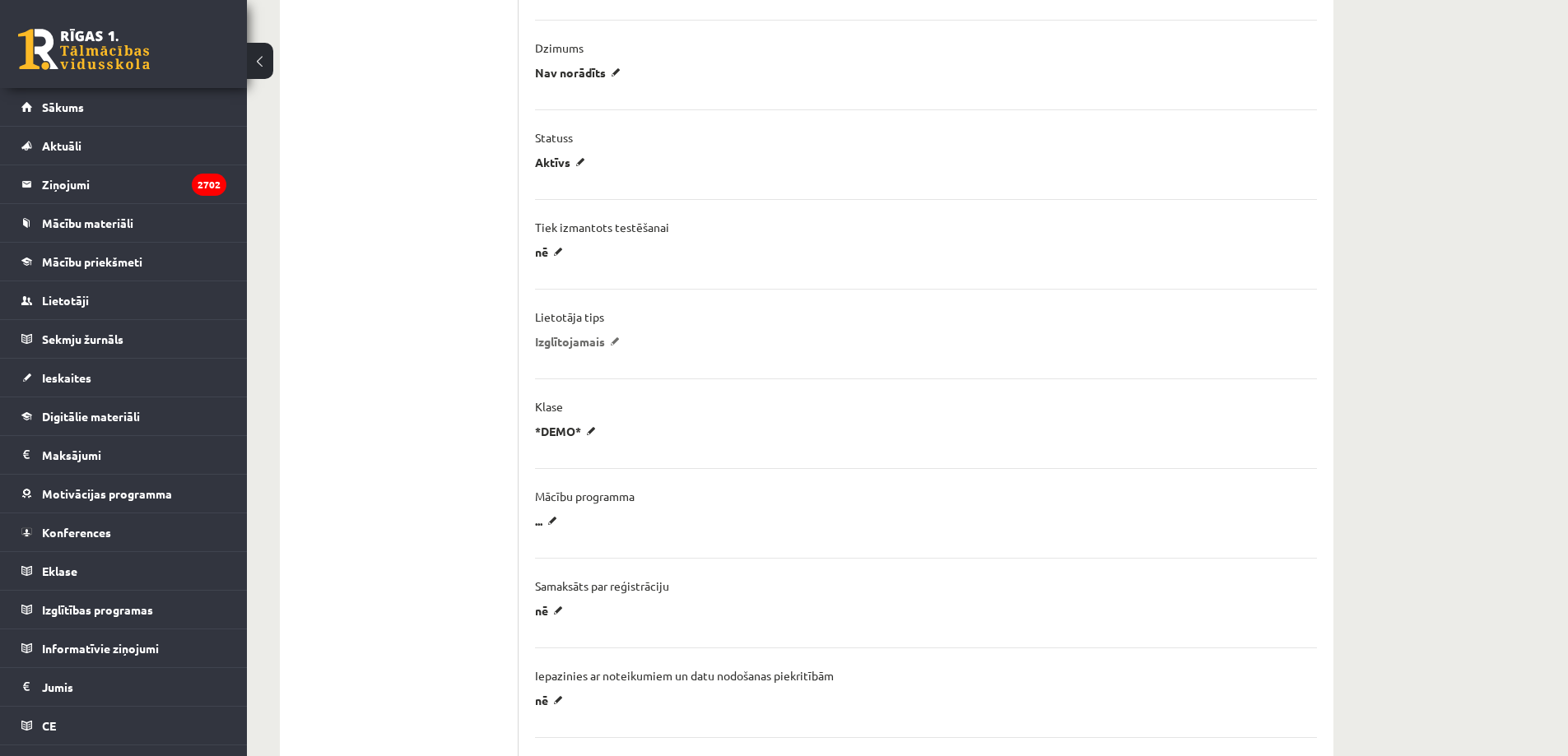 click on "Izglītojamais" at bounding box center [580, 341] 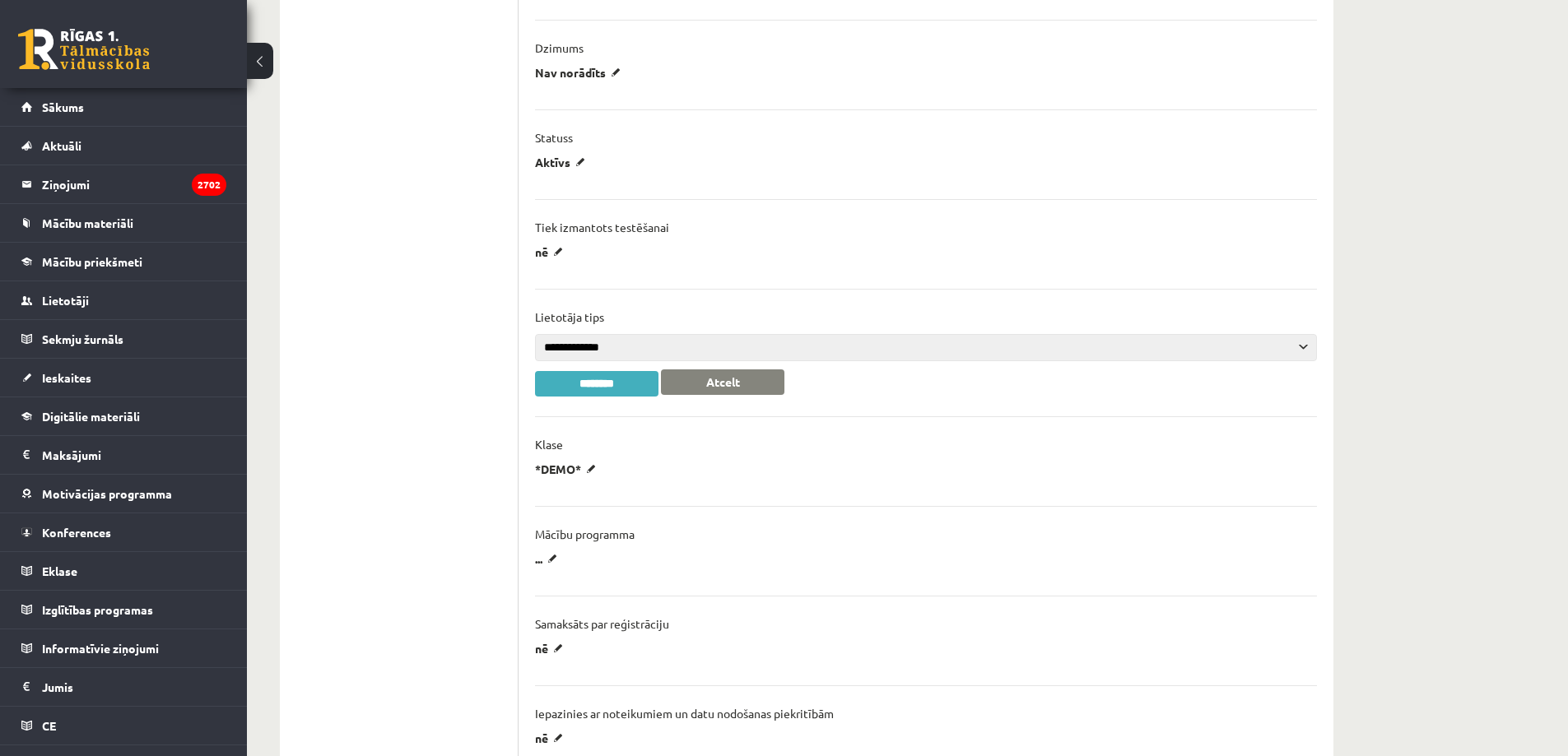 click on "**********" at bounding box center [926, 347] 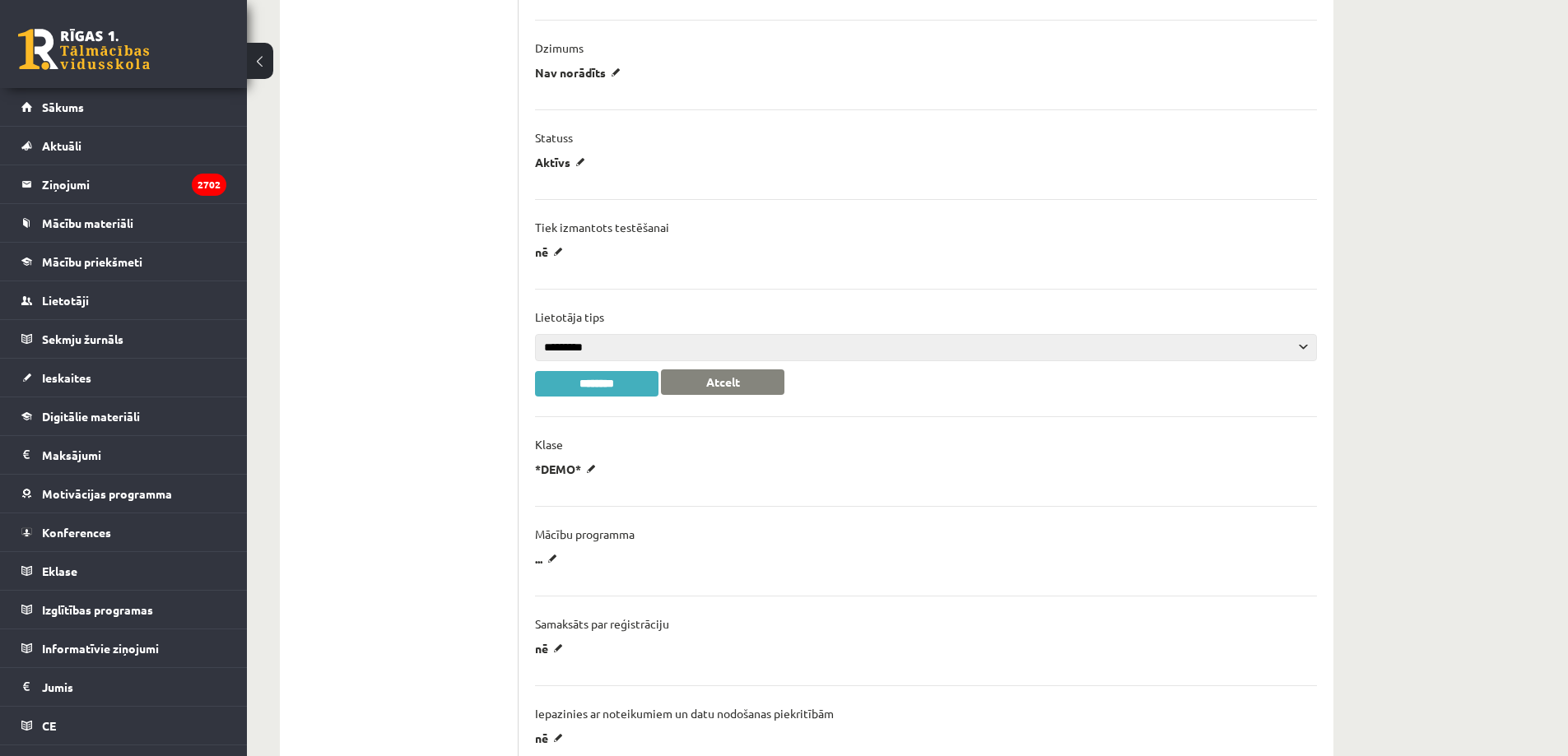 click on "**********" at bounding box center (926, 347) 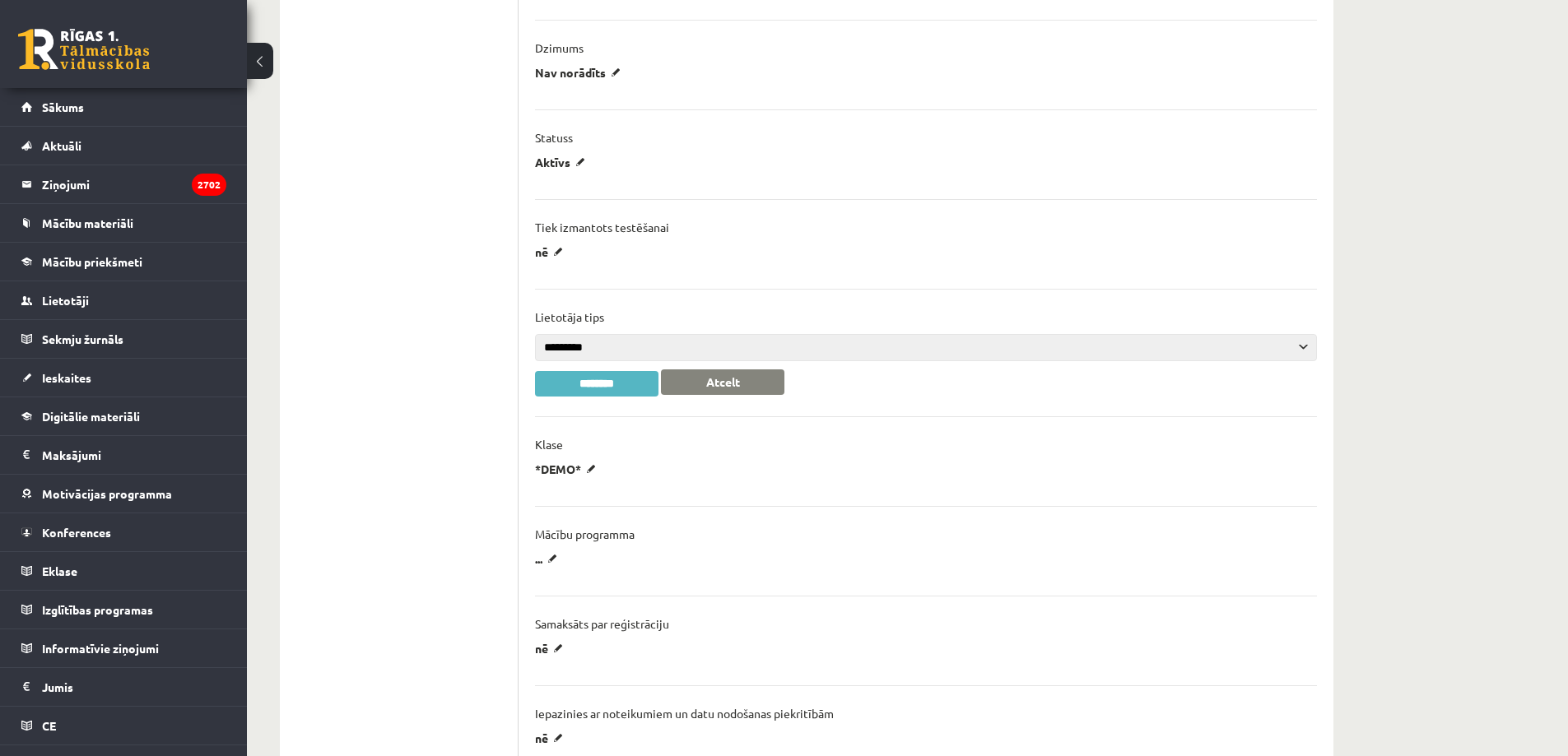 click on "********" at bounding box center (597, 383) 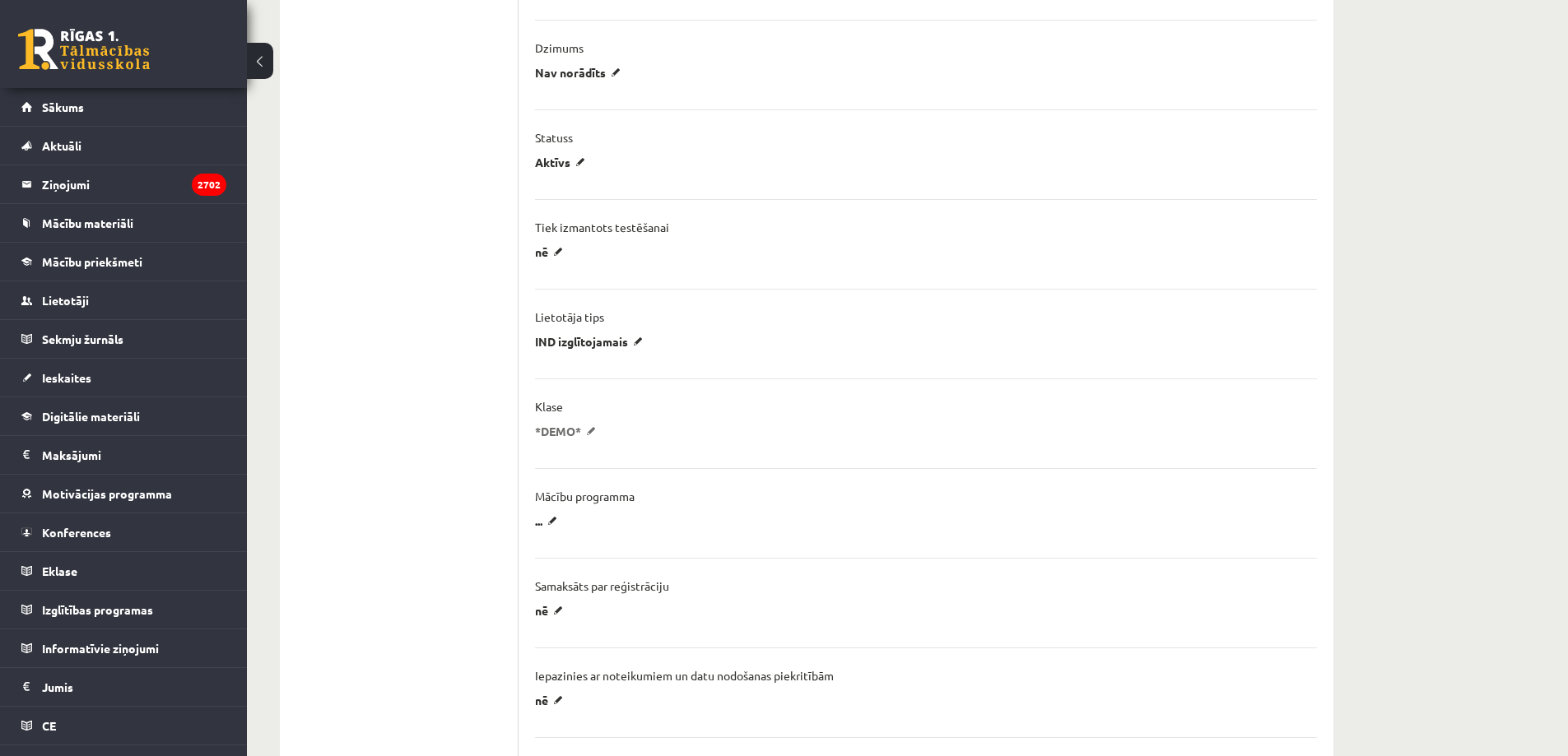 click on "*DEMO*" at bounding box center [568, 431] 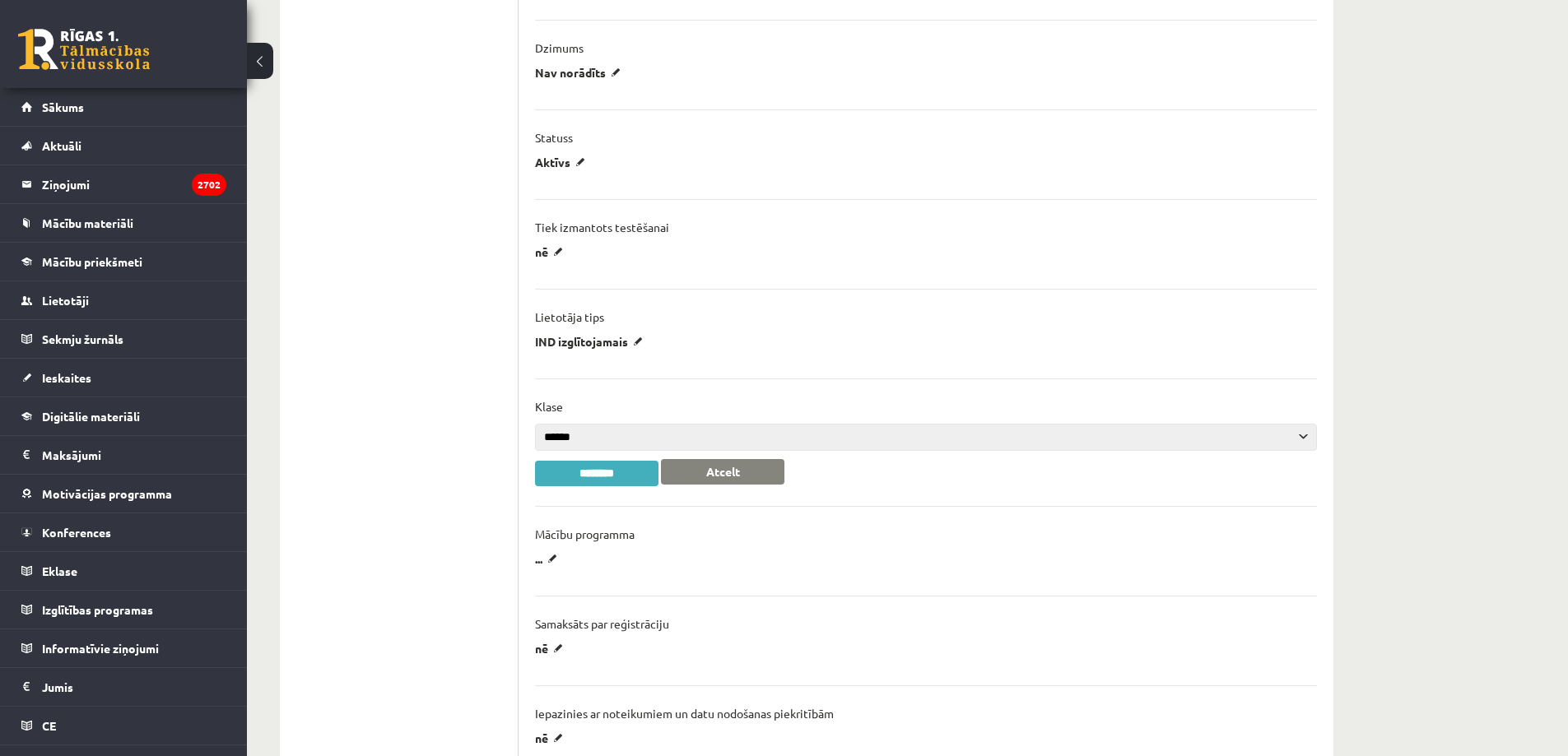 click on "**********" at bounding box center (926, 437) 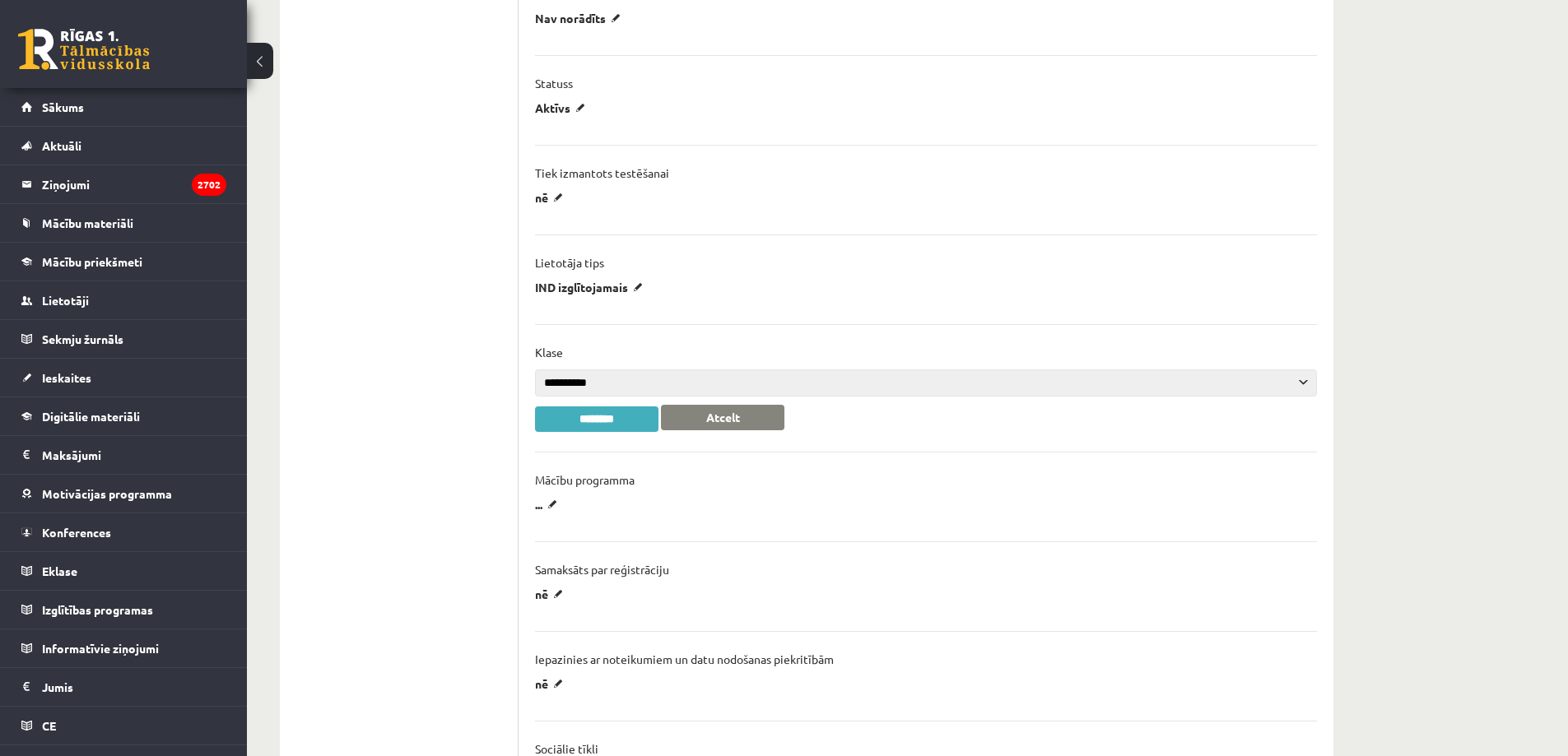 scroll, scrollTop: 905, scrollLeft: 0, axis: vertical 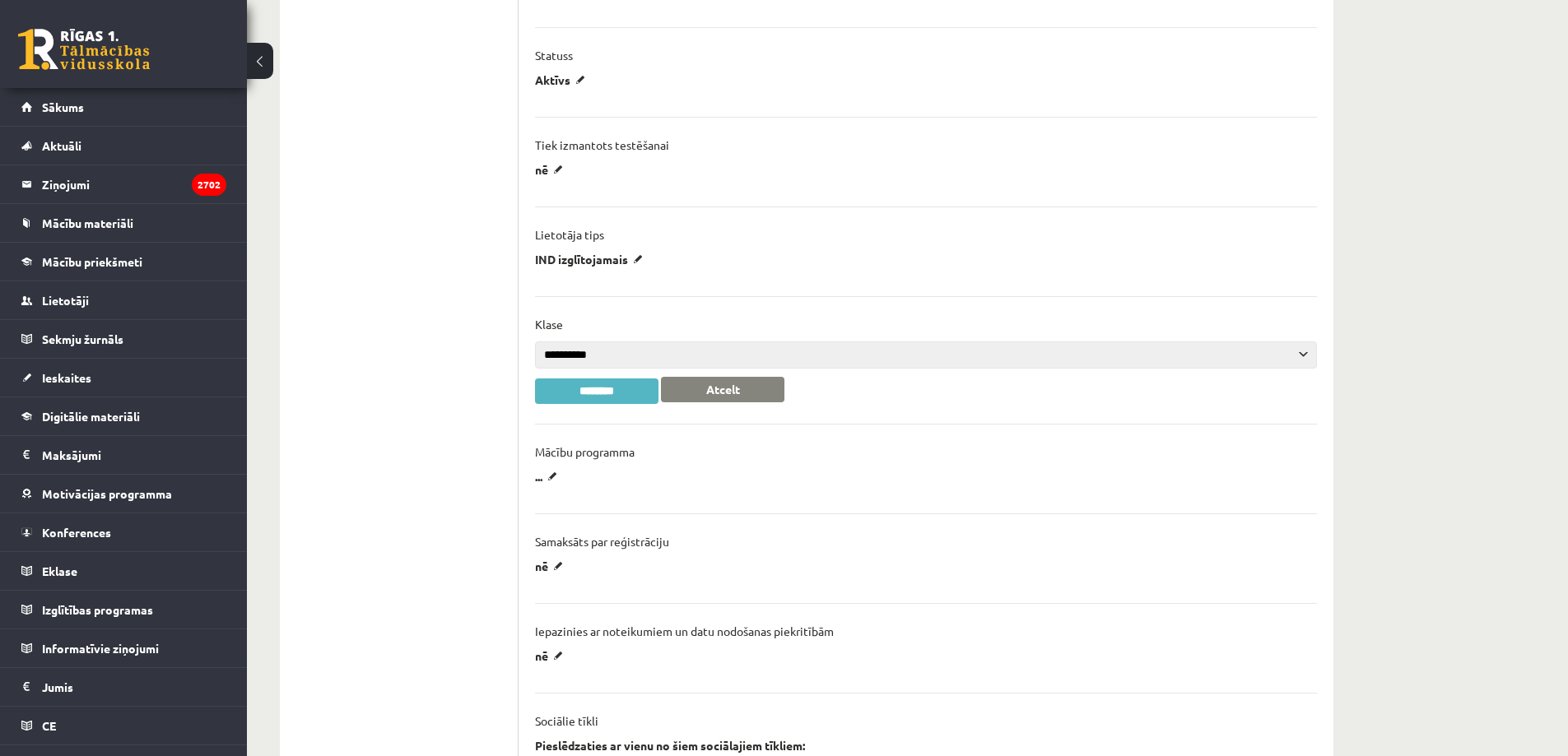 click on "********" at bounding box center (597, 391) 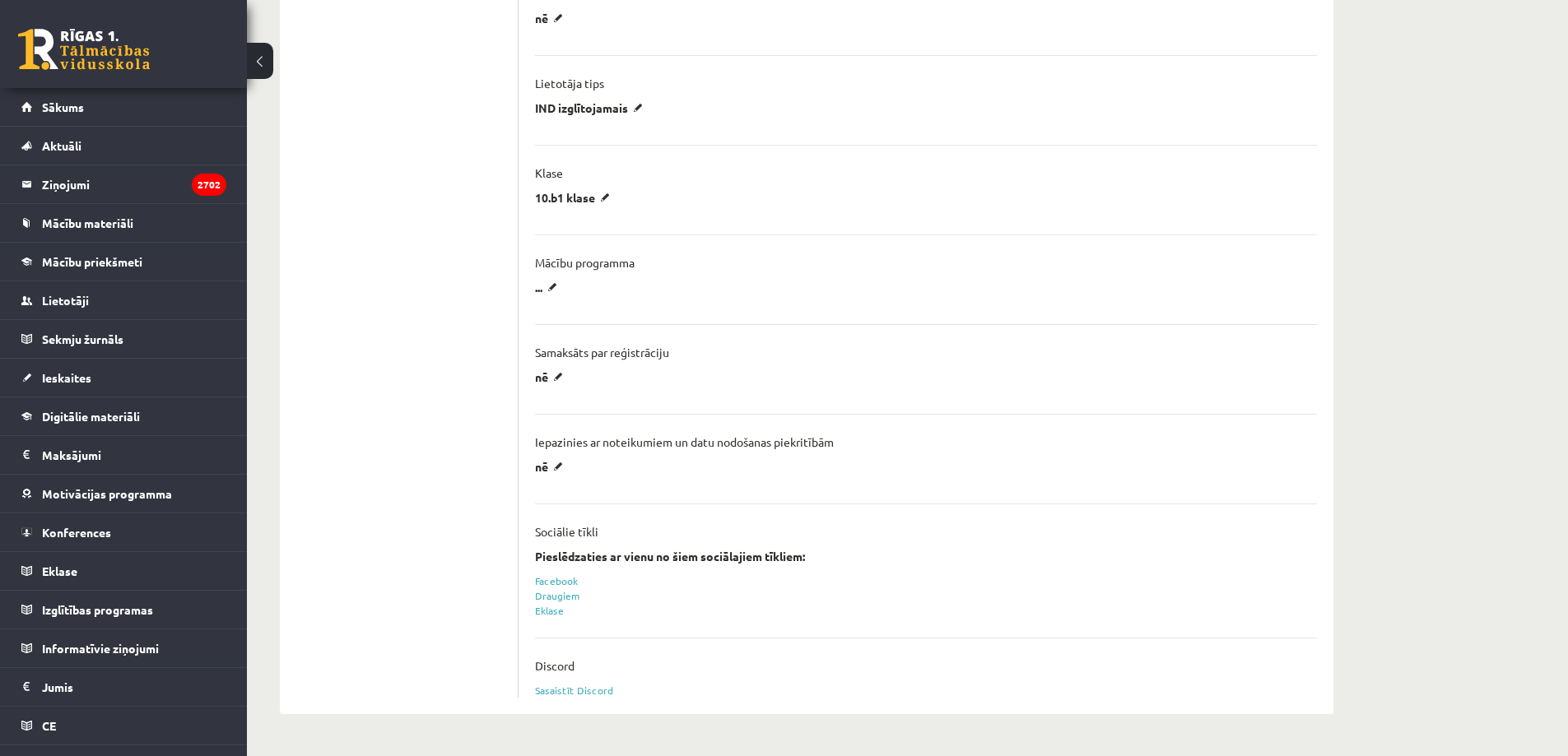scroll, scrollTop: 1069, scrollLeft: 0, axis: vertical 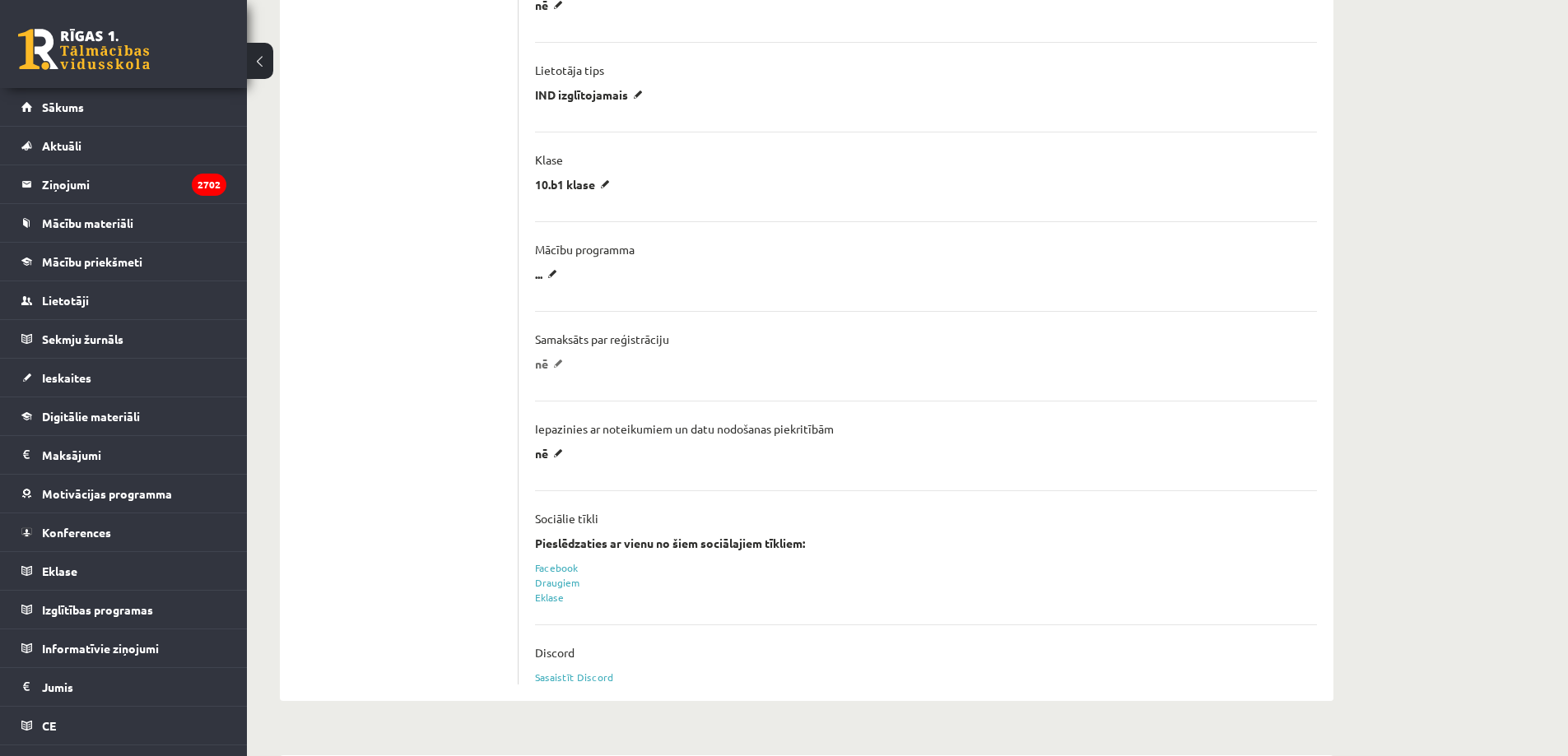 click on "nē" at bounding box center [551, 364] 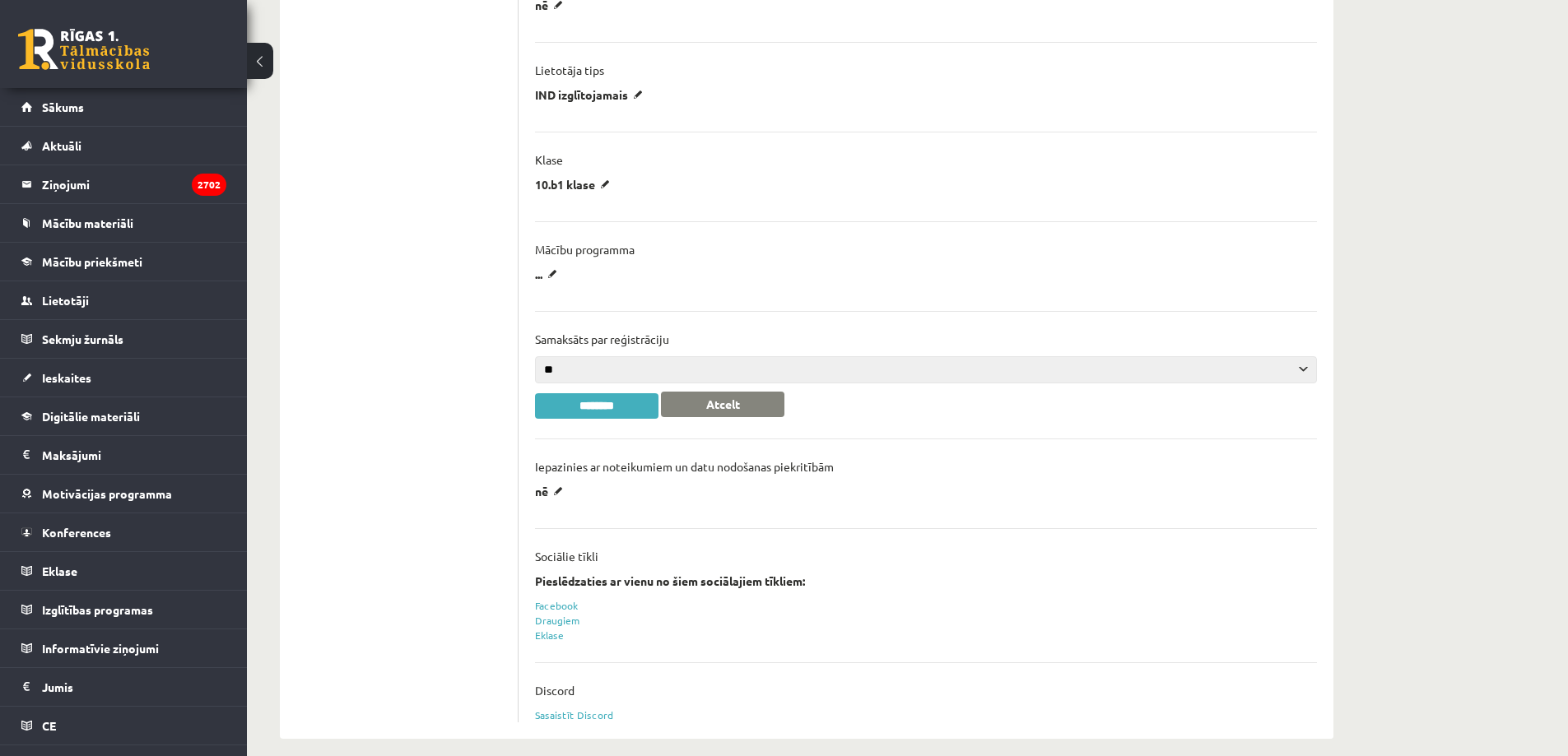 click on "**
**" at bounding box center [926, 369] 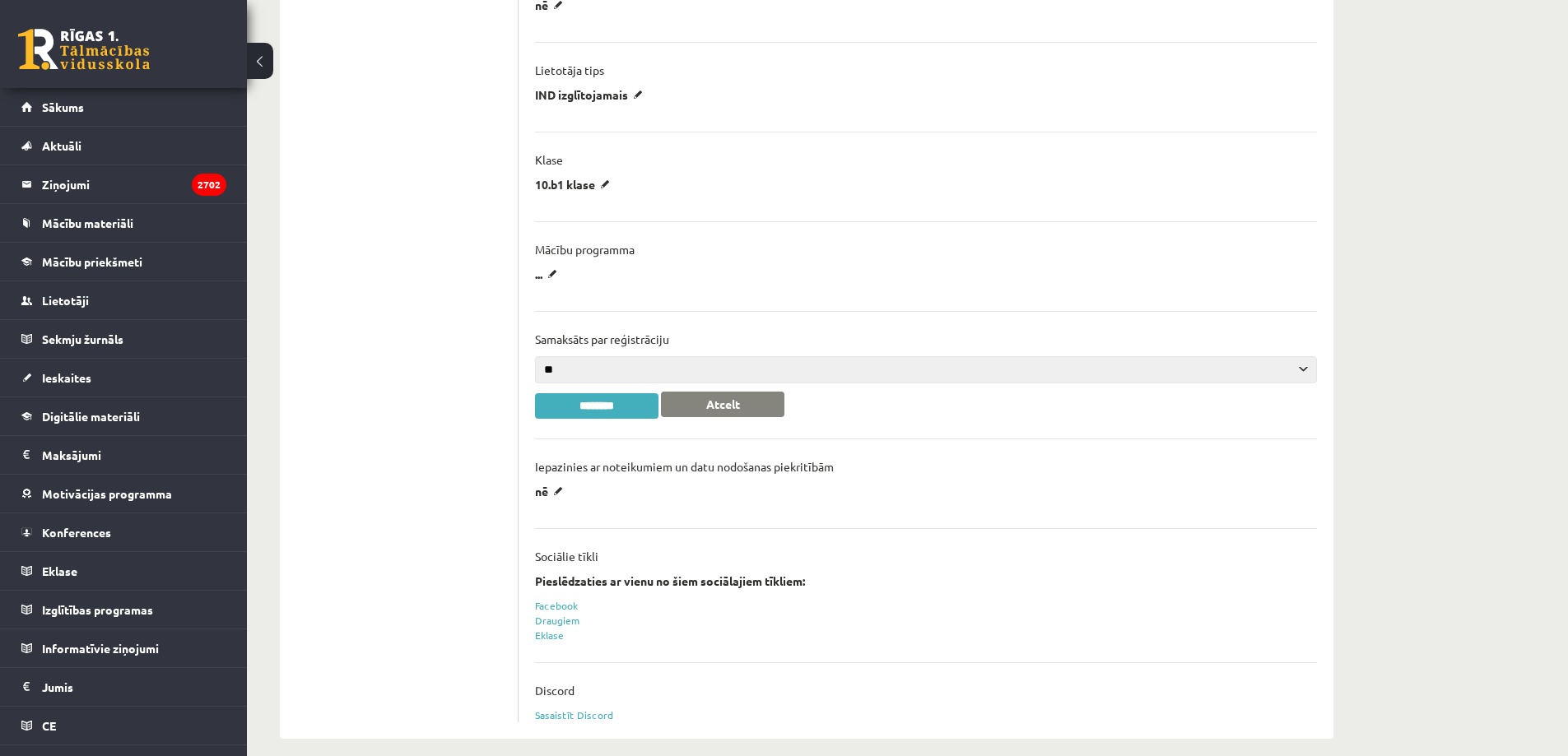 select on "****" 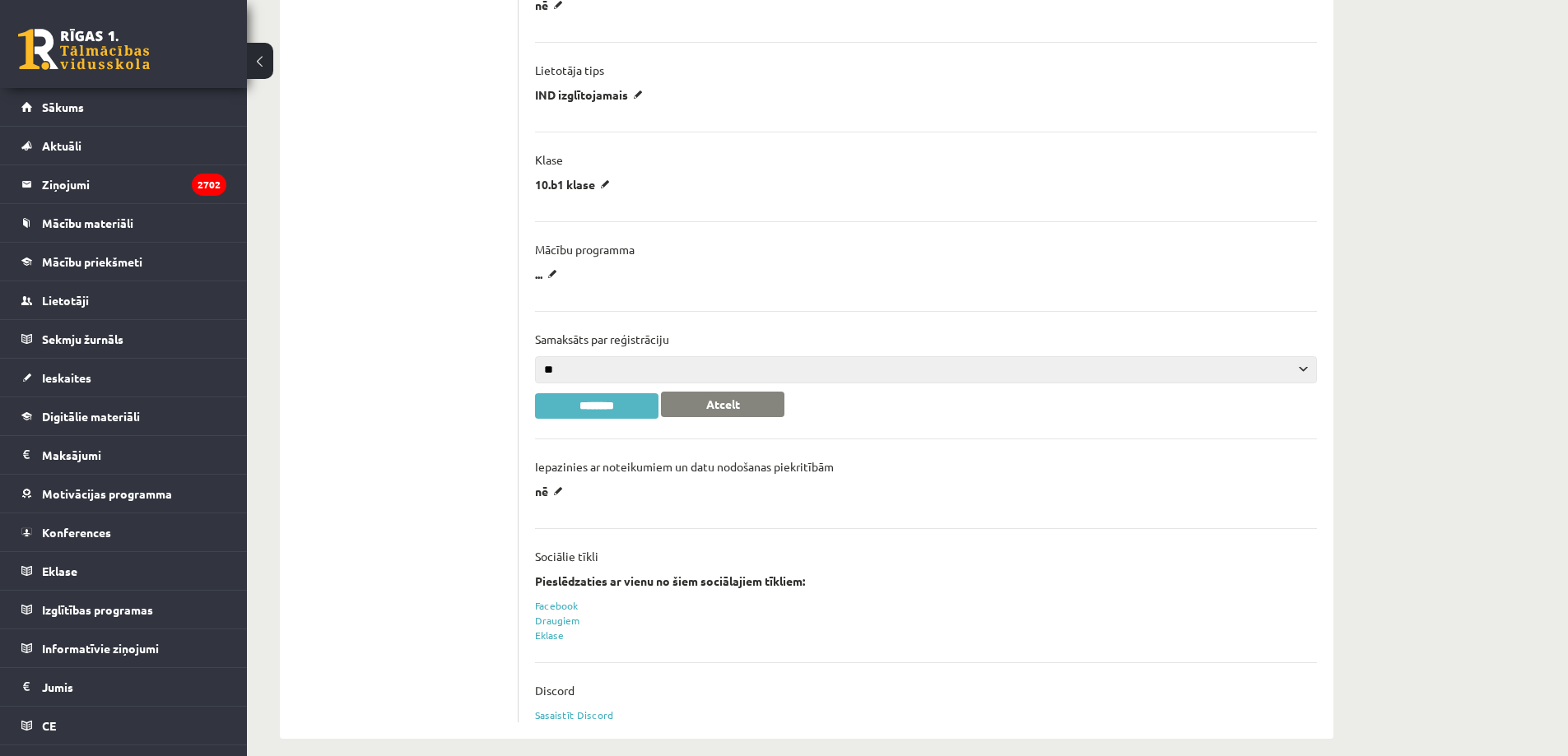 click on "********" at bounding box center [597, 406] 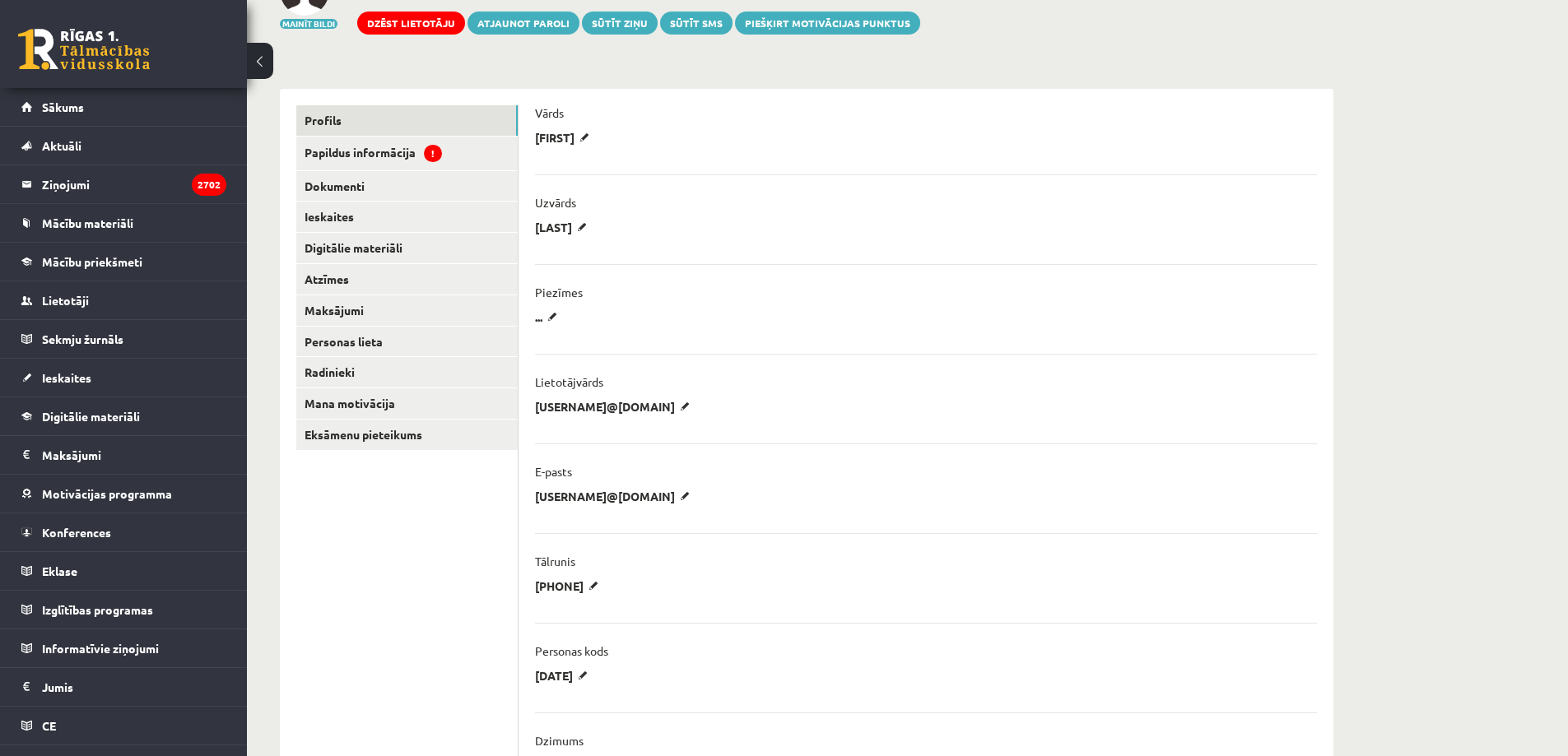 scroll, scrollTop: 0, scrollLeft: 0, axis: both 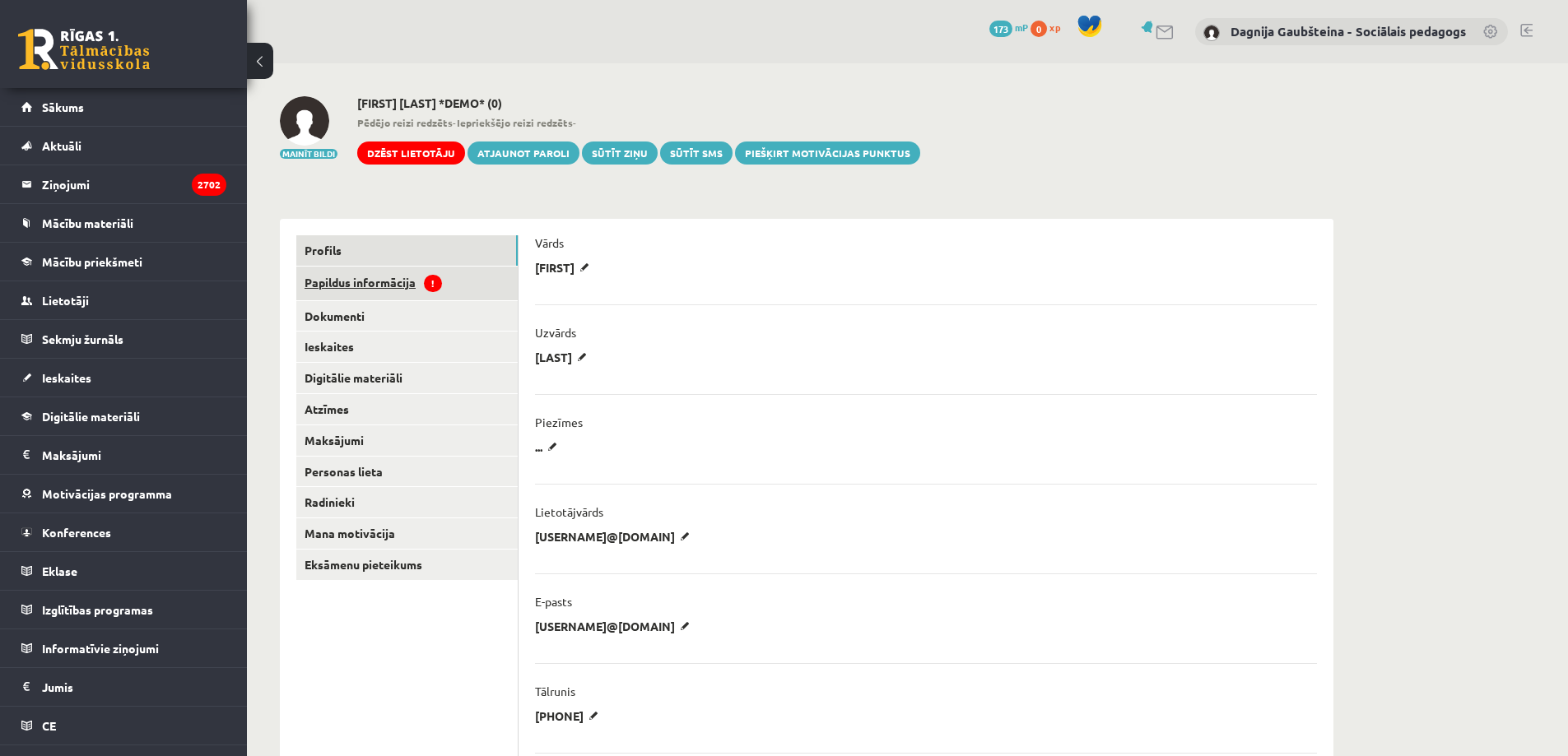 click on "Papildus informācija
!" at bounding box center [407, 283] 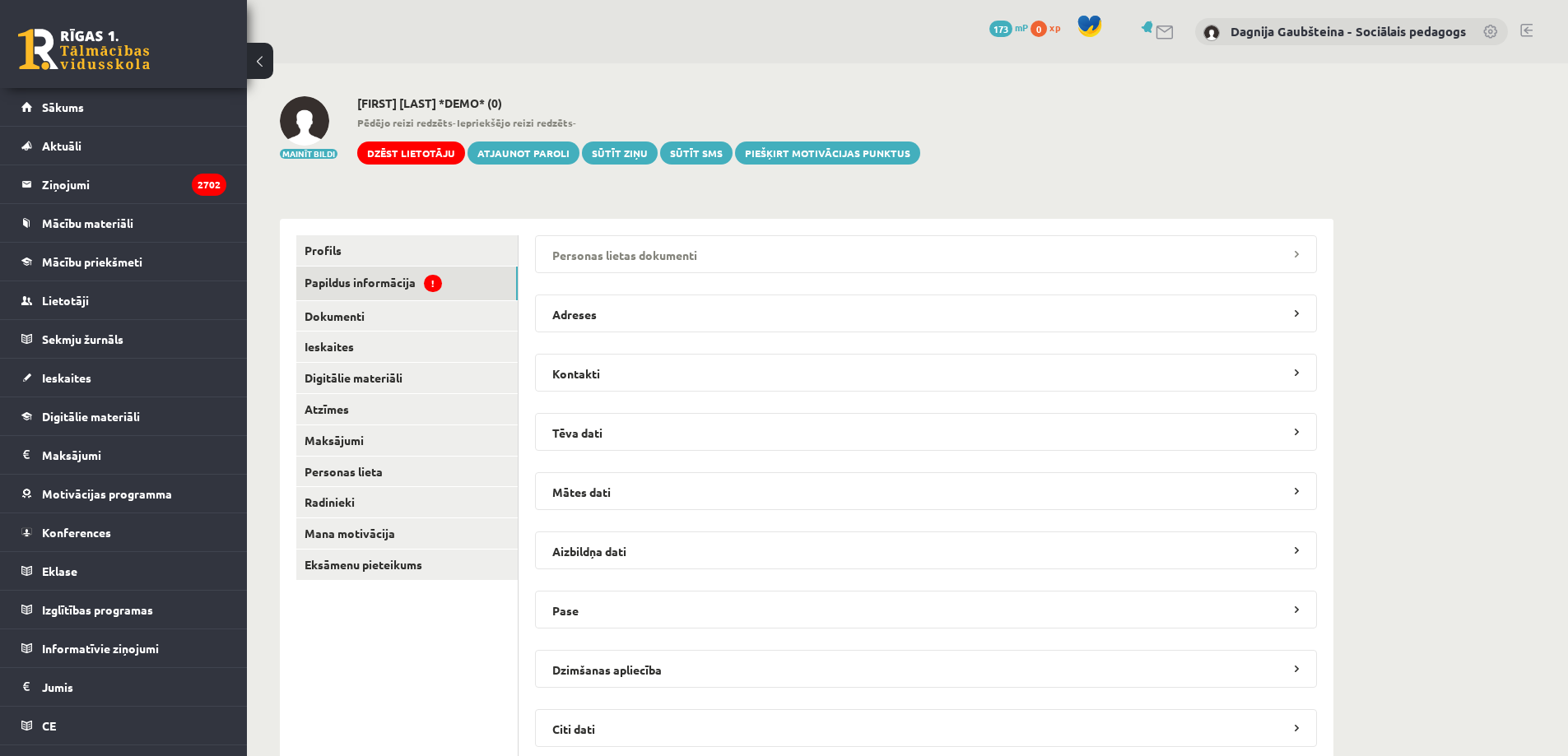 click on "Personas lietas dokumenti" at bounding box center [926, 254] 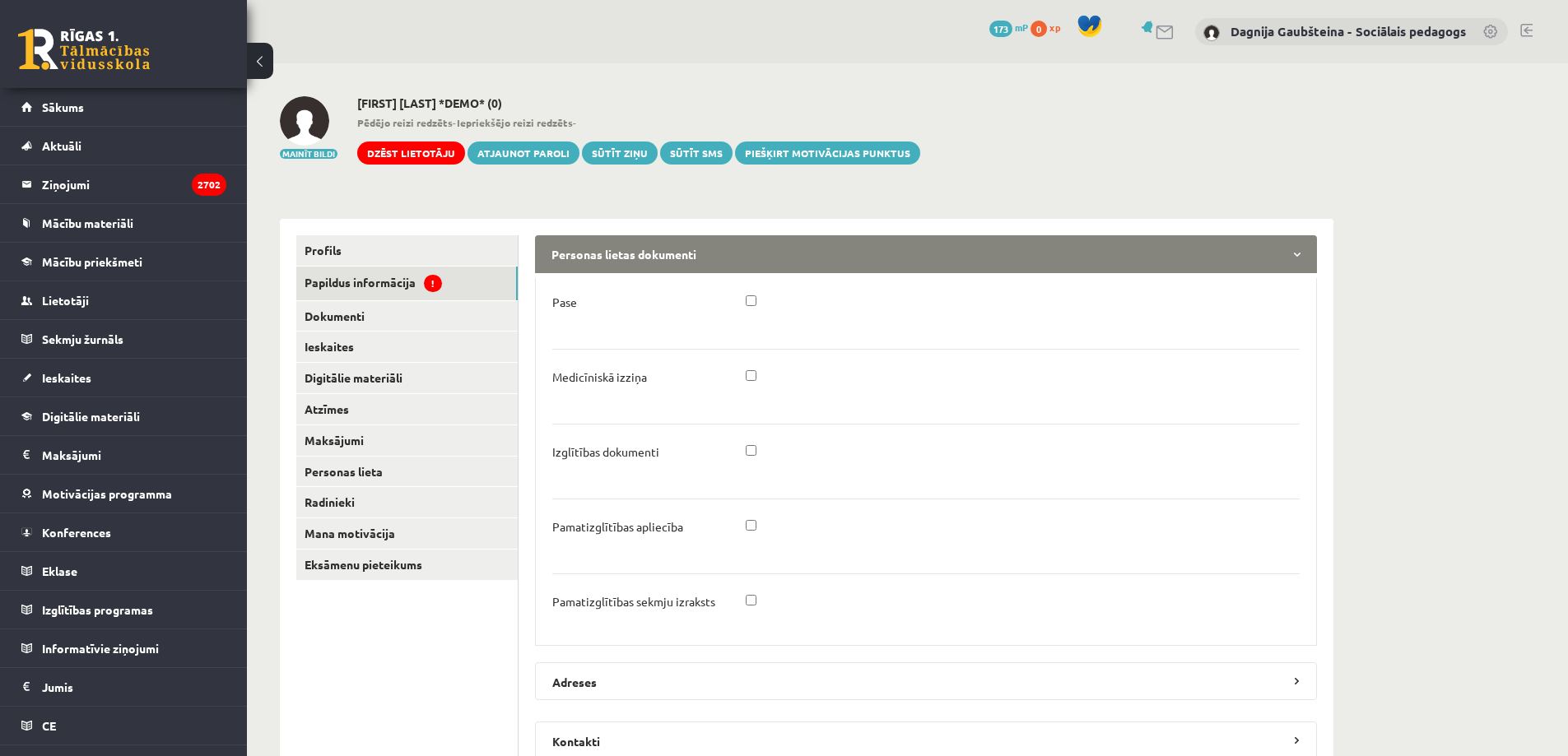 click at bounding box center (1023, 457) 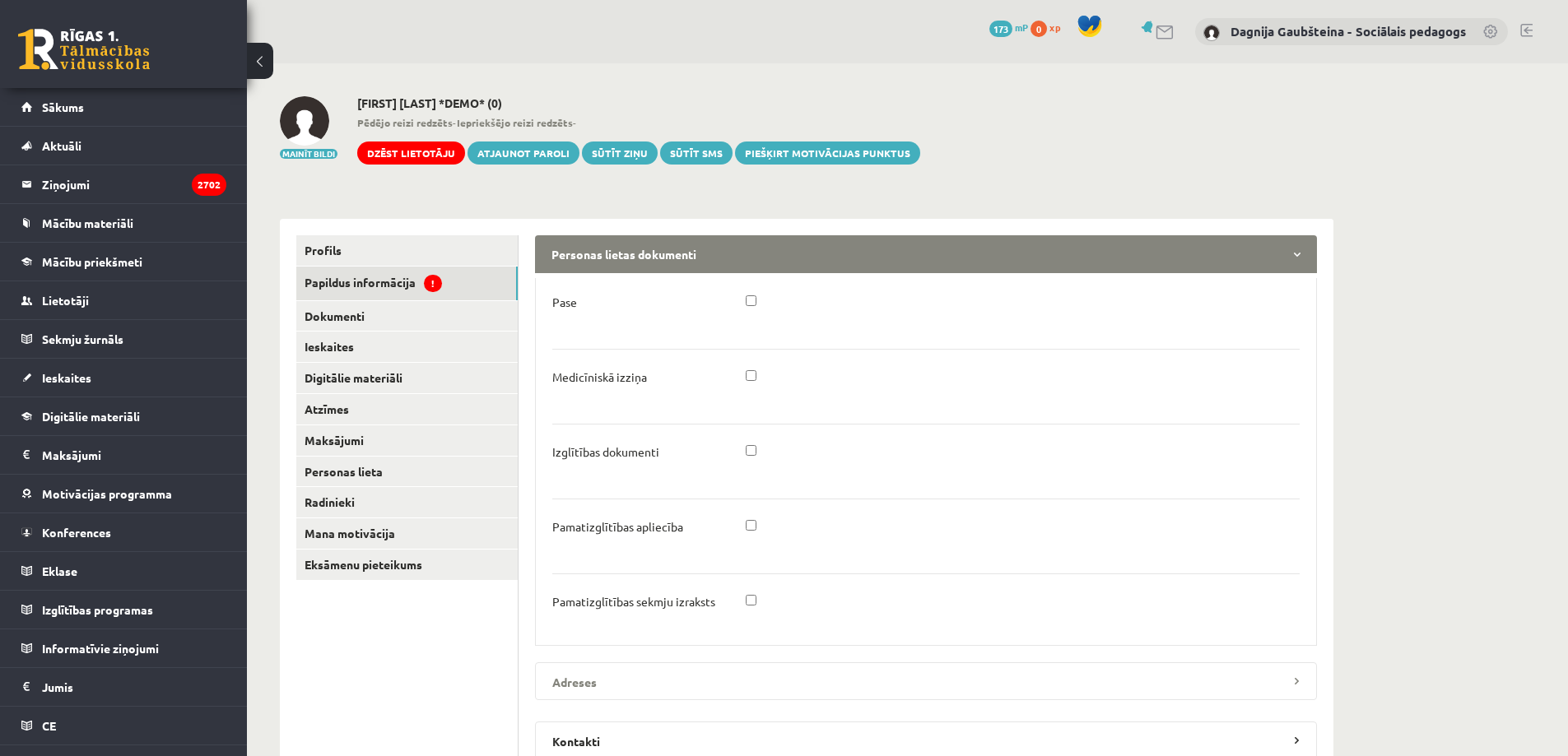 click on "Adreses" at bounding box center (926, 681) 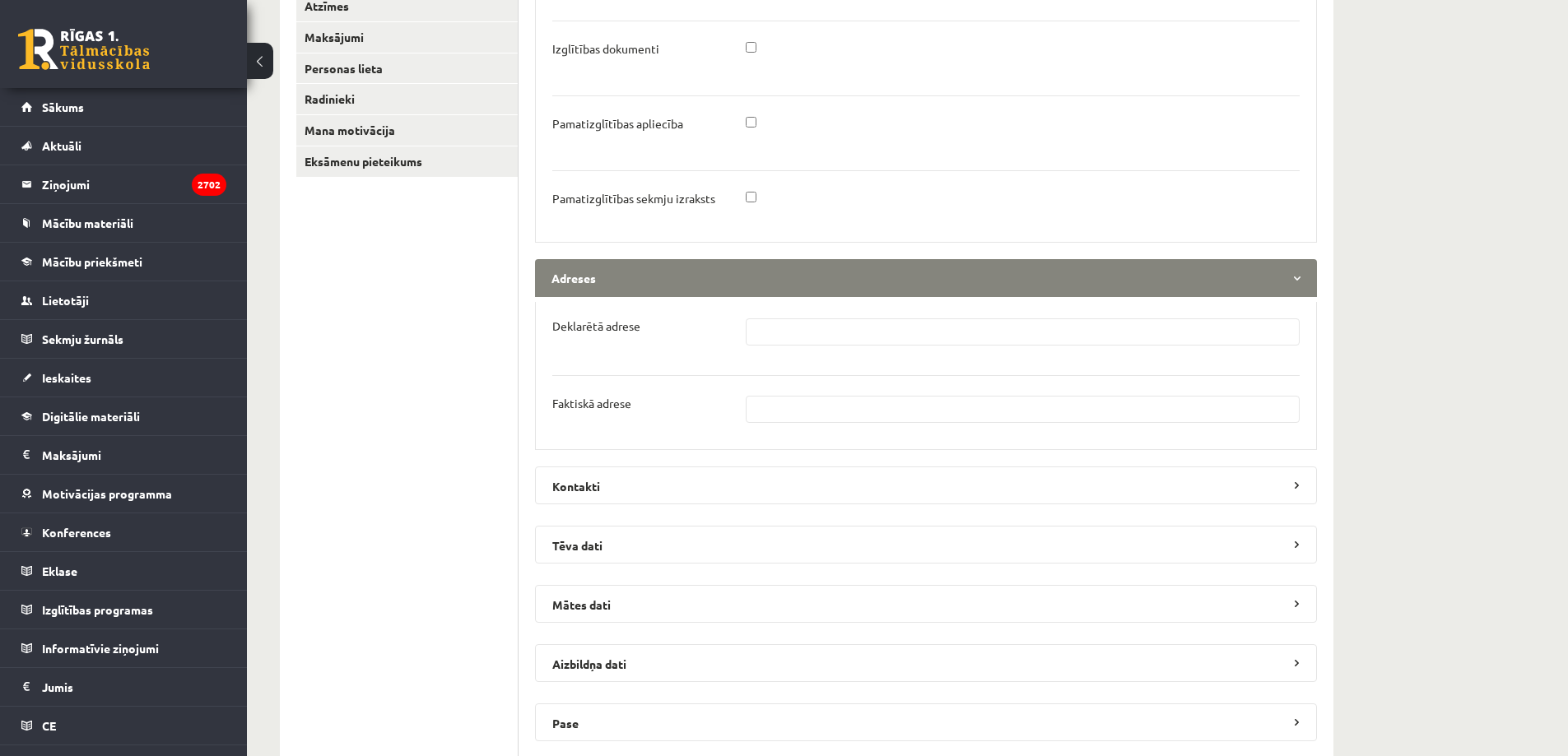 scroll, scrollTop: 411, scrollLeft: 0, axis: vertical 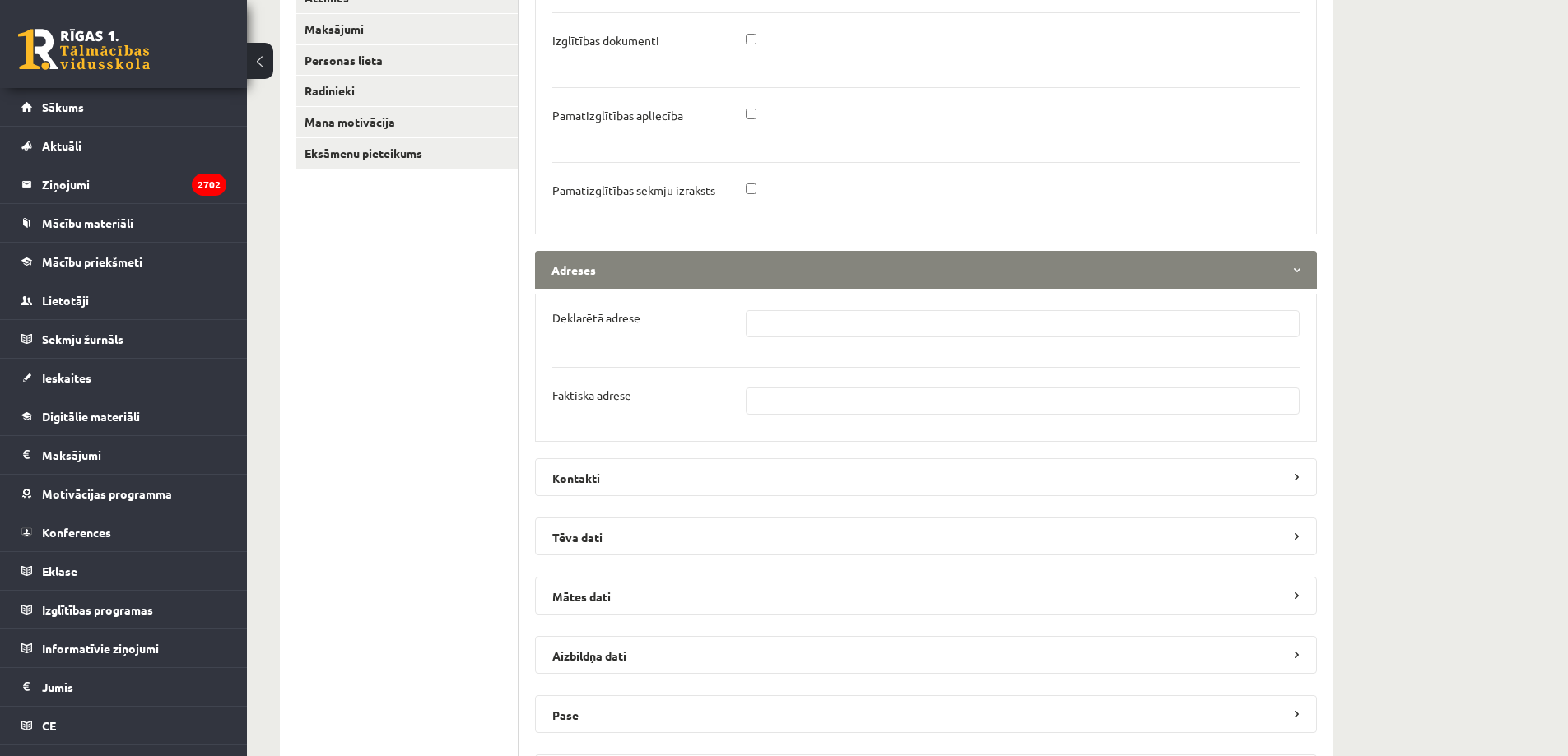 click at bounding box center (1023, 323) 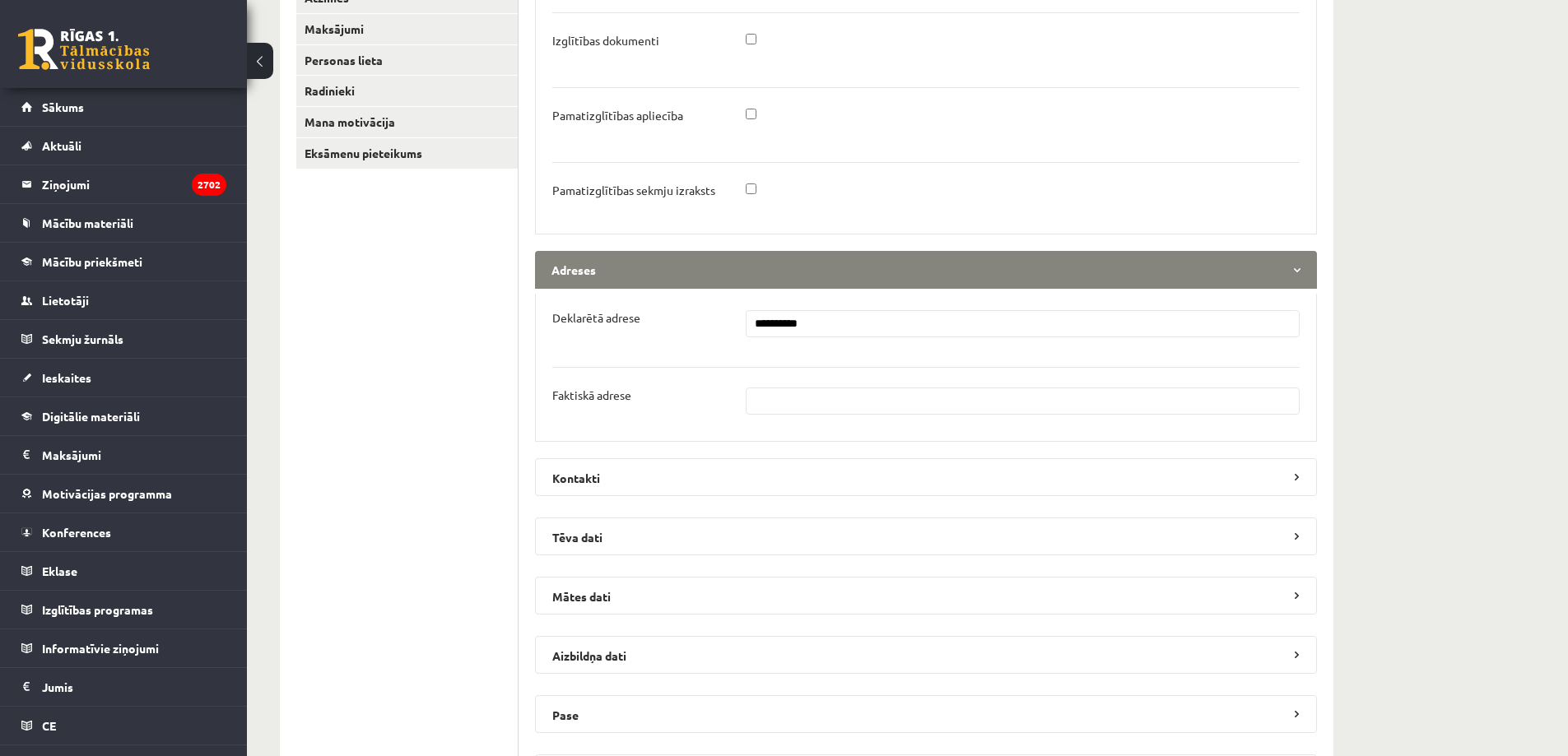 click on "*********" at bounding box center (1023, 323) 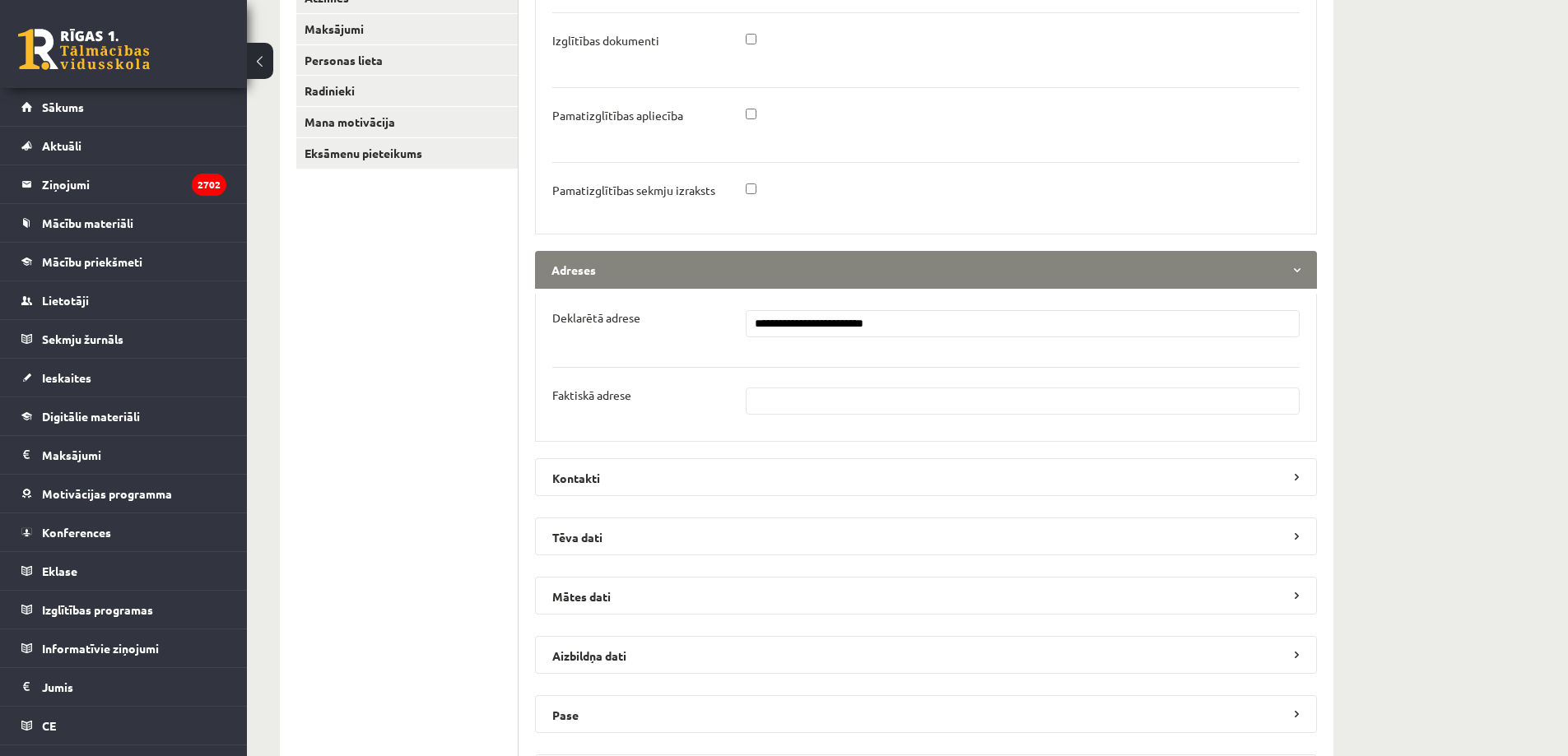 click on "**********" at bounding box center [1023, 323] 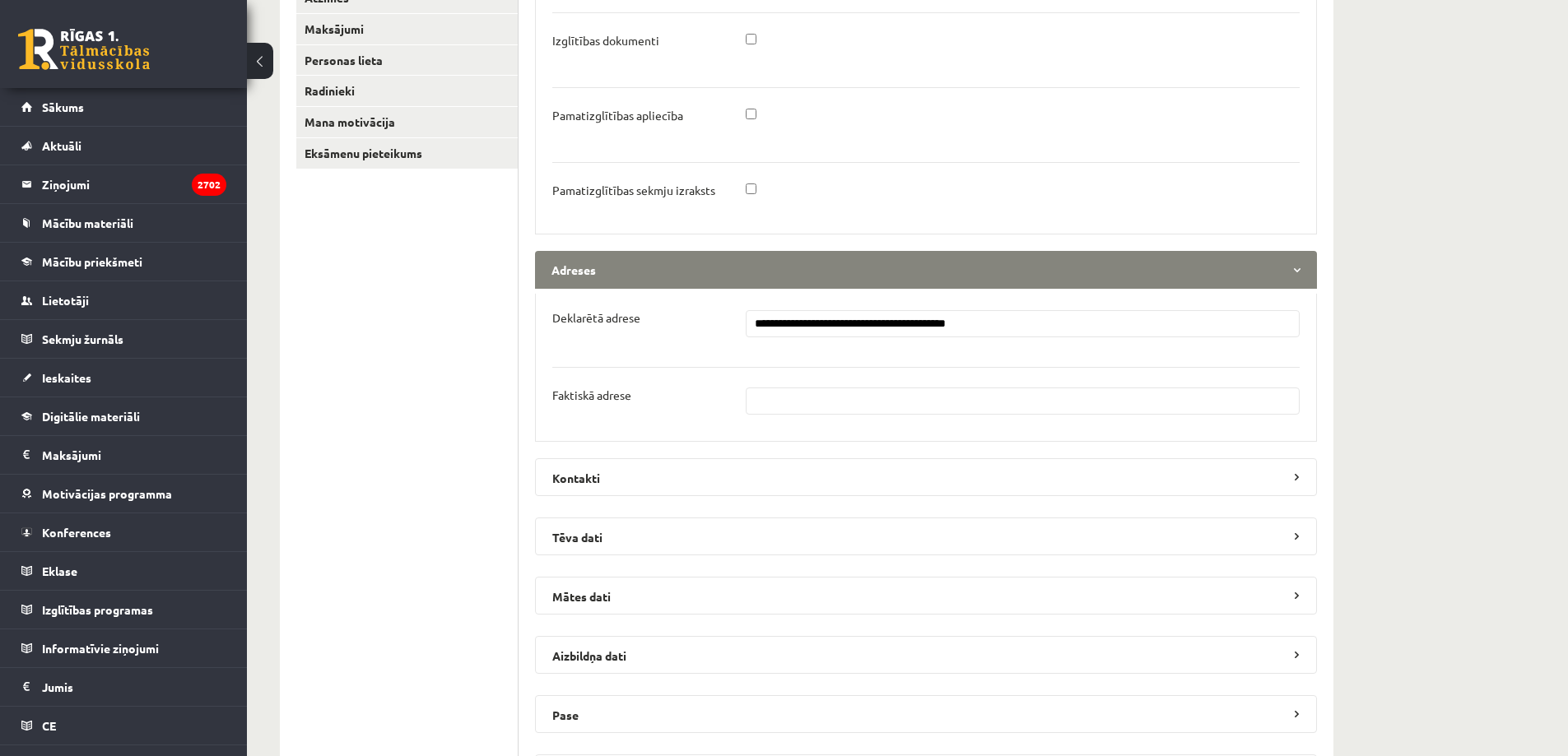 click on "**********" at bounding box center (1023, 323) 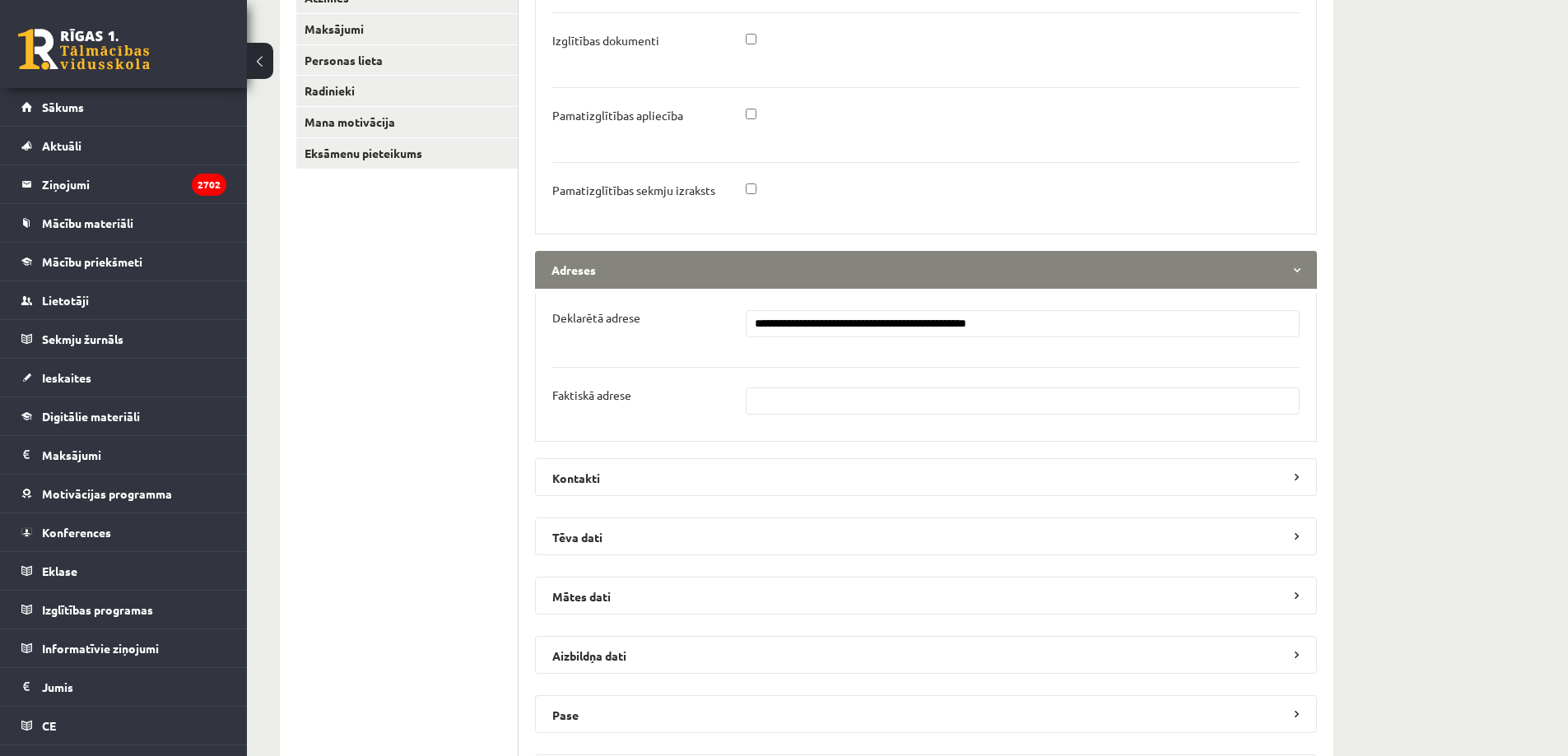click on "**********" at bounding box center [1023, 323] 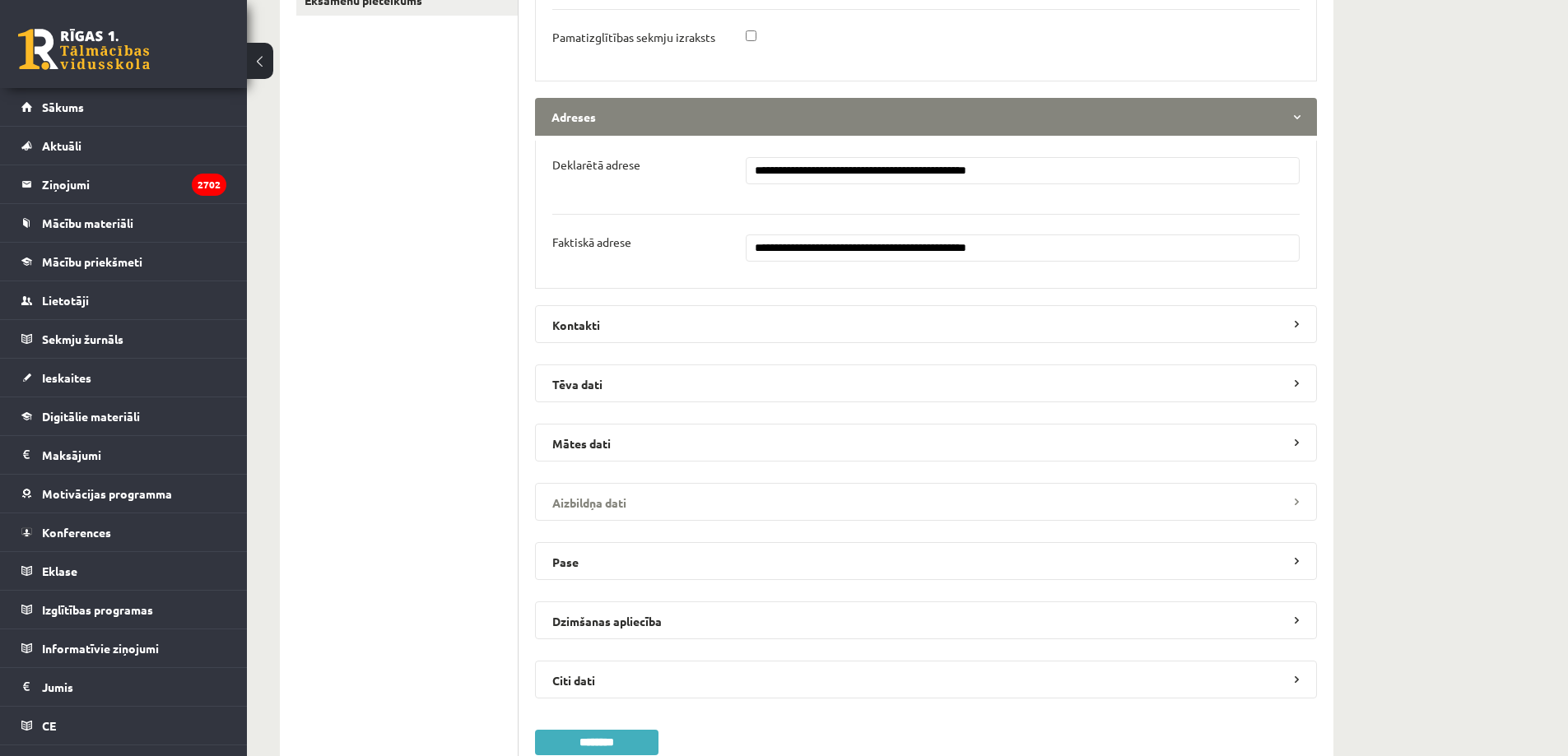 scroll, scrollTop: 576, scrollLeft: 0, axis: vertical 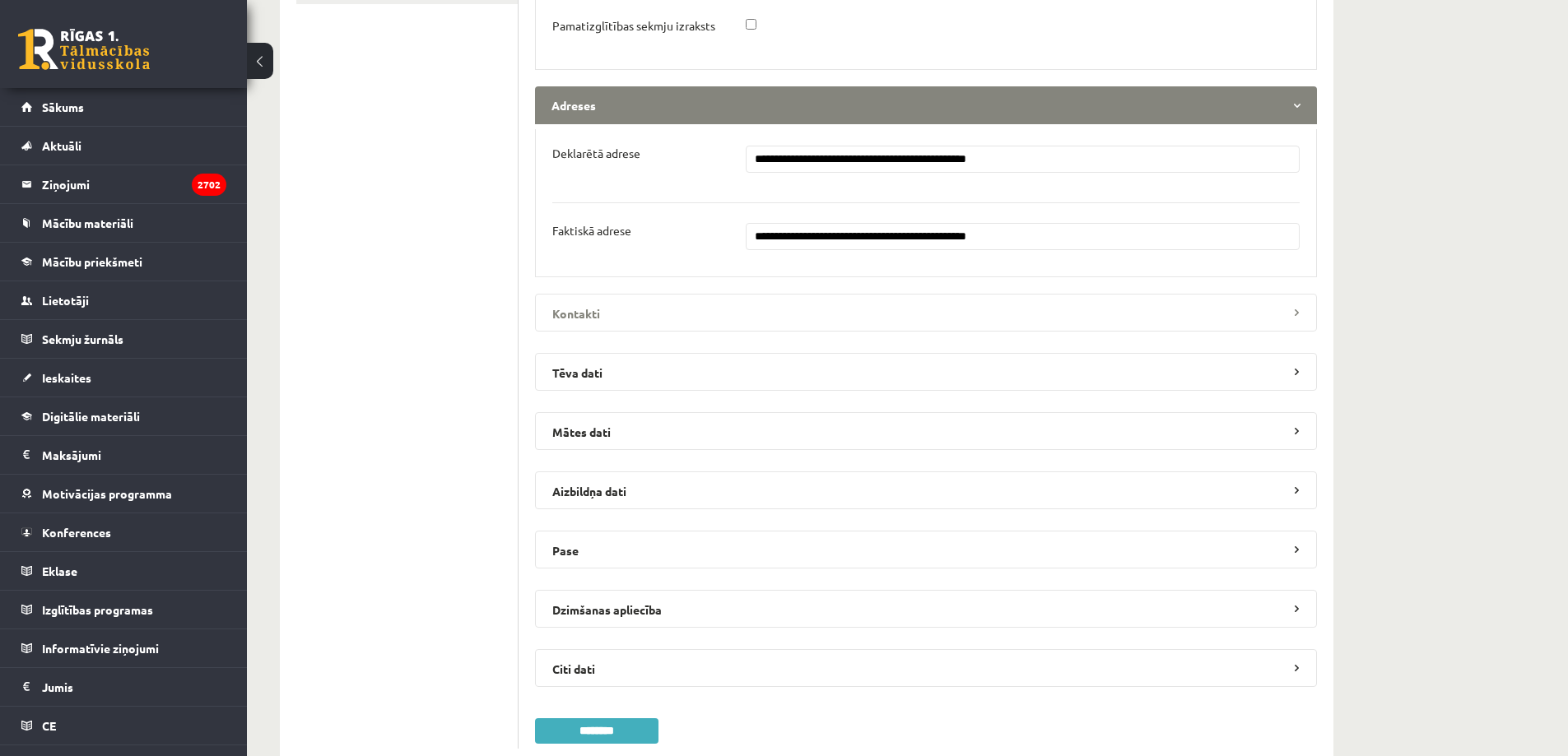type on "**********" 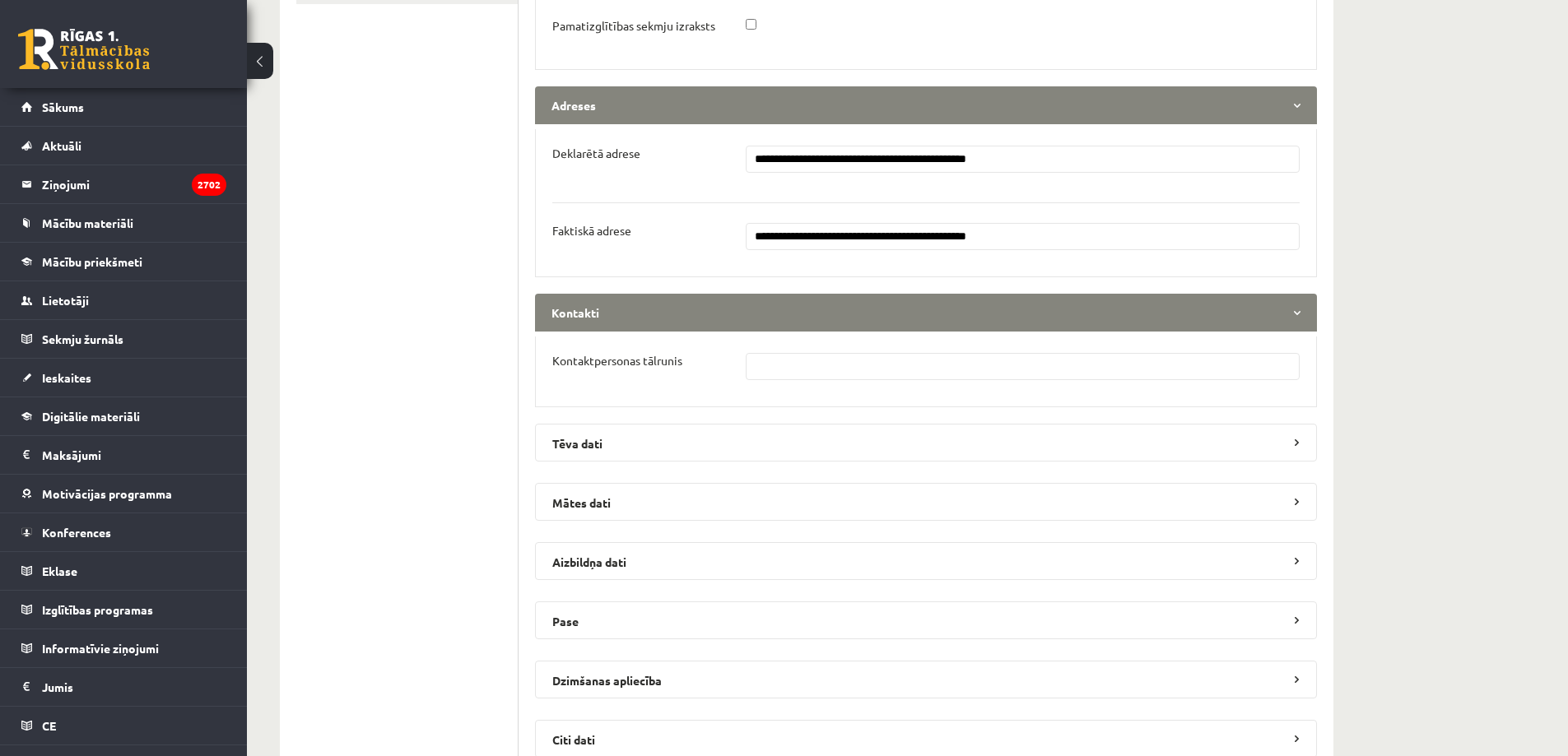 click on "Kontakti" at bounding box center [926, 313] 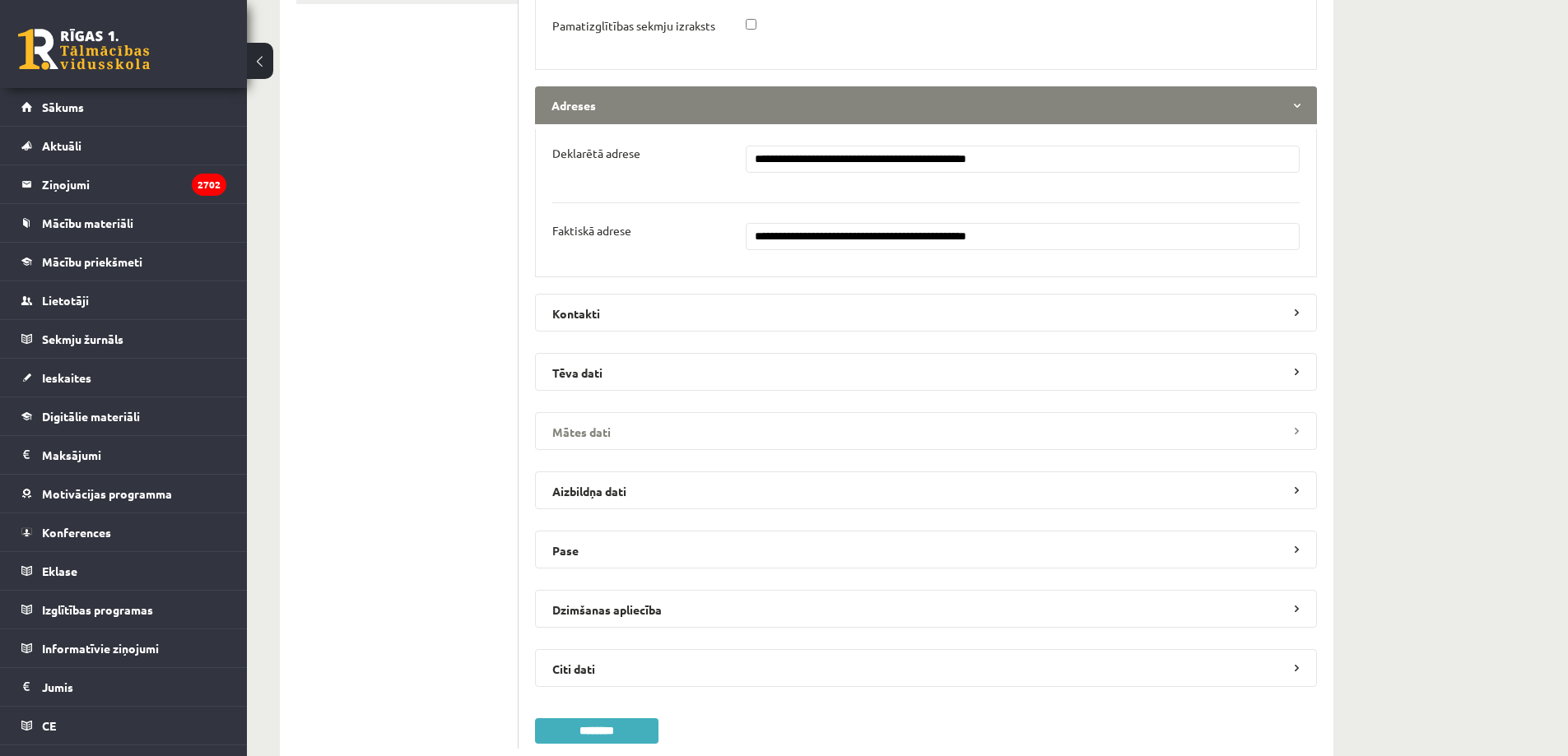 click on "Mātes dati" at bounding box center [926, 431] 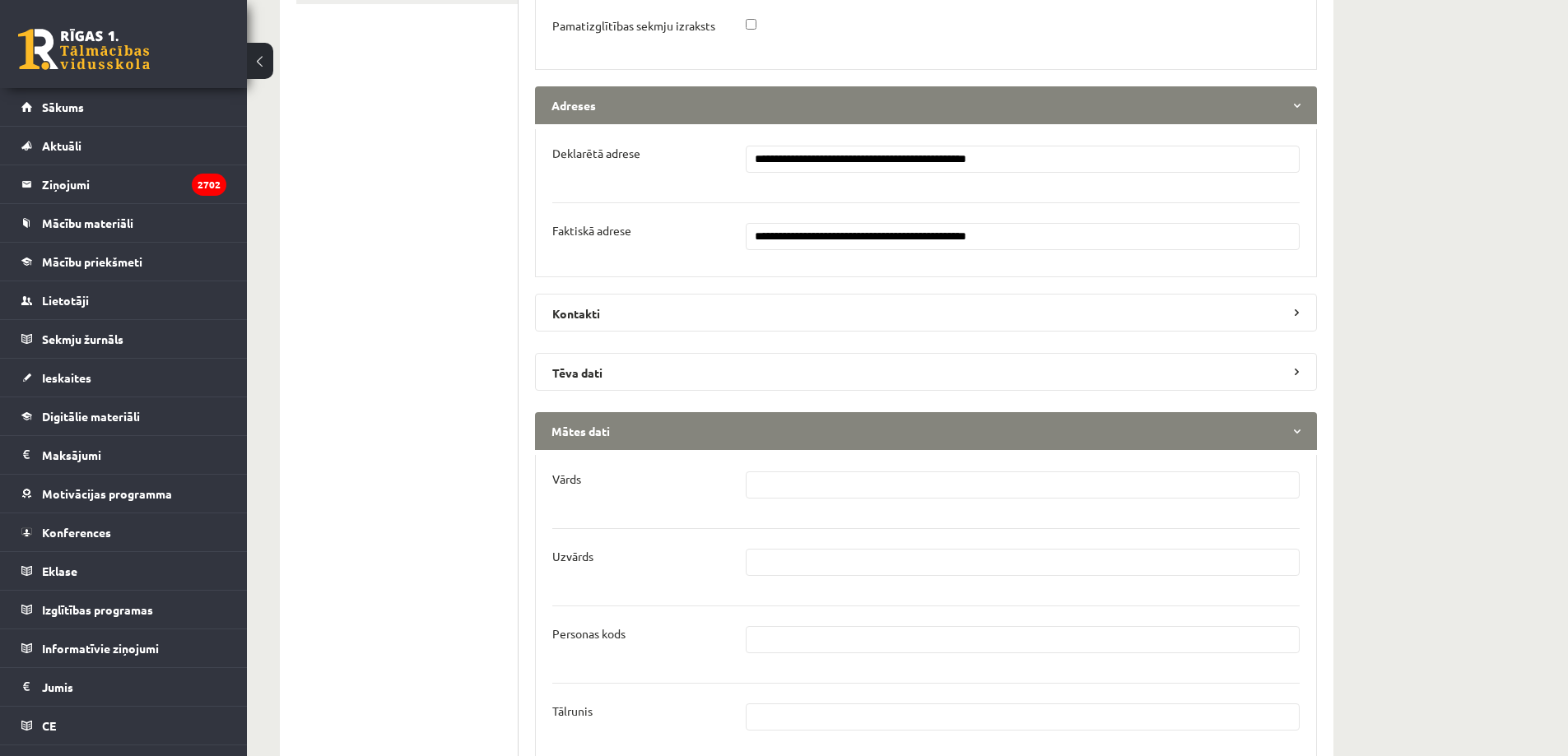 click at bounding box center (1023, 485) 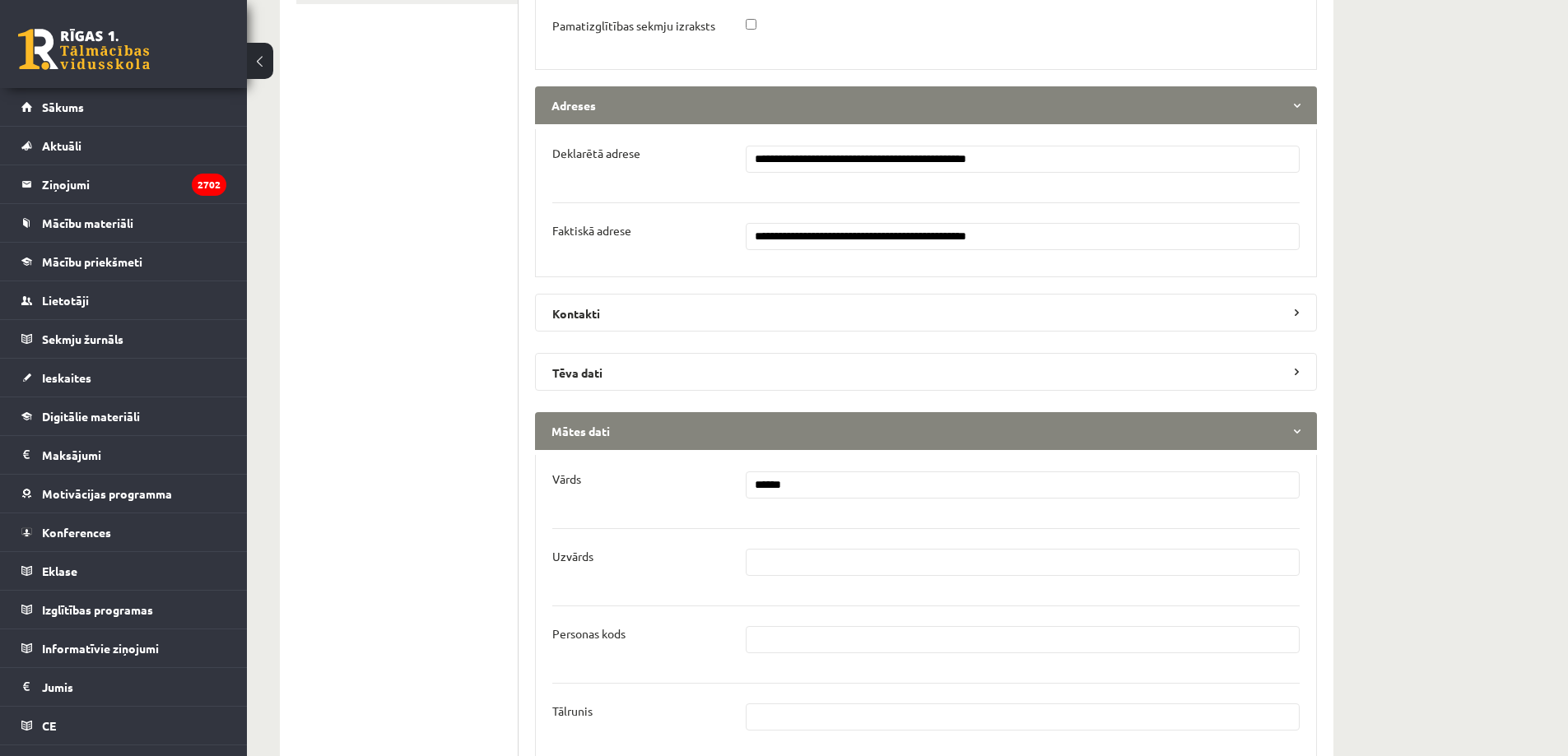 click on "******" at bounding box center [1023, 485] 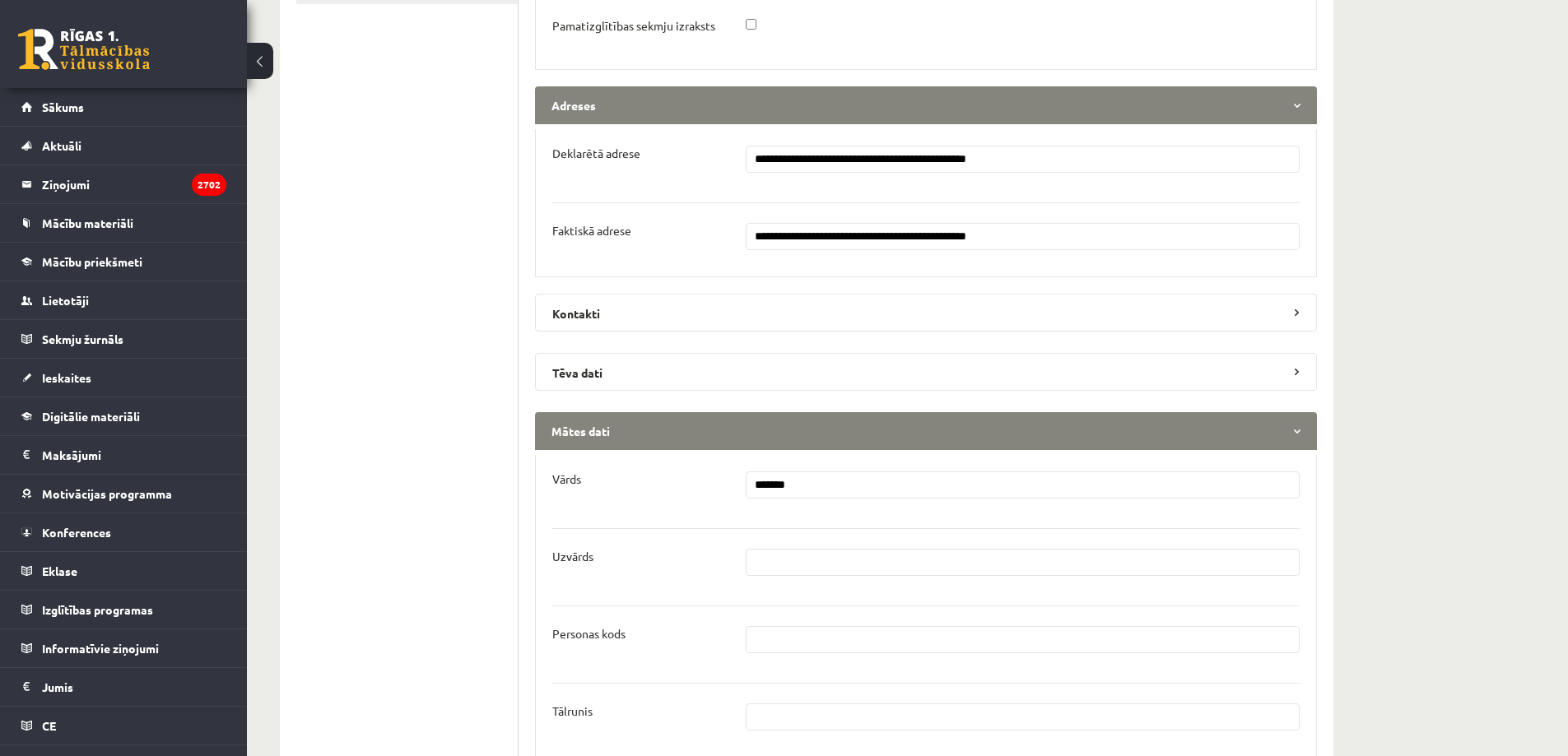 type on "*******" 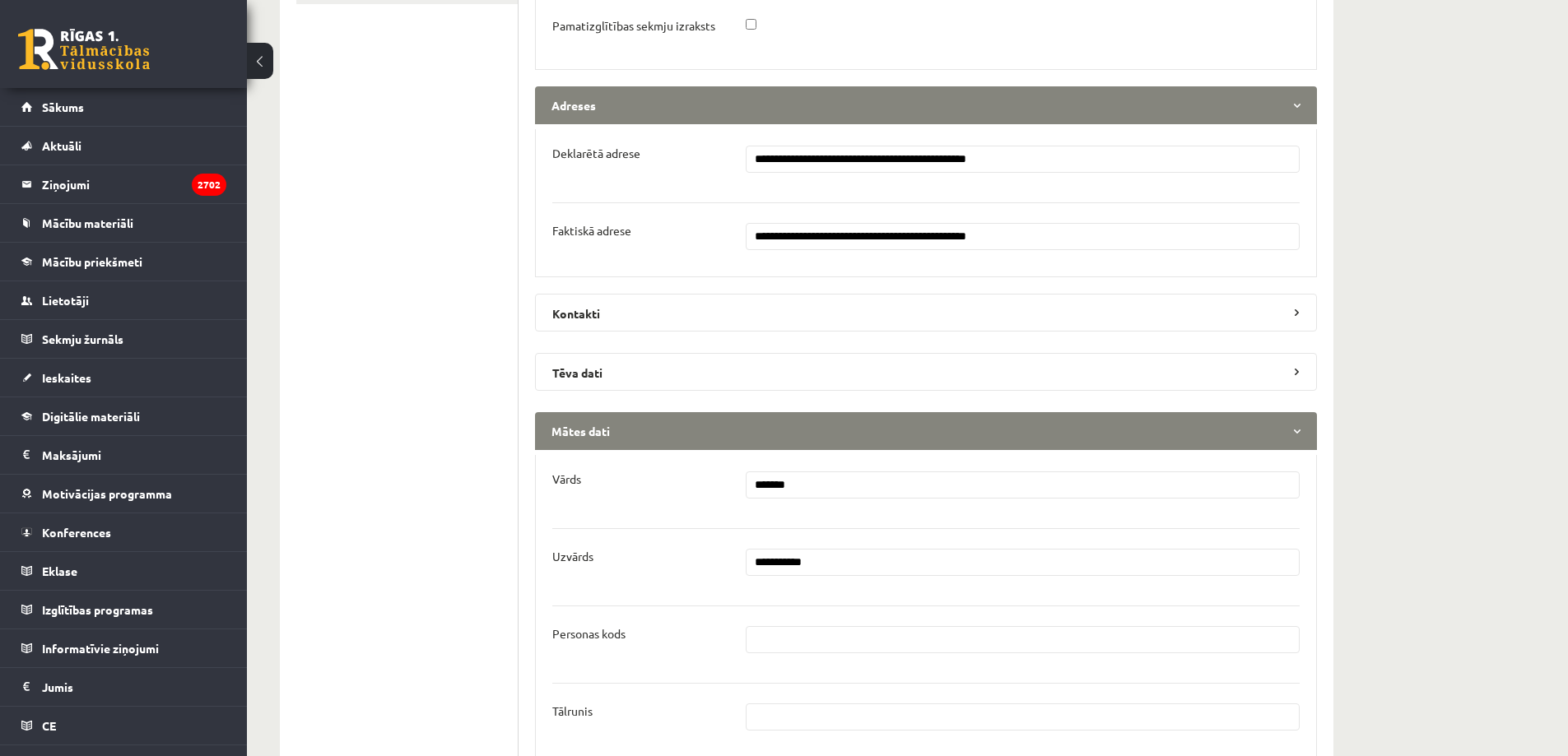 type on "**********" 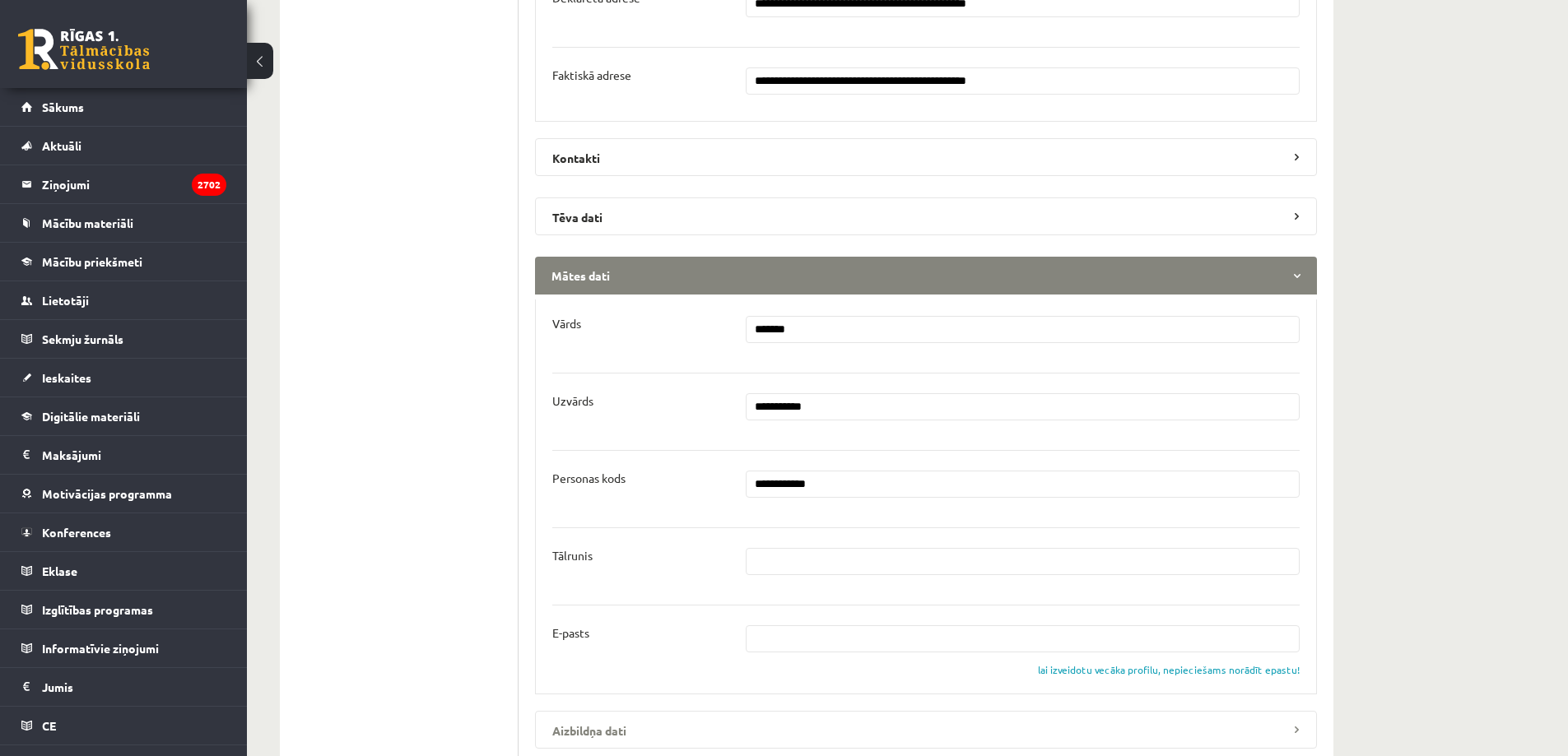 scroll, scrollTop: 823, scrollLeft: 0, axis: vertical 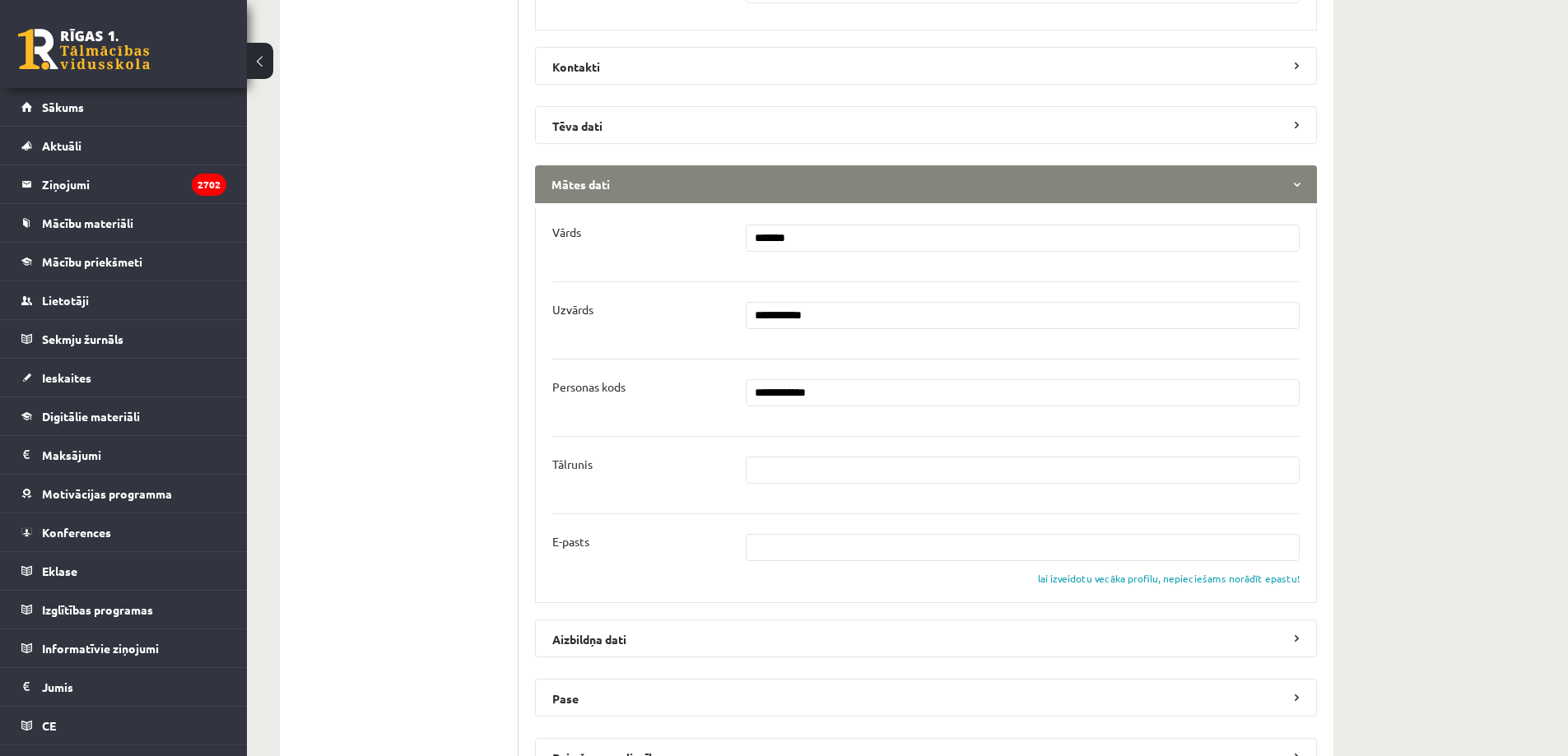 type on "**********" 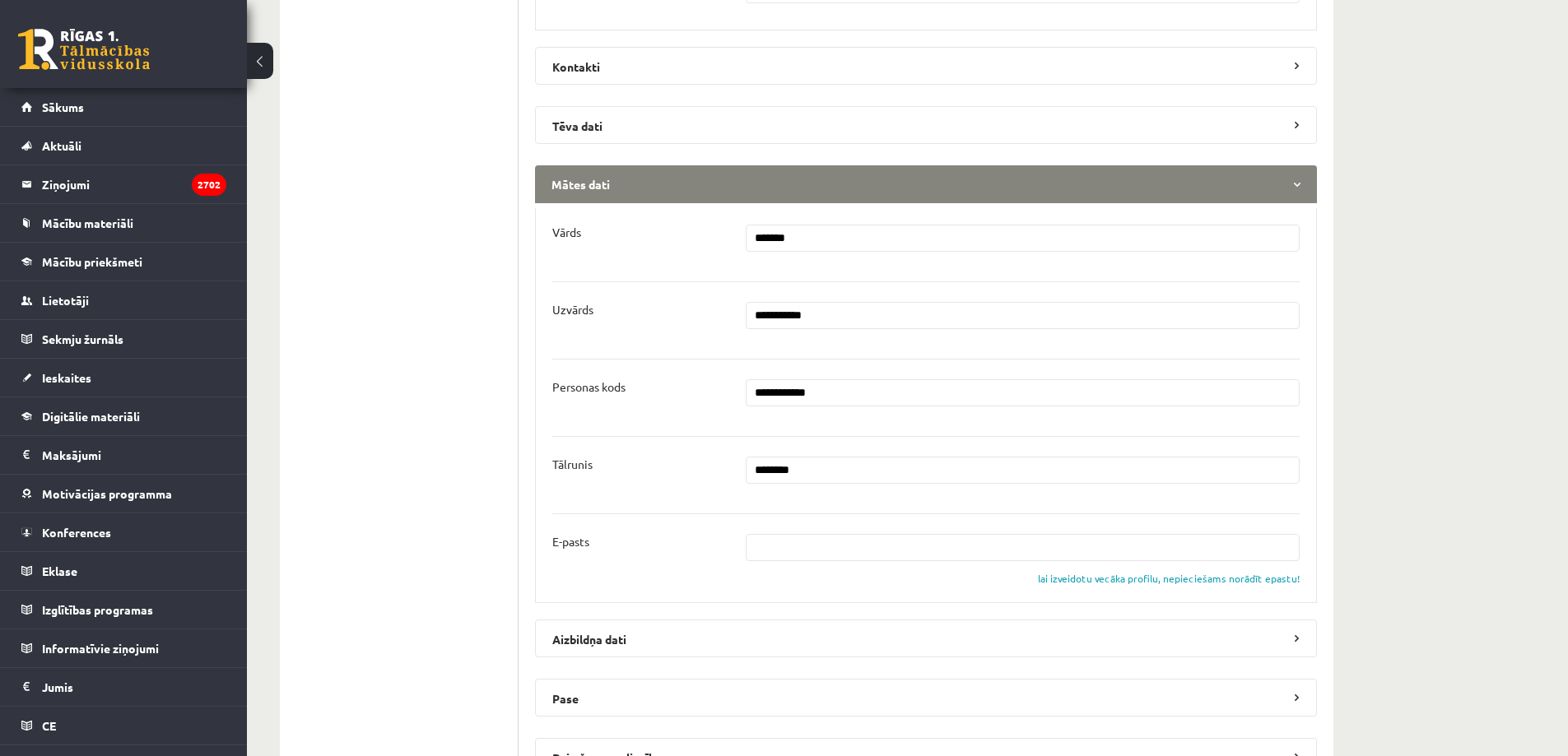 type on "********" 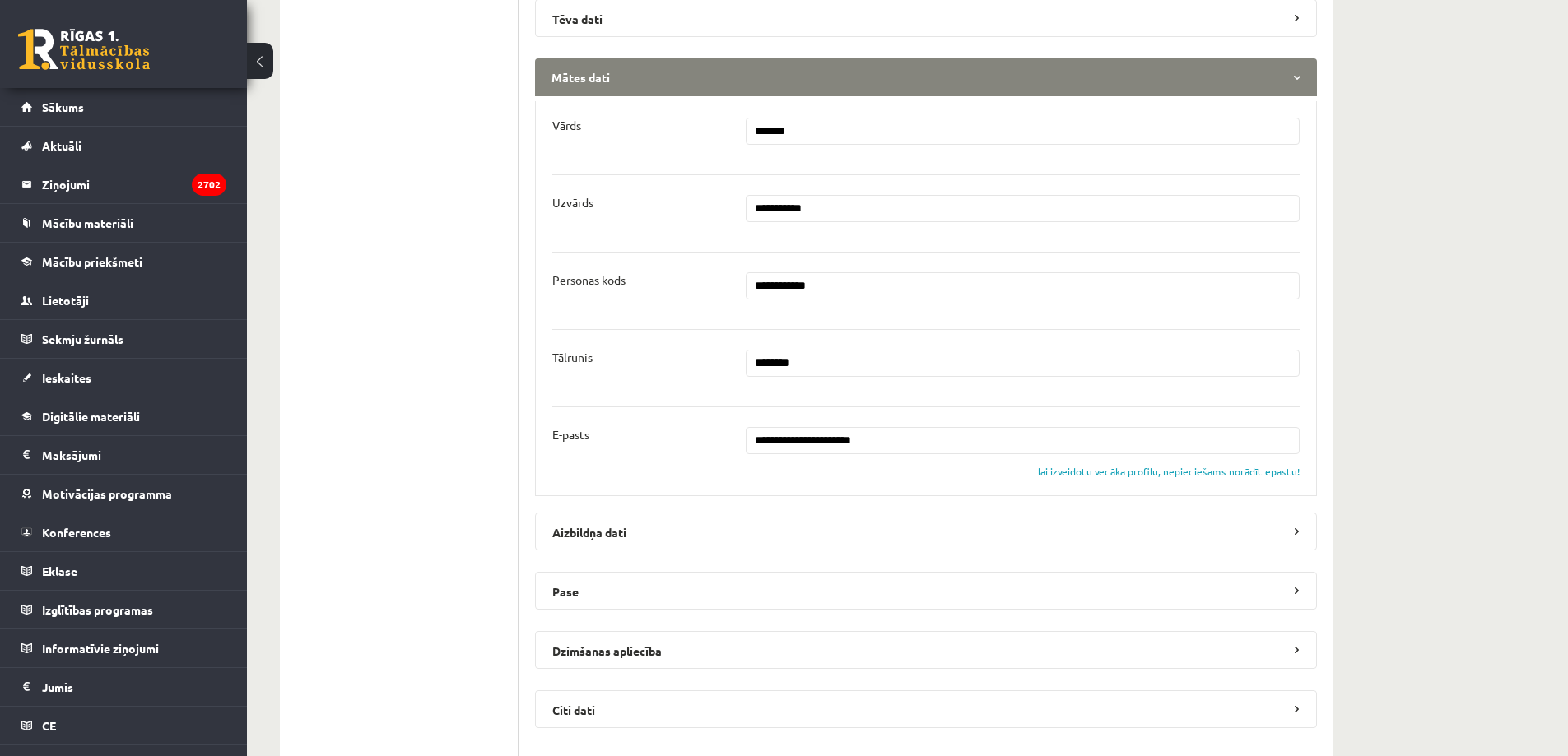 scroll, scrollTop: 1069, scrollLeft: 0, axis: vertical 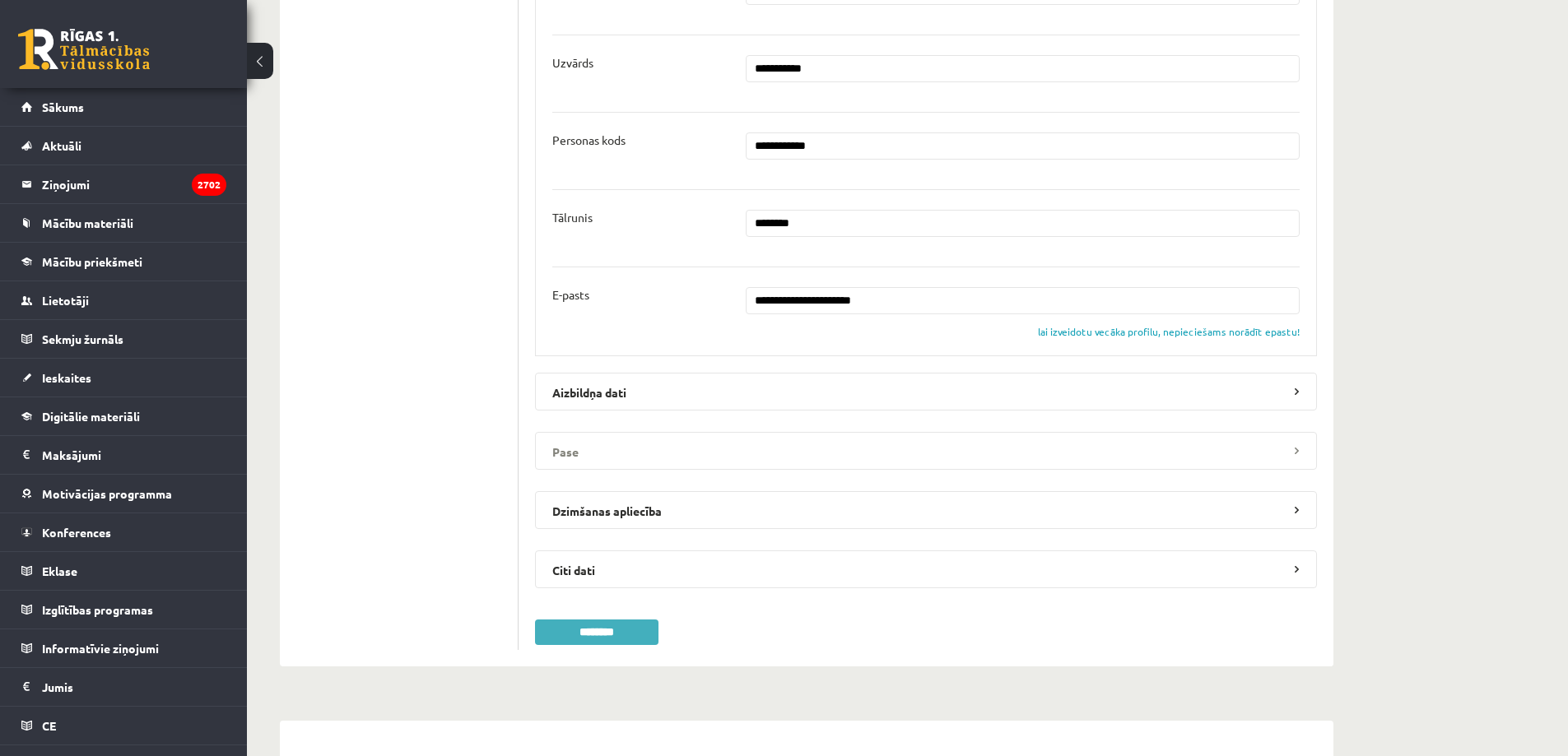 type on "**********" 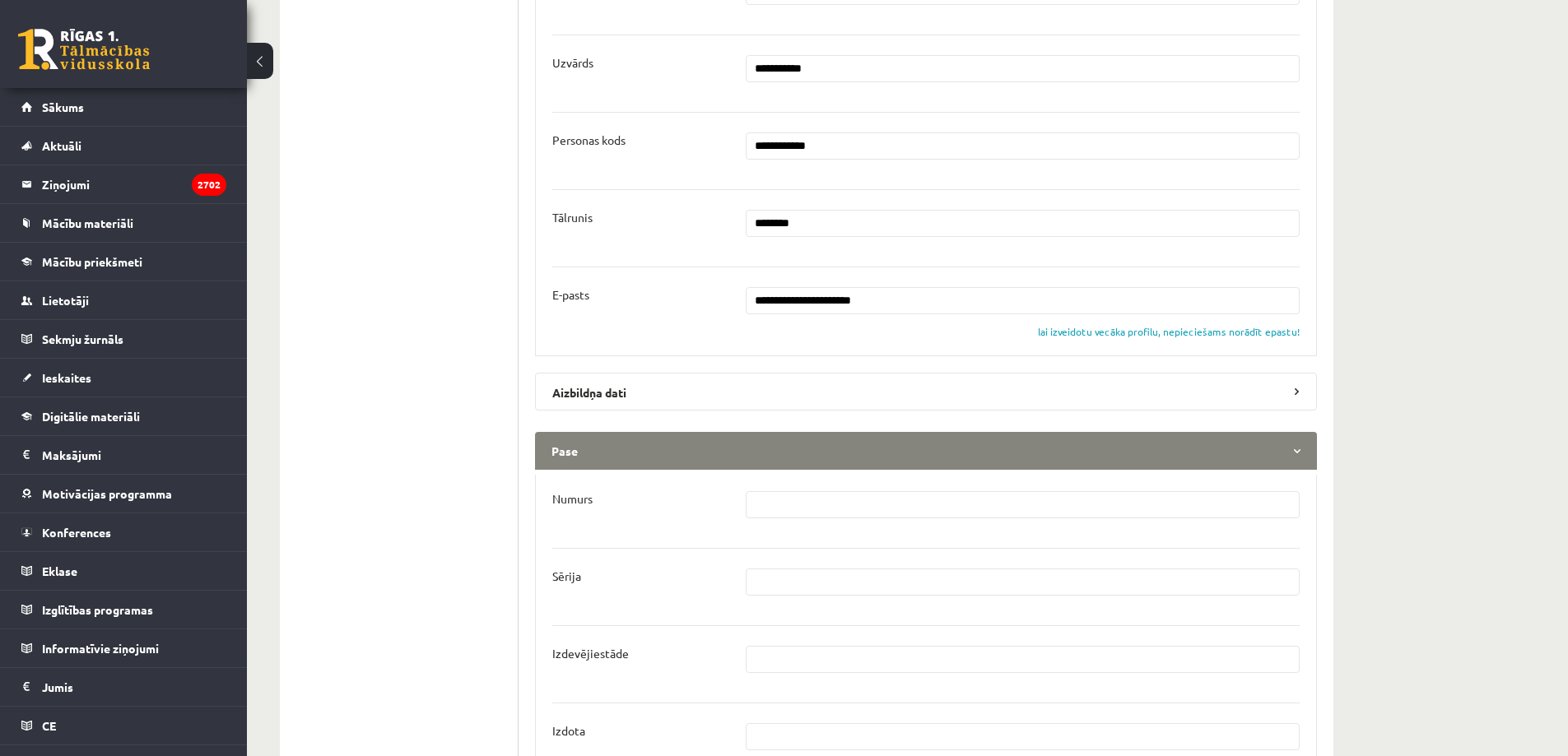 click at bounding box center (1023, 504) 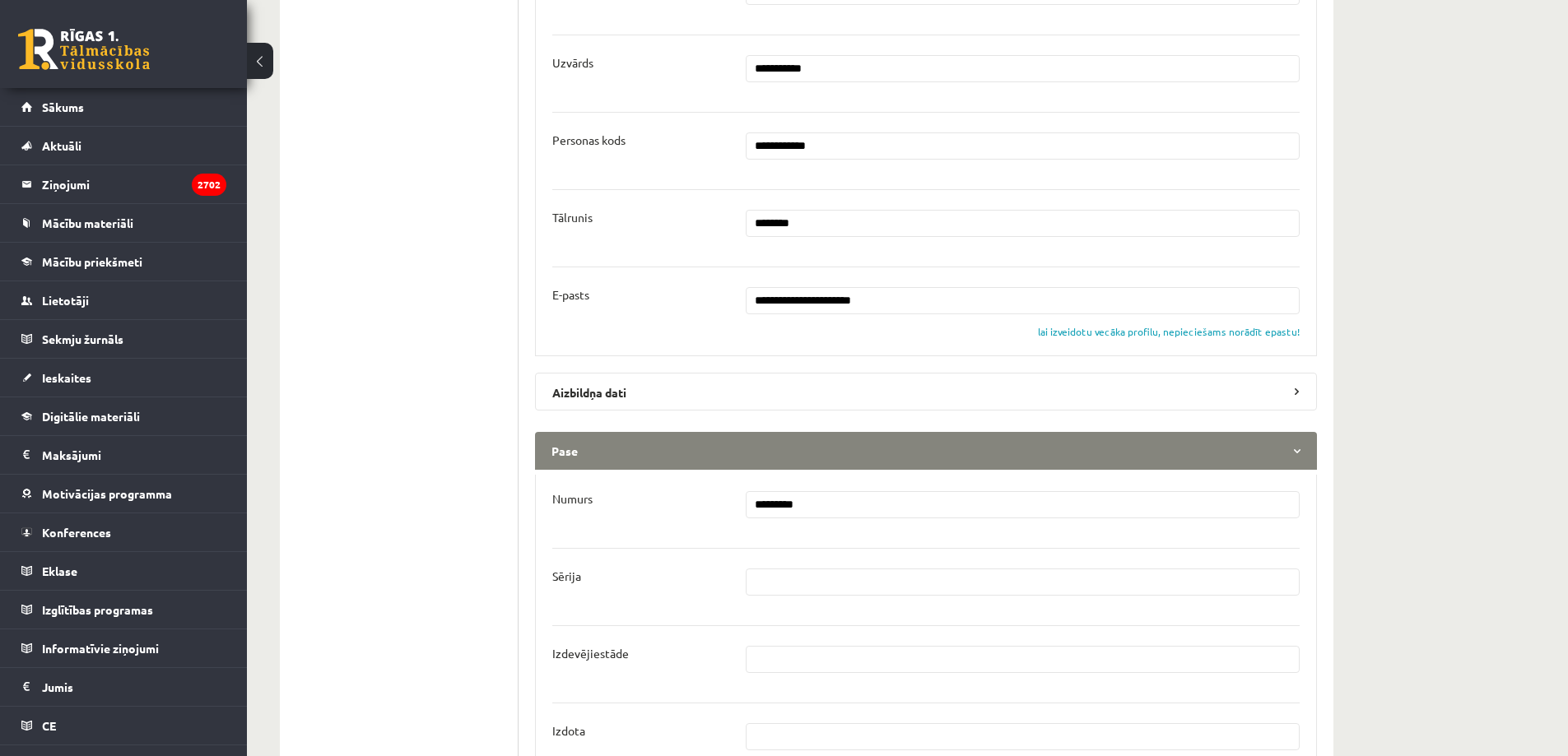 type on "*********" 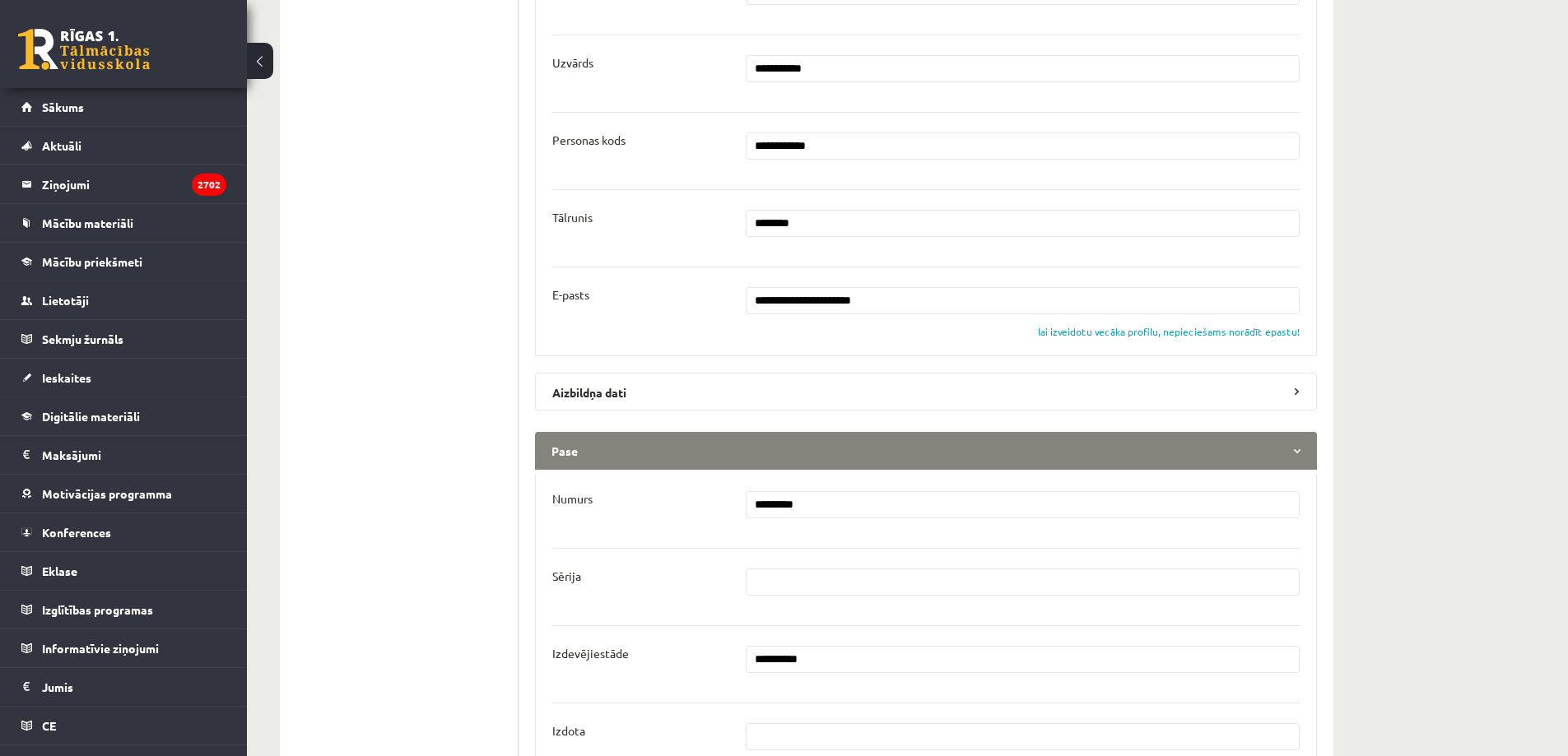 type on "**********" 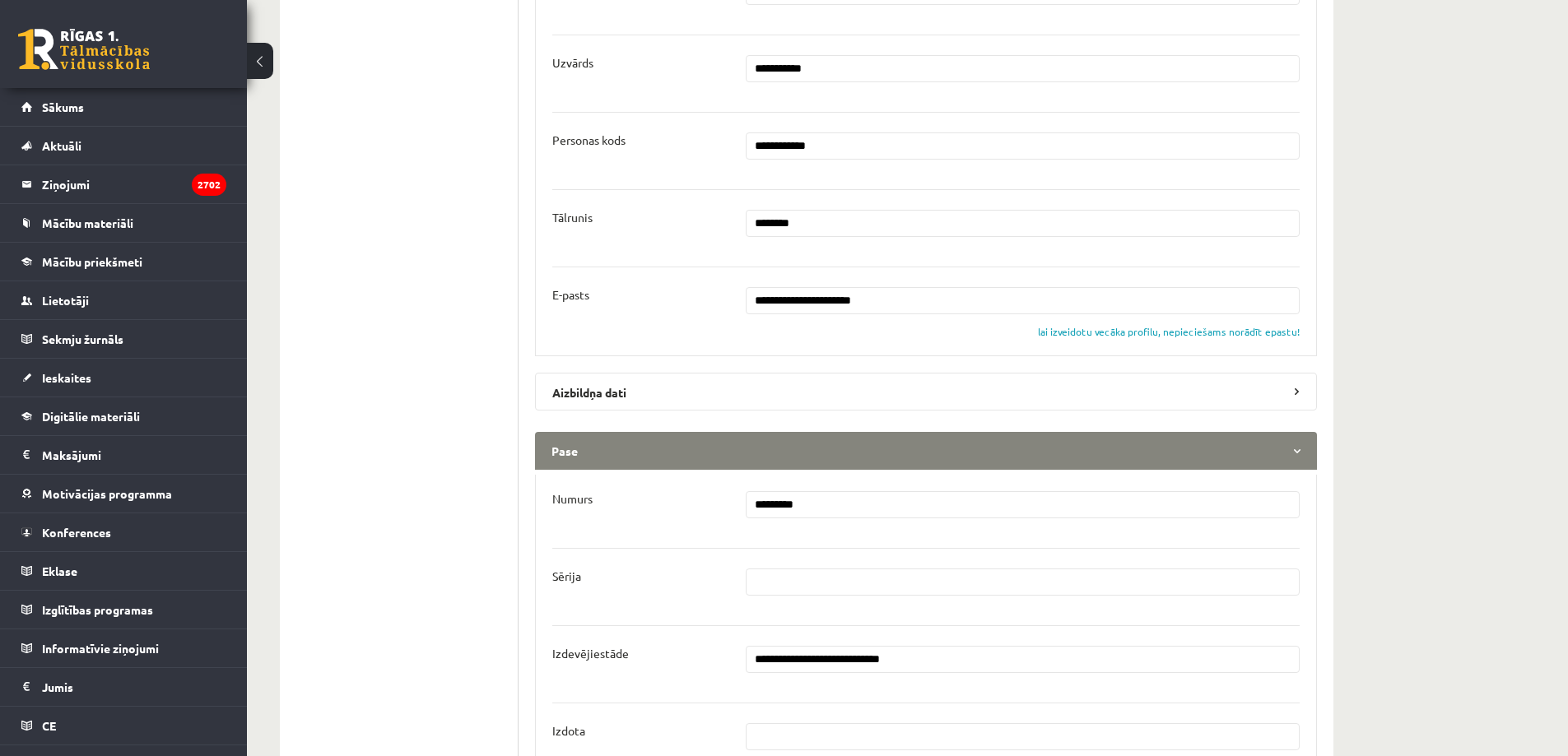 click on "Izdota" at bounding box center (926, 731) 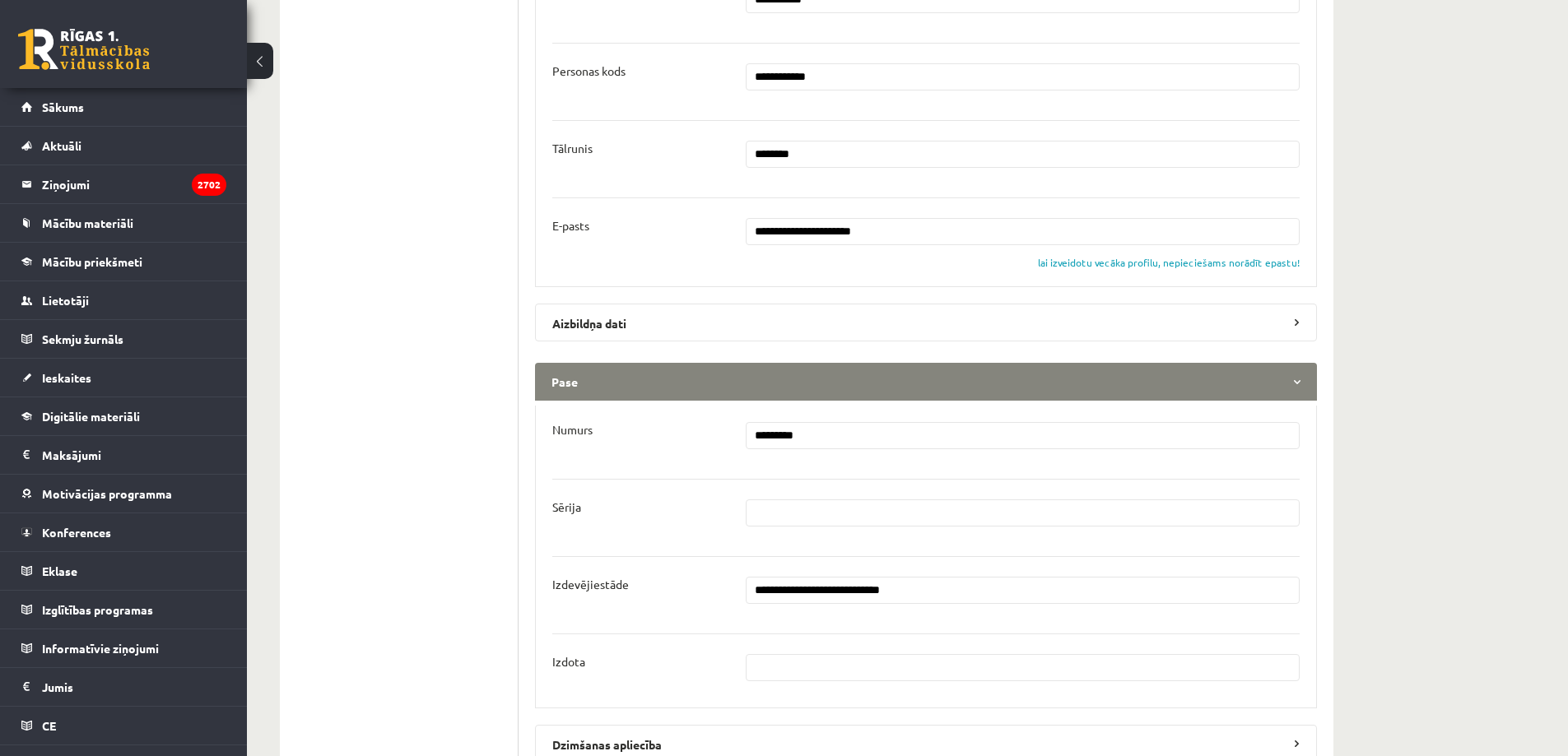 scroll, scrollTop: 1234, scrollLeft: 0, axis: vertical 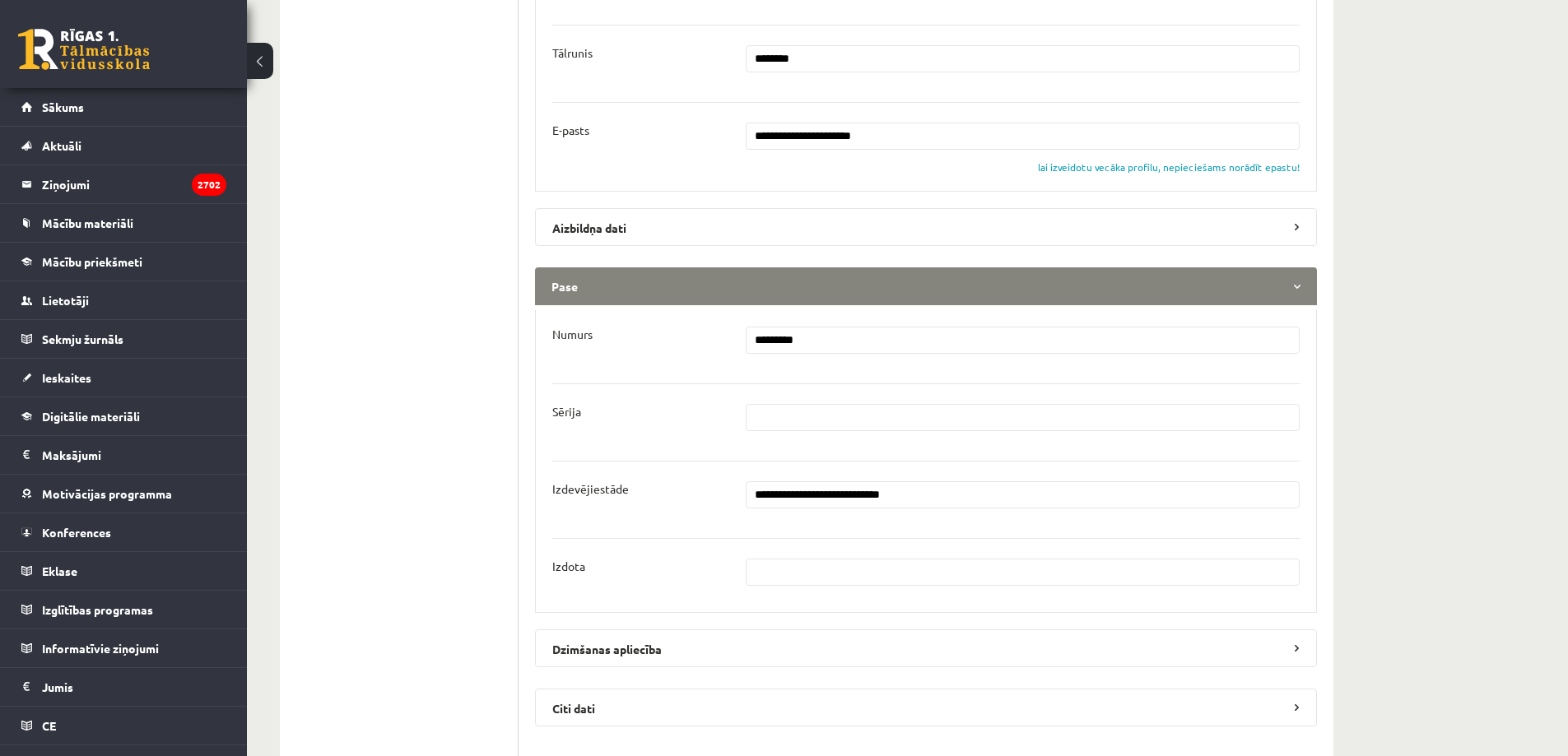 click at bounding box center [1023, 572] 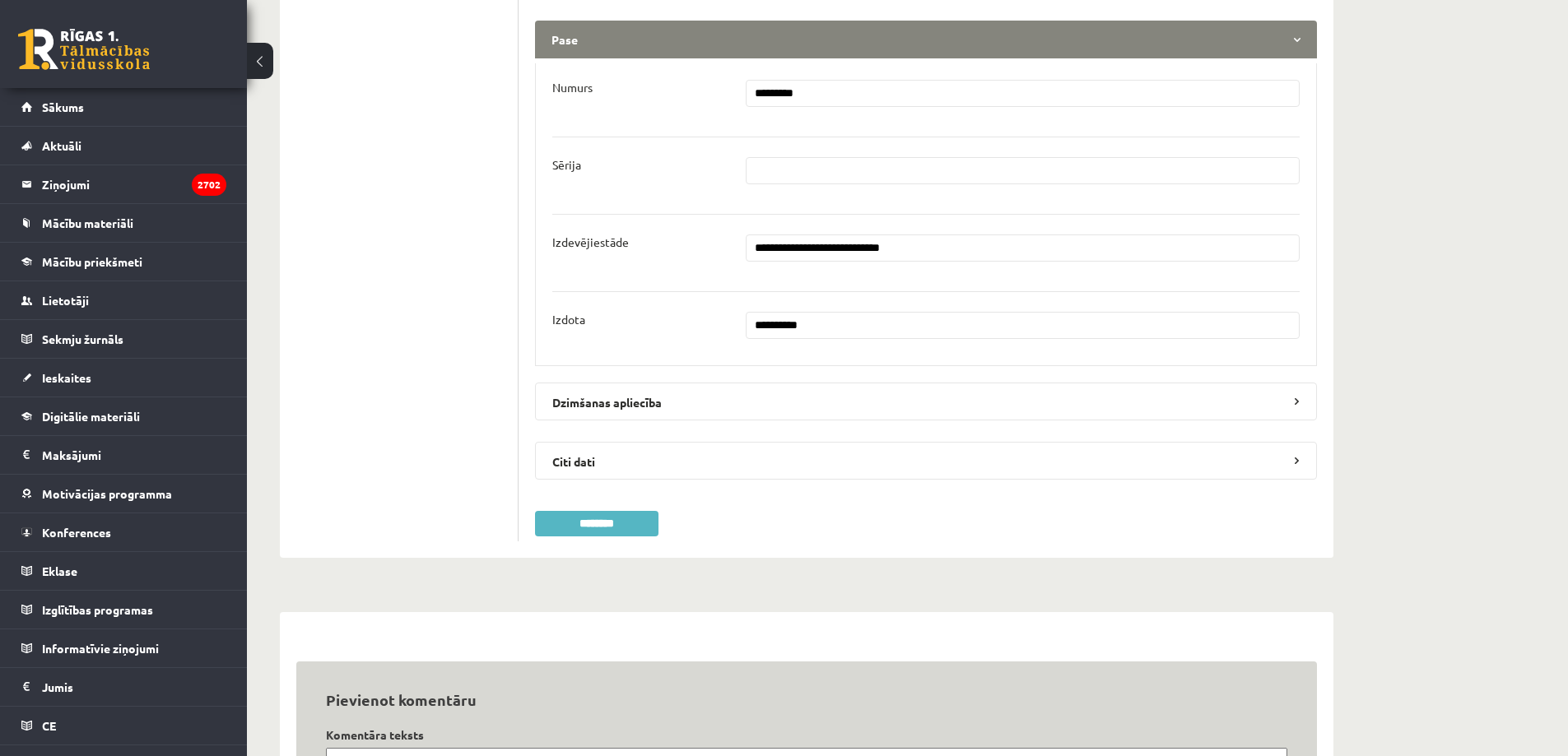 type on "**********" 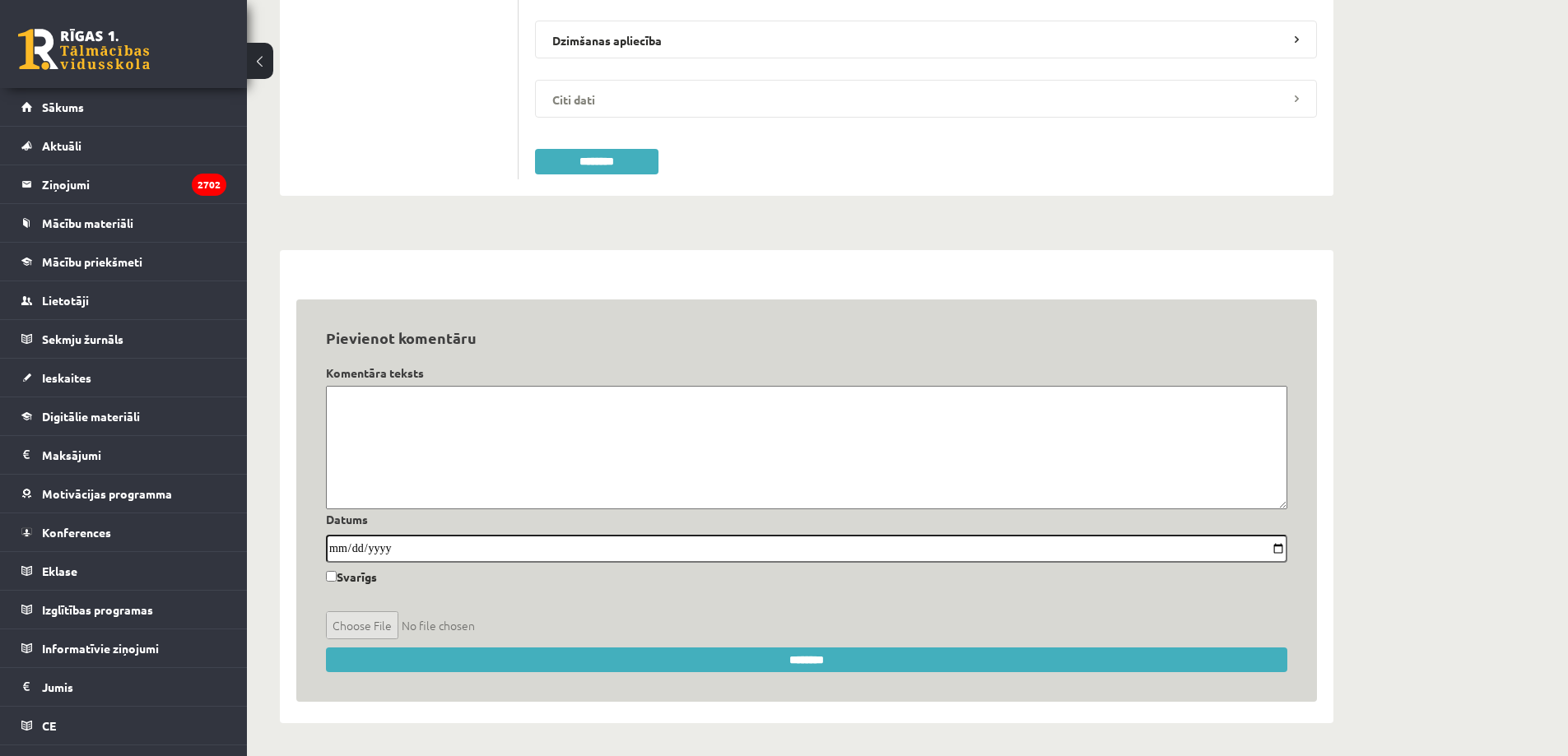 click on "Citi dati" at bounding box center (926, 99) 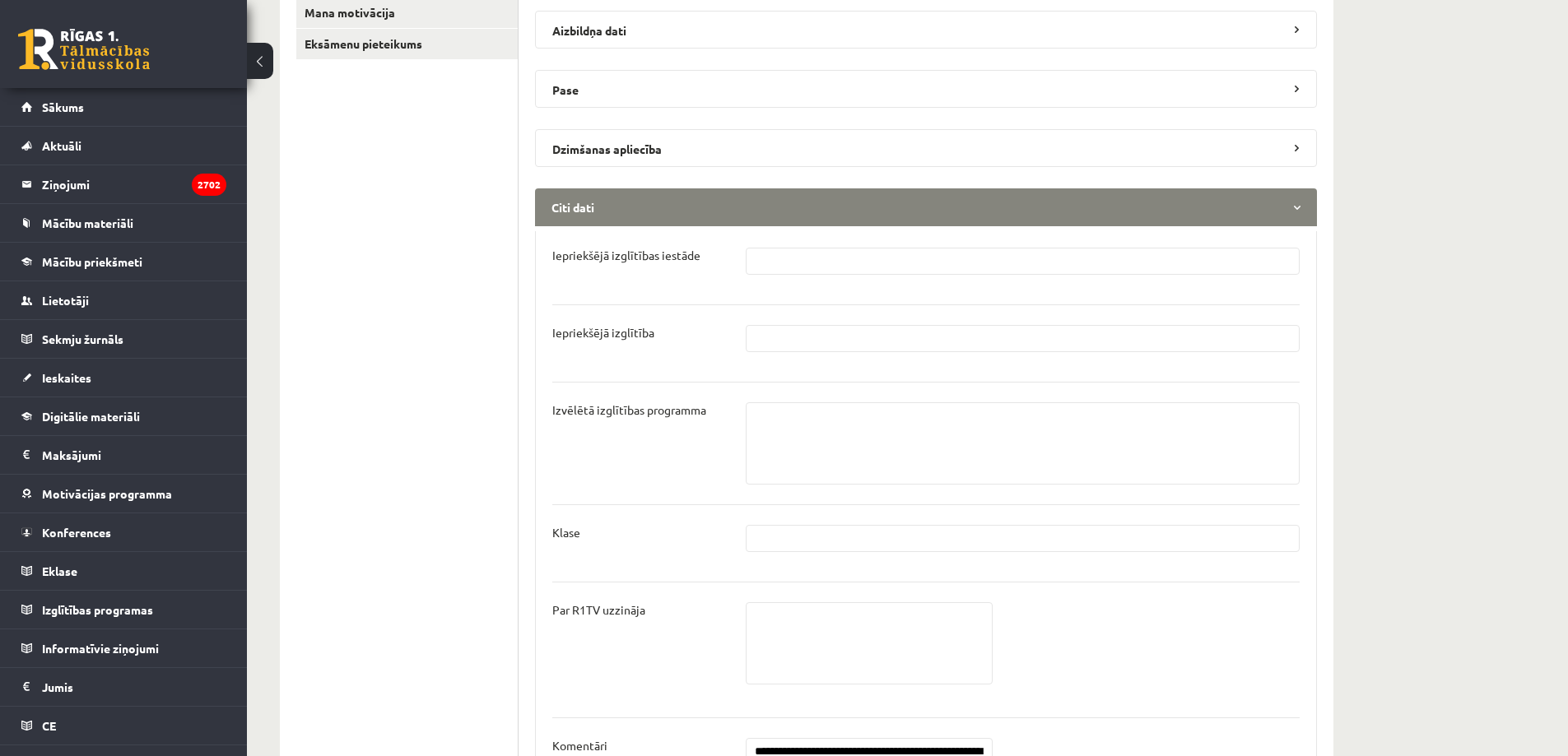scroll, scrollTop: 512, scrollLeft: 0, axis: vertical 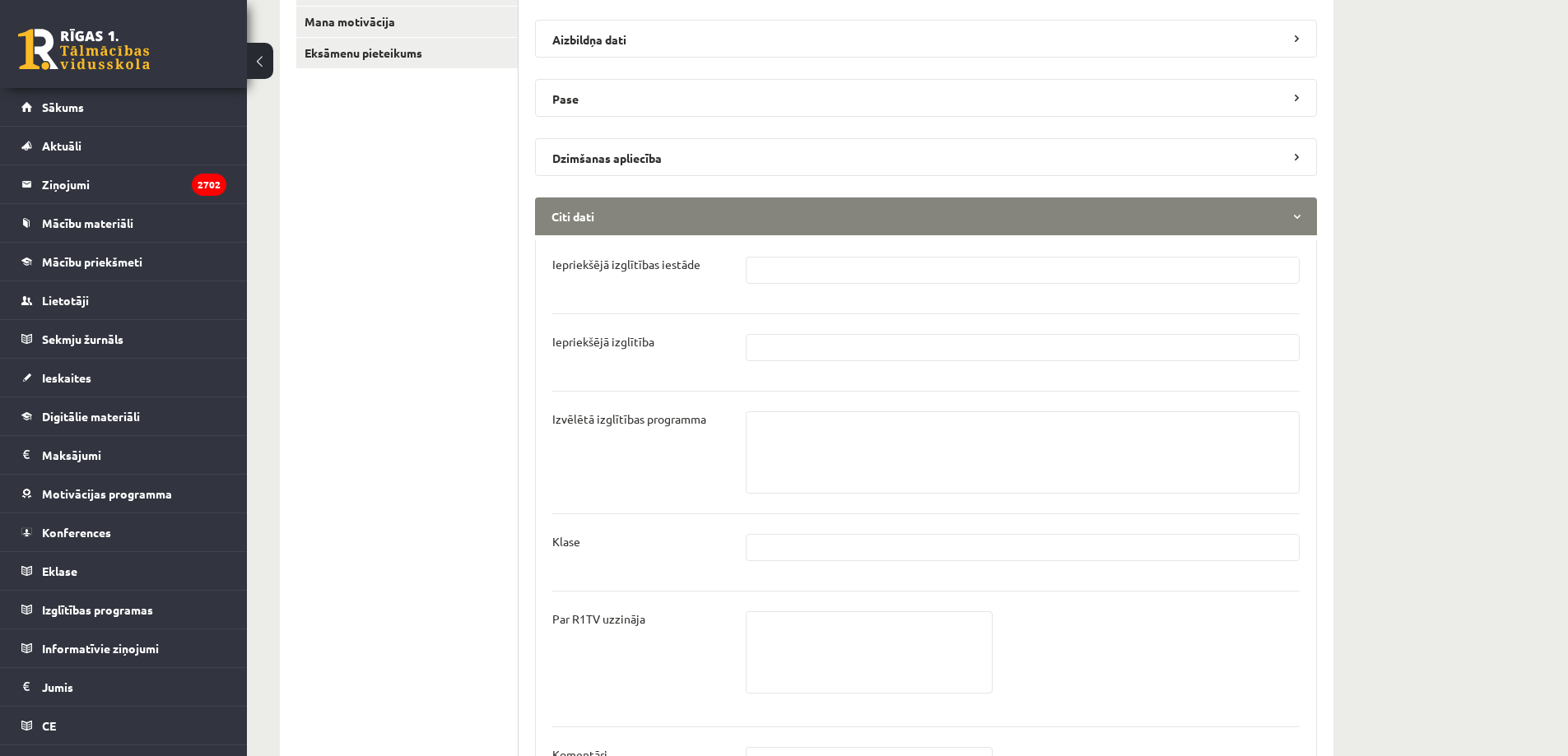 click at bounding box center [1023, 270] 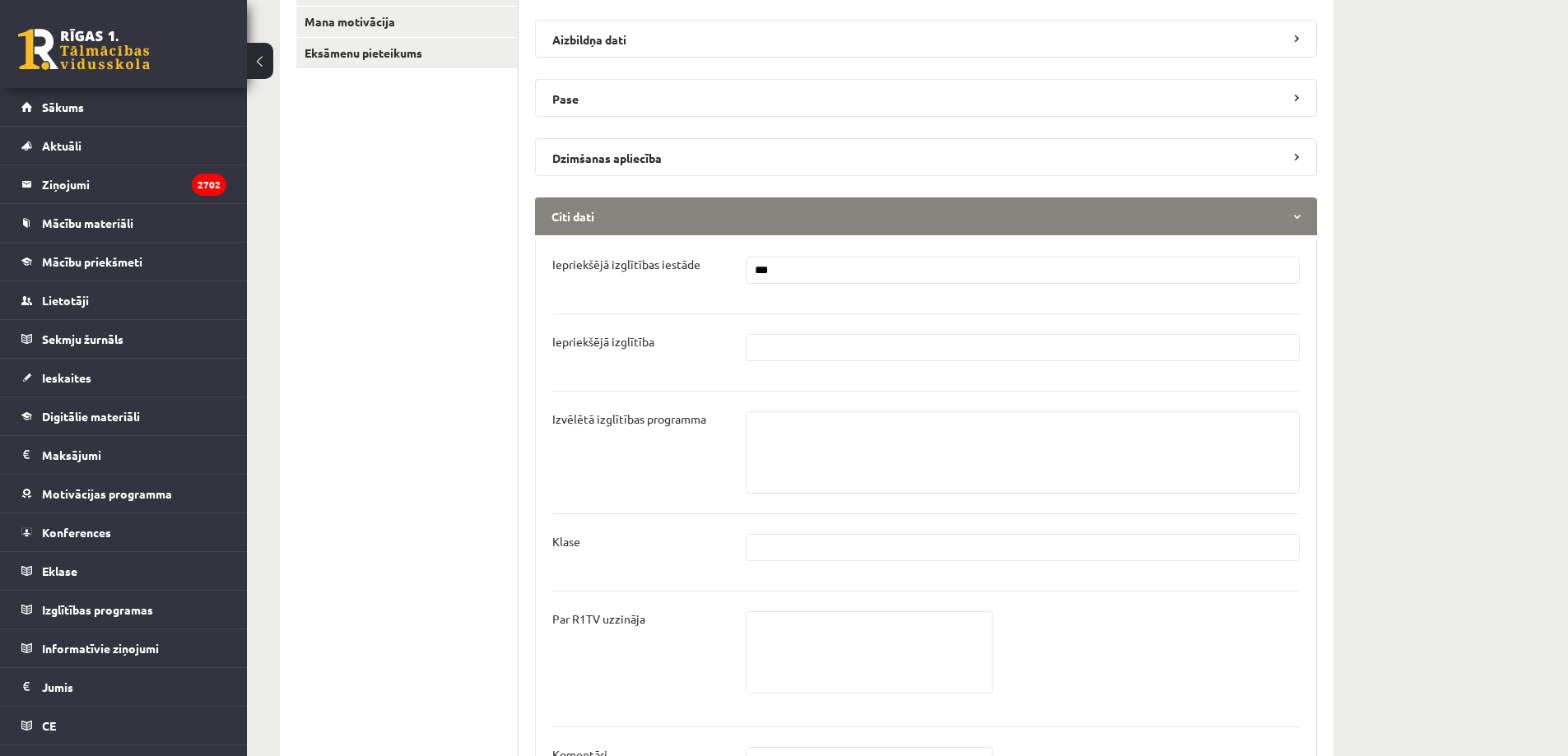 type on "**********" 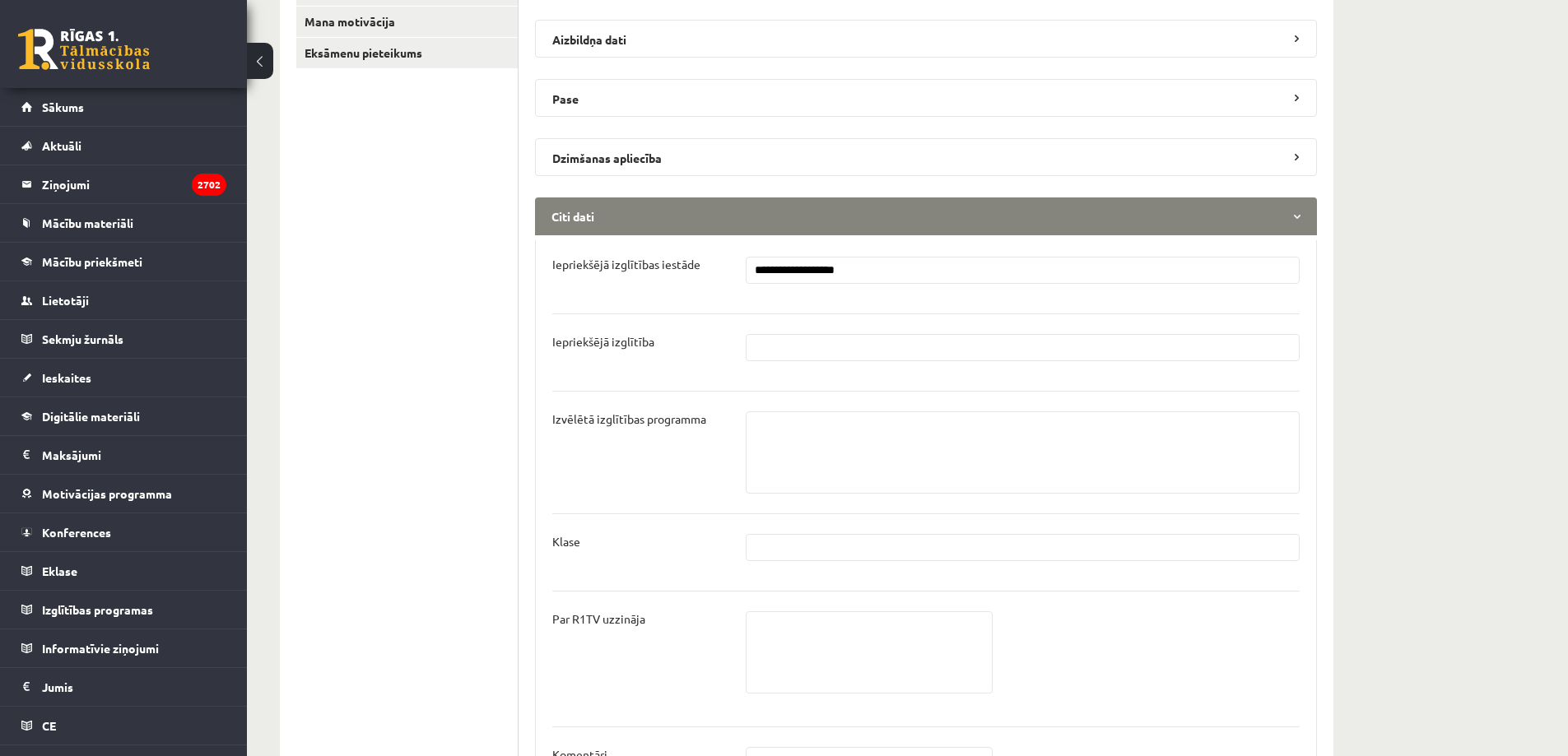 click at bounding box center [1023, 347] 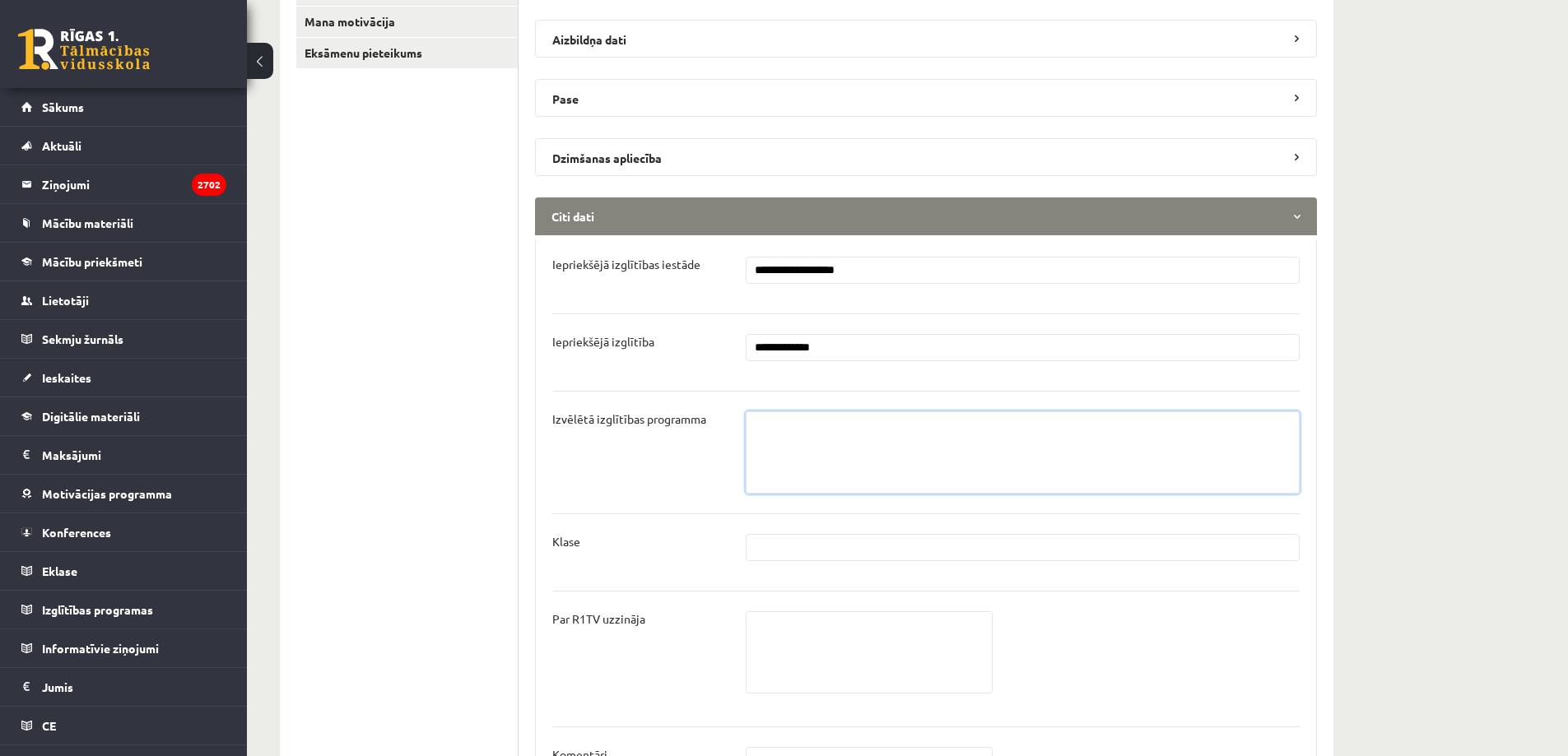 click at bounding box center (1023, 452) 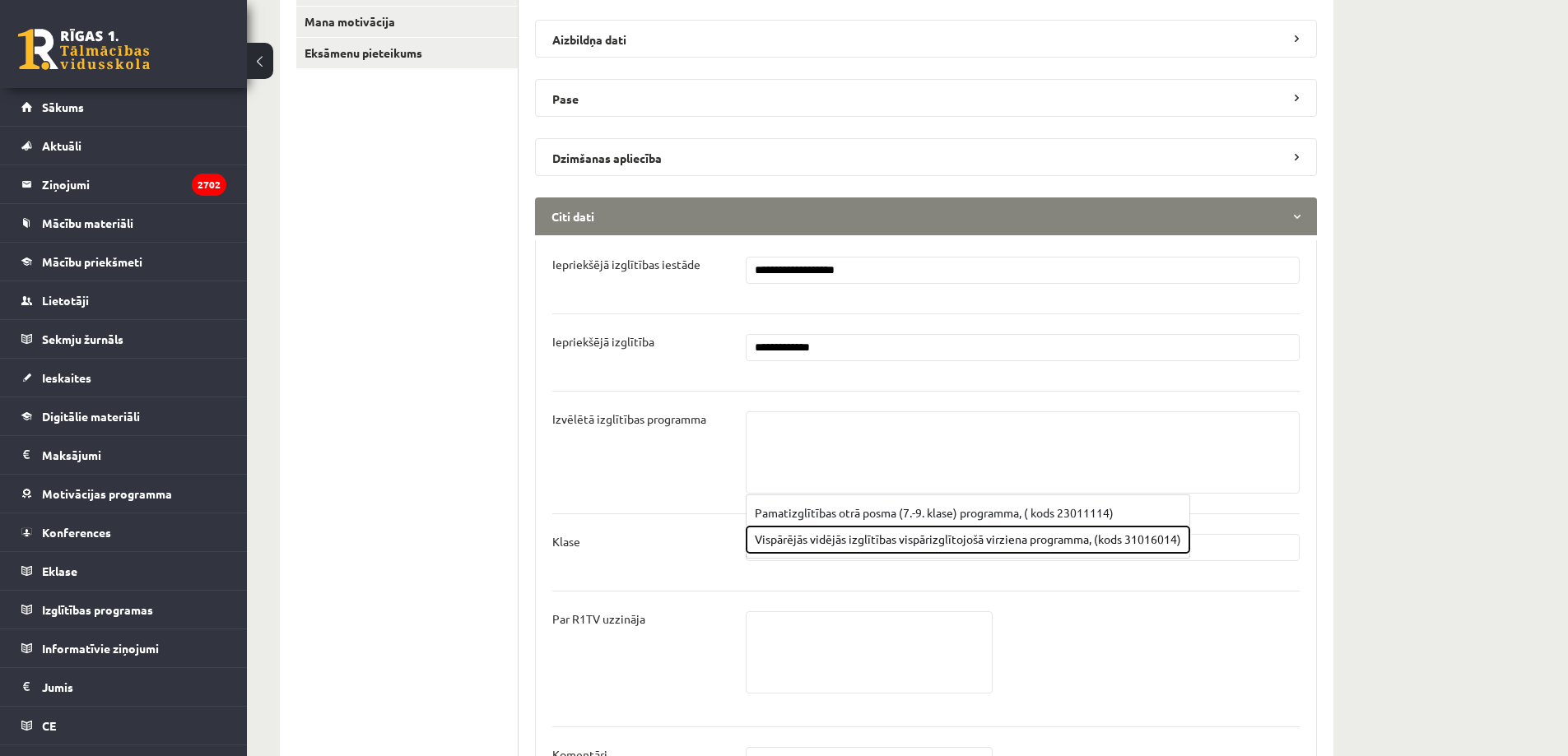 click on "Vispārējās vidējās izglītības vispārizglītojošā virziena programma, (kods 31016014)" at bounding box center [968, 540] 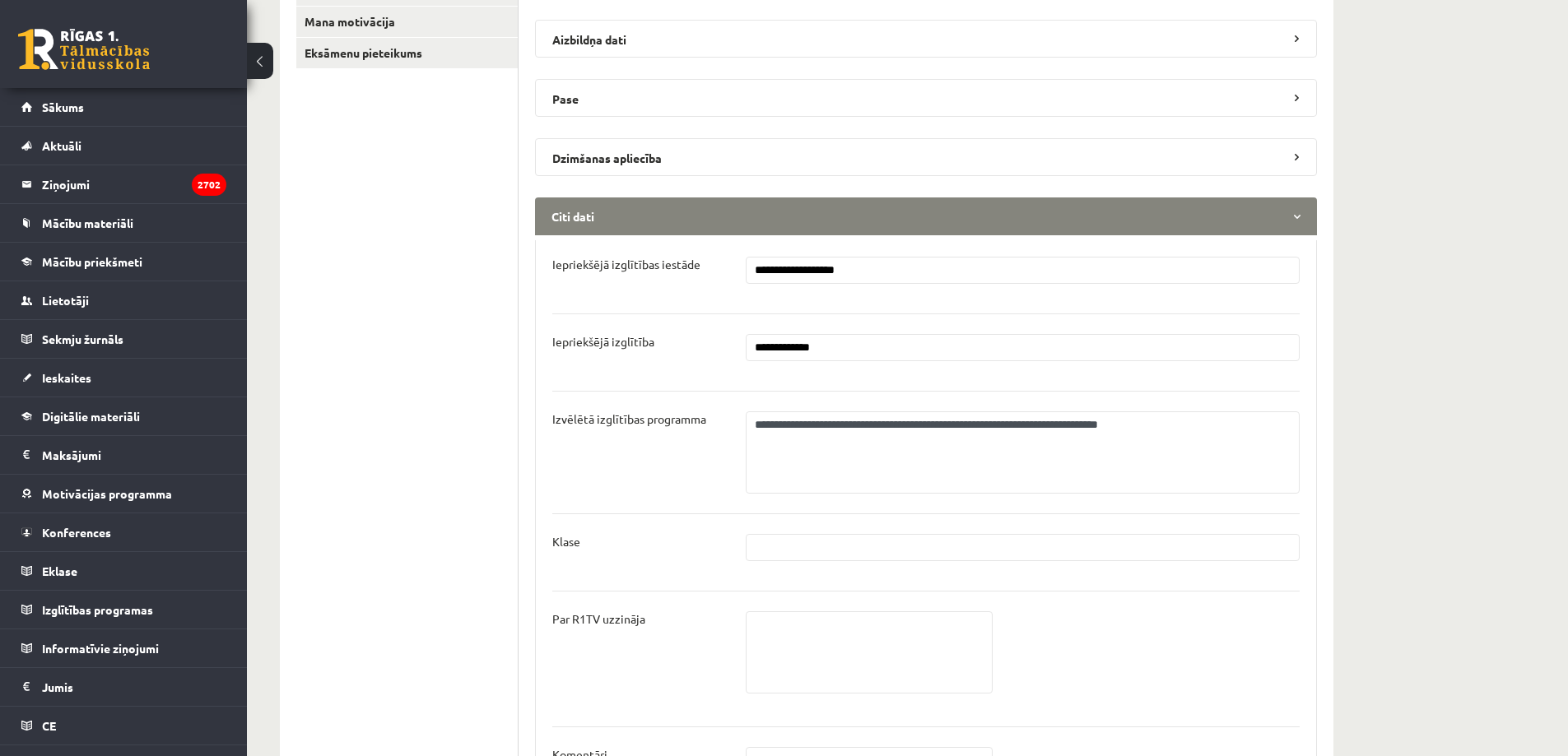 click at bounding box center (1023, 547) 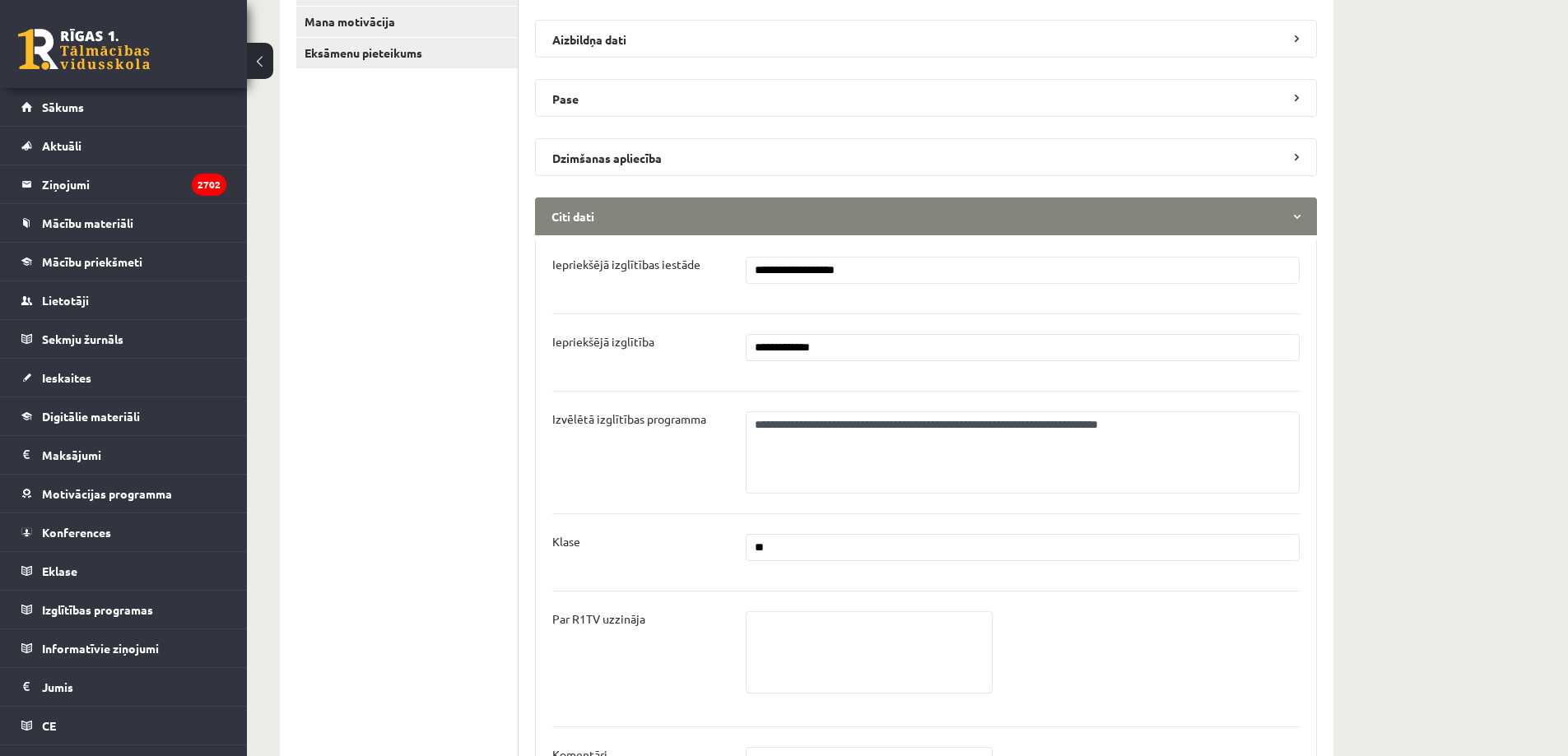 type on "***" 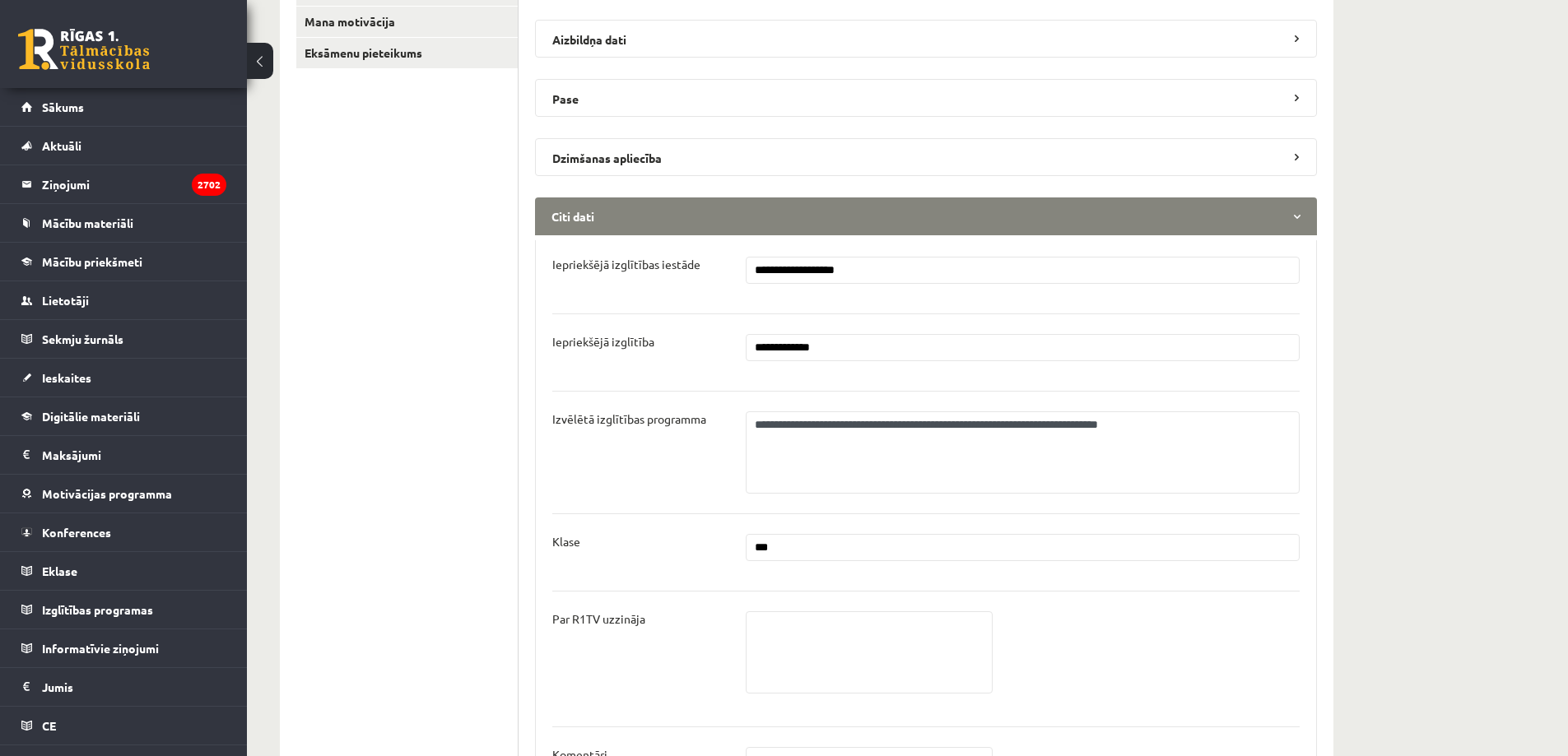click at bounding box center (869, 652) 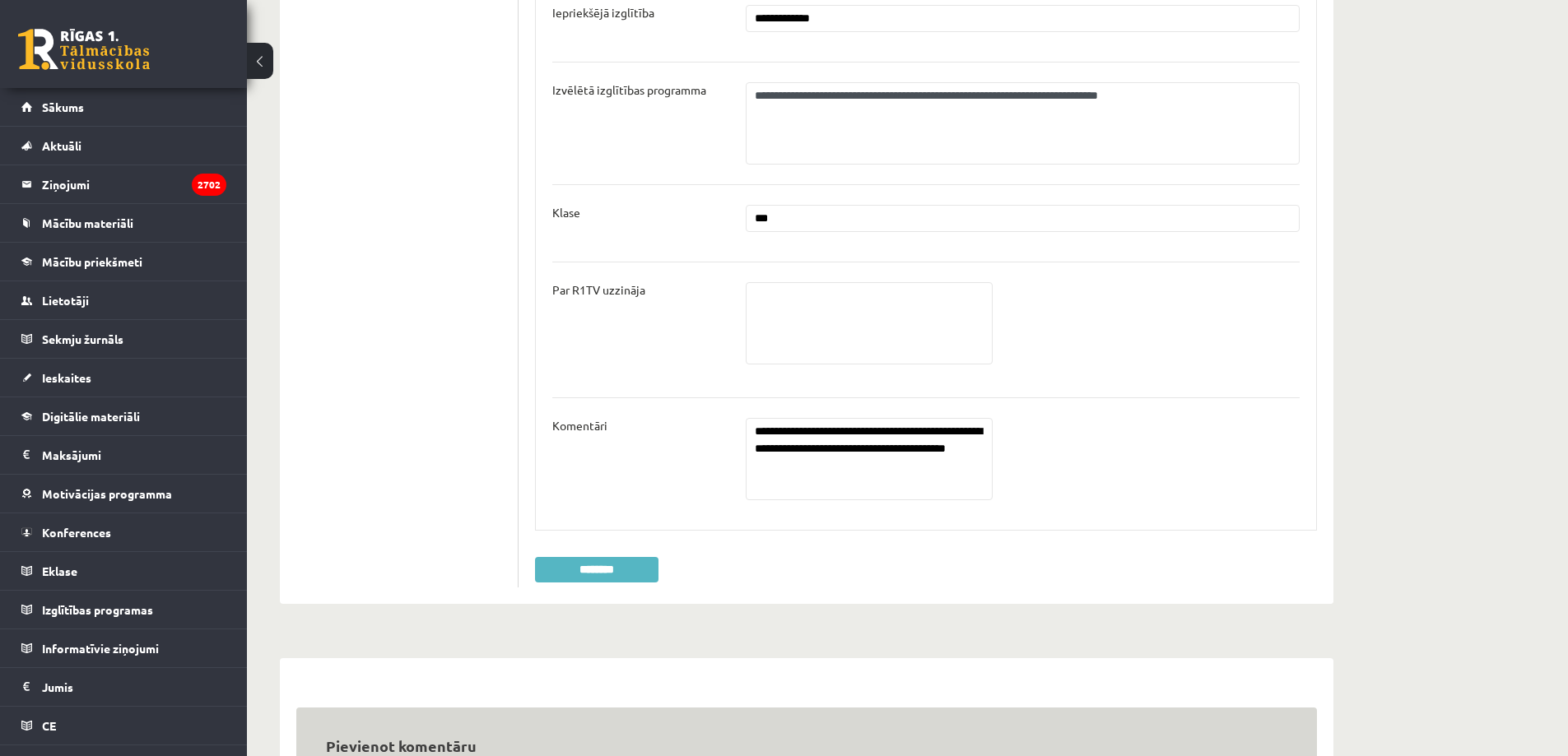 click on "********" at bounding box center (597, 569) 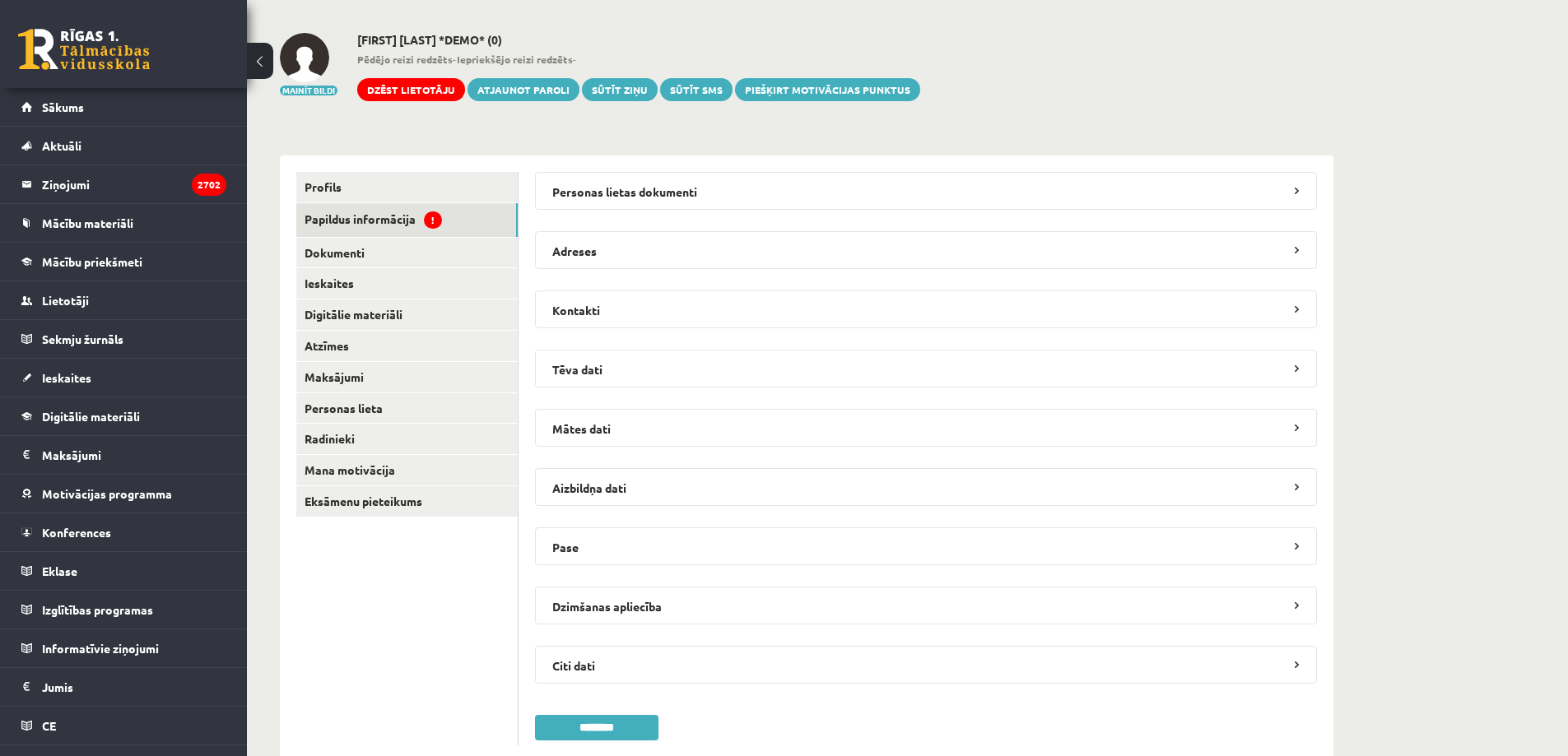 scroll, scrollTop: 0, scrollLeft: 0, axis: both 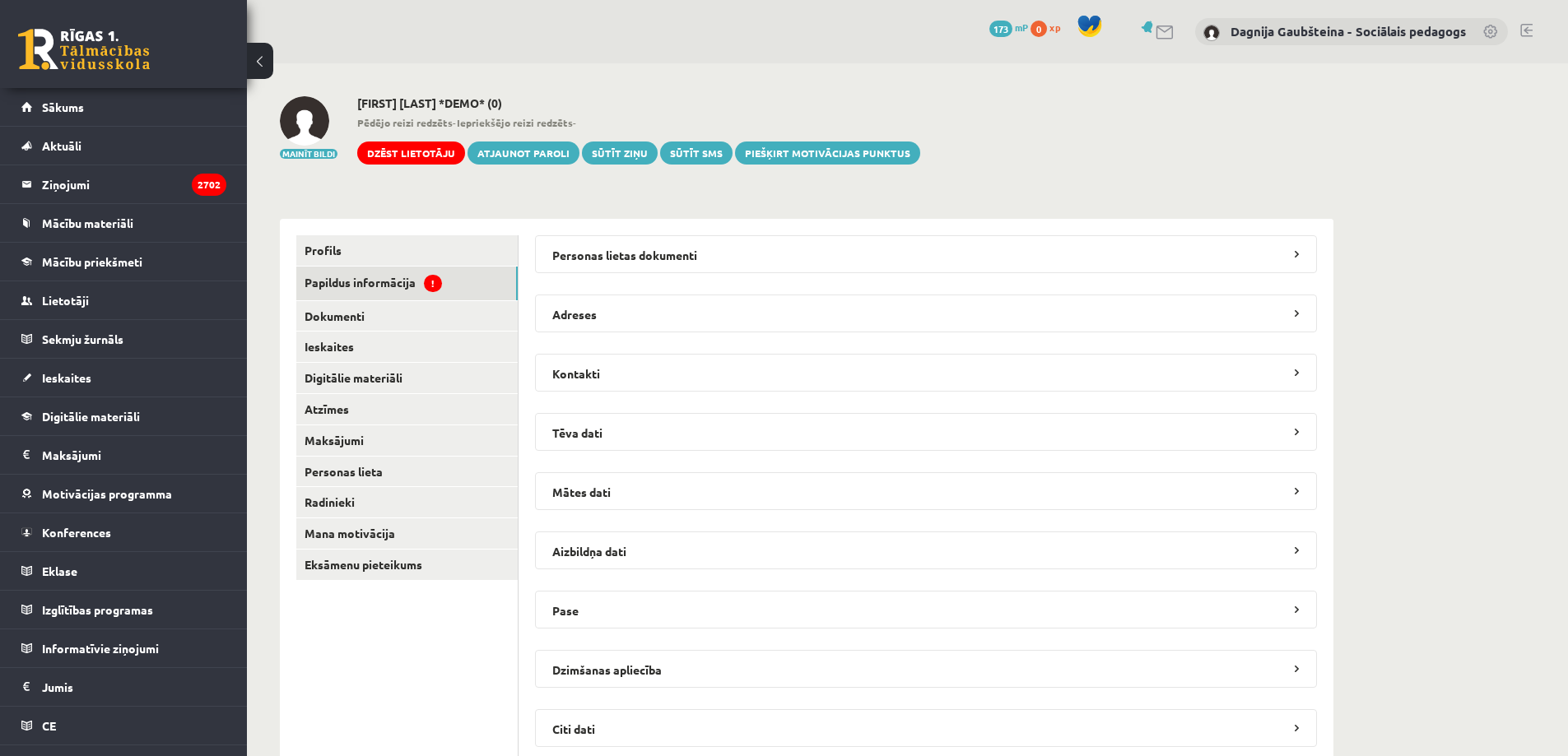 click on "**********" at bounding box center [926, 519] 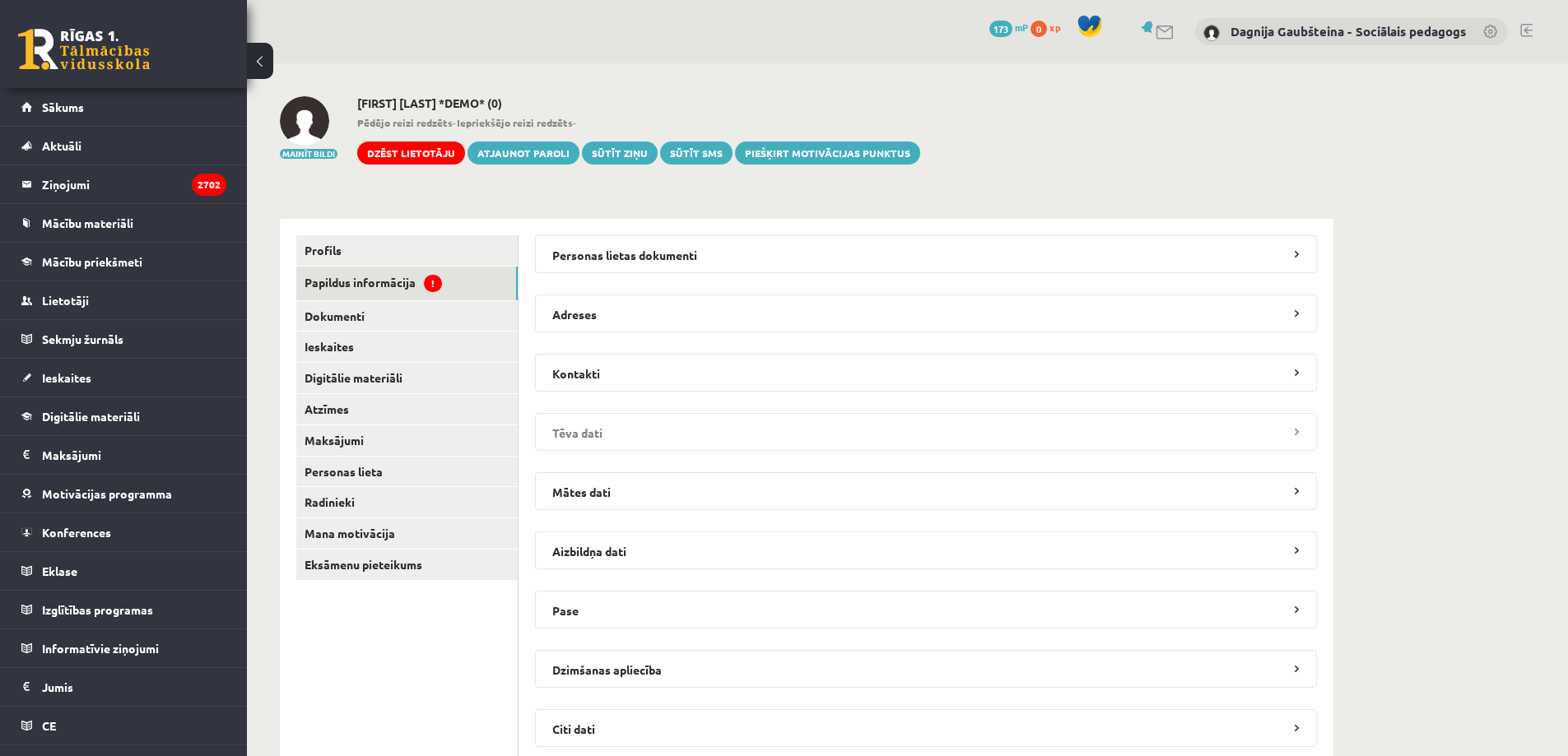 click on "Tēva dati" at bounding box center (926, 432) 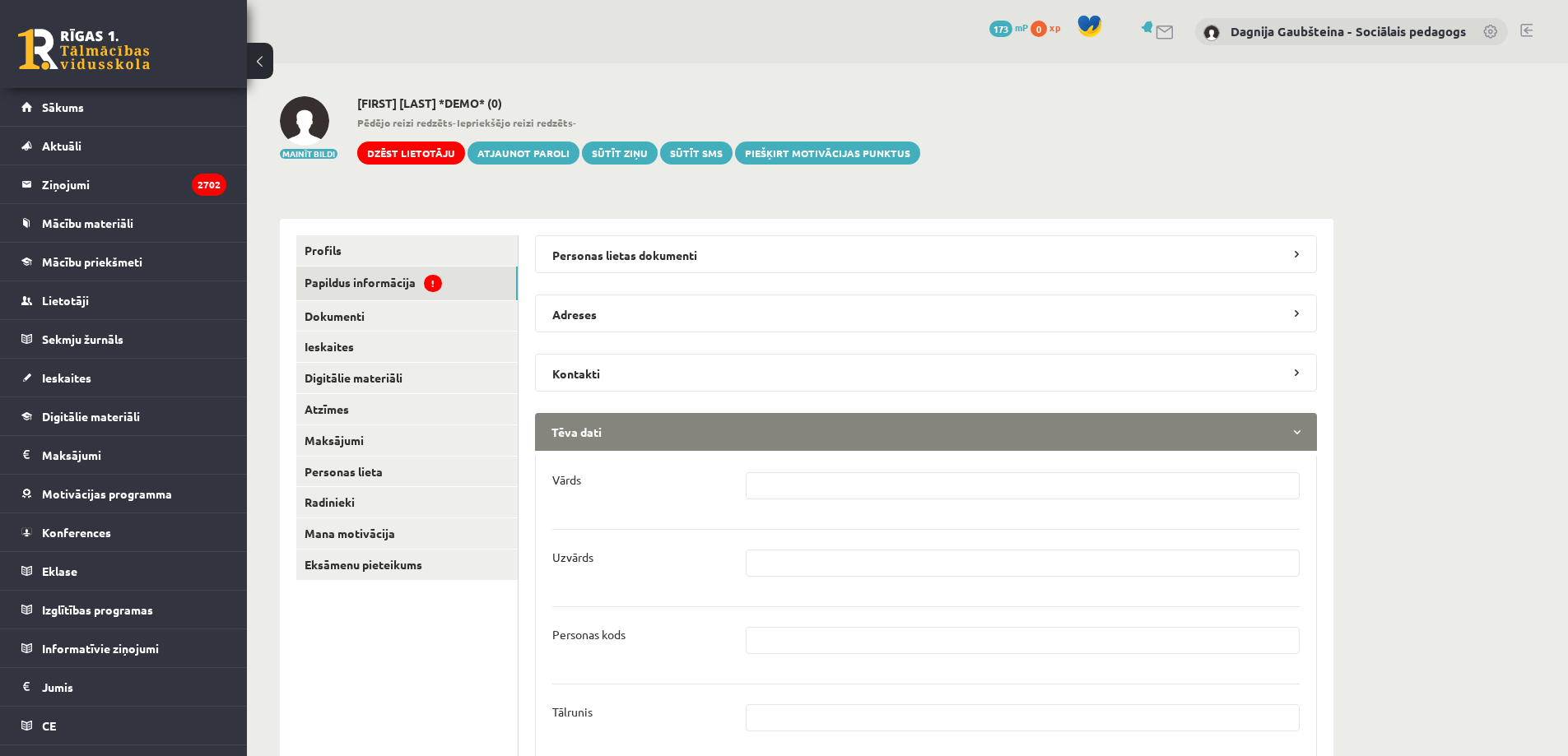 click at bounding box center [1023, 485] 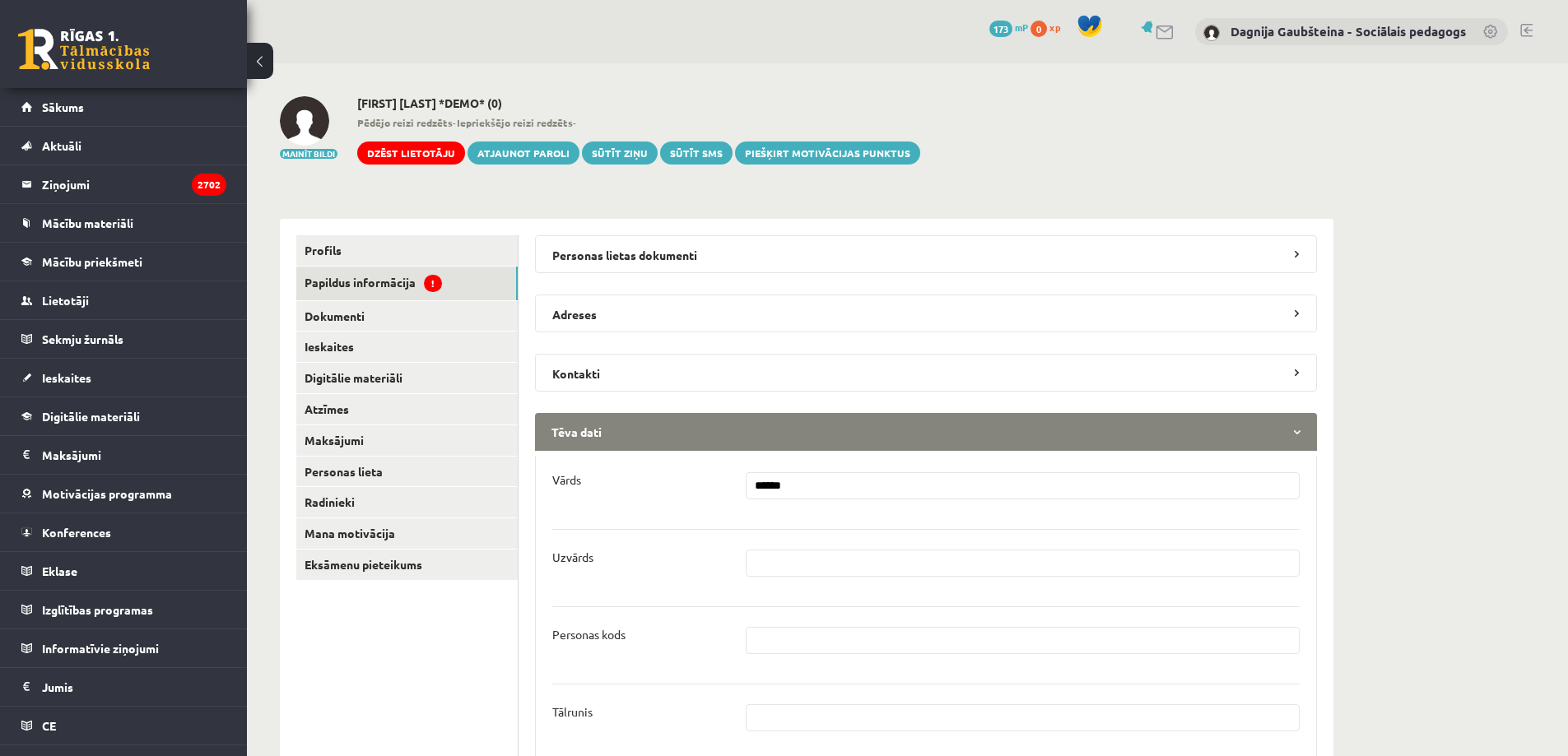 type on "******" 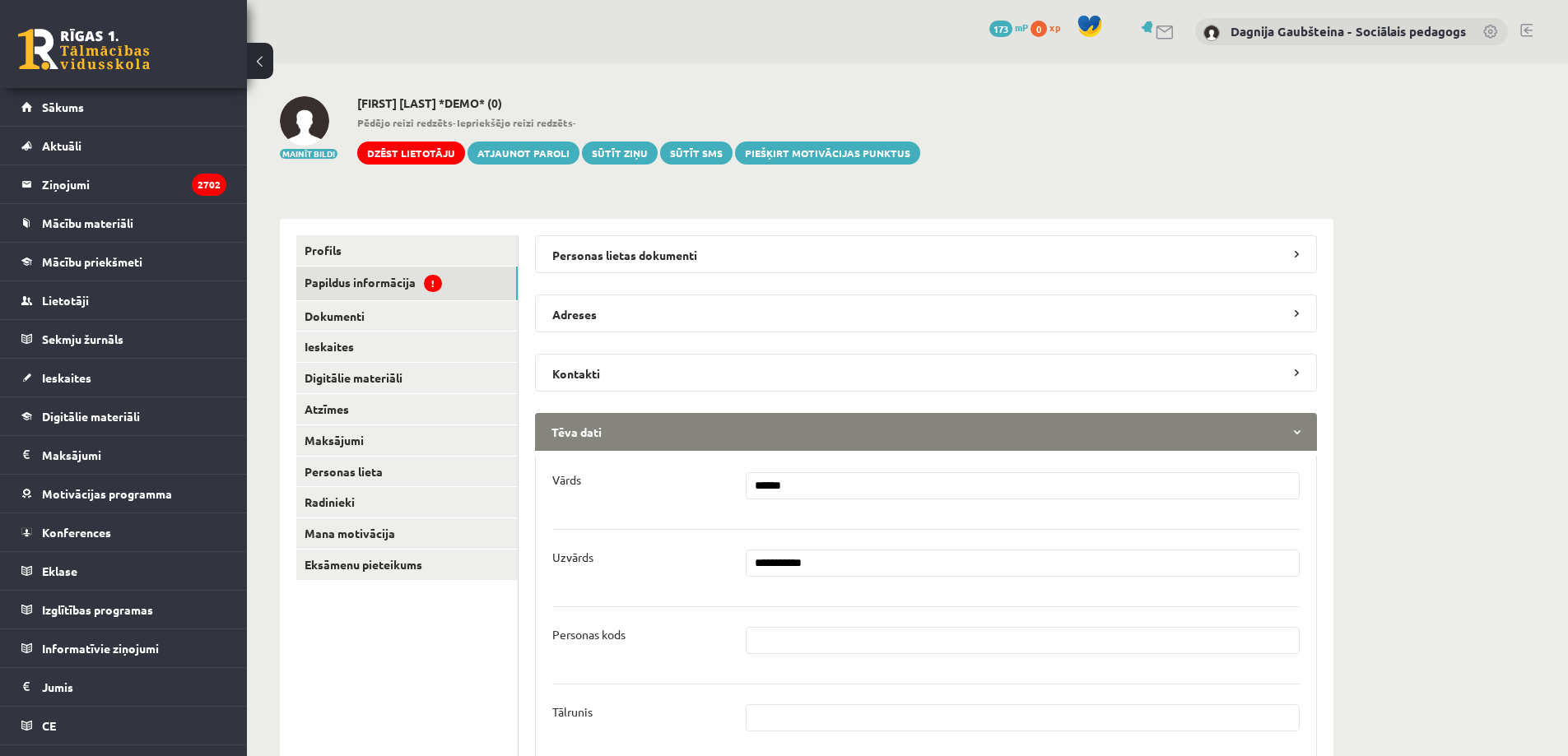 click on "**********" at bounding box center [1023, 563] 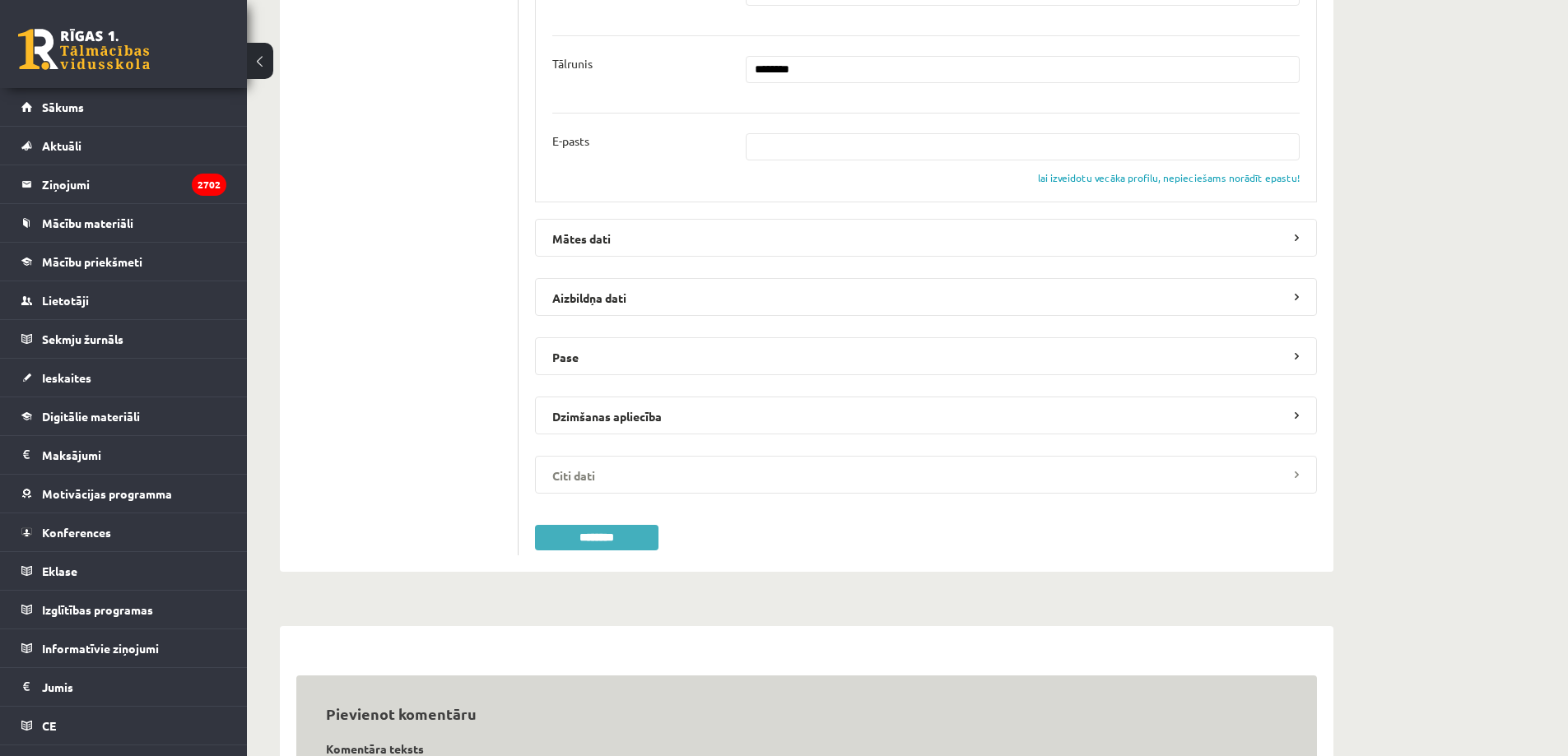 scroll, scrollTop: 658, scrollLeft: 0, axis: vertical 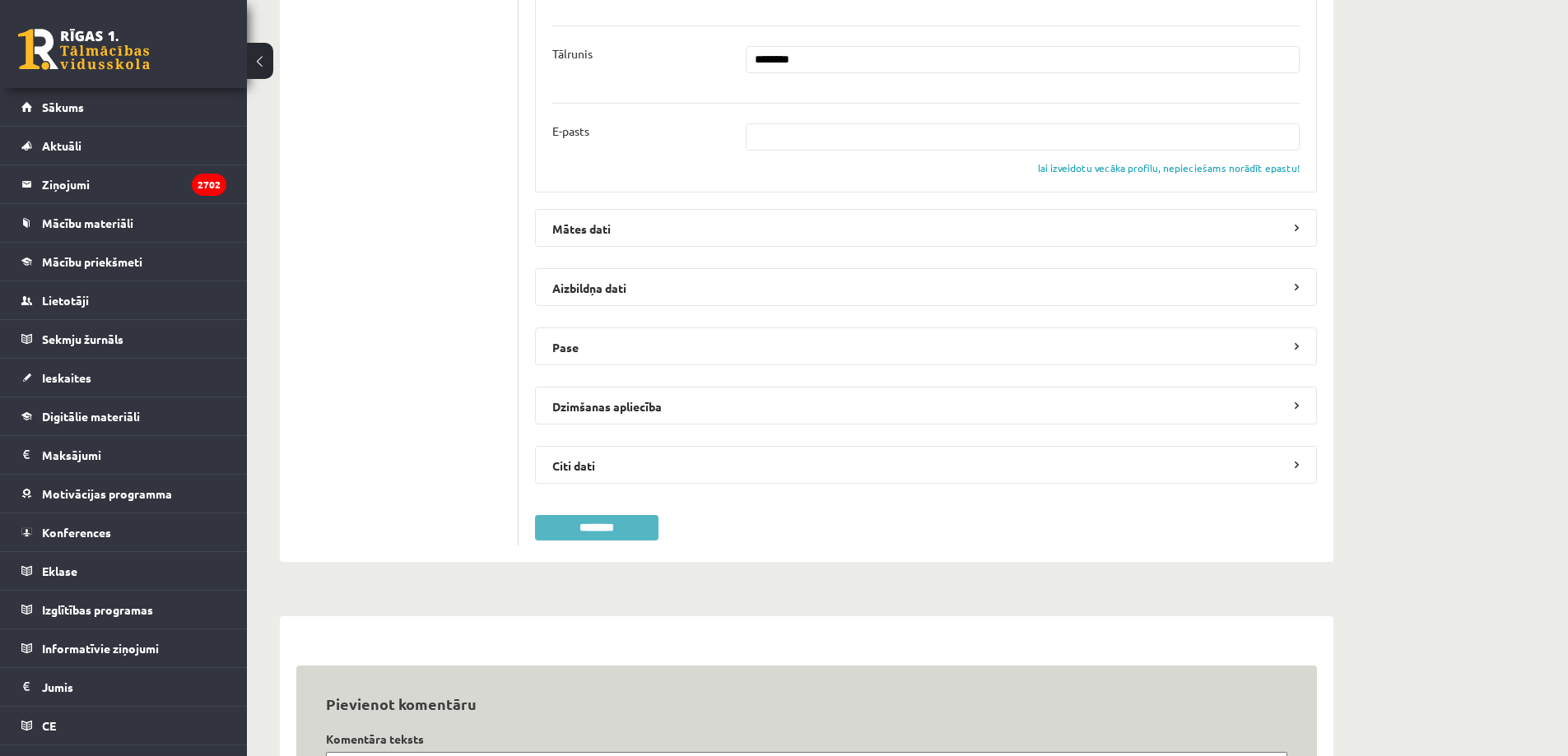 type on "********" 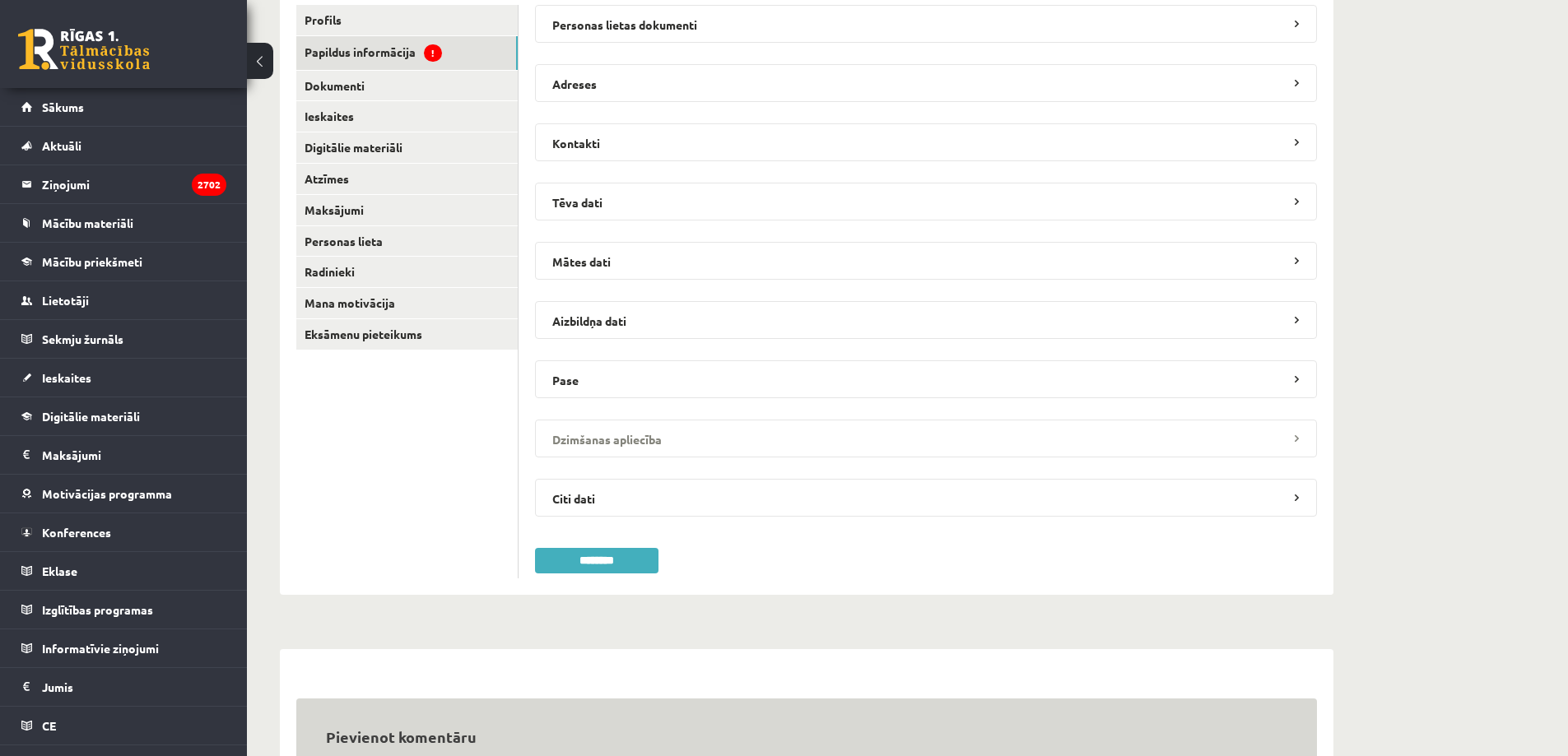 scroll, scrollTop: 247, scrollLeft: 0, axis: vertical 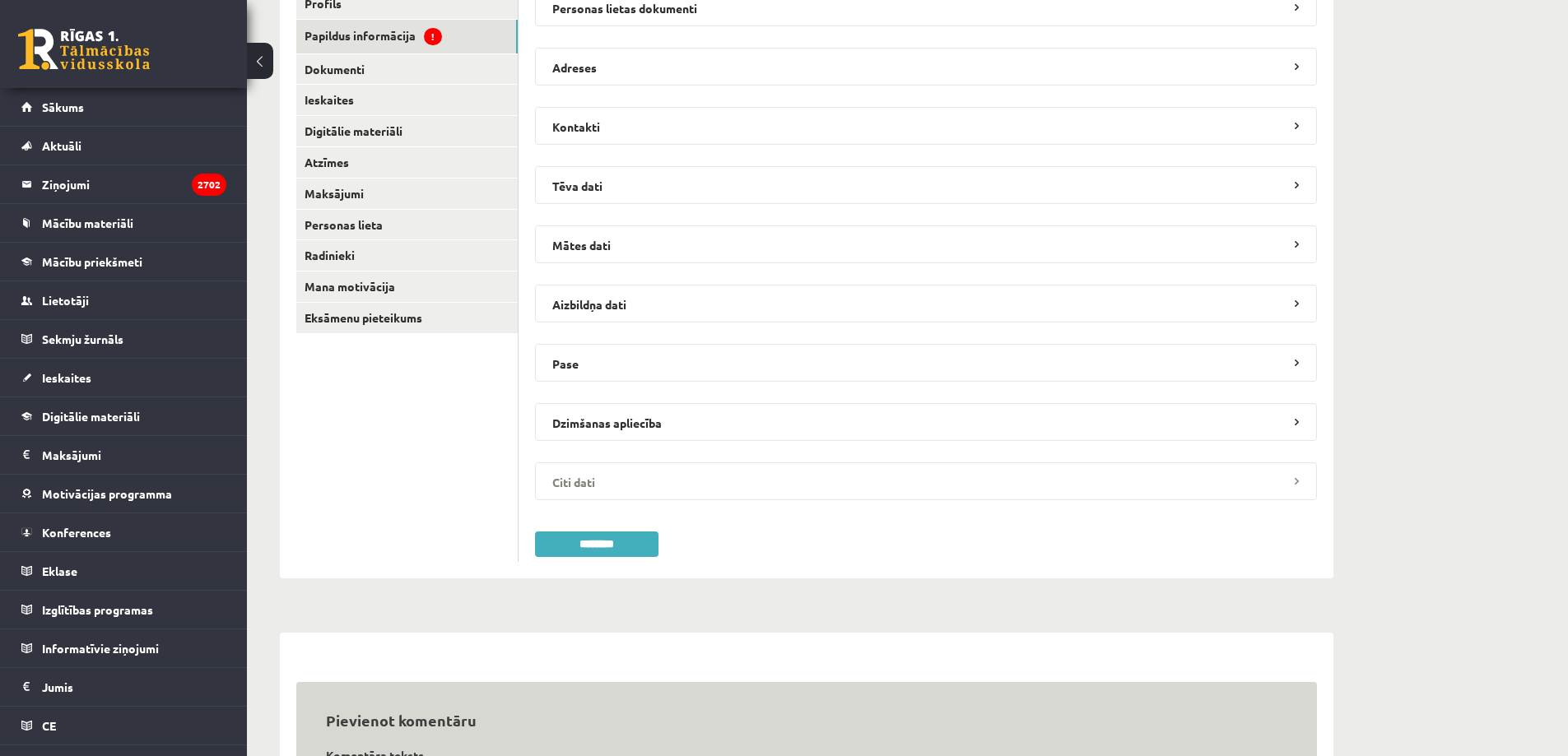 click on "Citi dati" at bounding box center (926, 481) 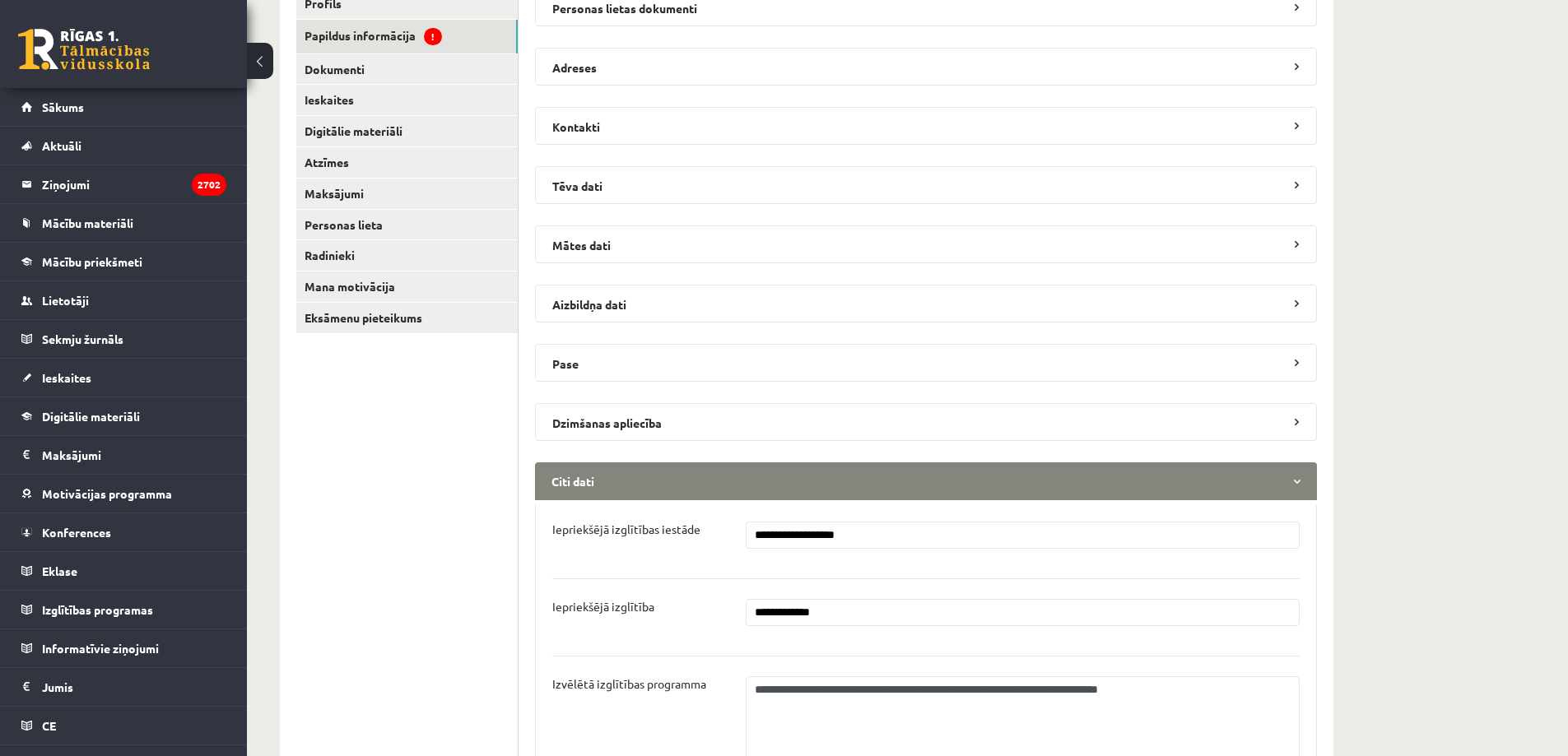 click on "Citi dati" at bounding box center [926, 481] 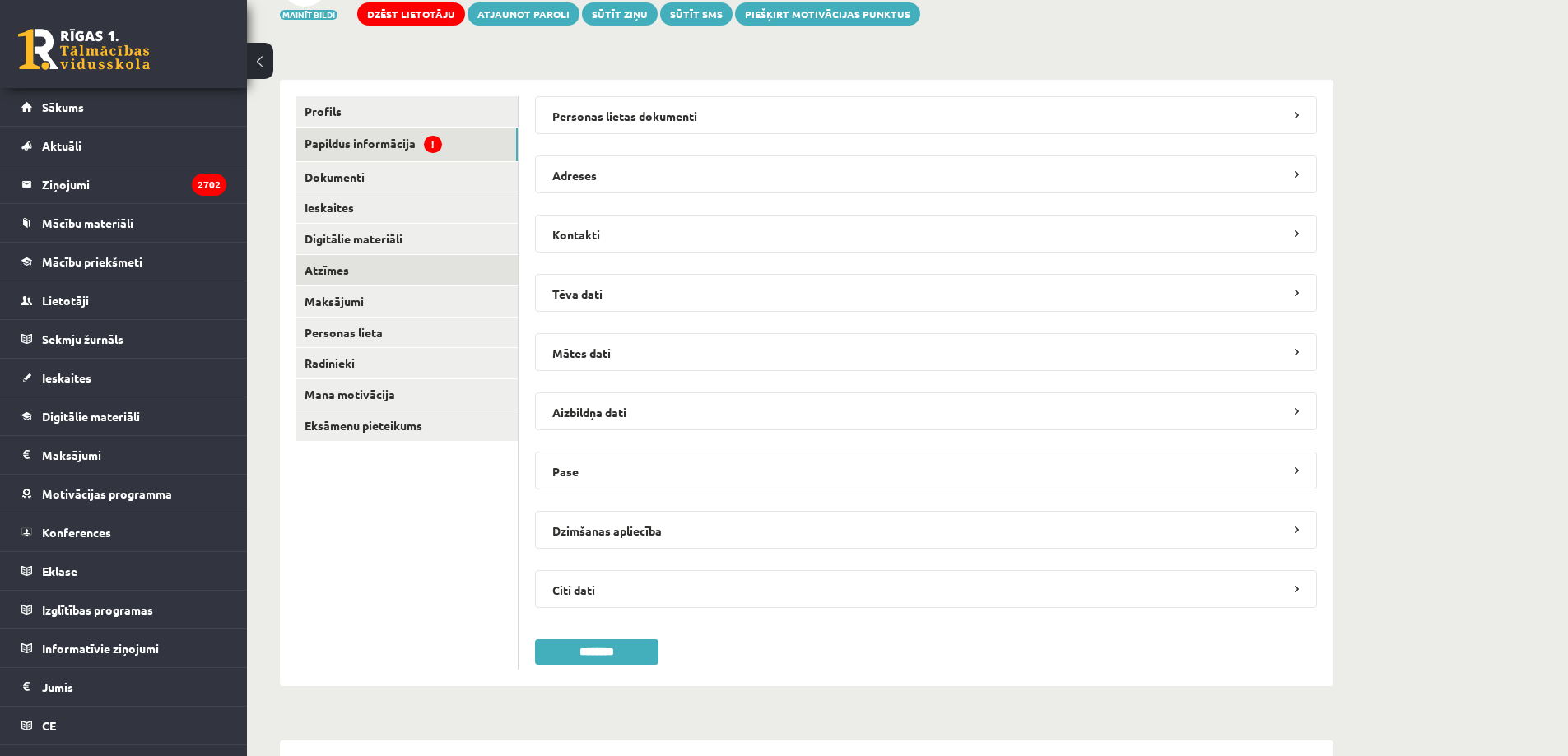 scroll, scrollTop: 0, scrollLeft: 0, axis: both 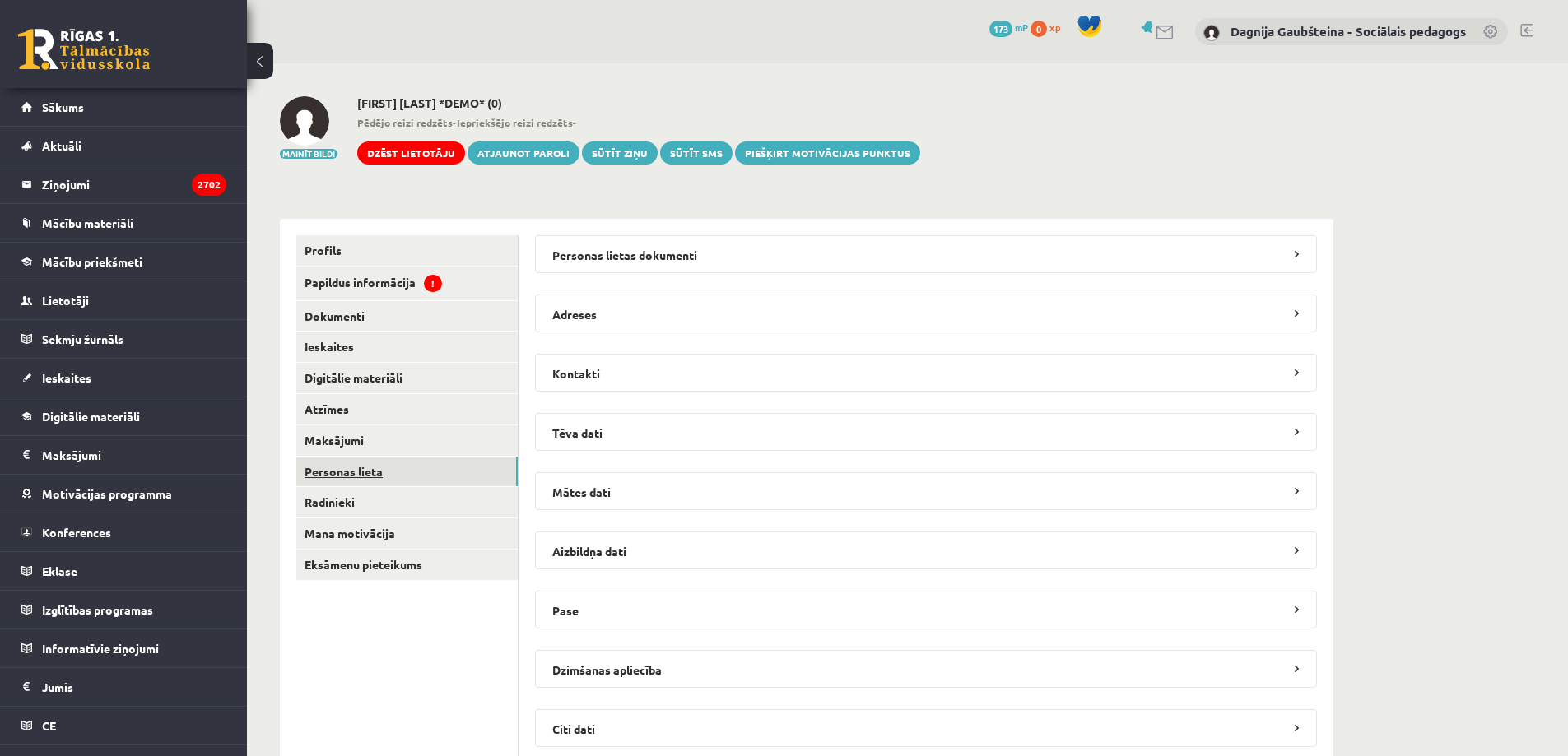 click on "Personas lieta" at bounding box center (407, 471) 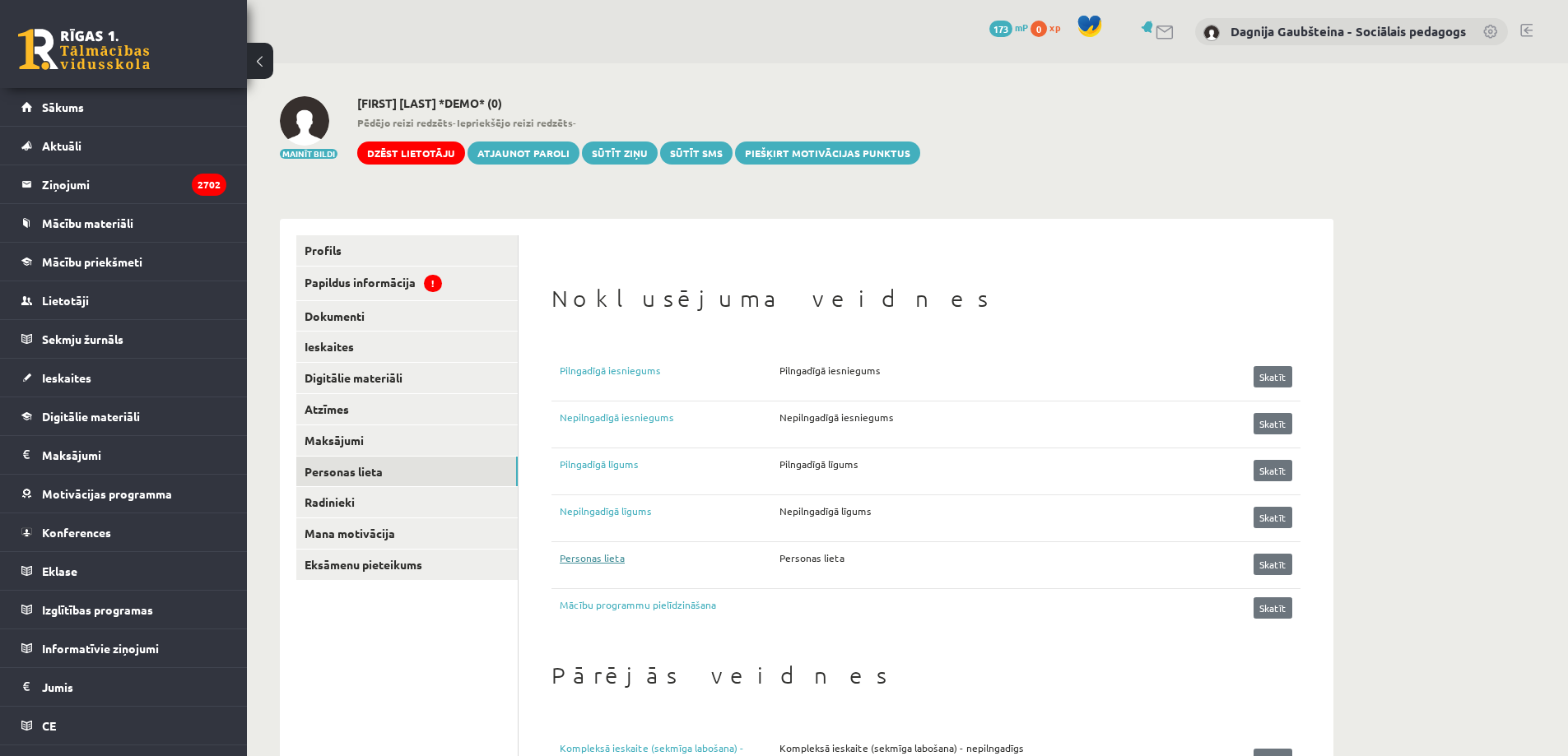 click on "Personas lieta" at bounding box center [669, 563] 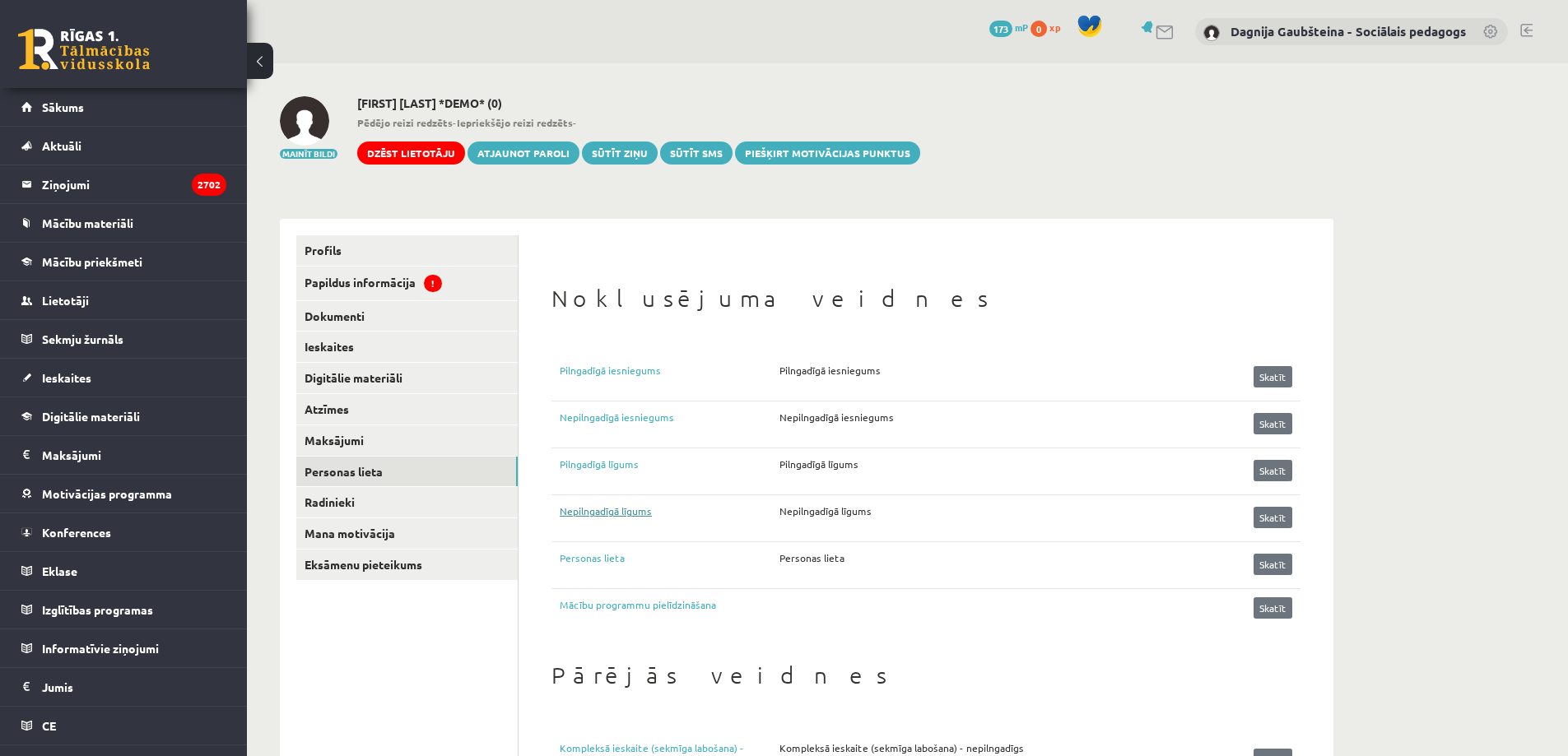 click on "Nepilngadīgā līgums" at bounding box center (669, 516) 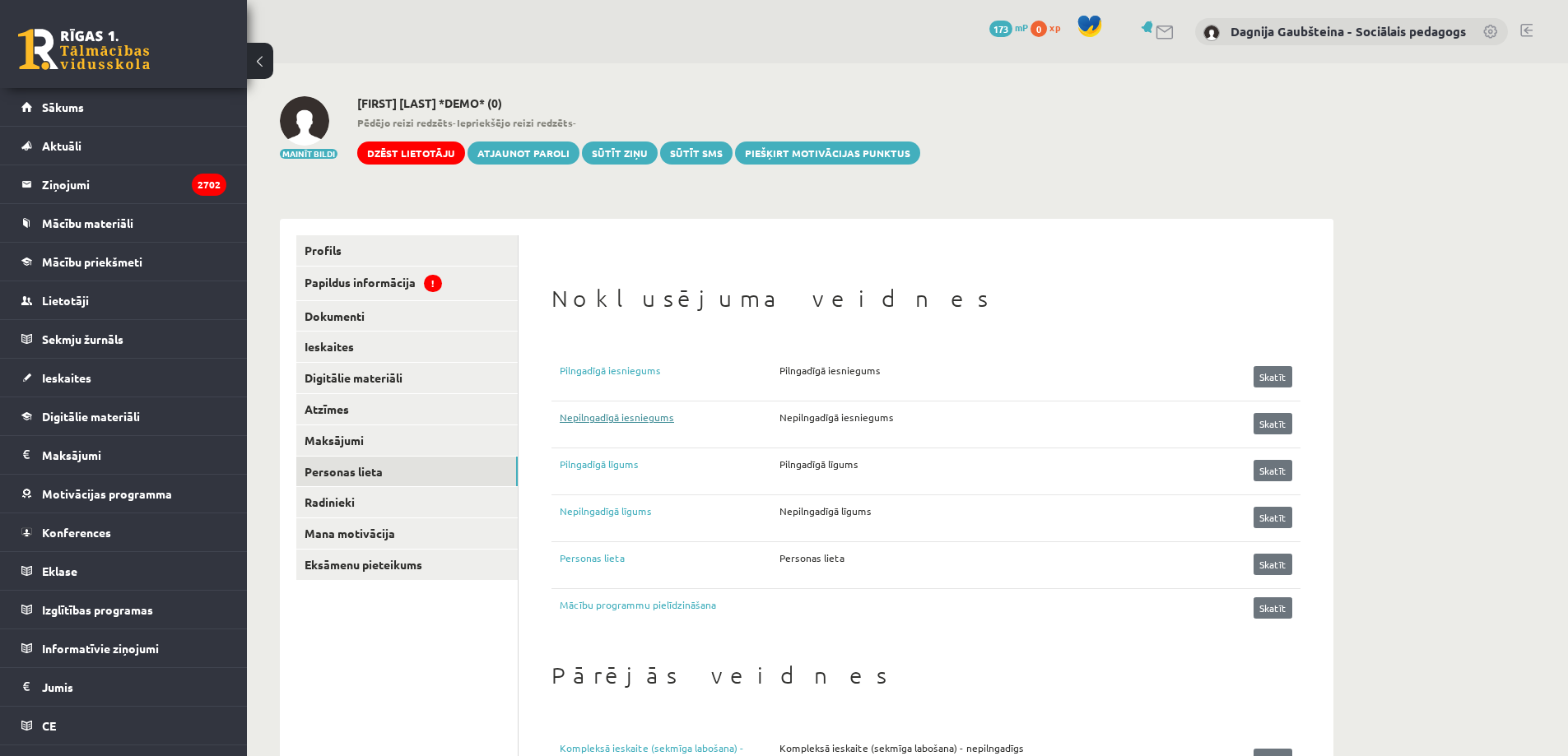 click on "Nepilngadīgā iesniegums" at bounding box center (669, 422) 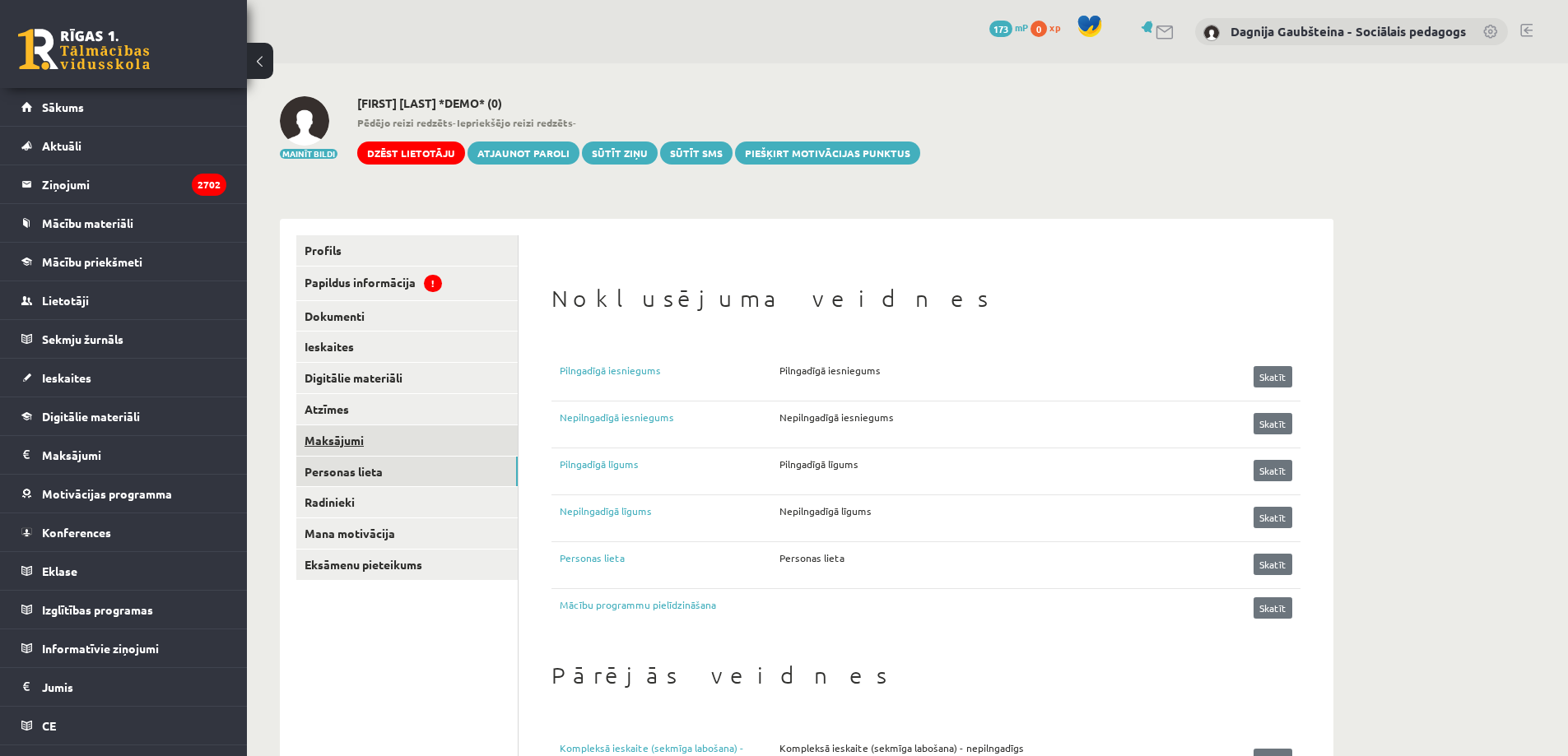 click on "Maksājumi" at bounding box center (407, 440) 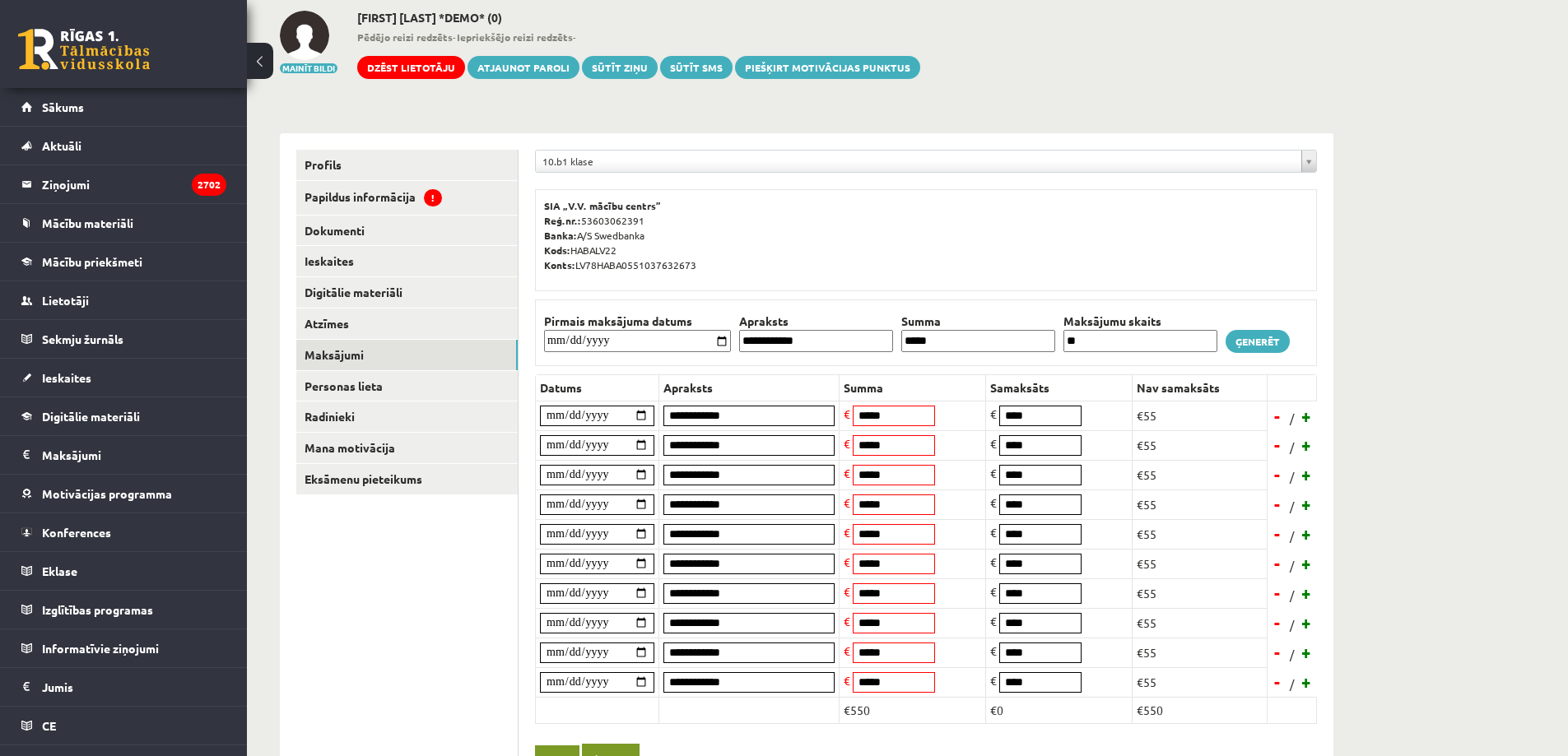 scroll, scrollTop: 165, scrollLeft: 0, axis: vertical 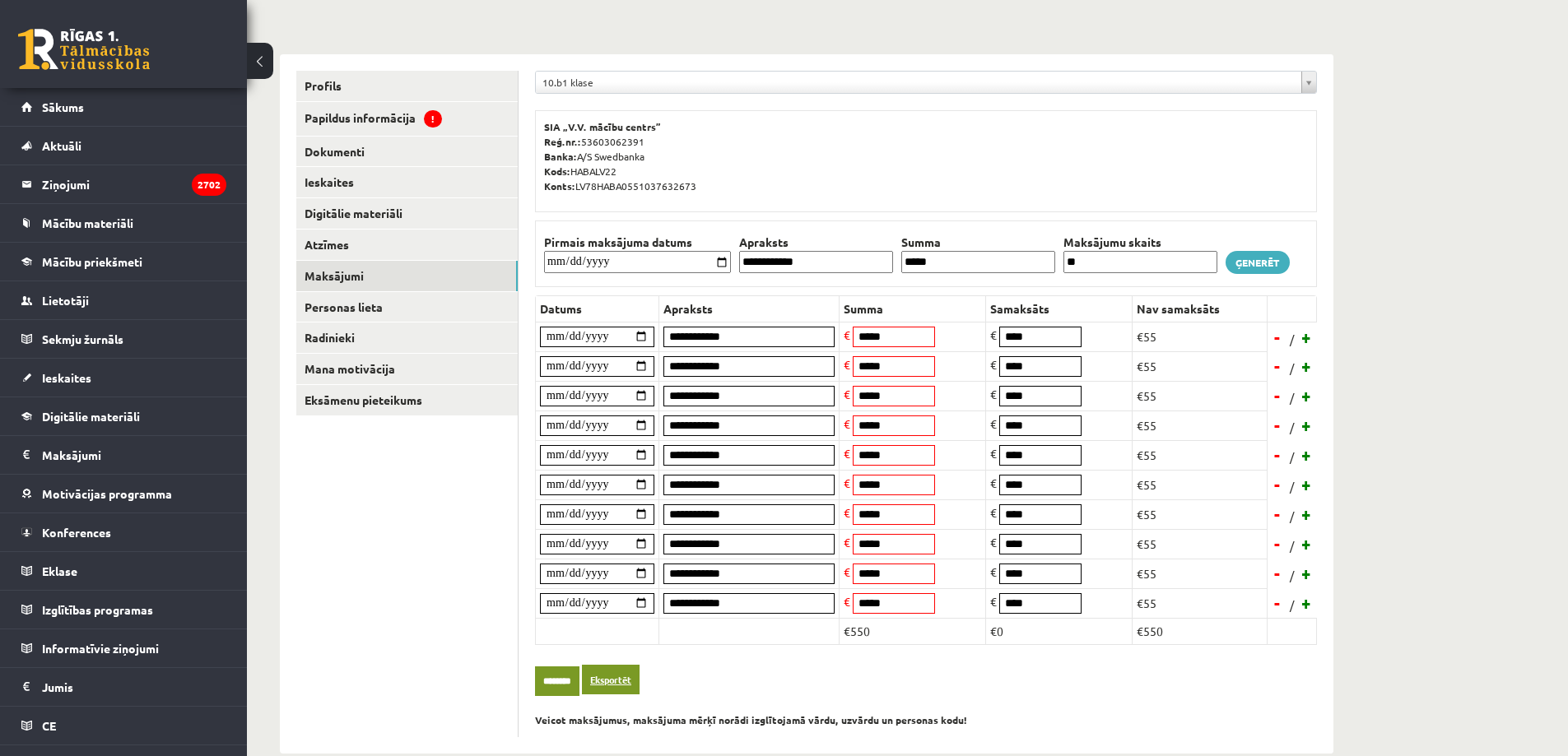 click on "Eksportēt" at bounding box center (611, 679) 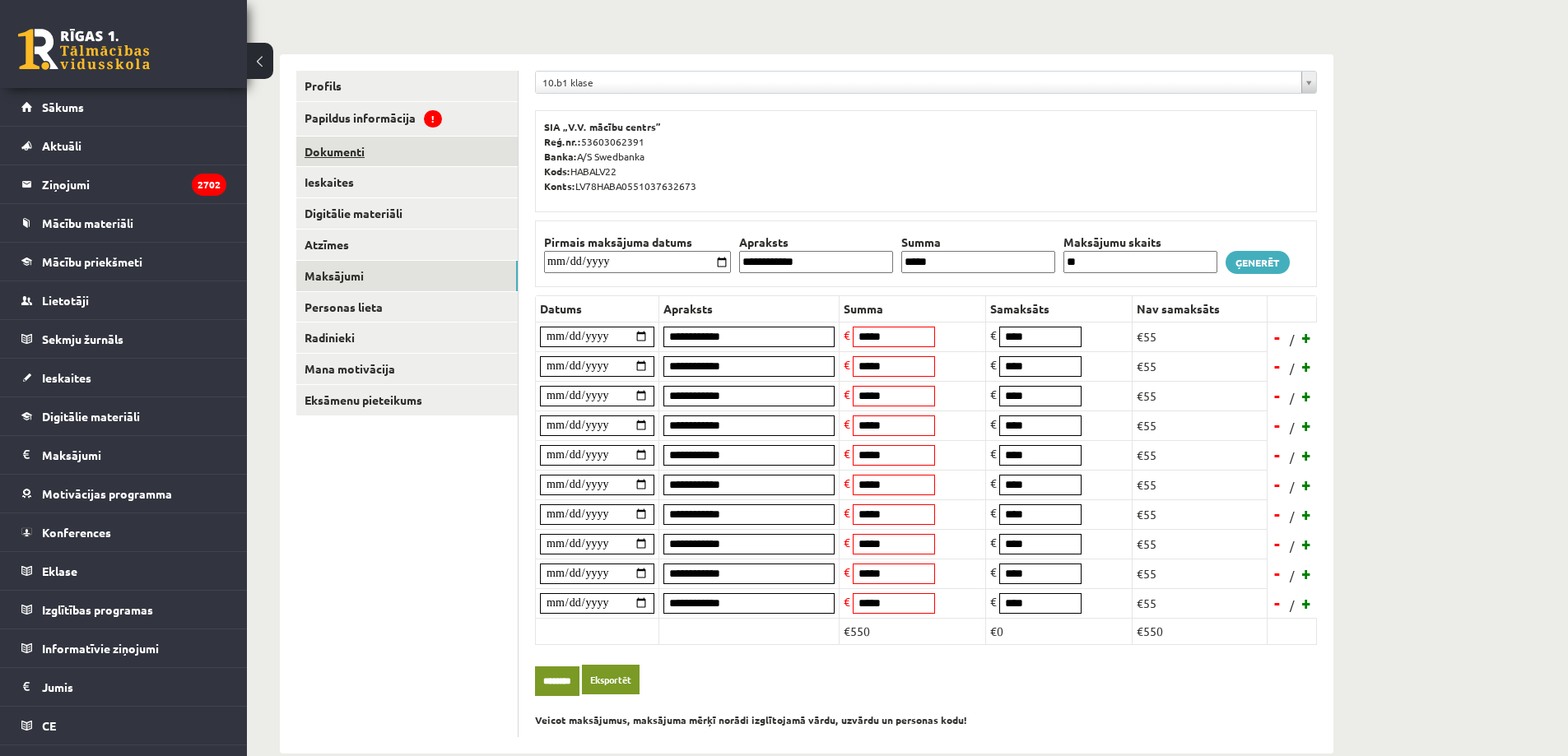 click on "Dokumenti" at bounding box center (407, 151) 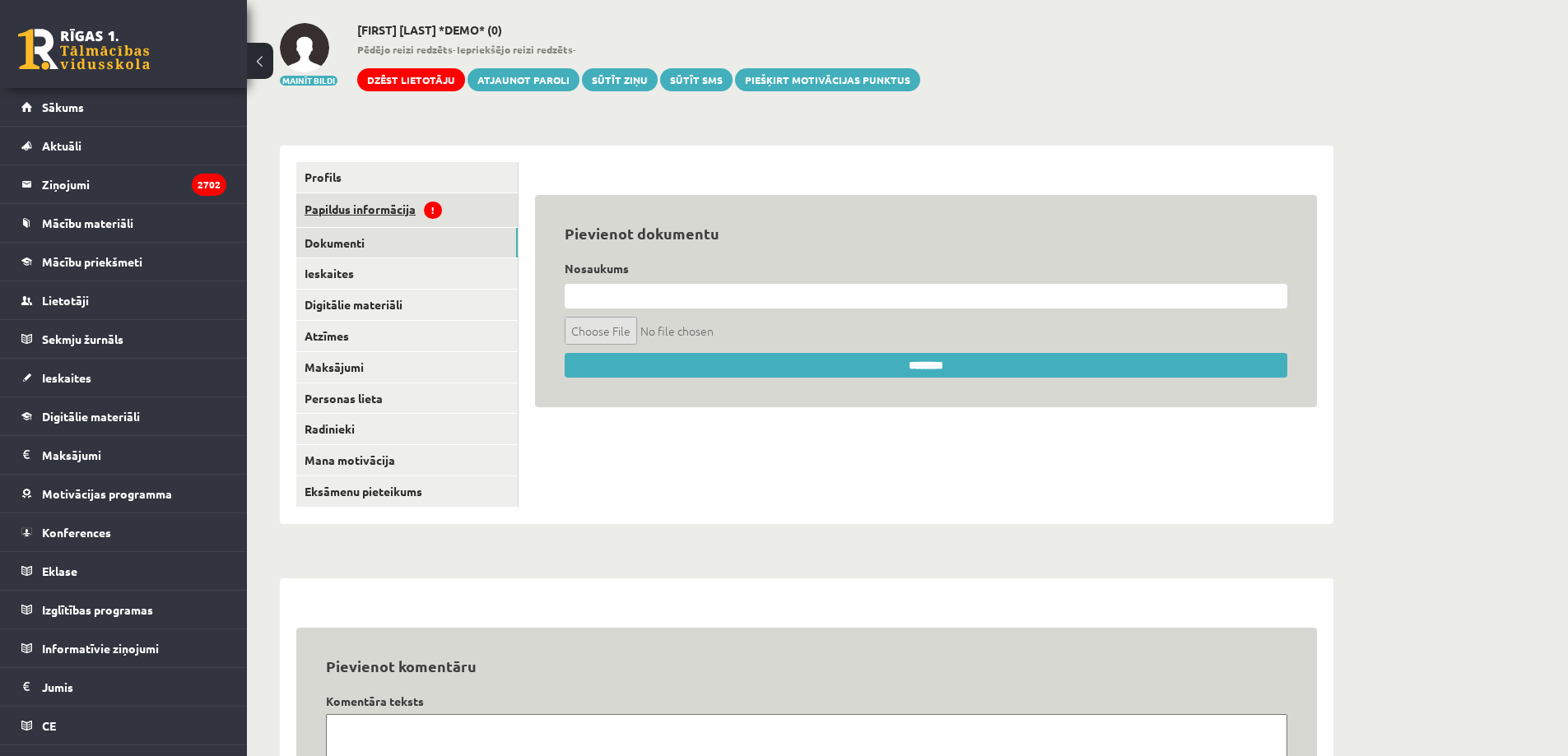 scroll, scrollTop: 0, scrollLeft: 0, axis: both 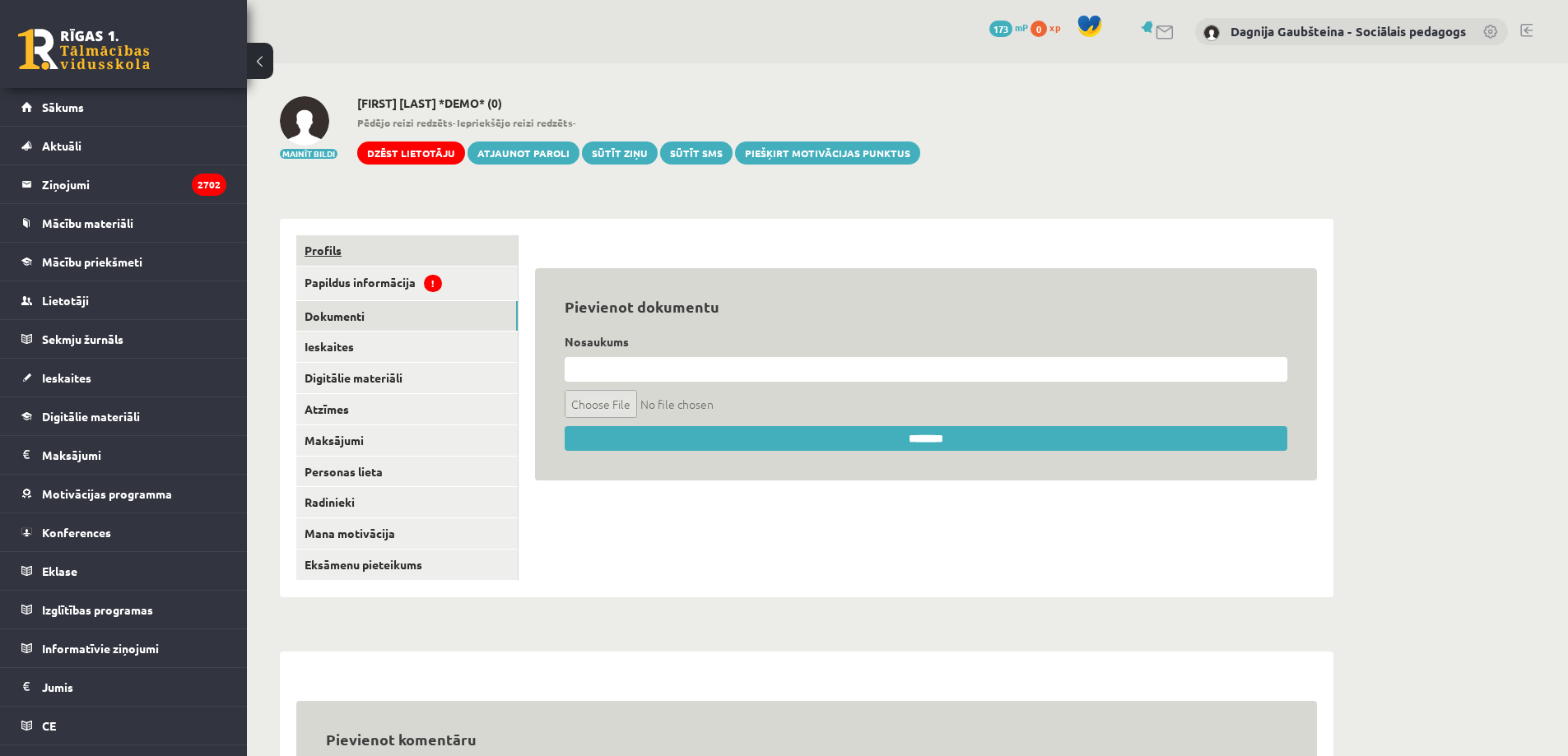 click on "Profils" at bounding box center [407, 250] 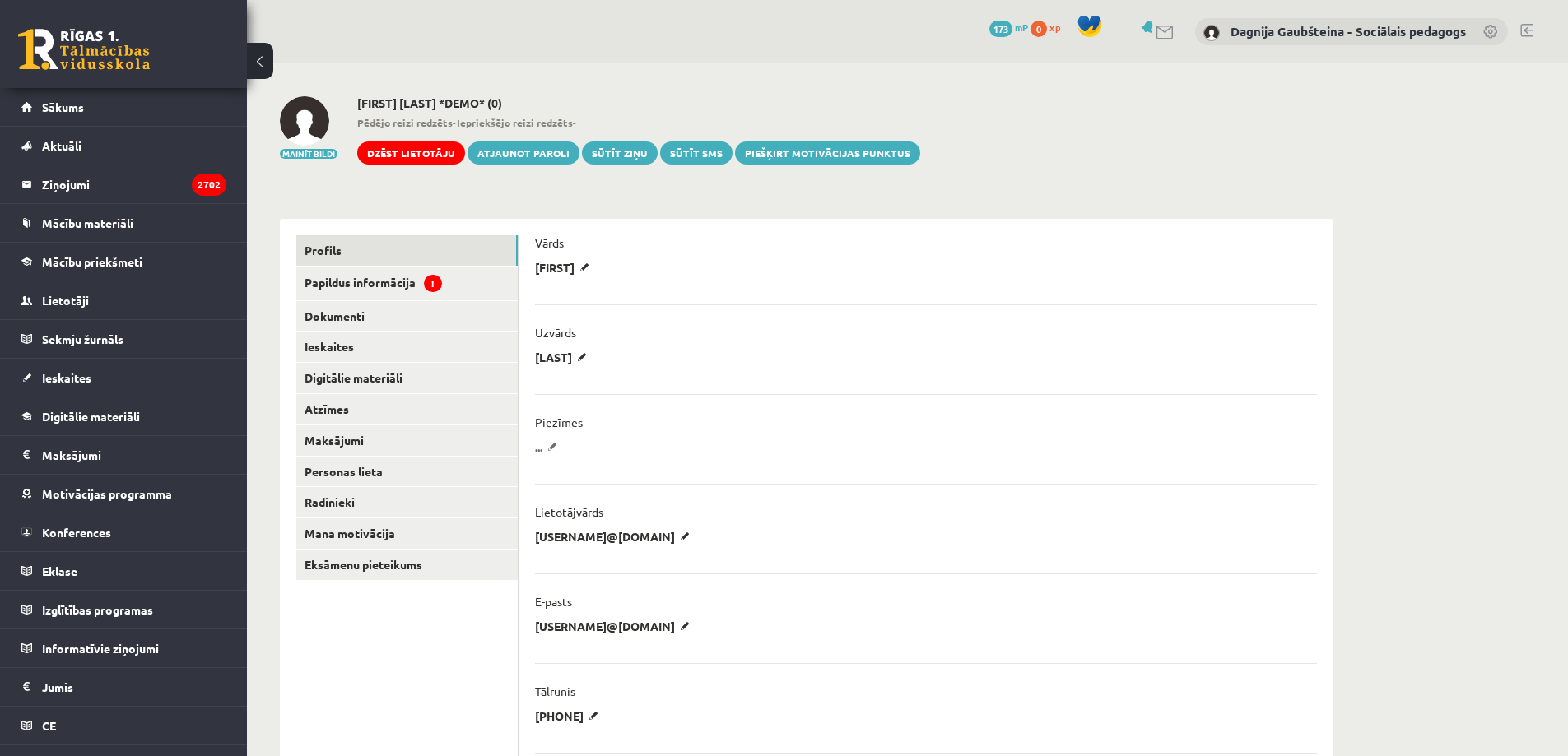 click on "..." at bounding box center [549, 447] 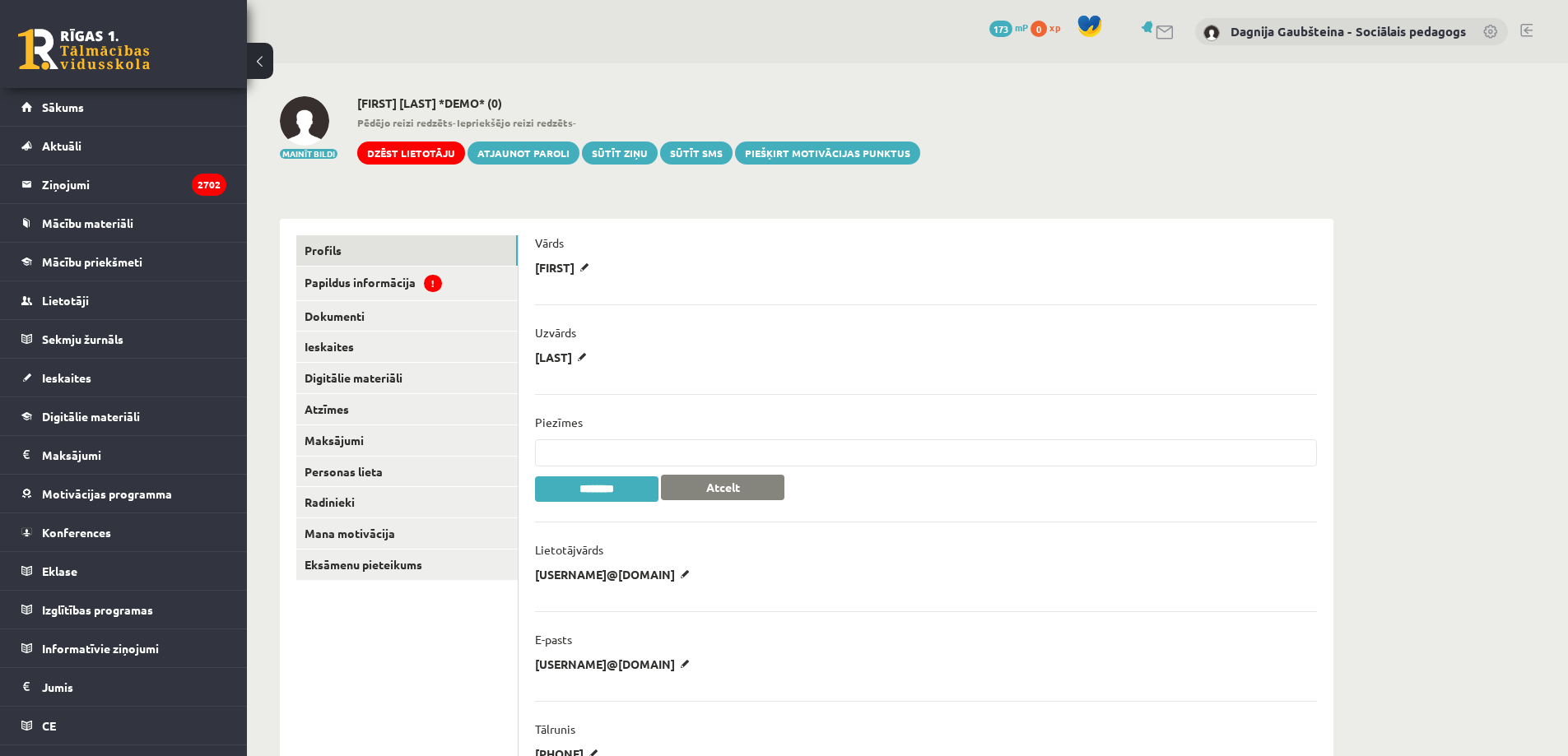 click on "Piezīmes" at bounding box center [926, 427] 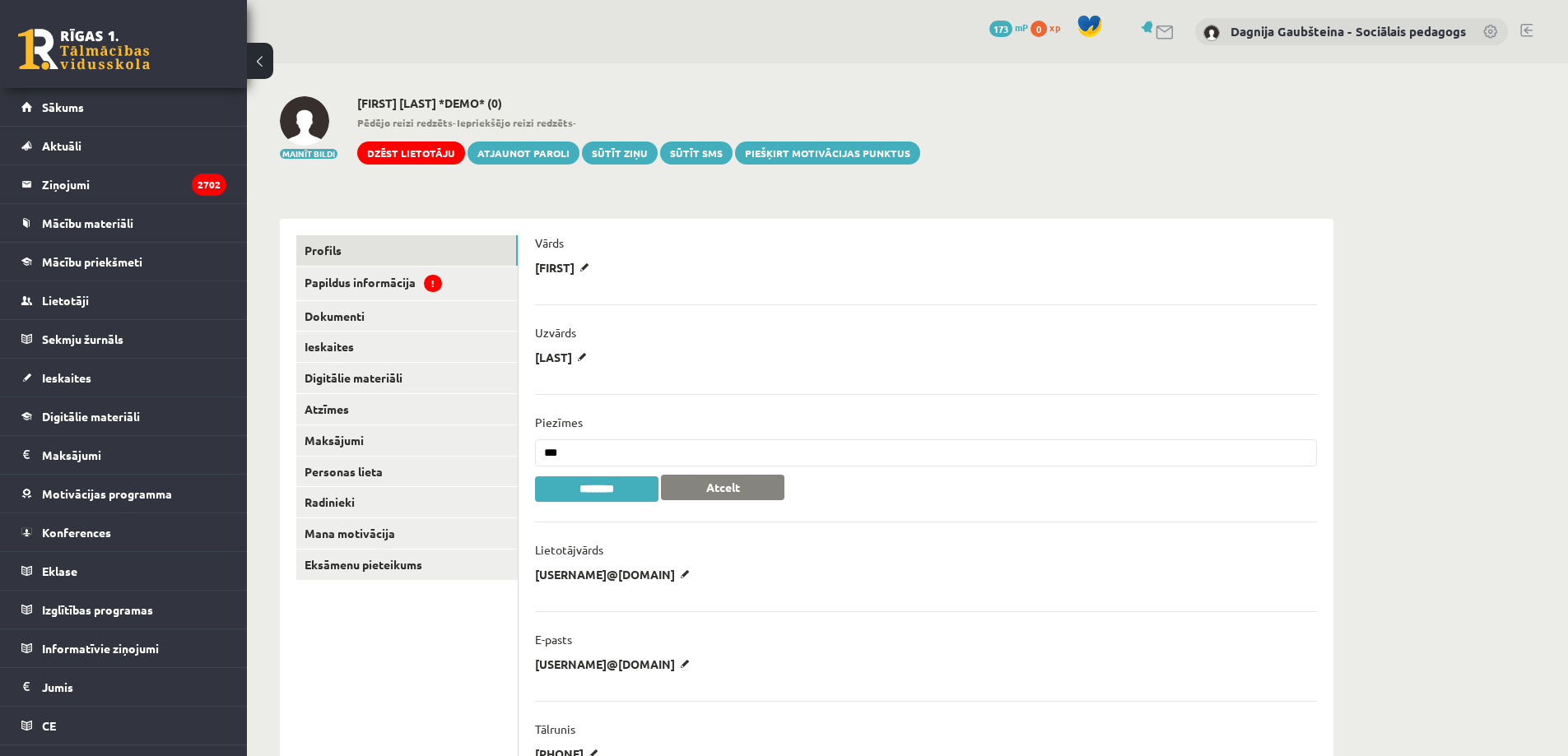 type on "**********" 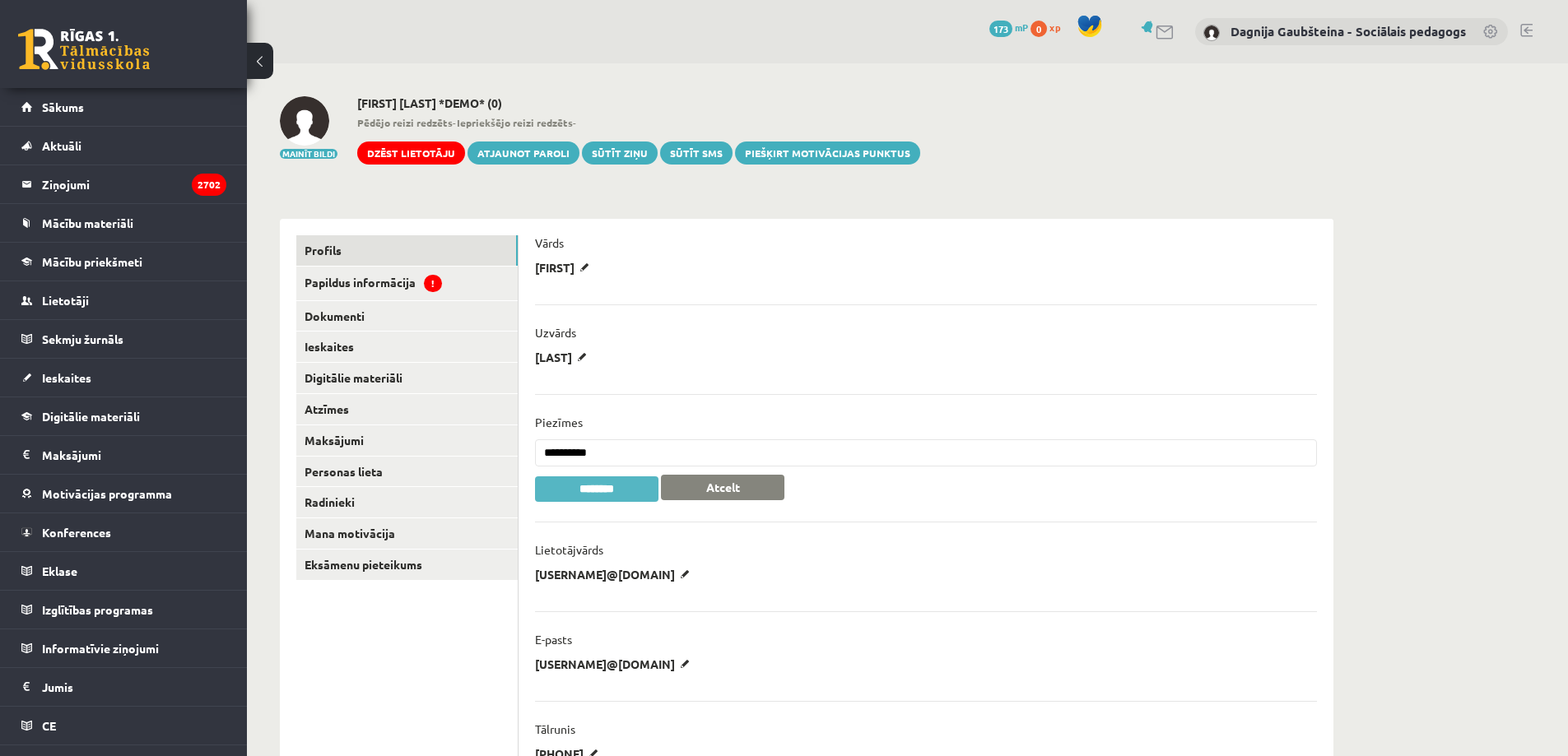 click on "********" at bounding box center [597, 489] 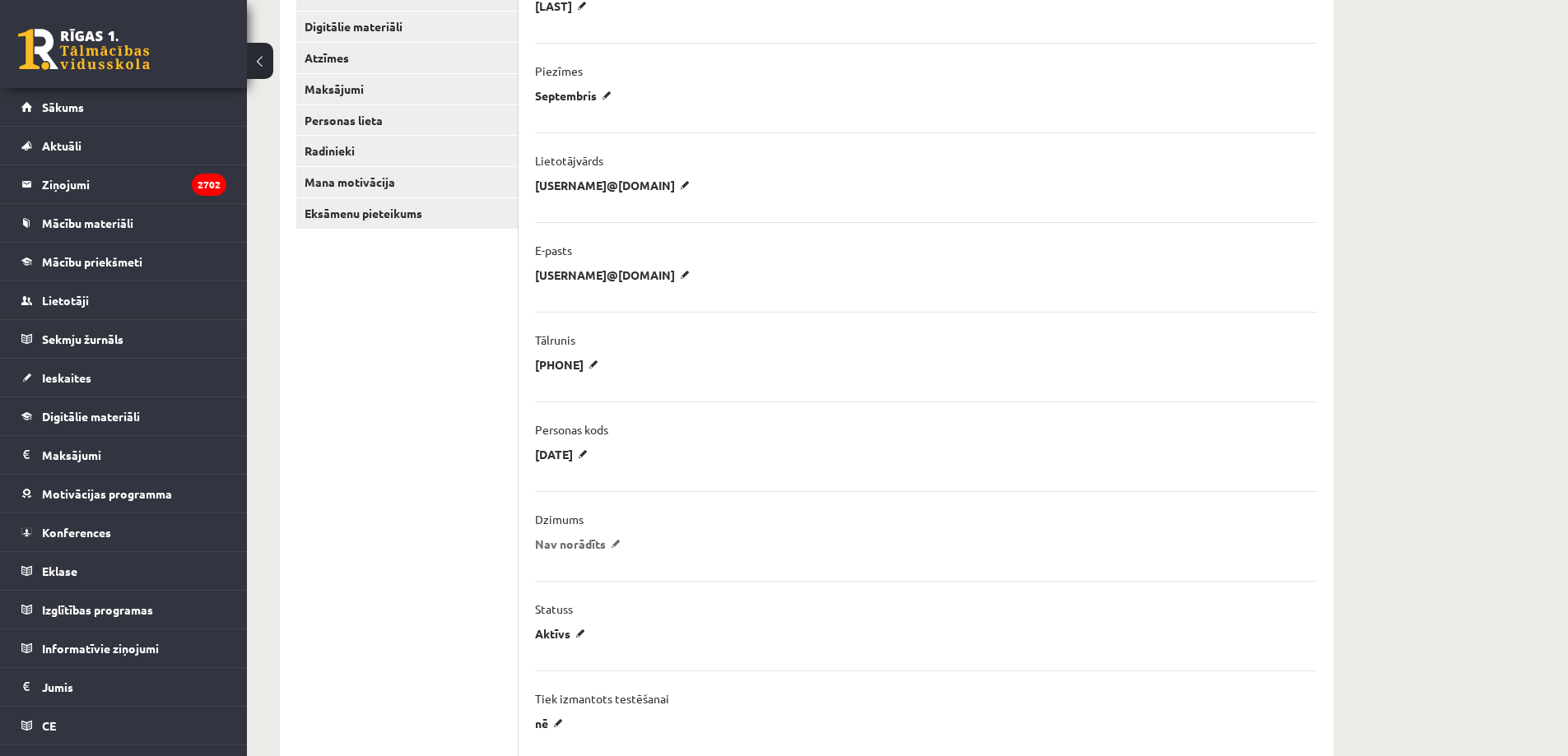 scroll, scrollTop: 411, scrollLeft: 0, axis: vertical 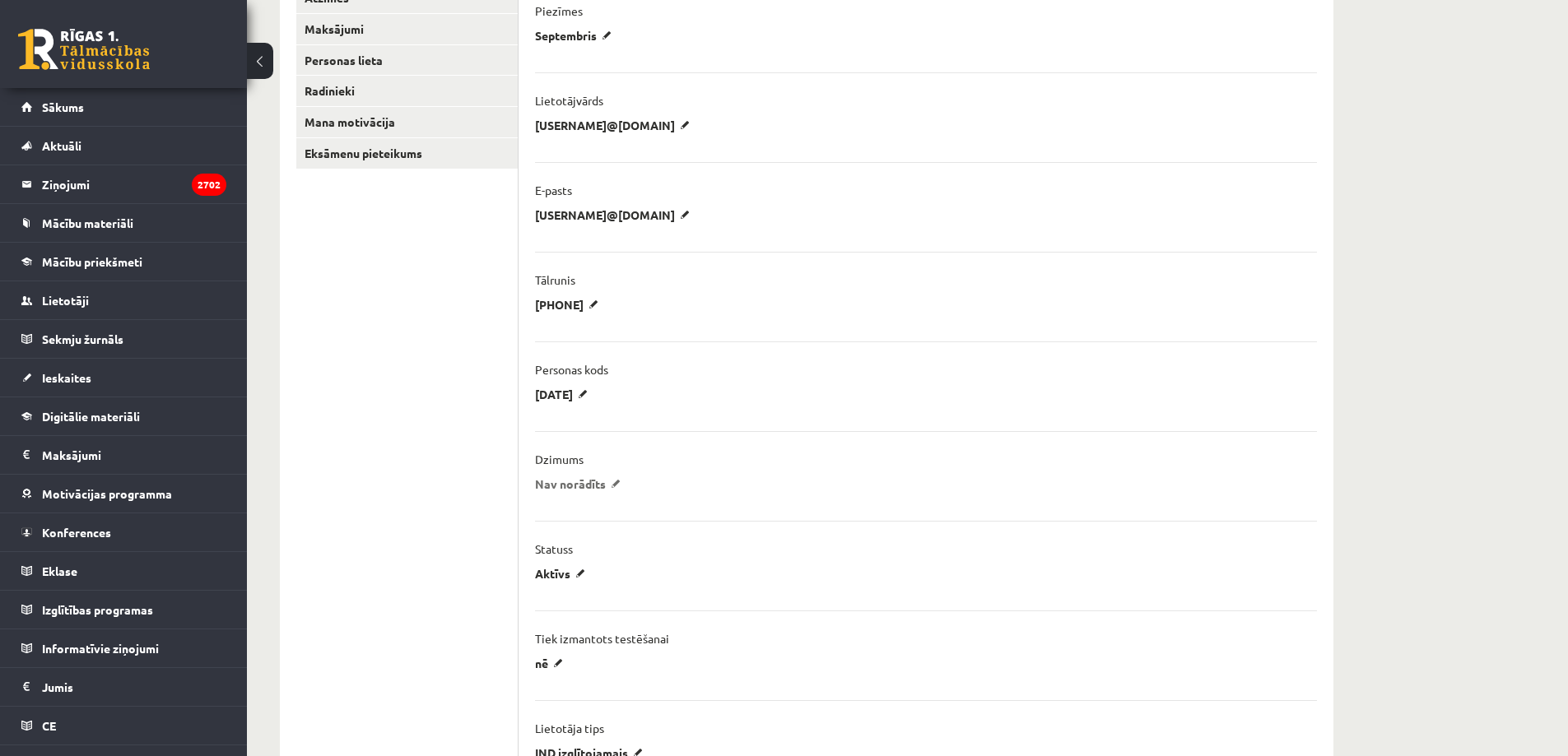 click on "Nav norādīts" at bounding box center (580, 484) 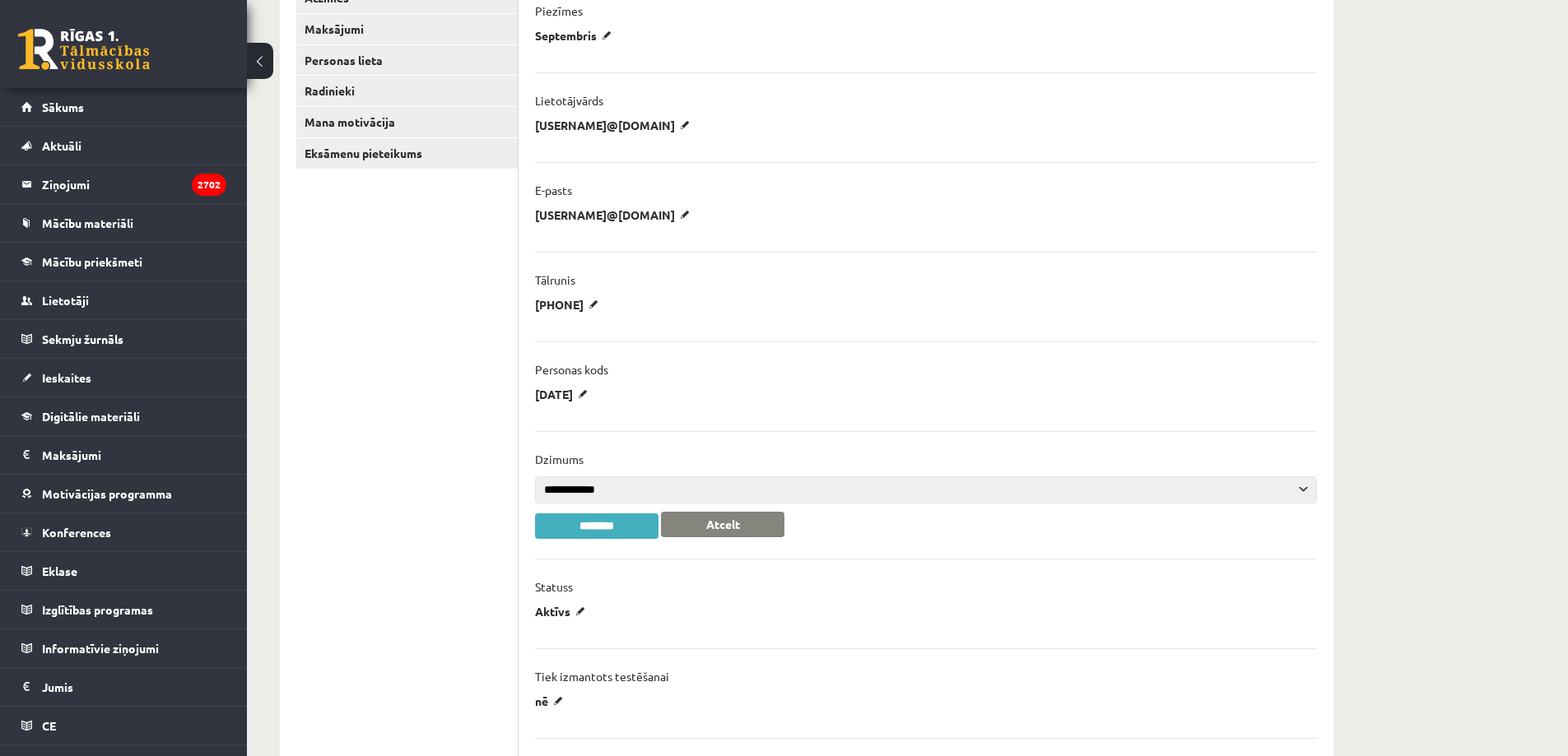 click on "**********" at bounding box center [926, 489] 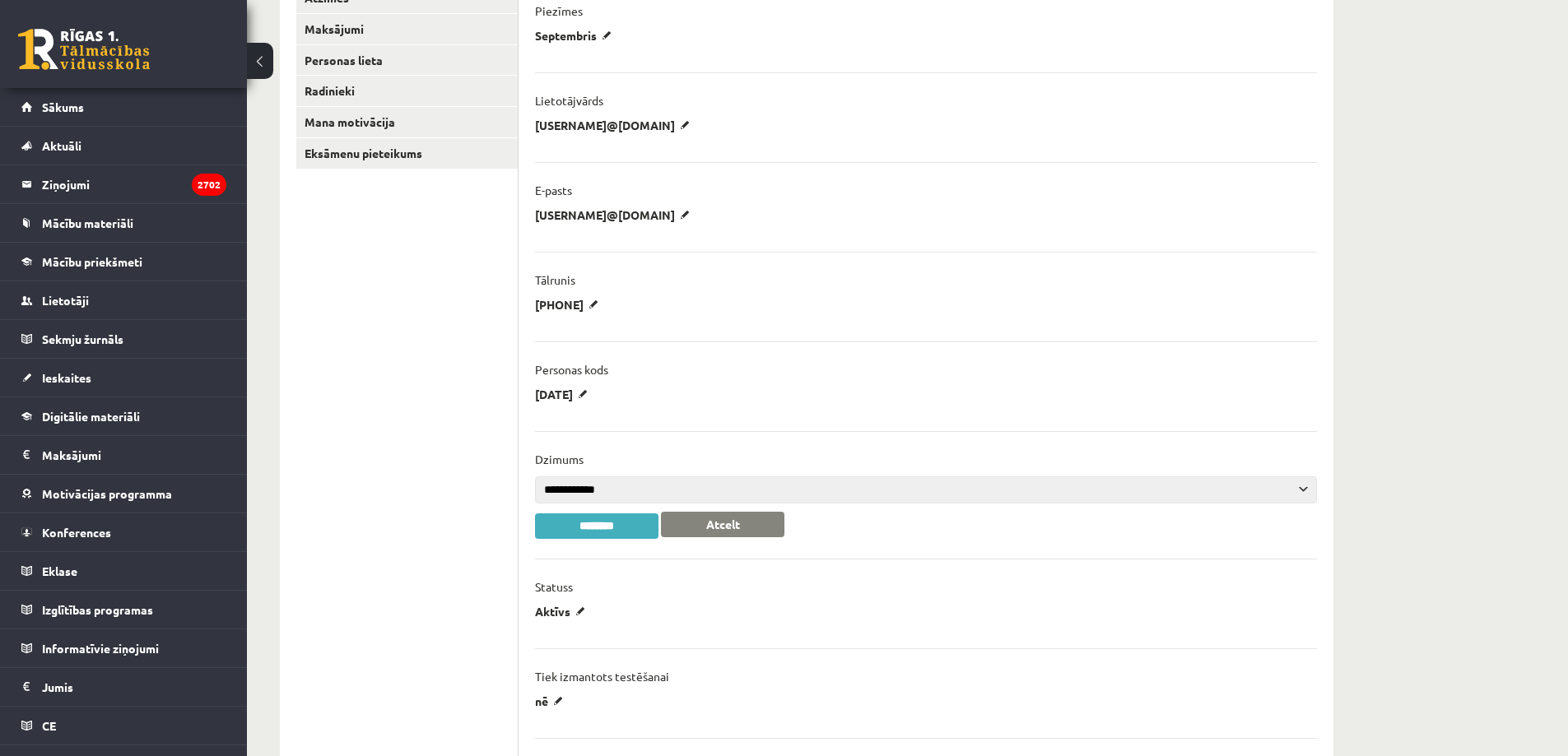 select on "******" 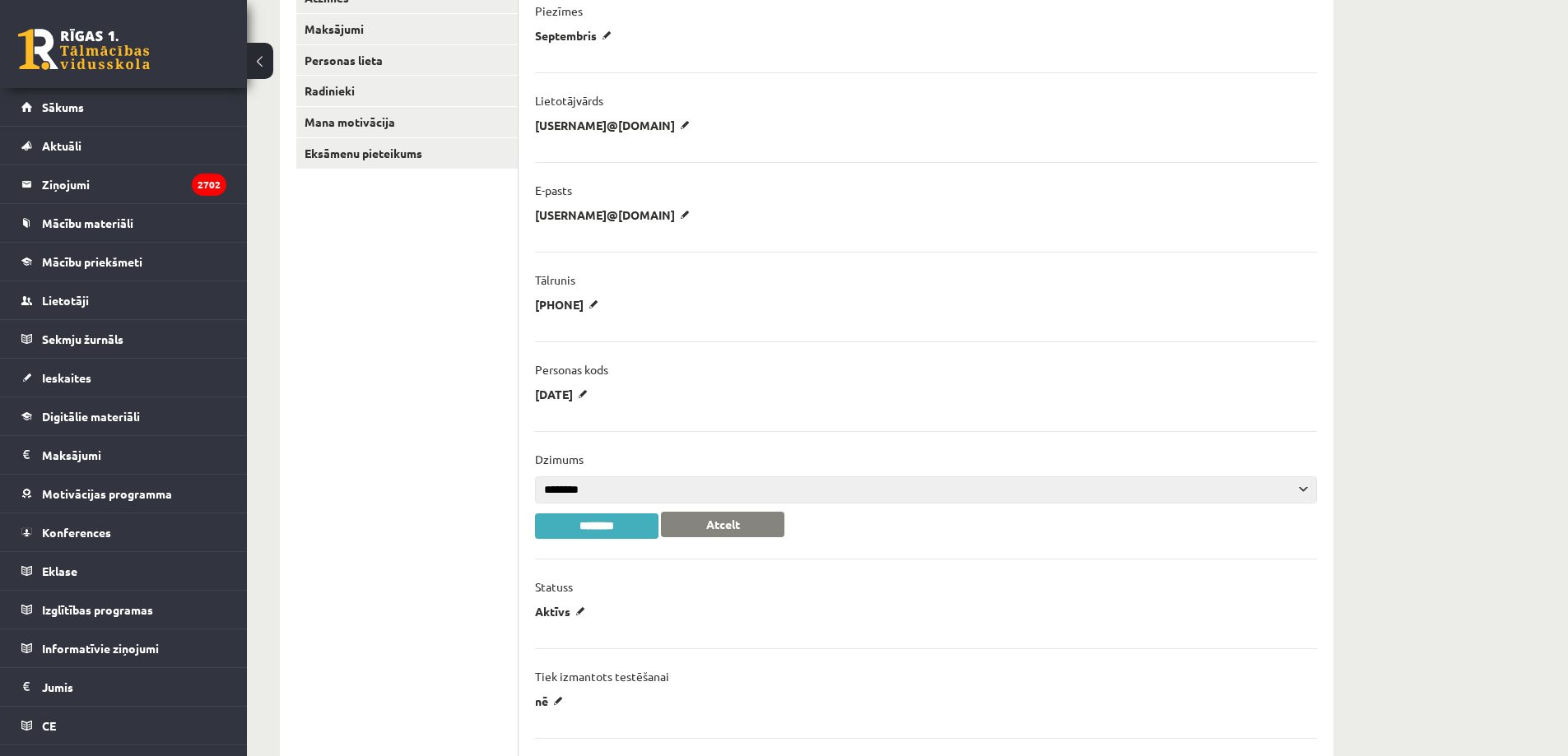 click on "**********" at bounding box center (926, 489) 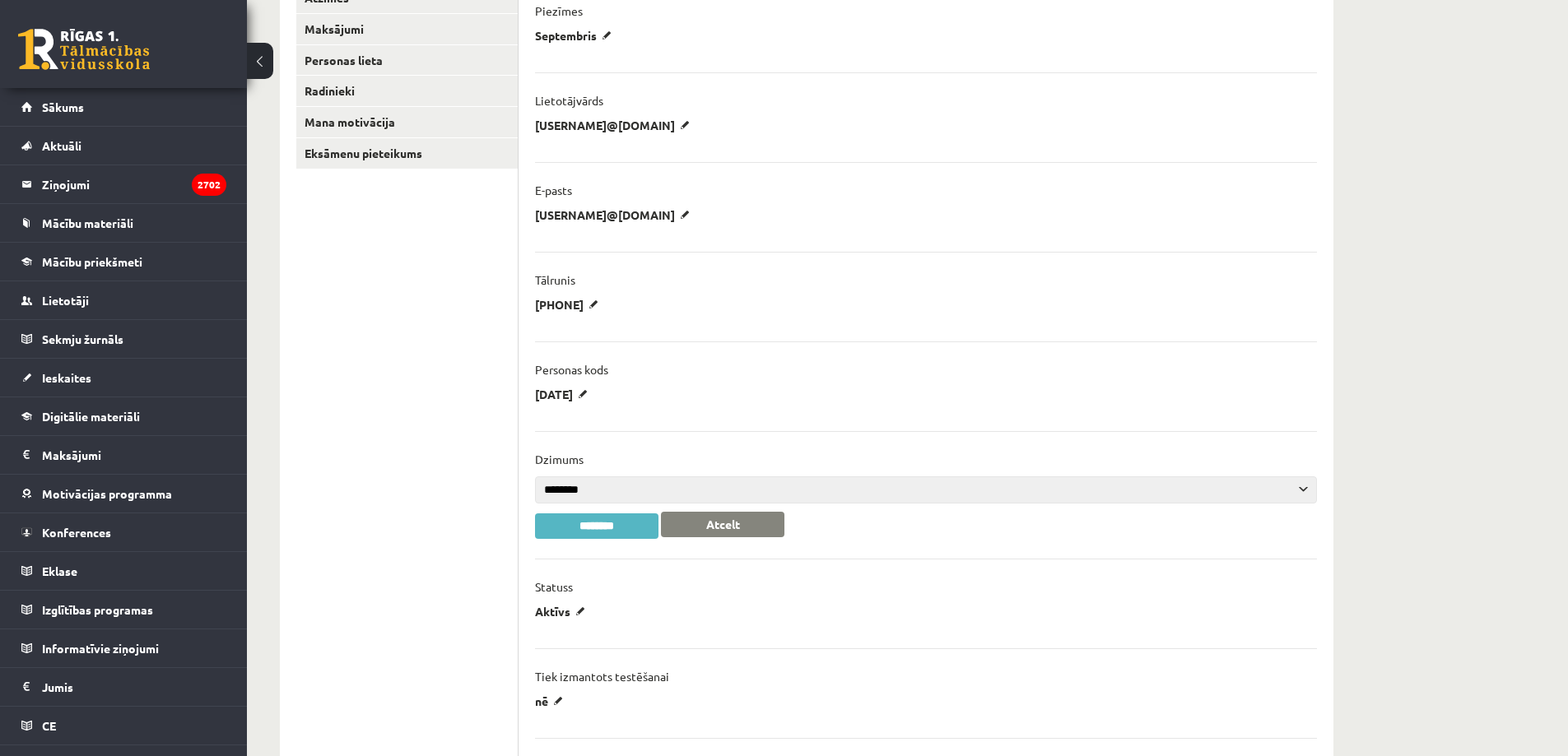 click on "********" at bounding box center (597, 526) 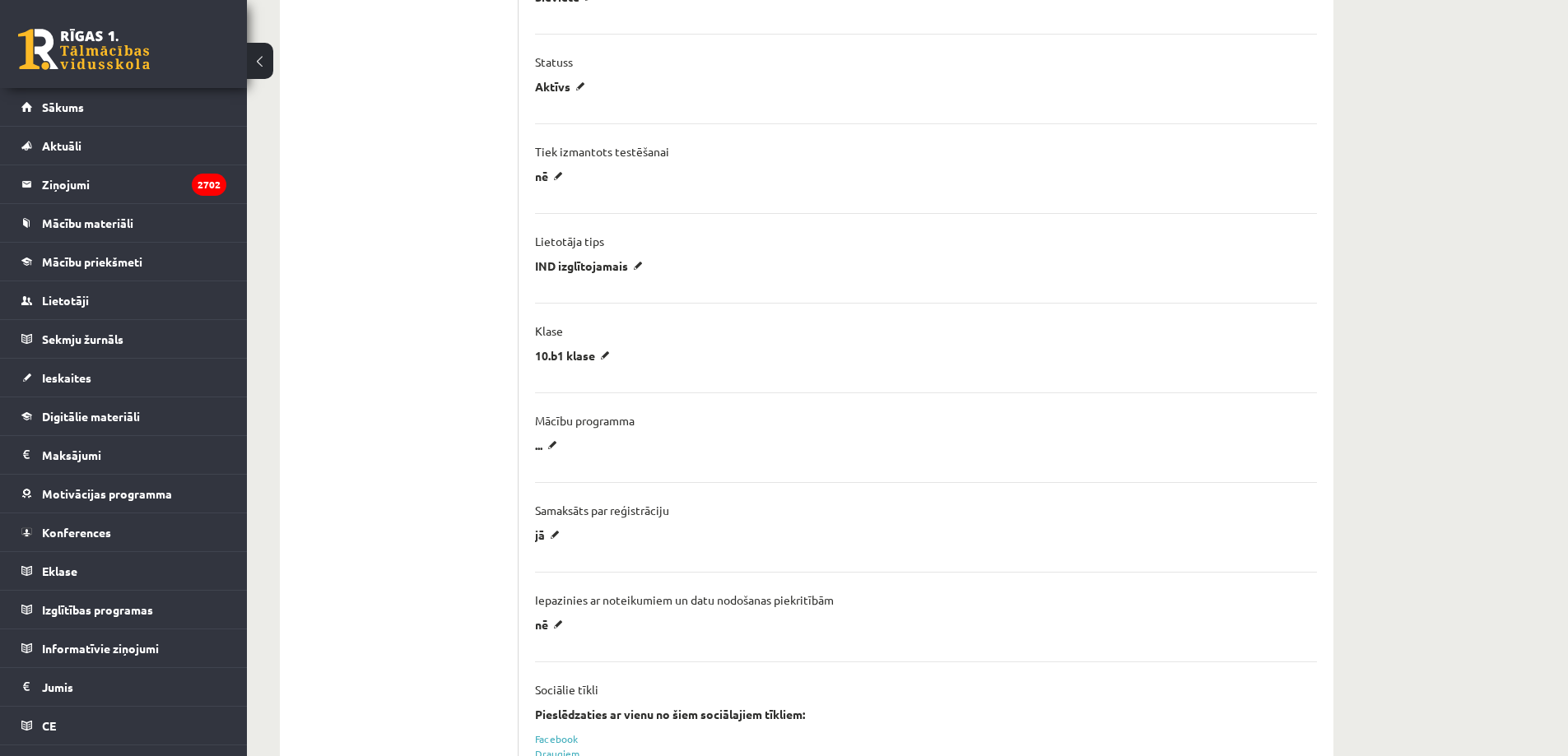 scroll, scrollTop: 987, scrollLeft: 0, axis: vertical 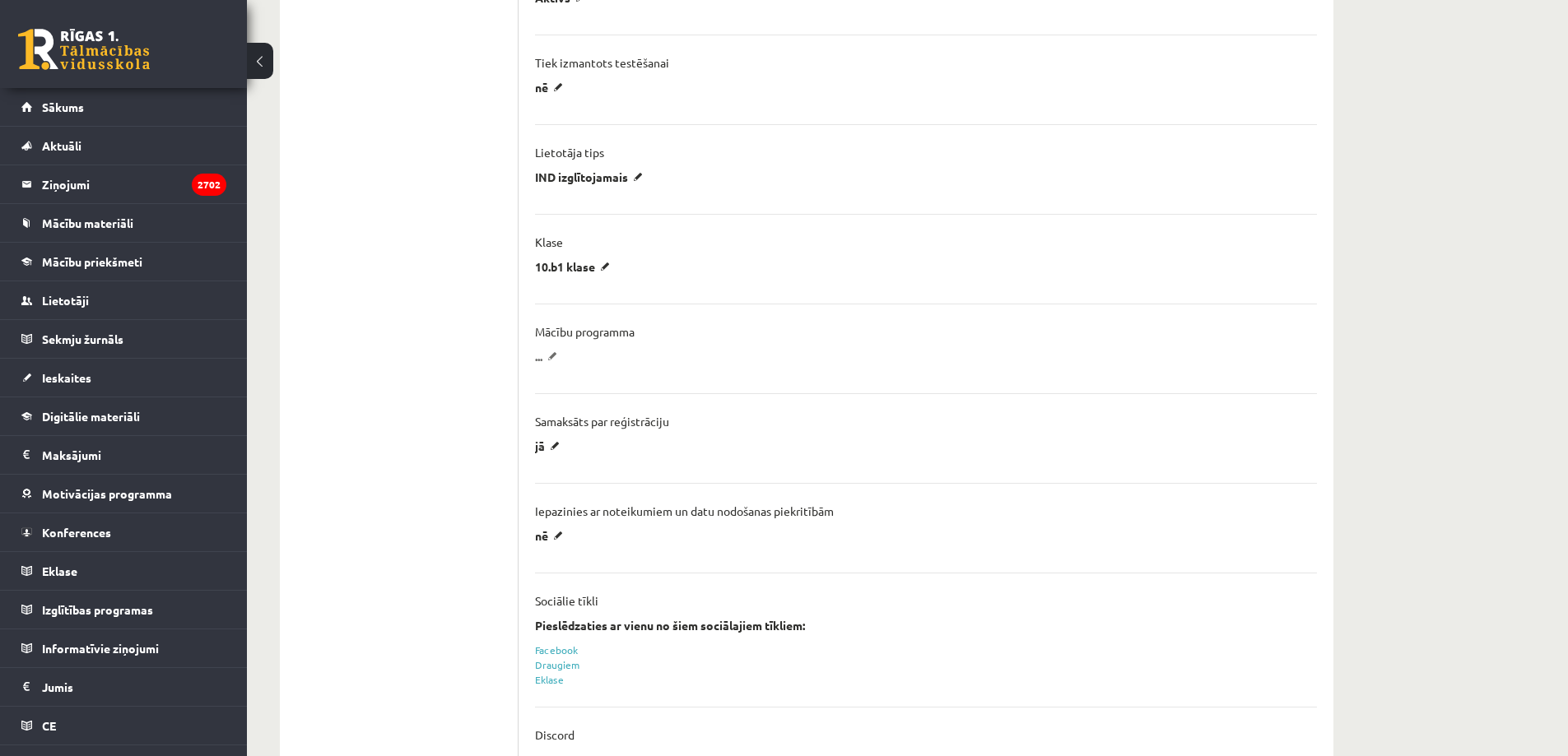 click on "..." at bounding box center [549, 356] 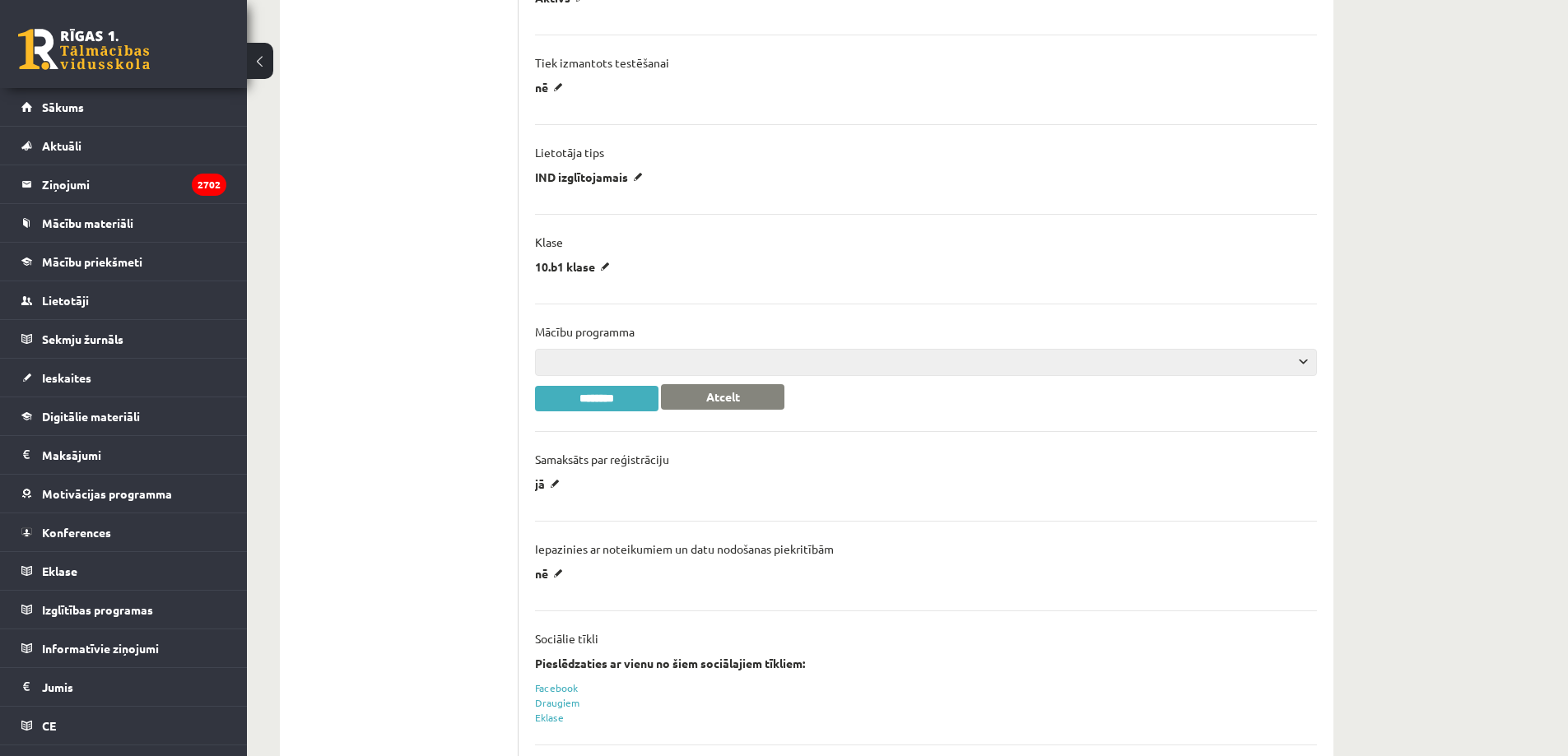 click on "**********" at bounding box center [926, 362] 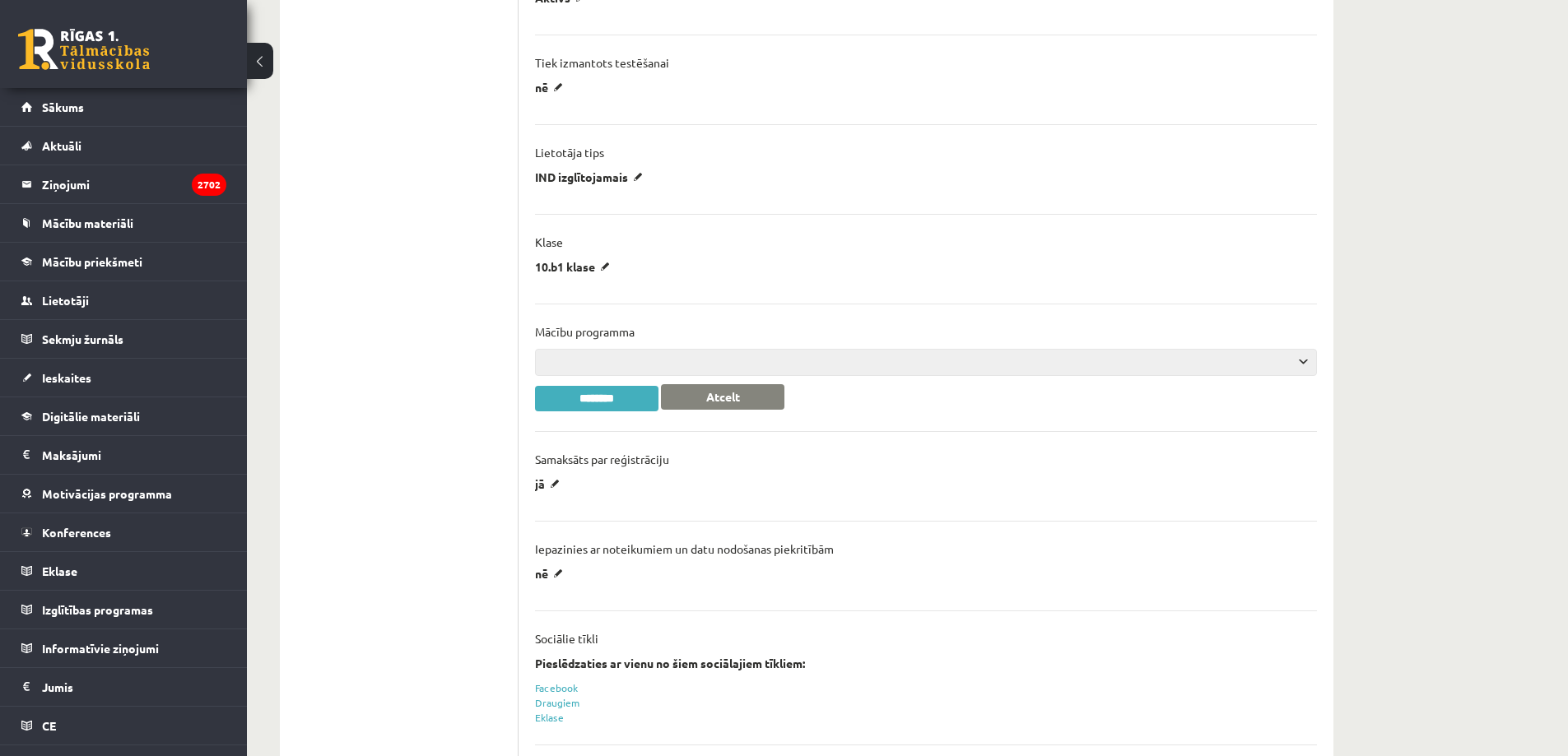 select on "***" 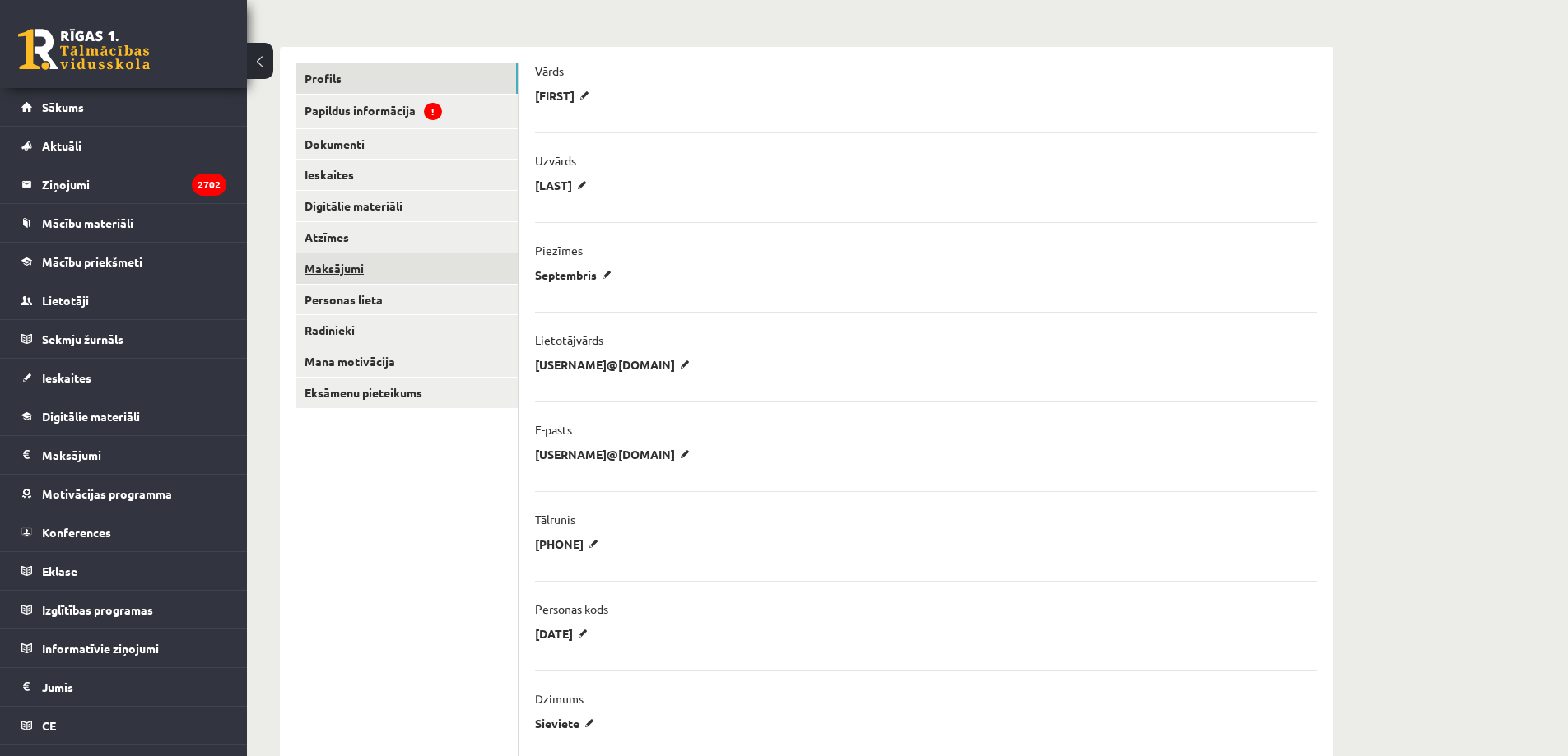 scroll, scrollTop: 0, scrollLeft: 0, axis: both 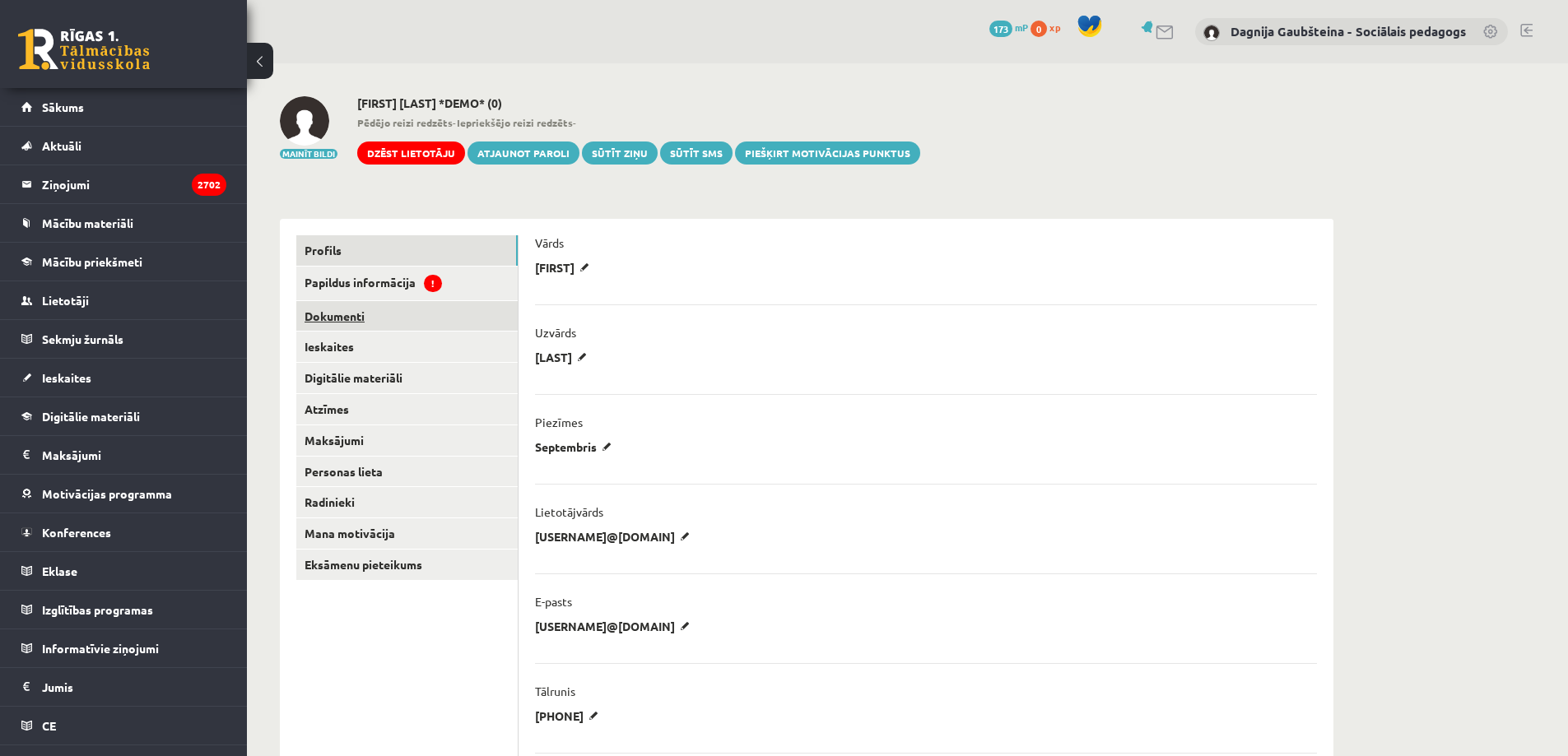 click on "Dokumenti" at bounding box center [407, 316] 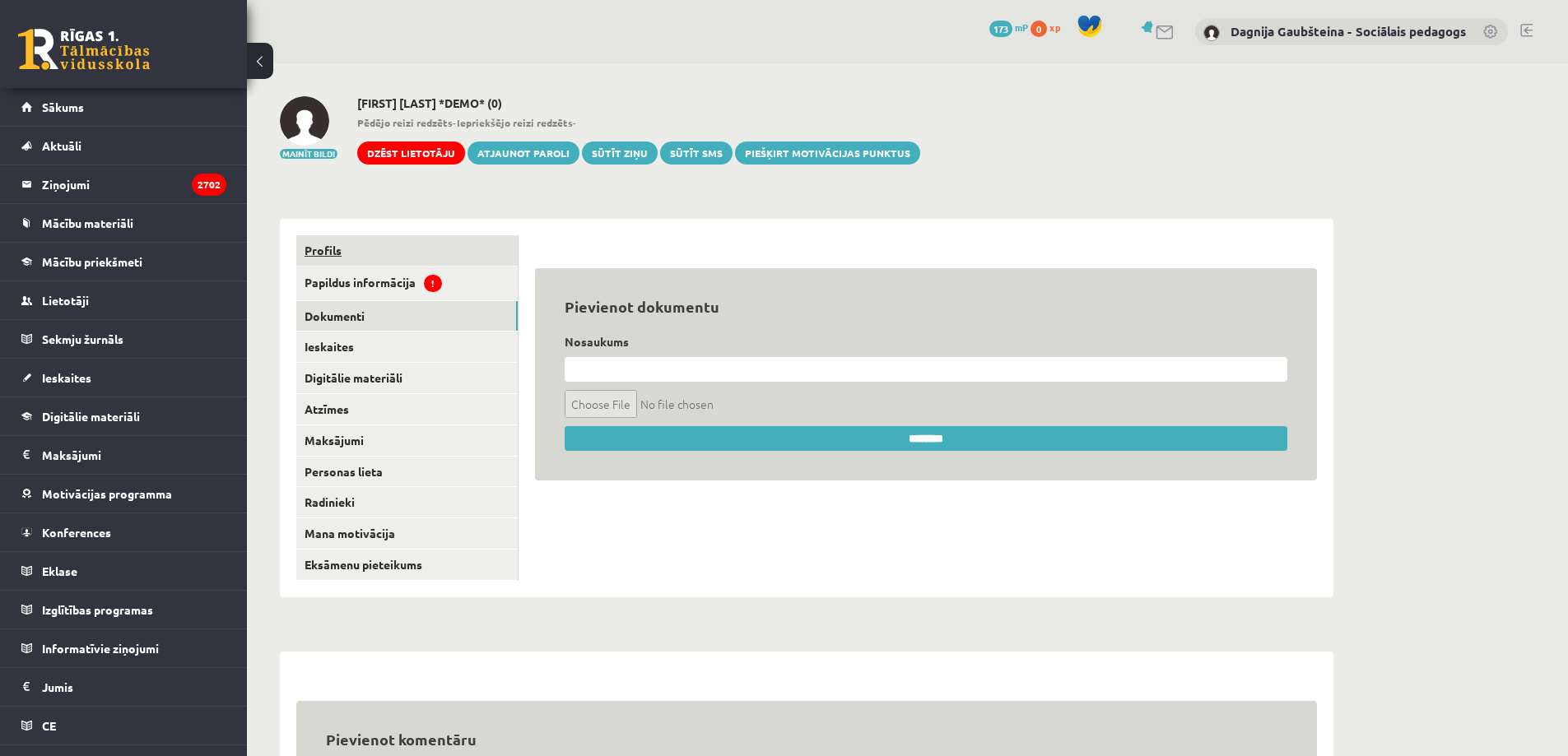 click on "Profils" at bounding box center (407, 250) 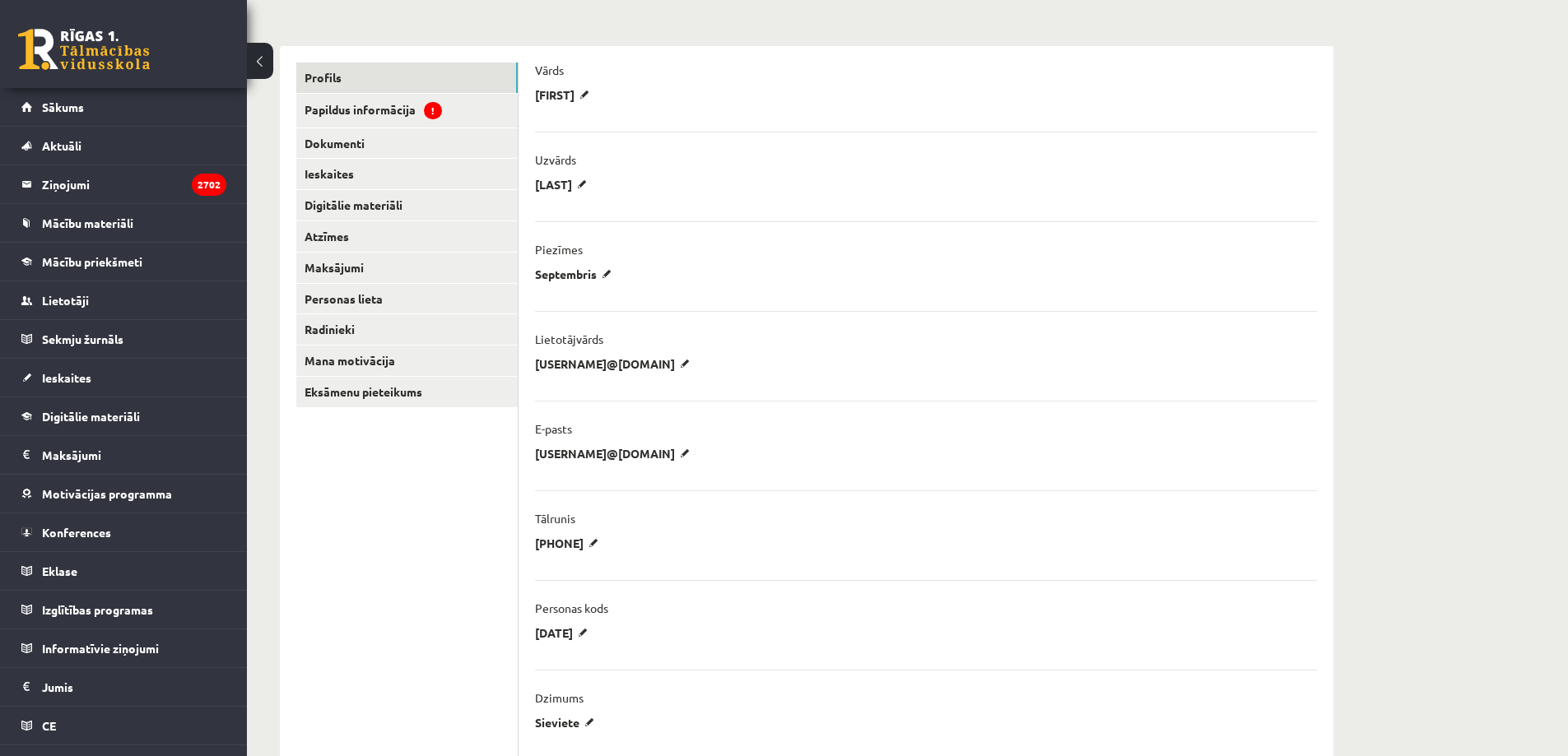 scroll, scrollTop: 82, scrollLeft: 0, axis: vertical 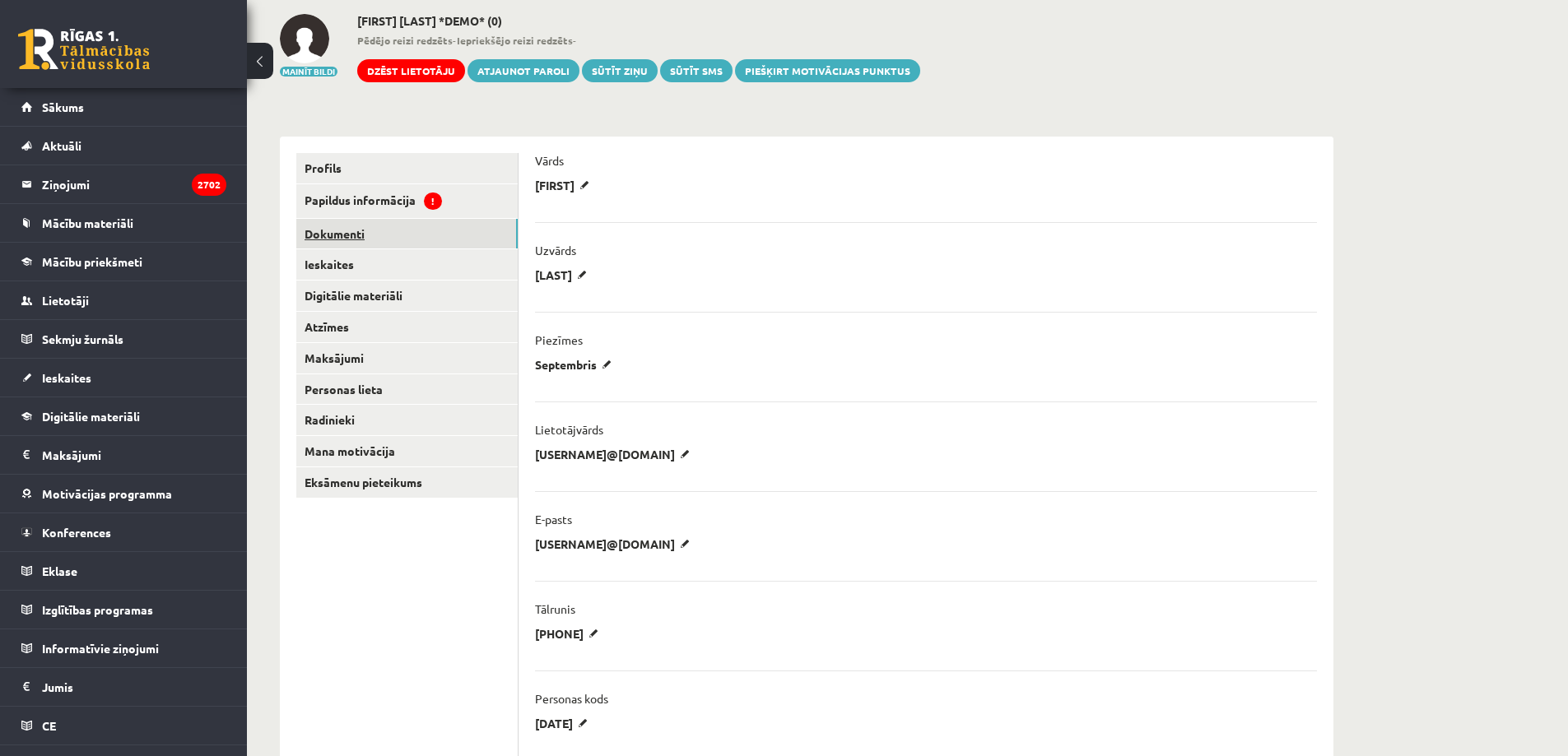 click on "Dokumenti" at bounding box center [407, 234] 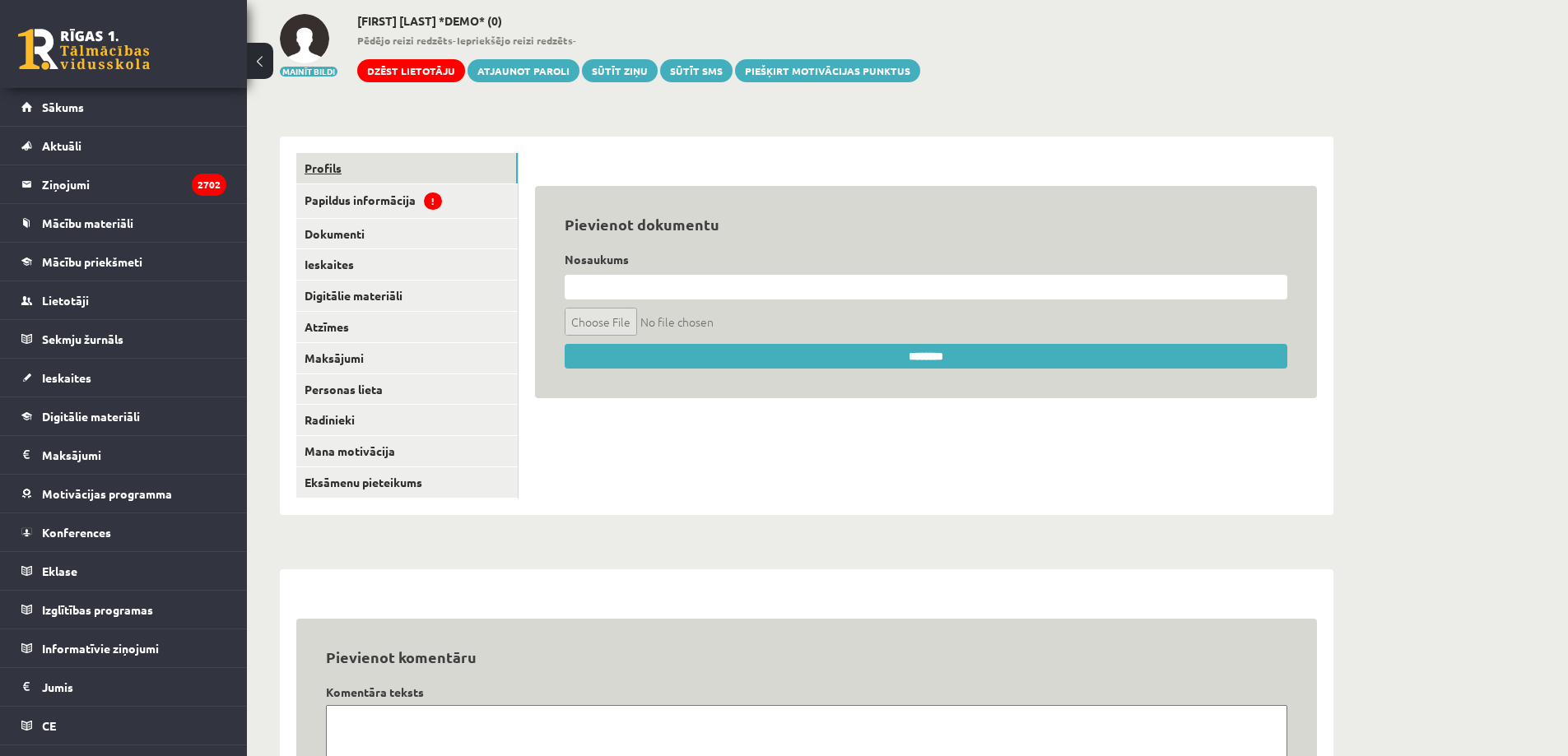 click on "Profils" at bounding box center [407, 168] 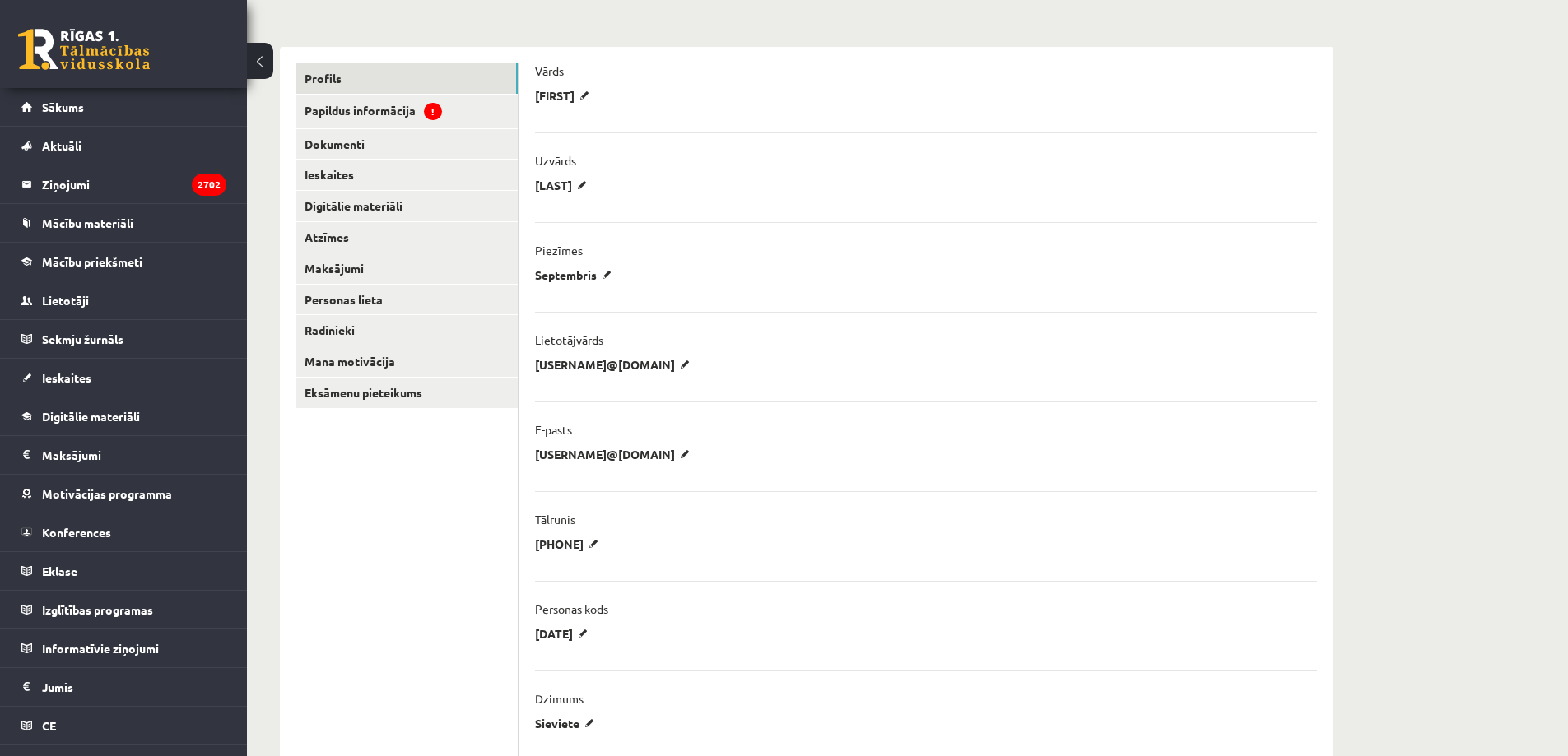 scroll, scrollTop: 82, scrollLeft: 0, axis: vertical 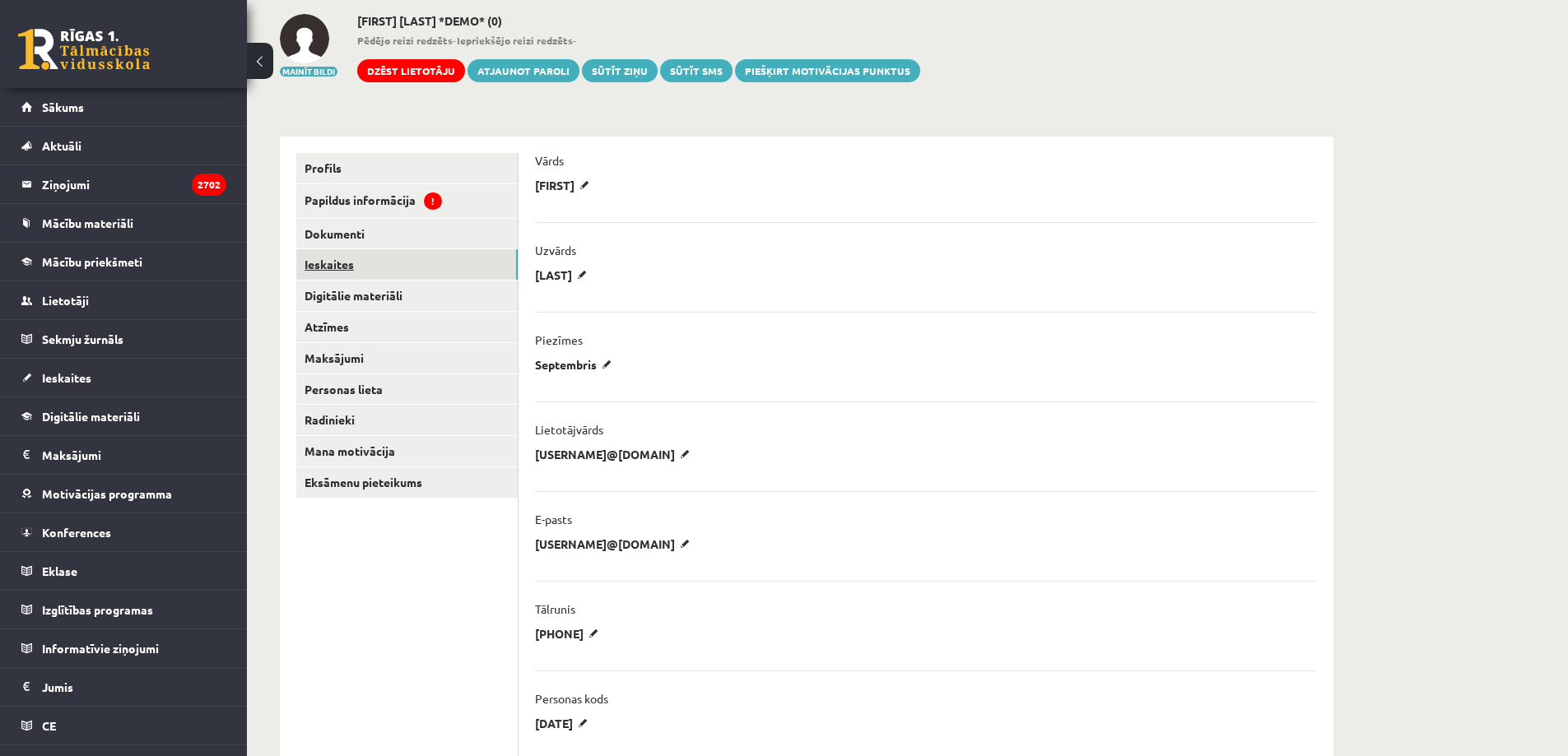 click on "Ieskaites" at bounding box center [407, 264] 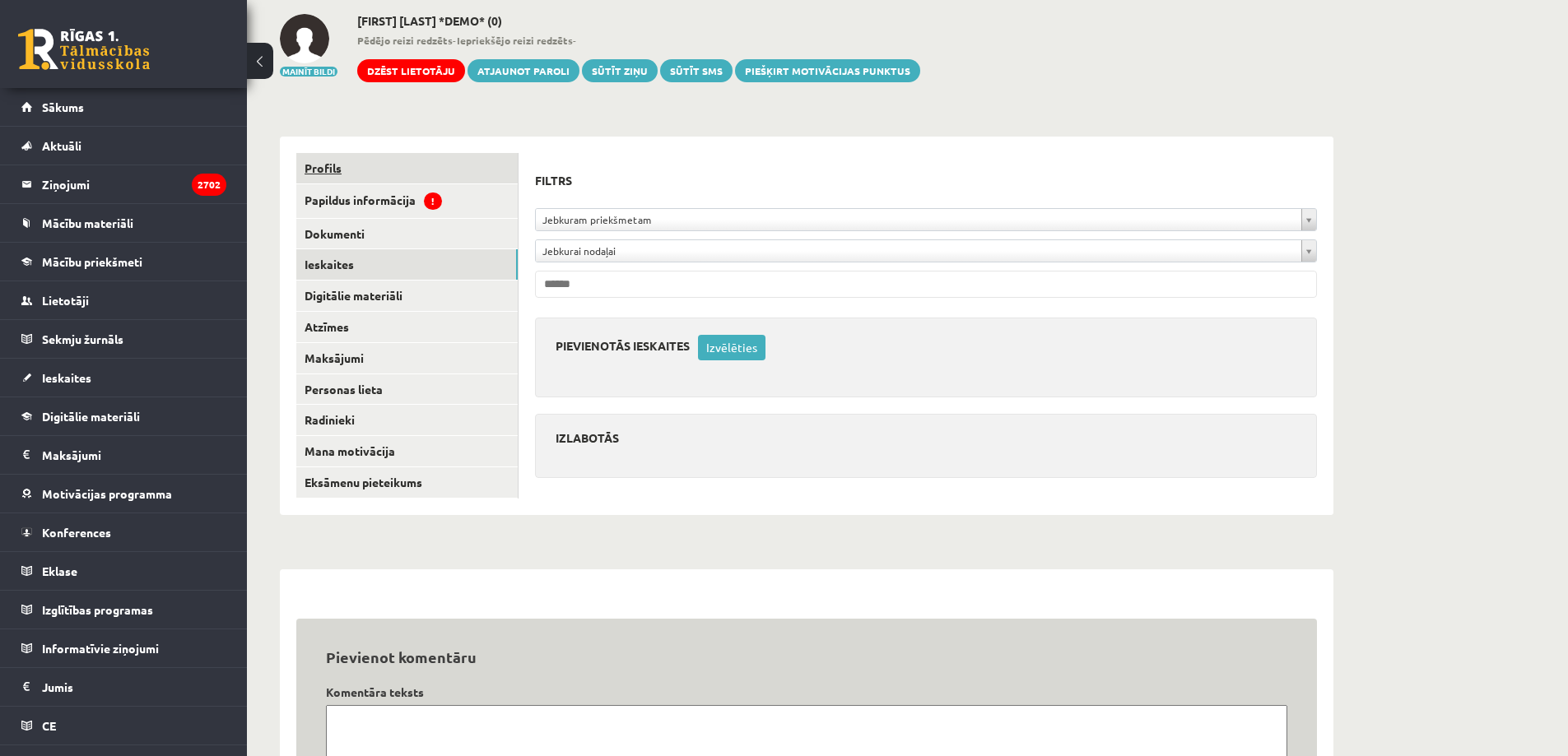 click on "Profils" at bounding box center [407, 168] 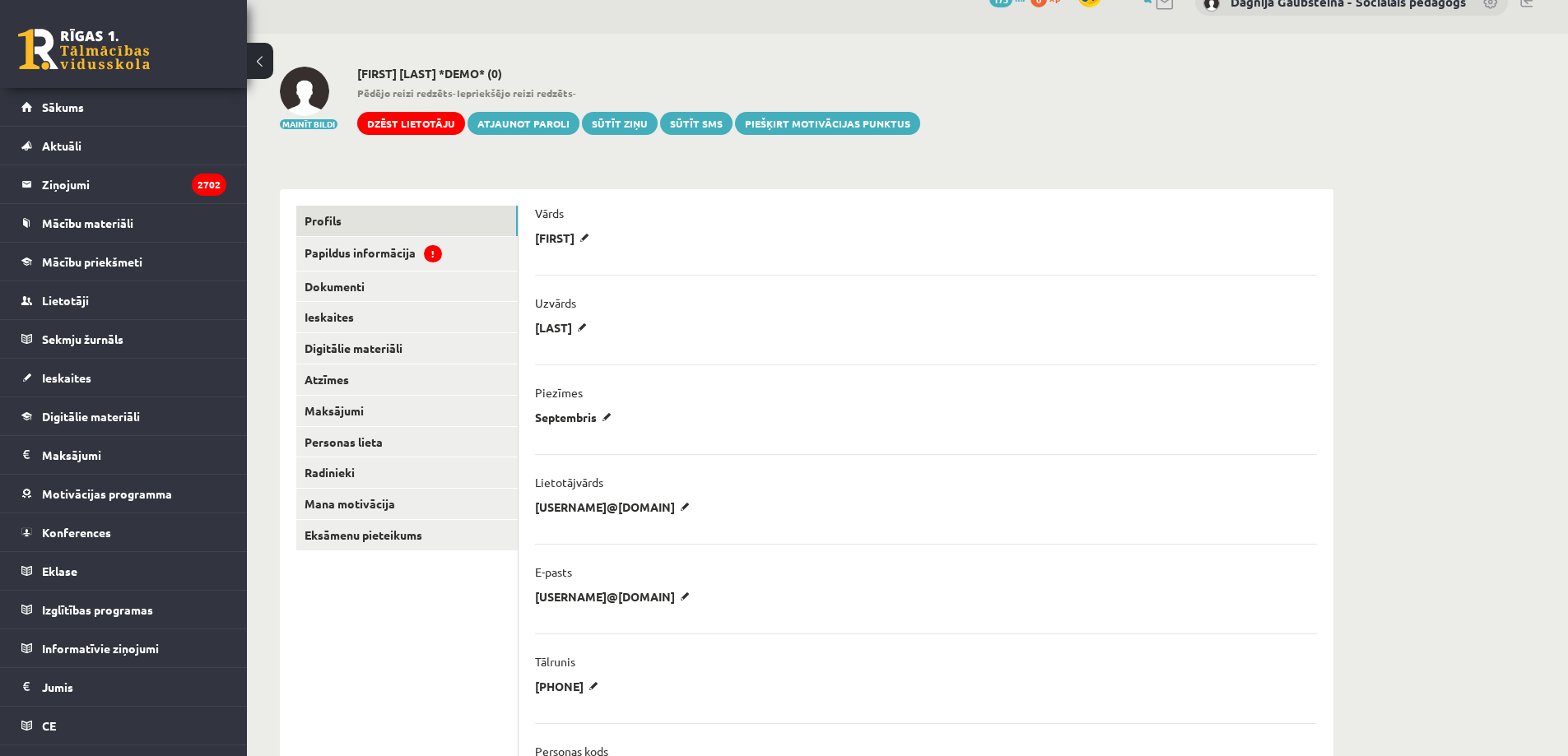 scroll, scrollTop: 0, scrollLeft: 0, axis: both 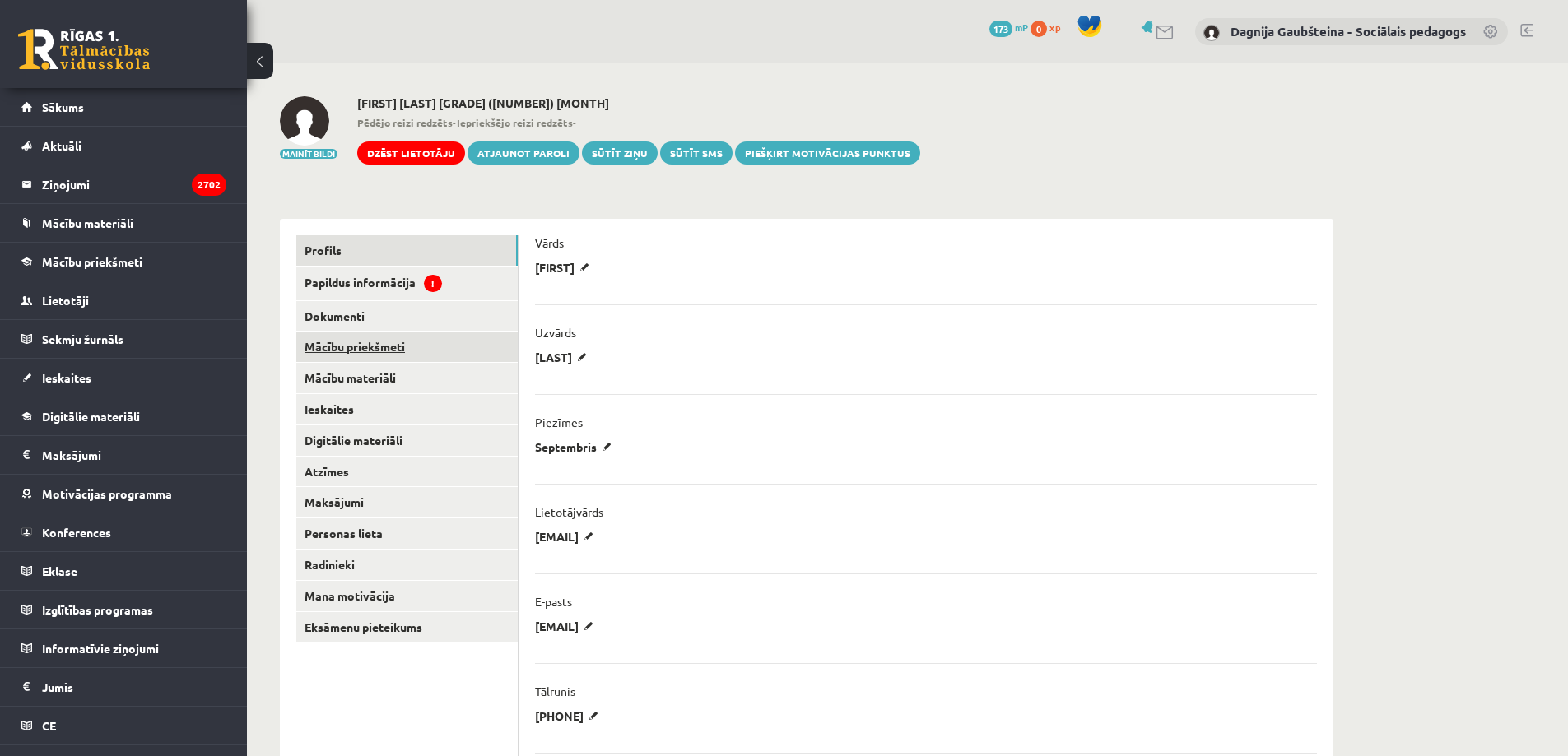 click on "Mācību priekšmeti" at bounding box center (407, 346) 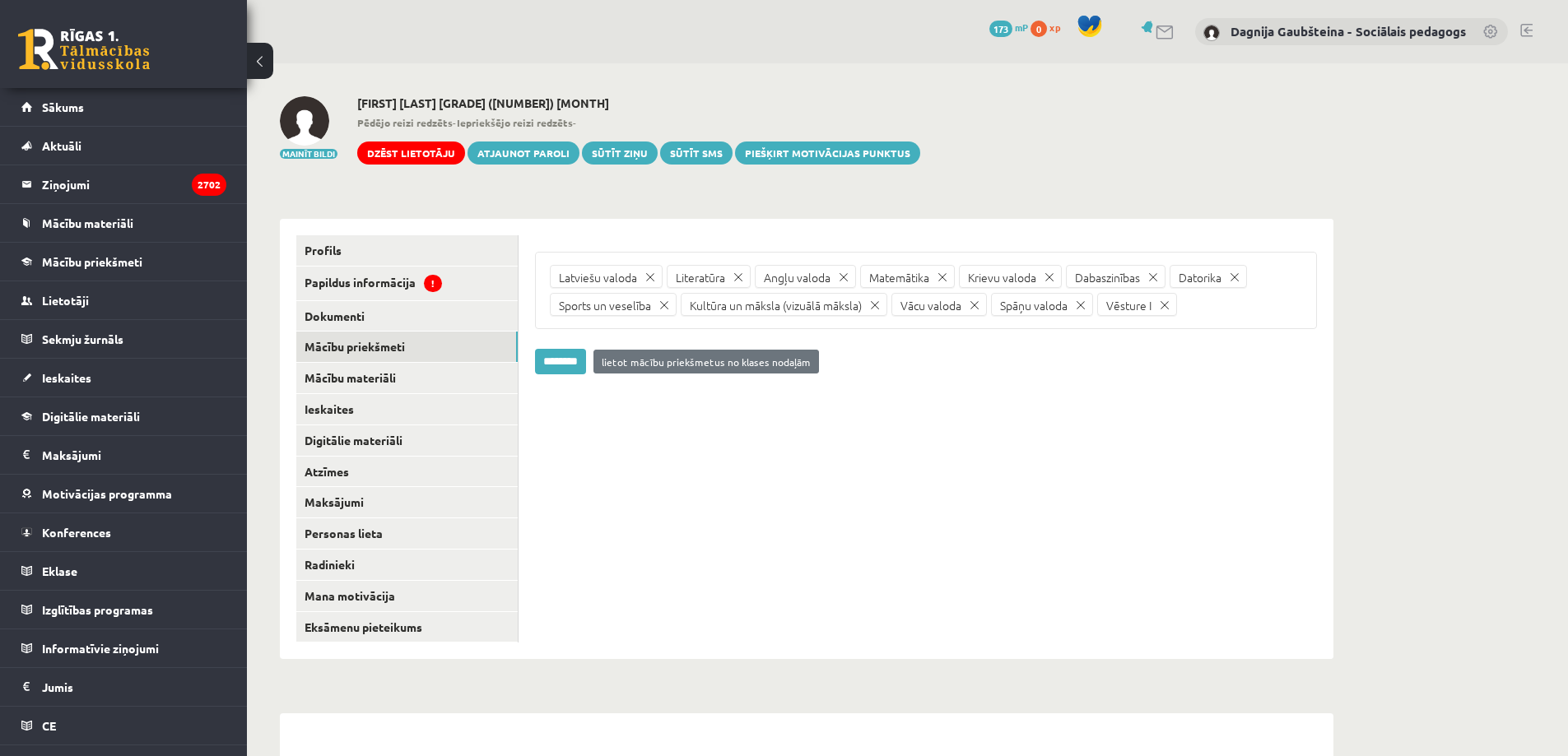 click at bounding box center [1081, 305] 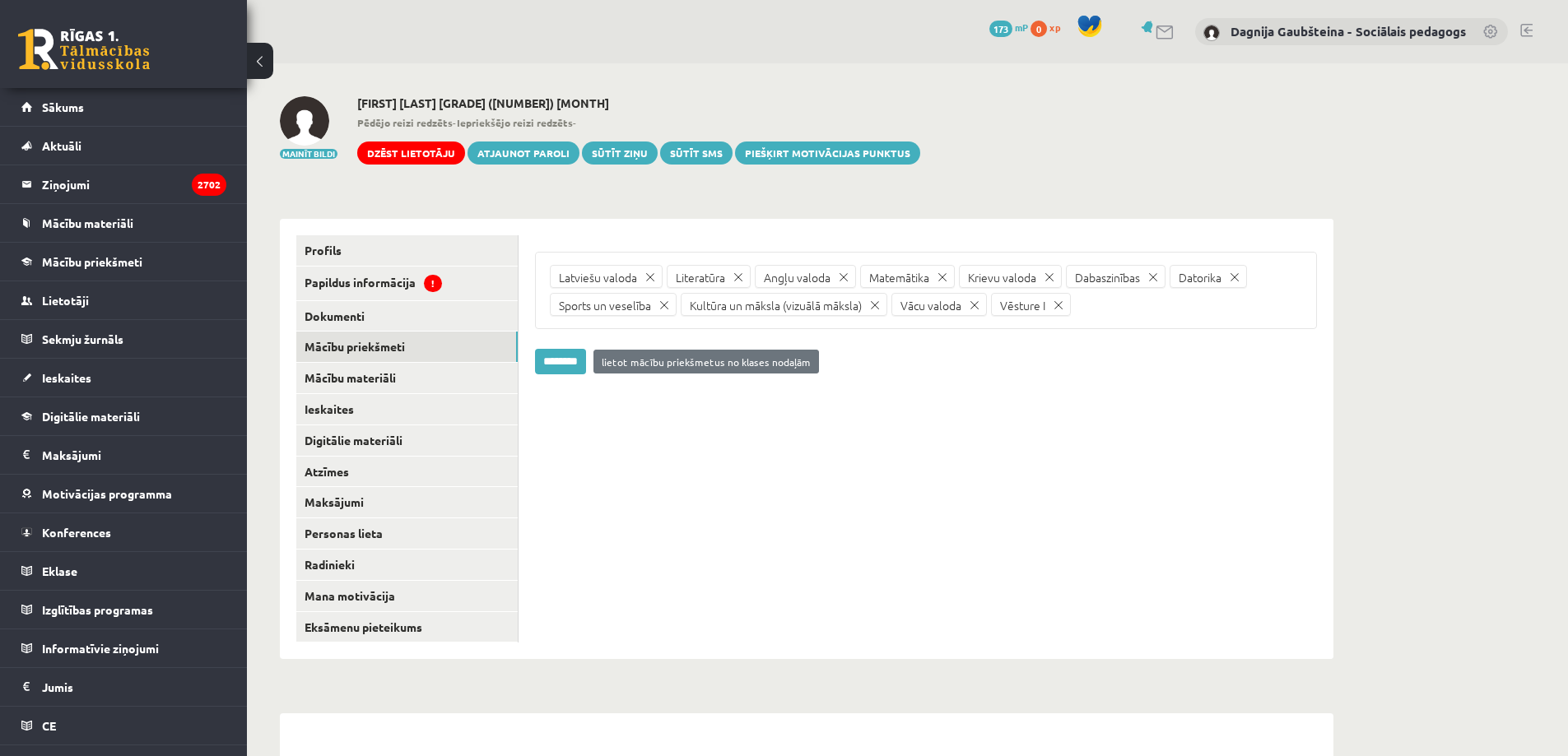 click at bounding box center (975, 305) 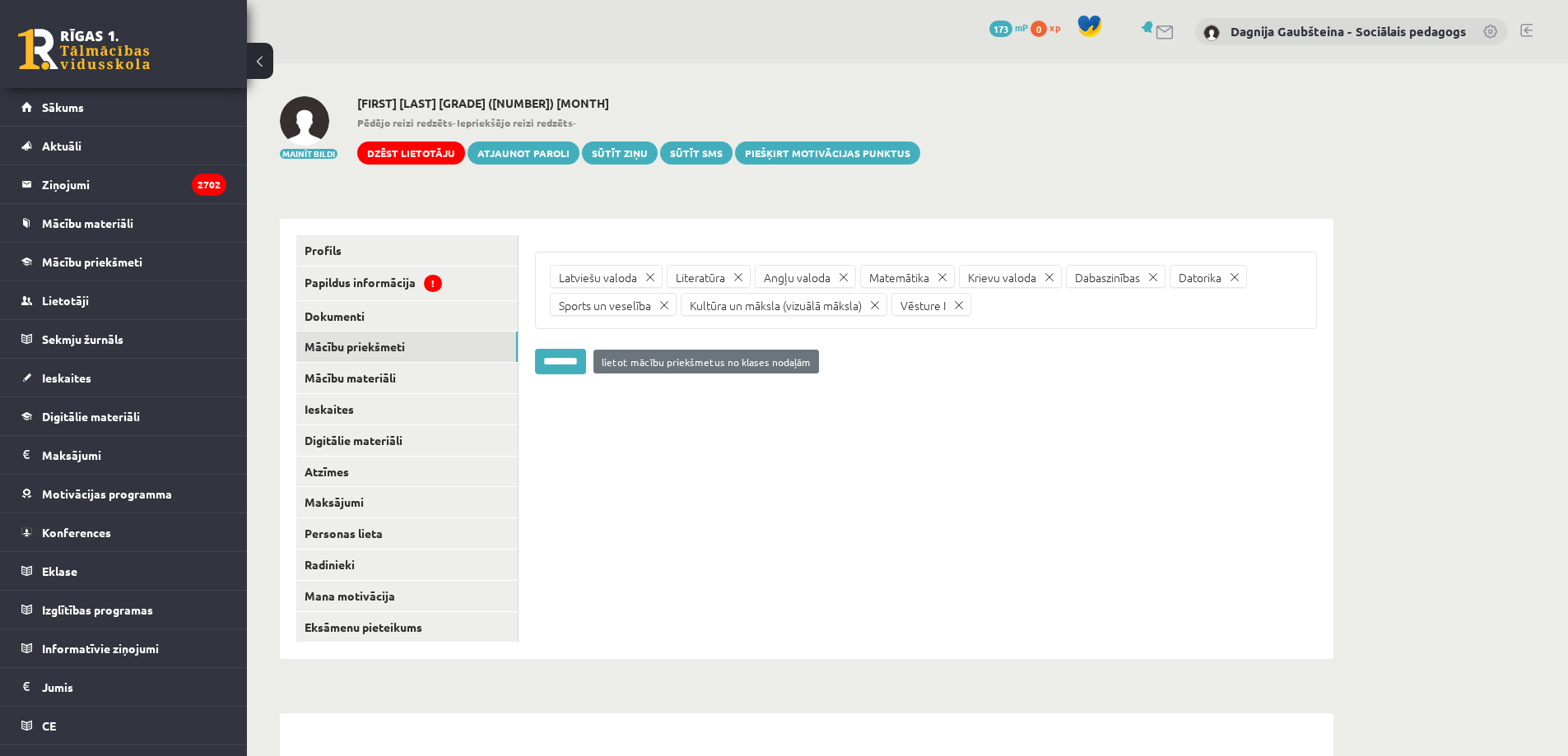 click on "********" at bounding box center (561, 361) 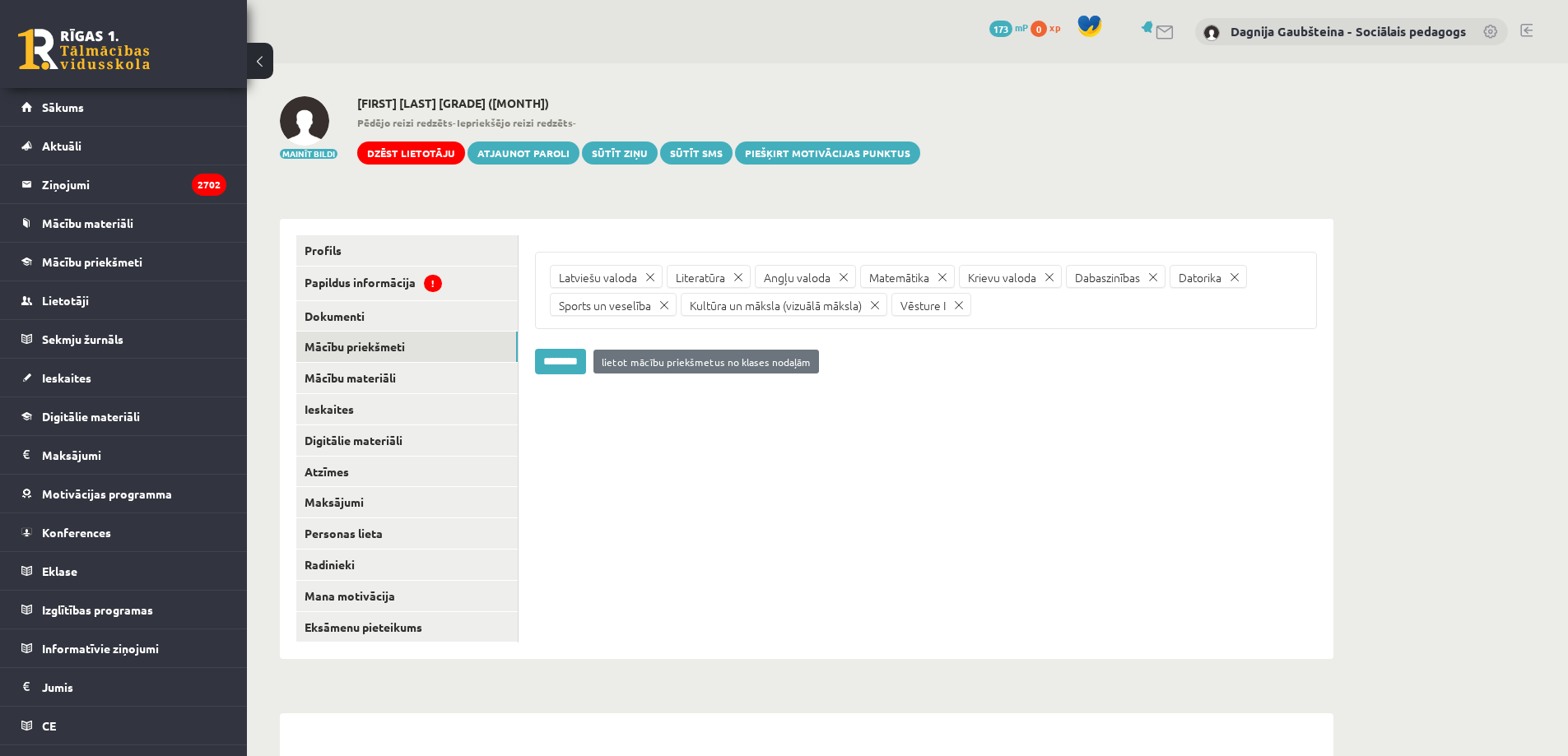 scroll, scrollTop: 0, scrollLeft: 0, axis: both 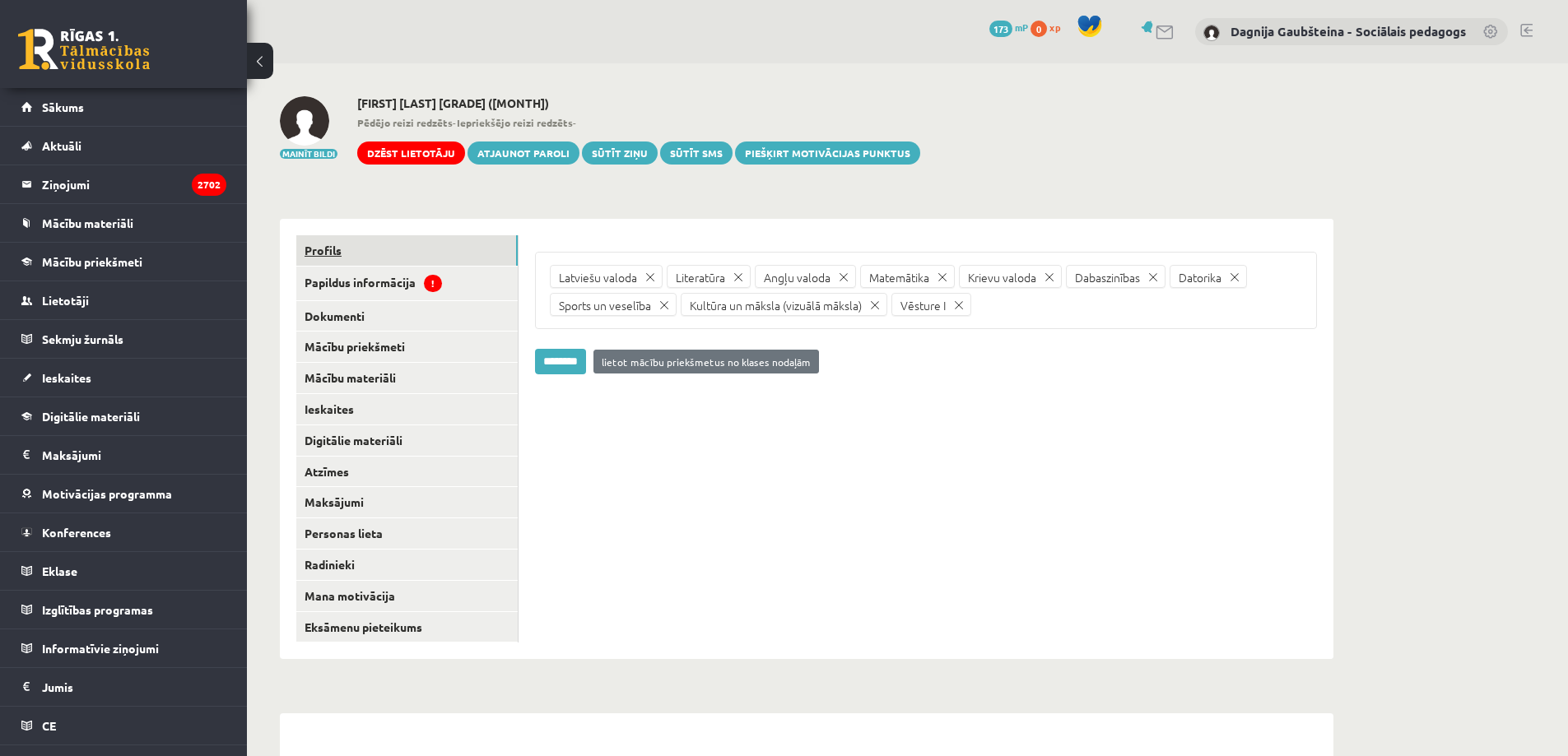 click on "Profils" at bounding box center (407, 250) 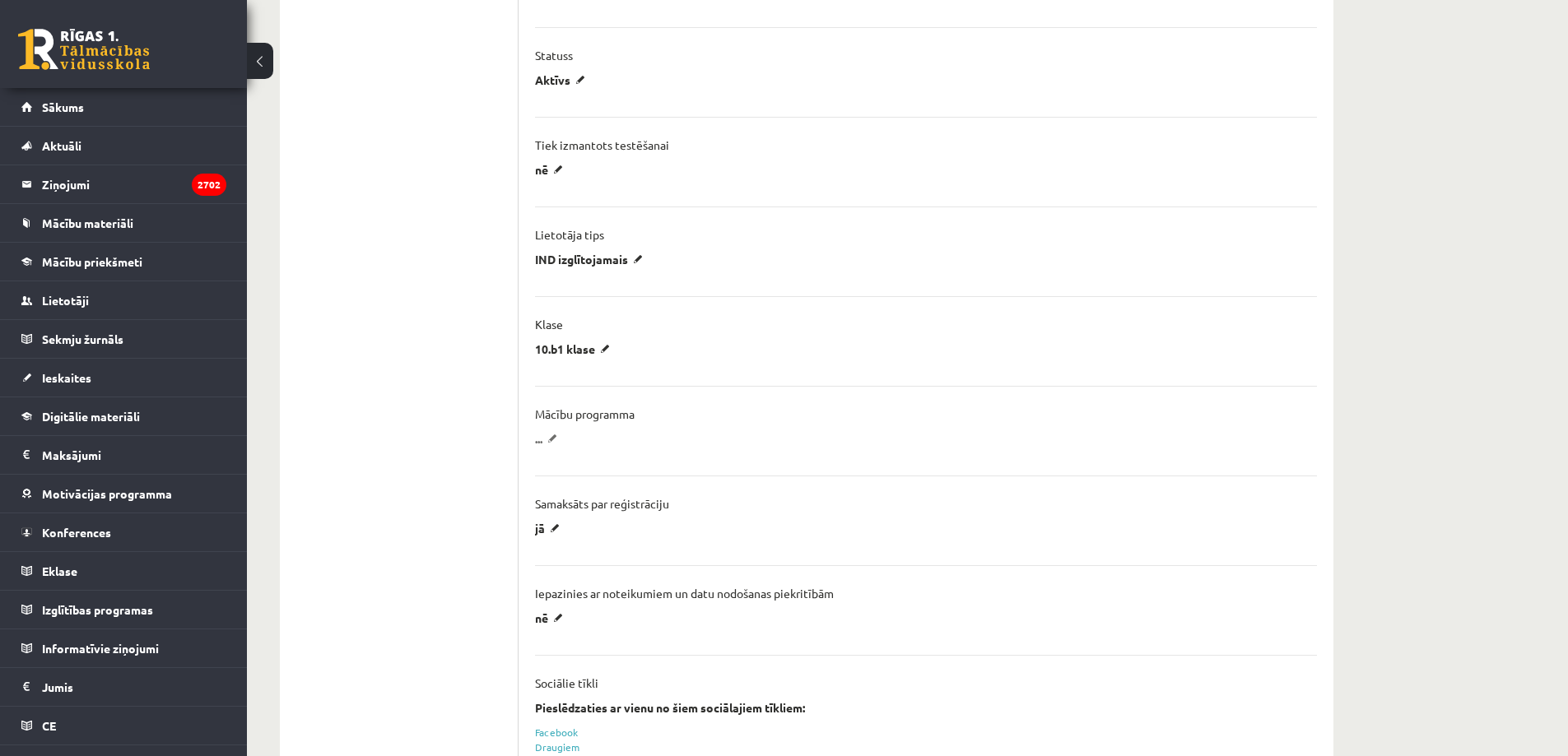 scroll, scrollTop: 1069, scrollLeft: 0, axis: vertical 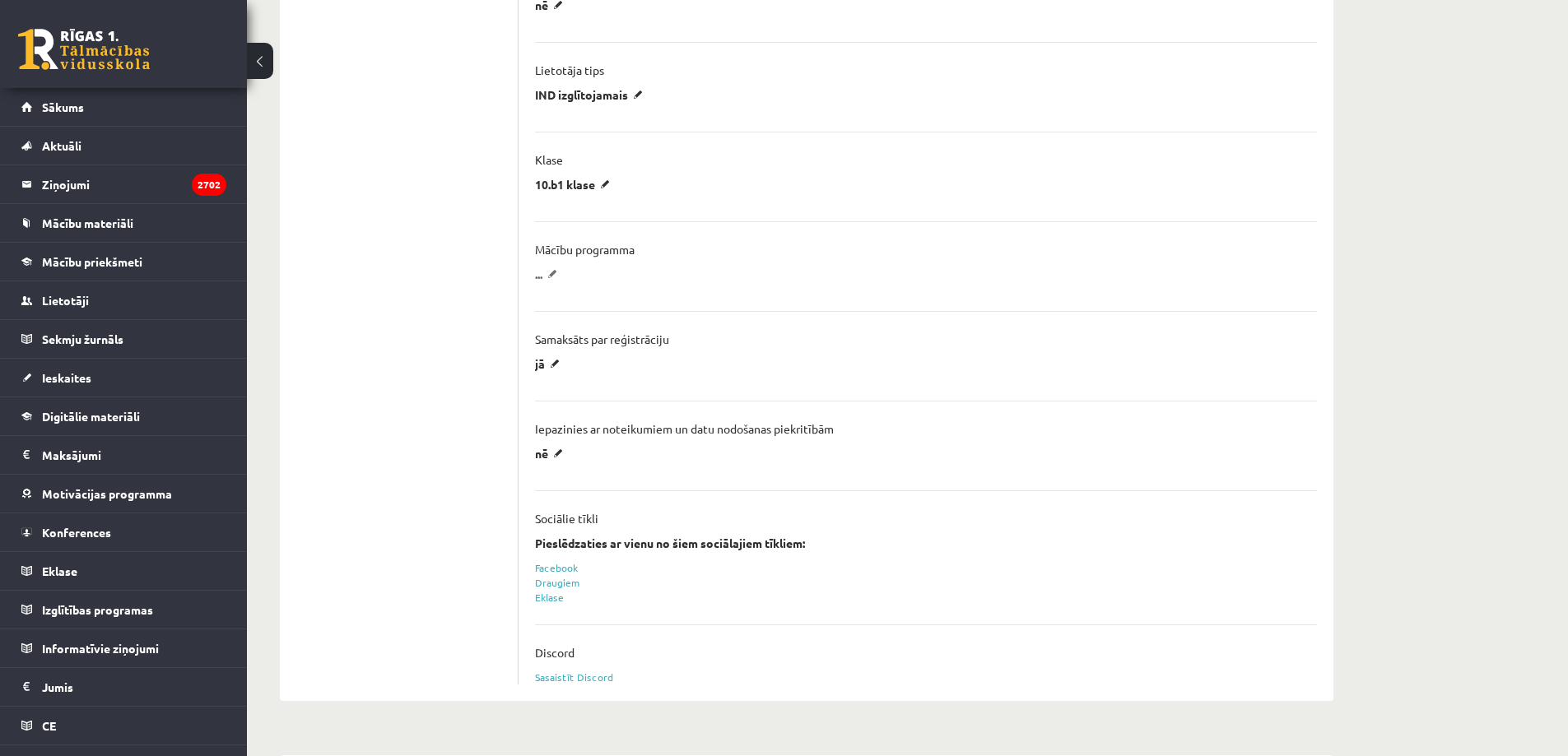 click on "..." at bounding box center (549, 274) 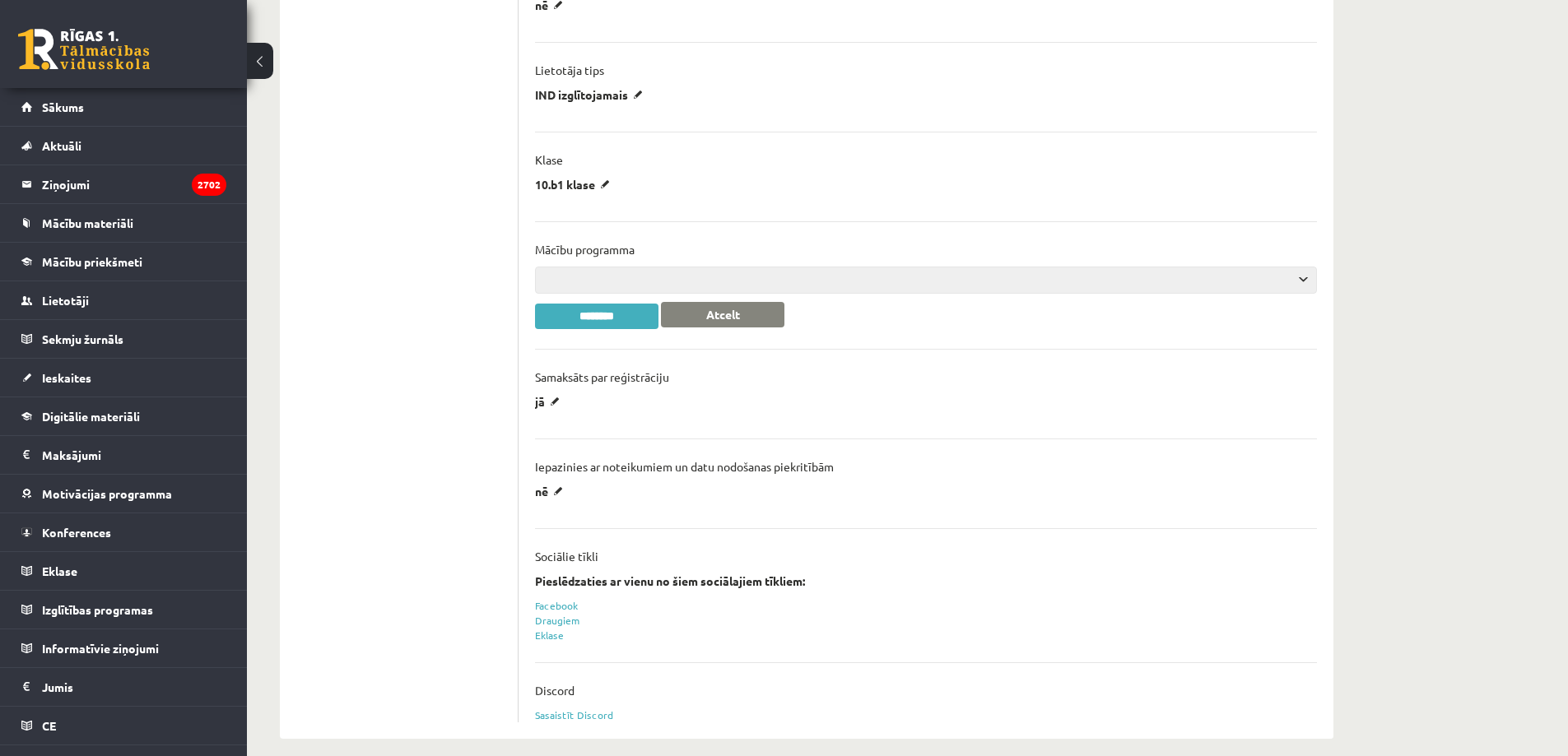click on "**********" at bounding box center [926, 280] 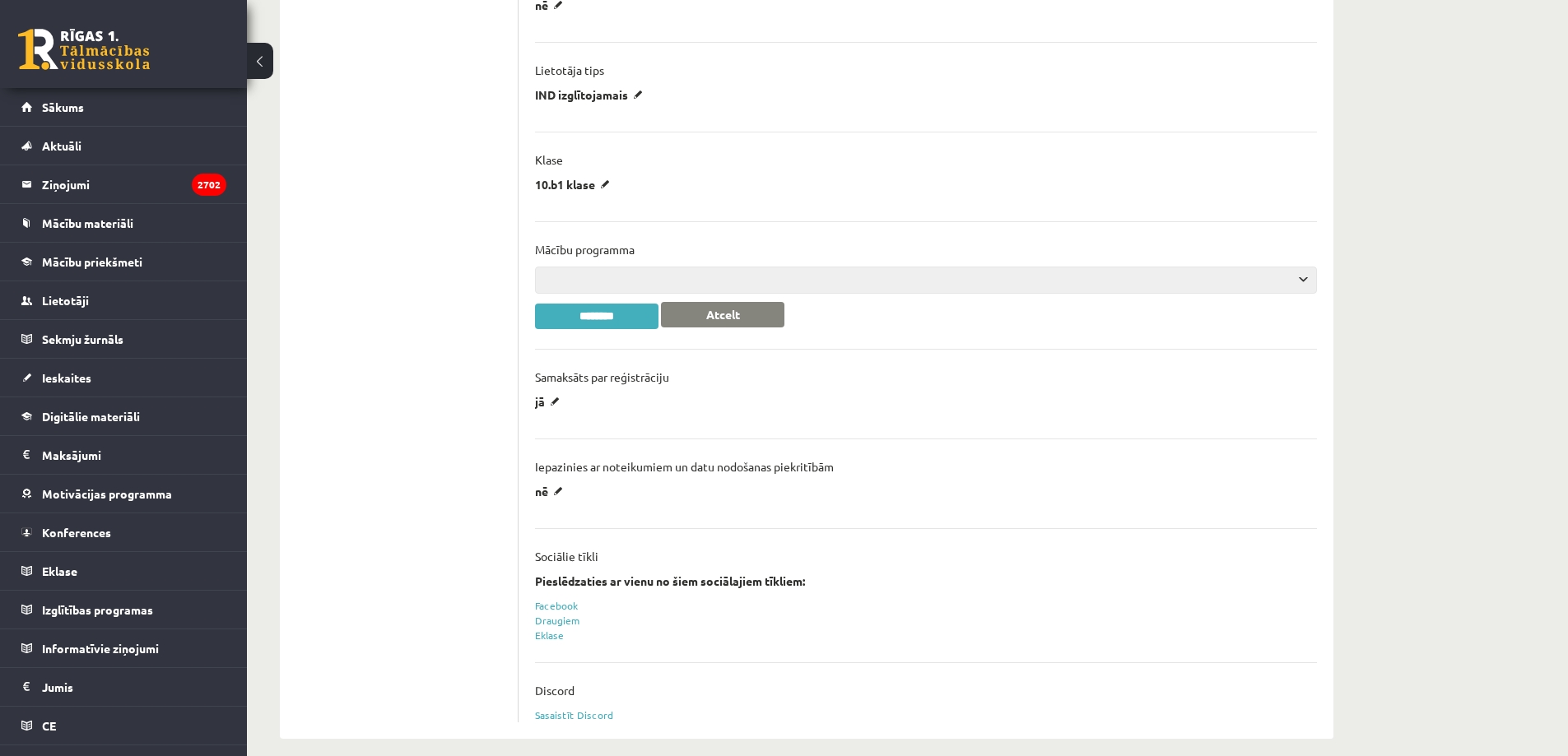 select on "***" 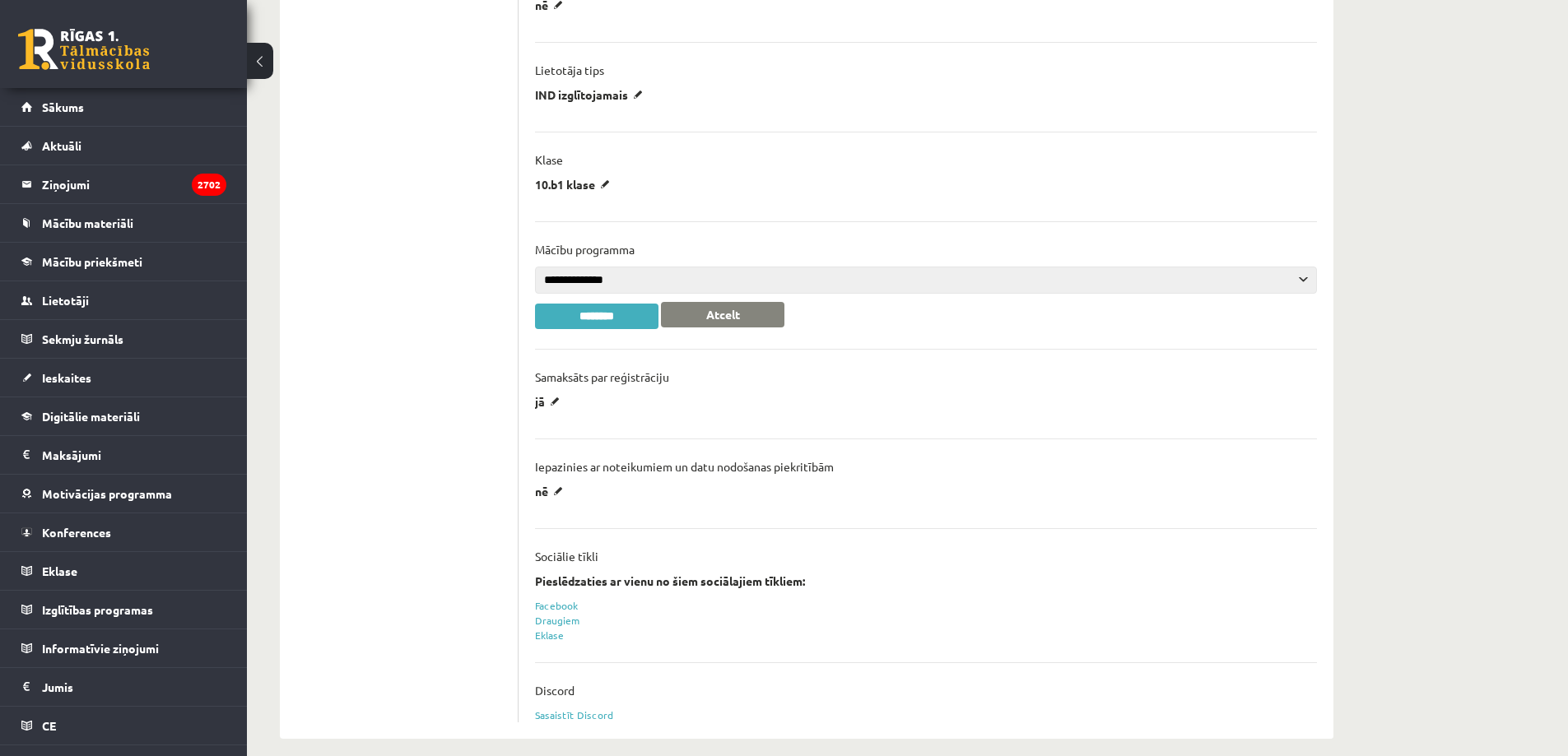 click on "**********" at bounding box center [926, 280] 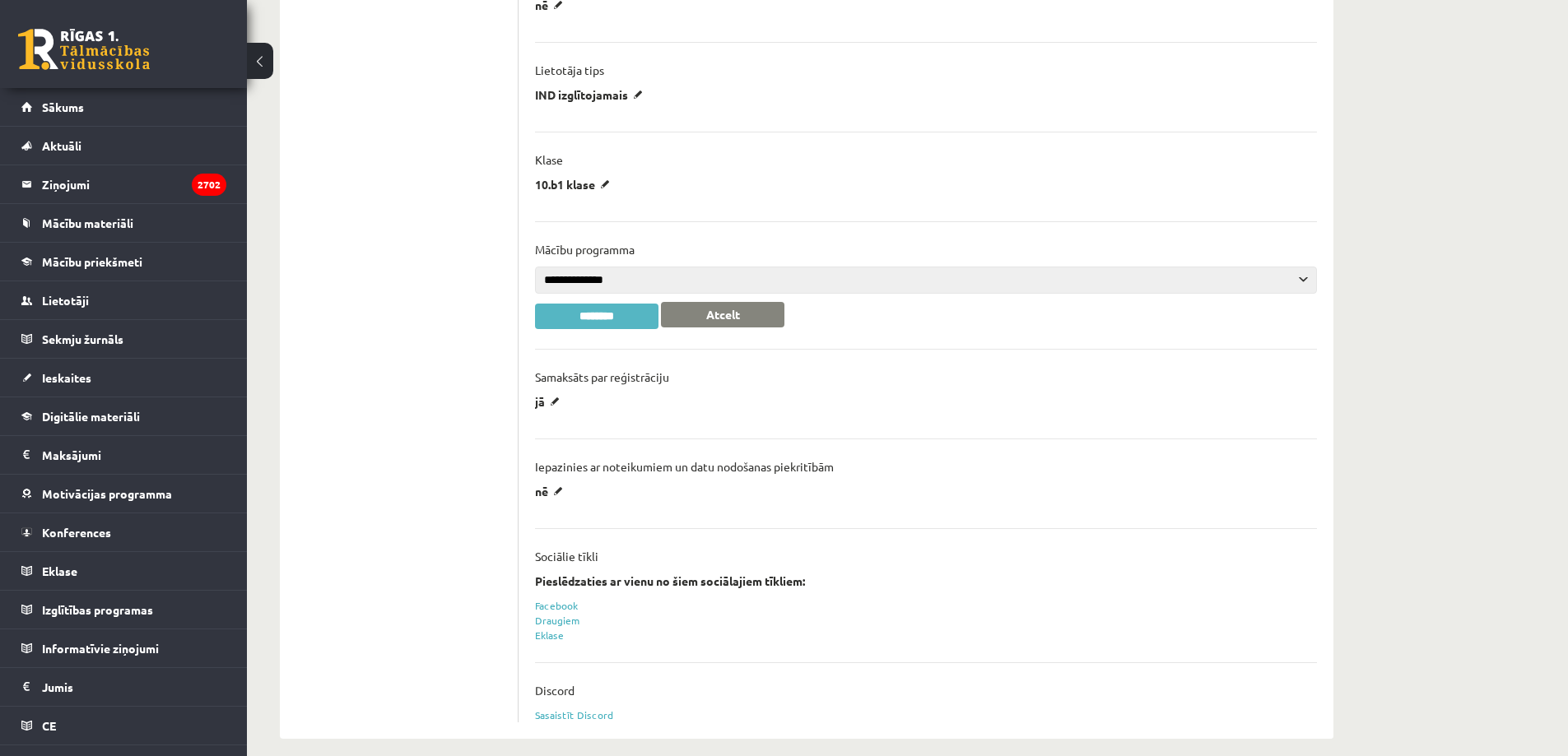 click on "********" at bounding box center (597, 316) 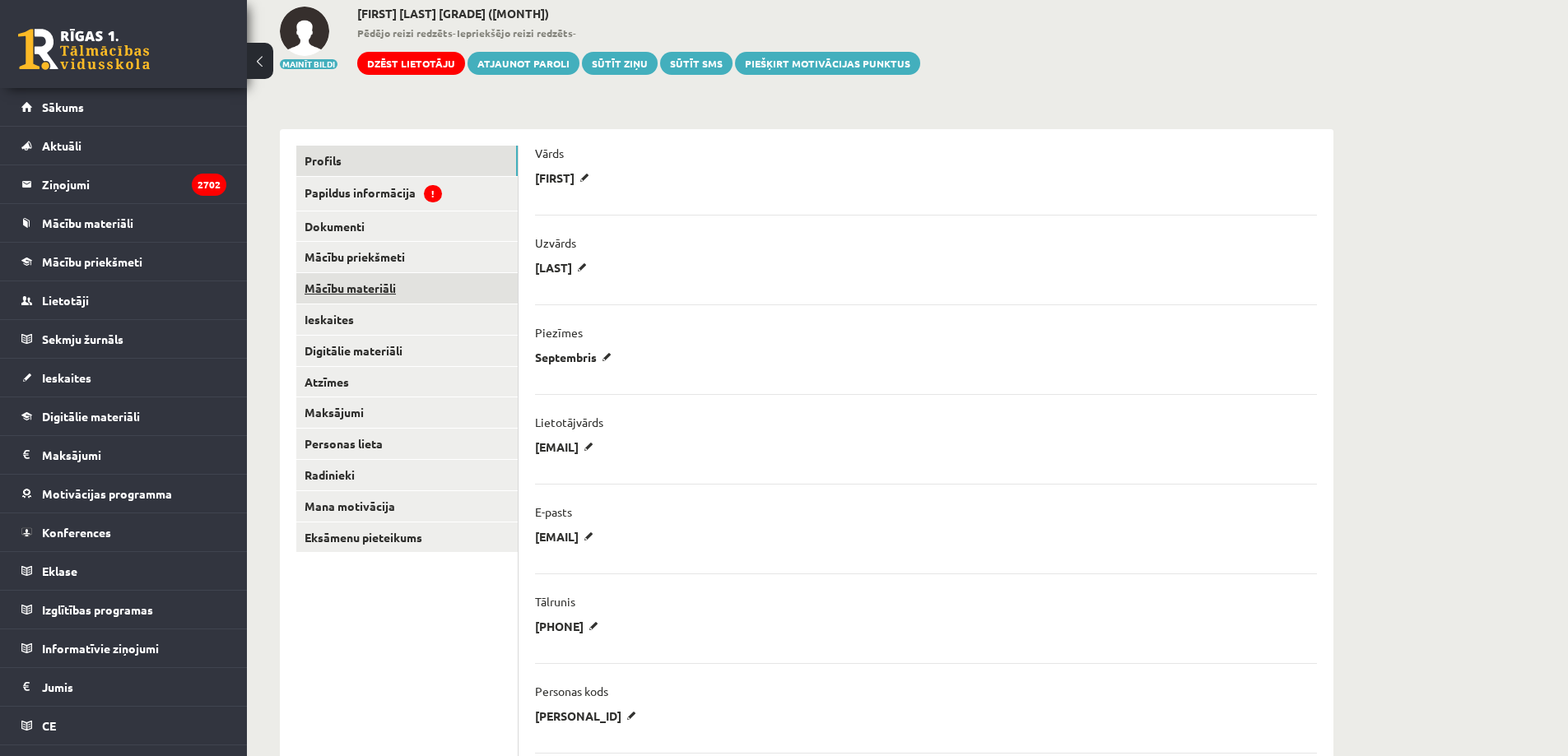 scroll, scrollTop: 0, scrollLeft: 0, axis: both 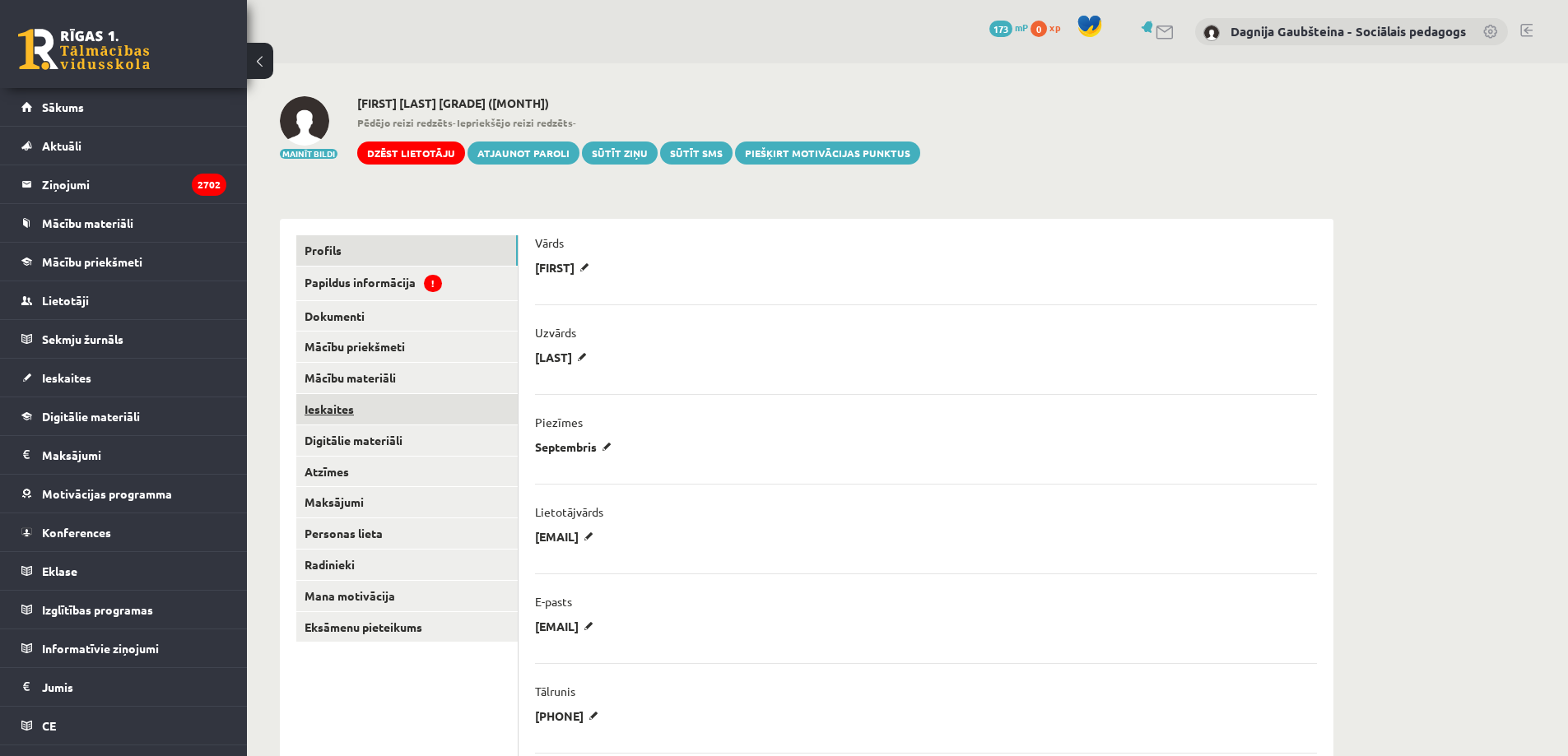 click on "Ieskaites" at bounding box center (407, 409) 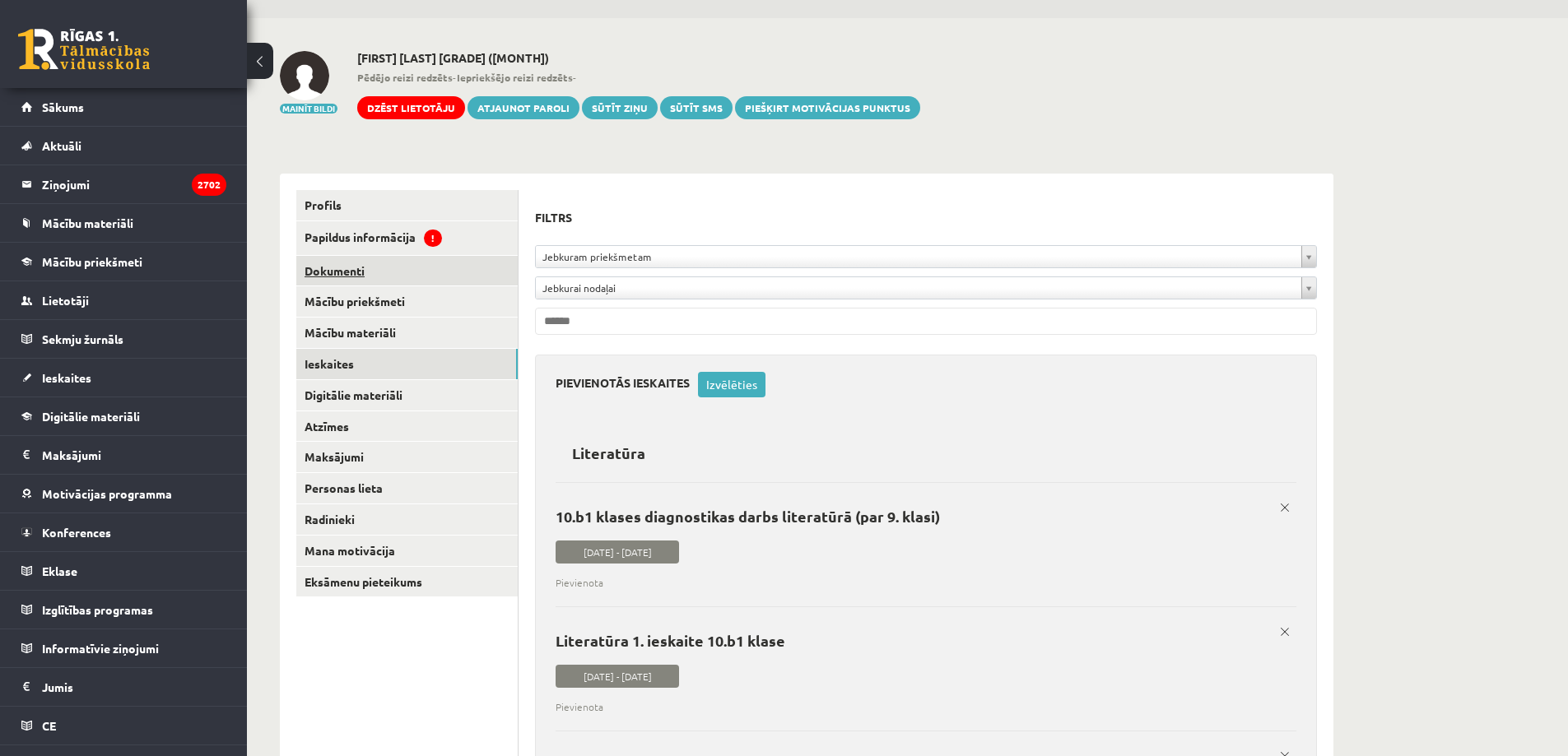 scroll, scrollTop: 0, scrollLeft: 0, axis: both 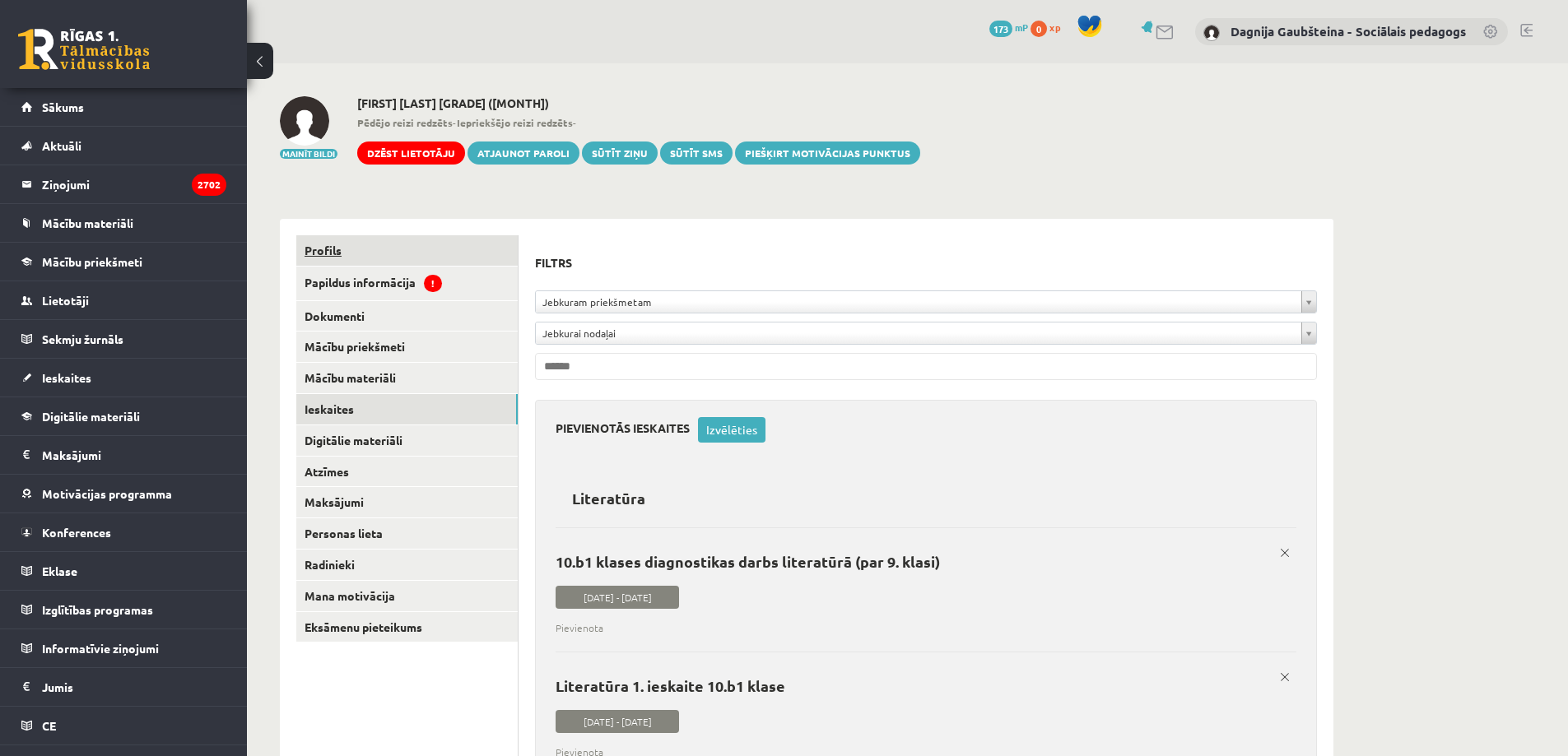 click on "Profils" at bounding box center (407, 250) 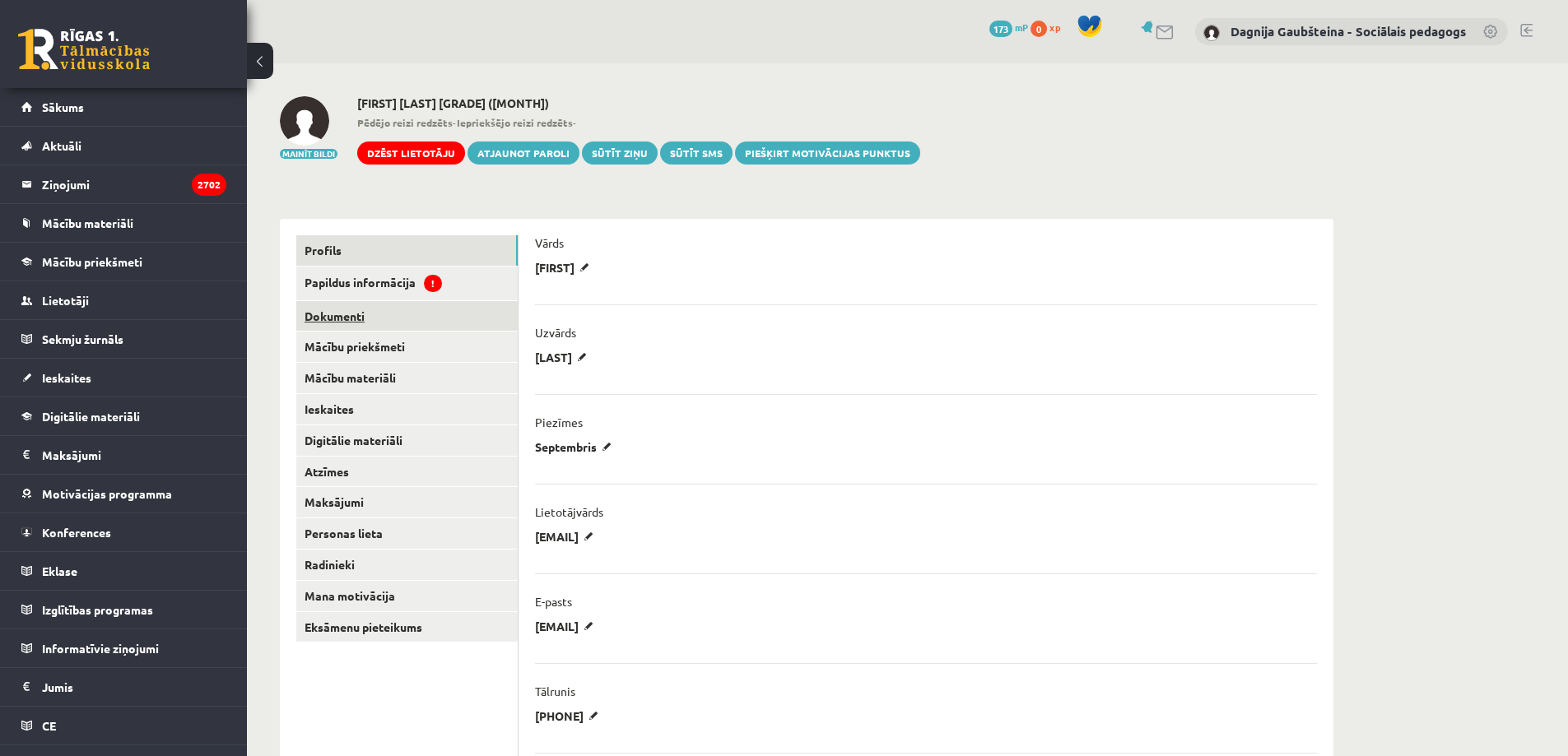 click on "Dokumenti" at bounding box center (407, 316) 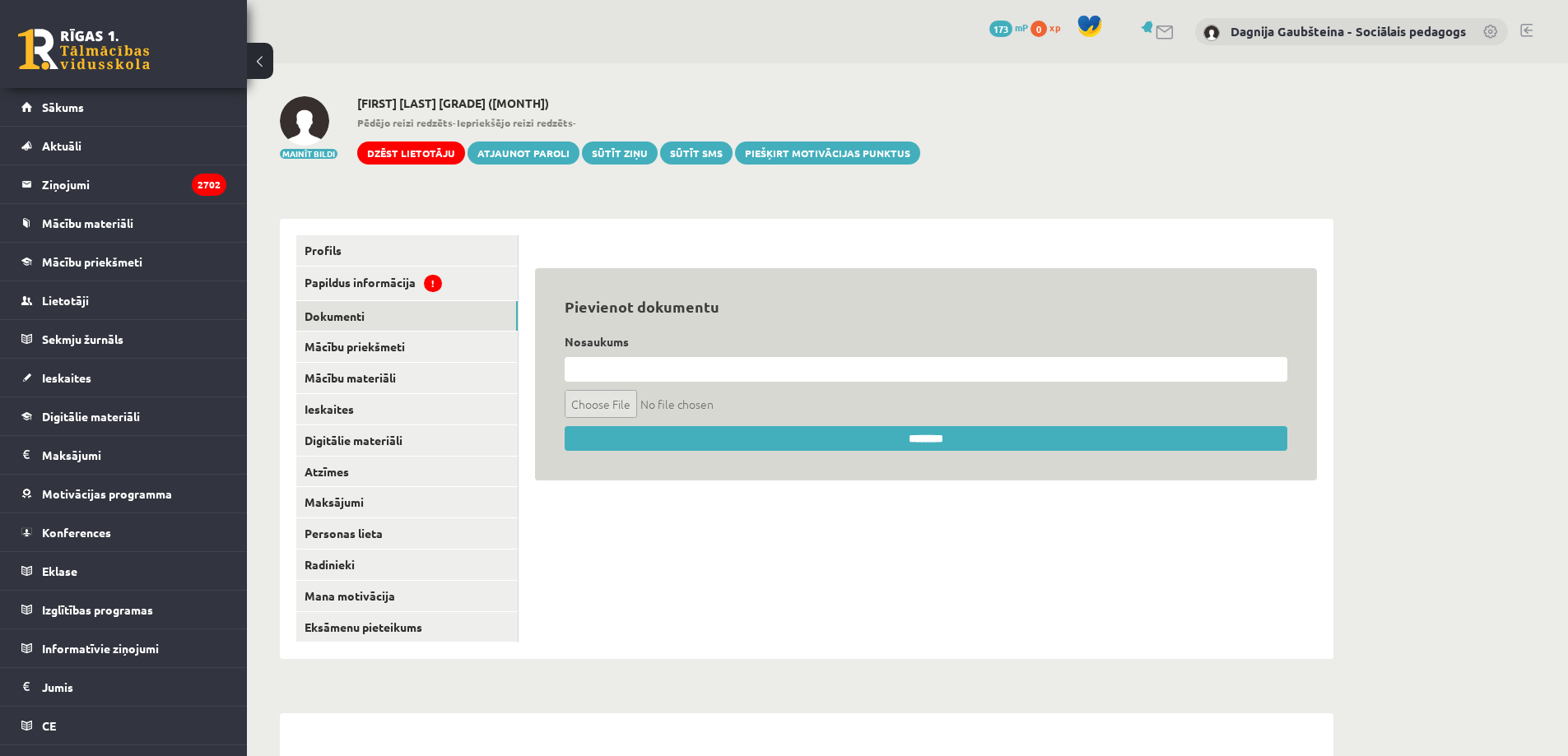 click at bounding box center [926, 369] 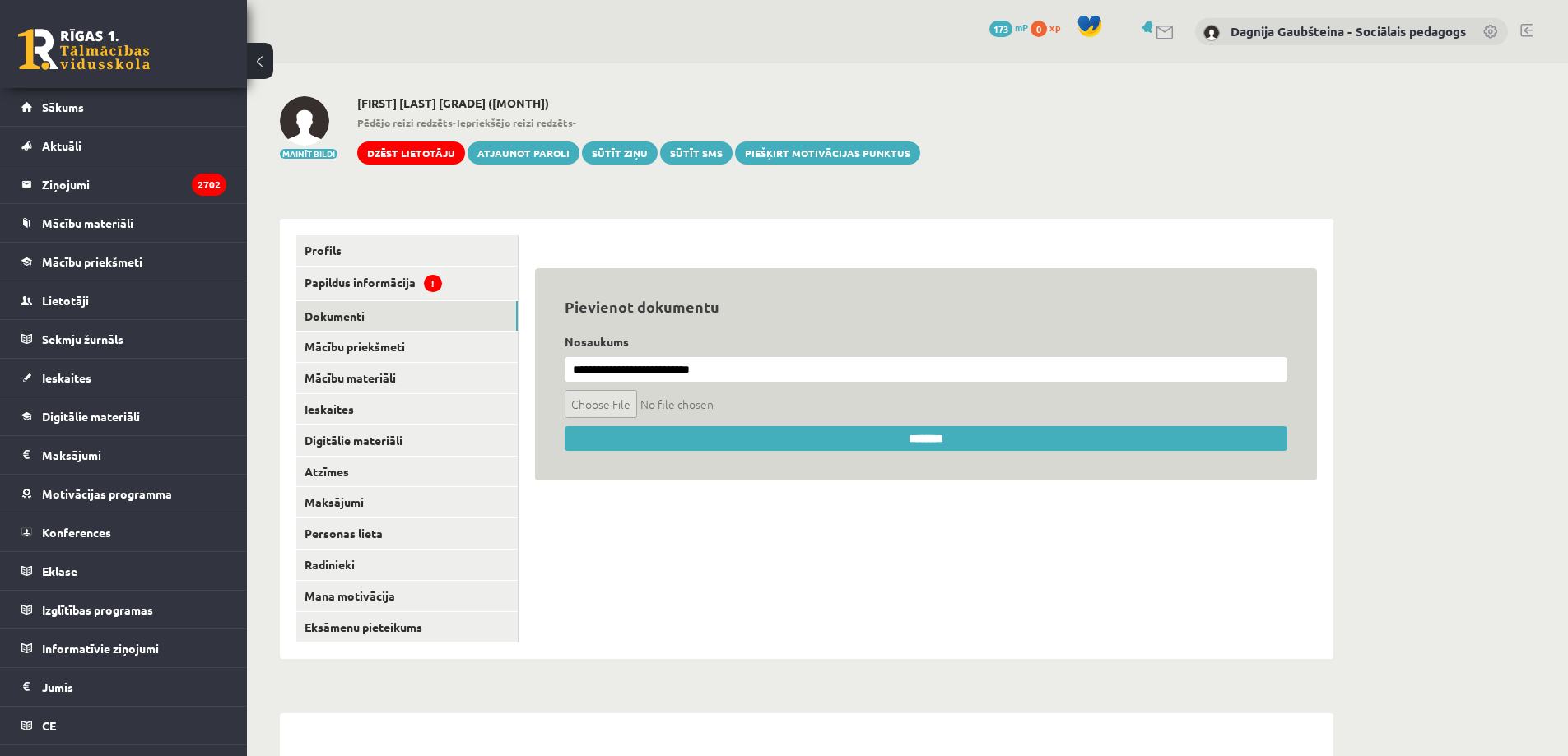 type on "**********" 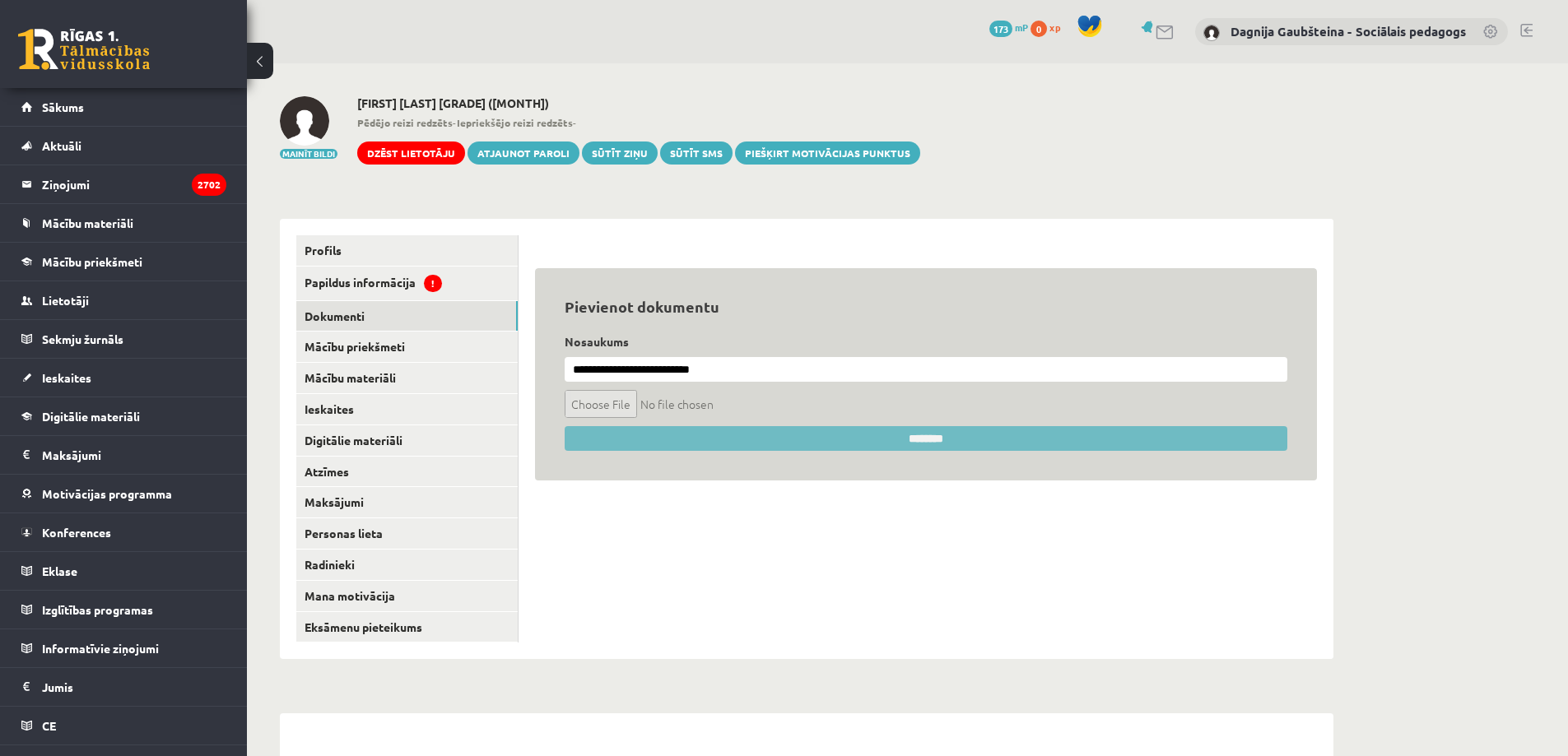 click on "********" at bounding box center (926, 438) 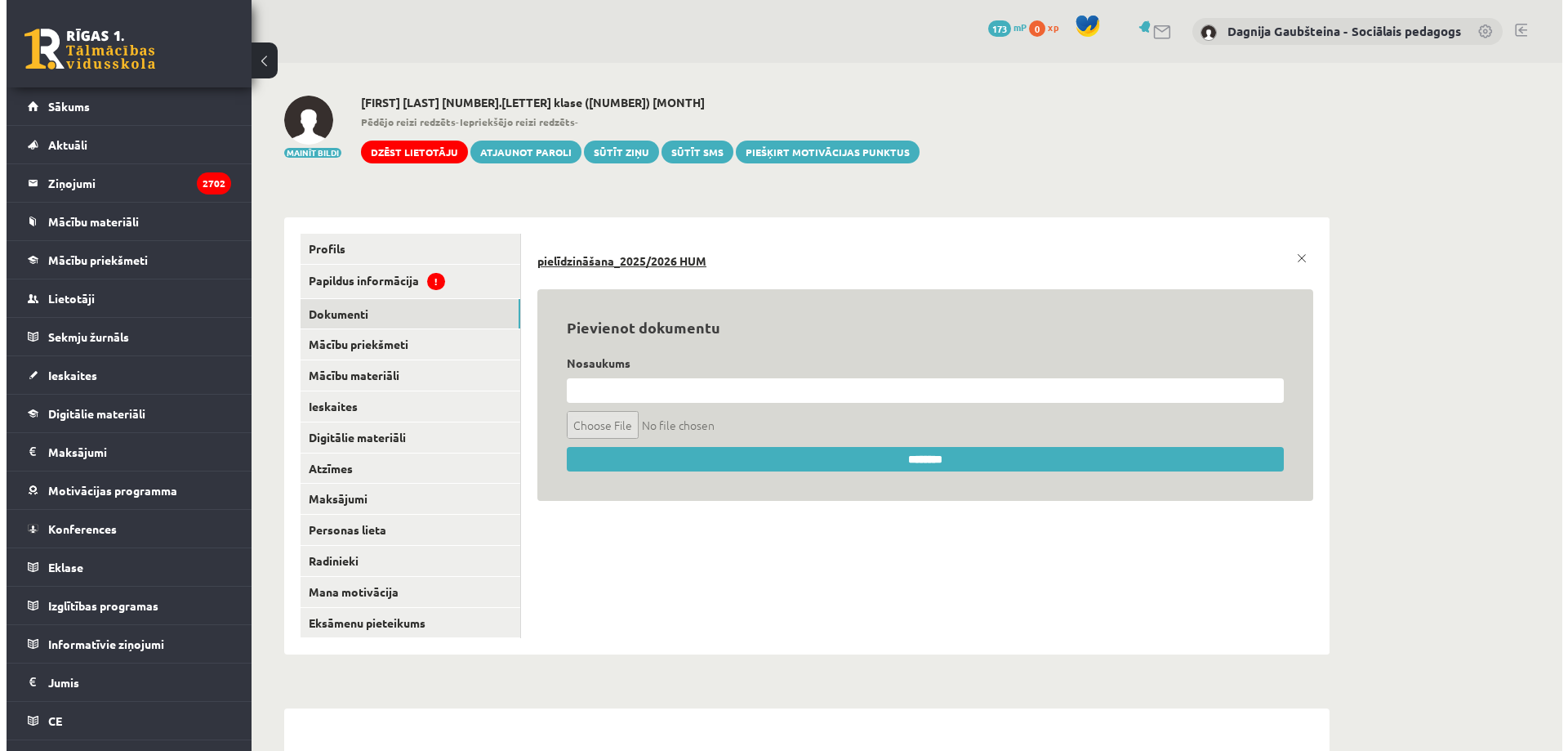 scroll, scrollTop: 0, scrollLeft: 0, axis: both 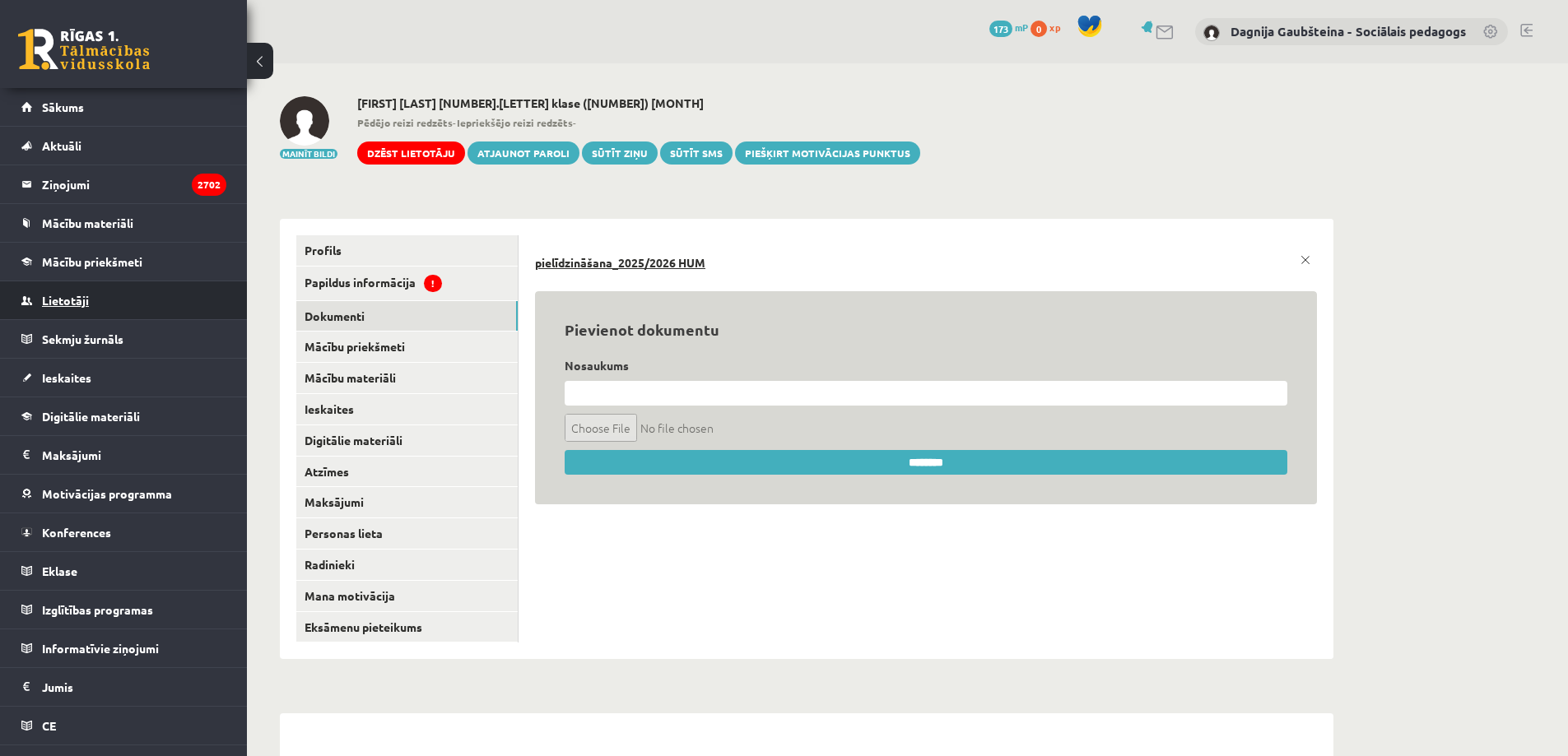 click on "Lietotāji" at bounding box center (65, 300) 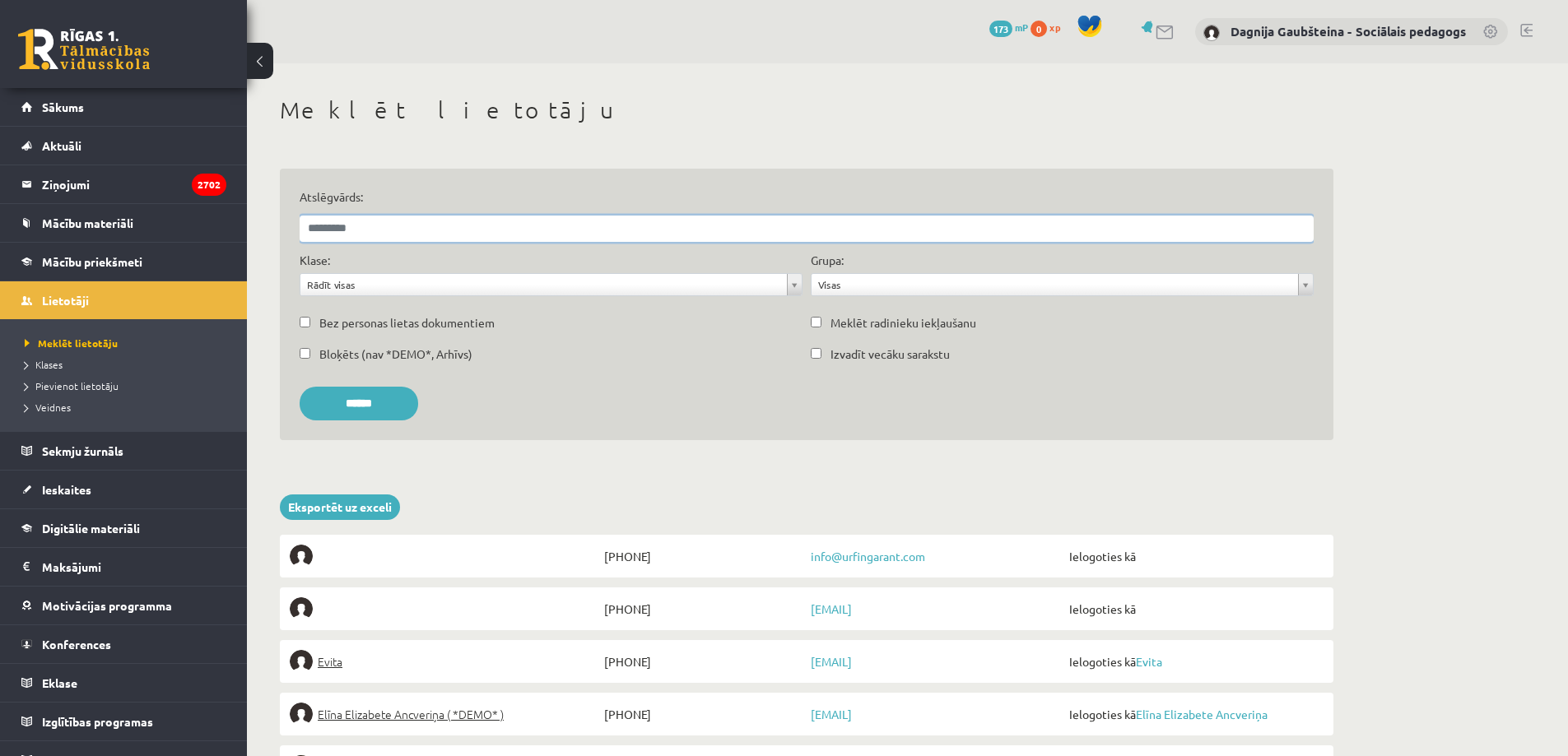 click on "Atslēgvārds:" at bounding box center (807, 229) 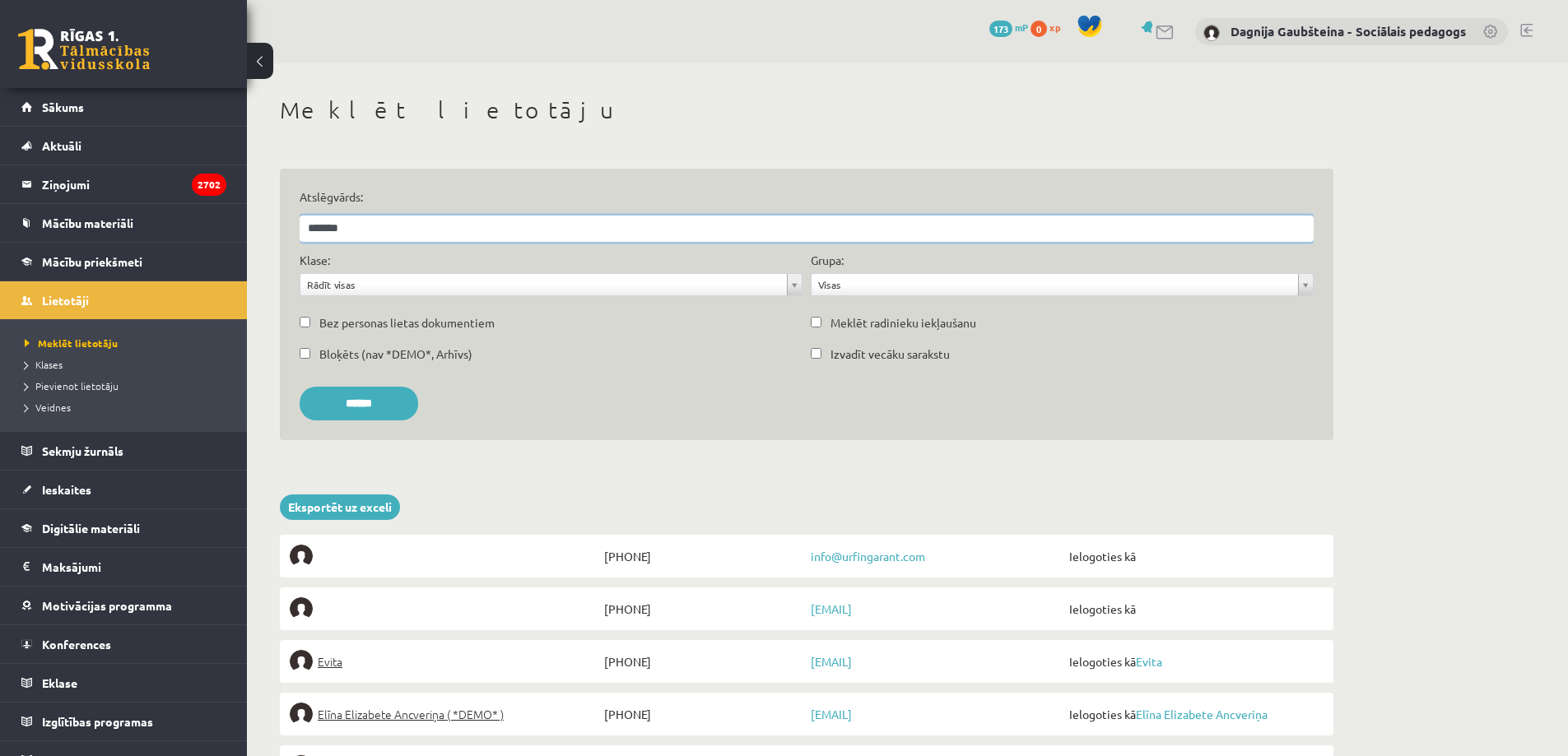 type on "**********" 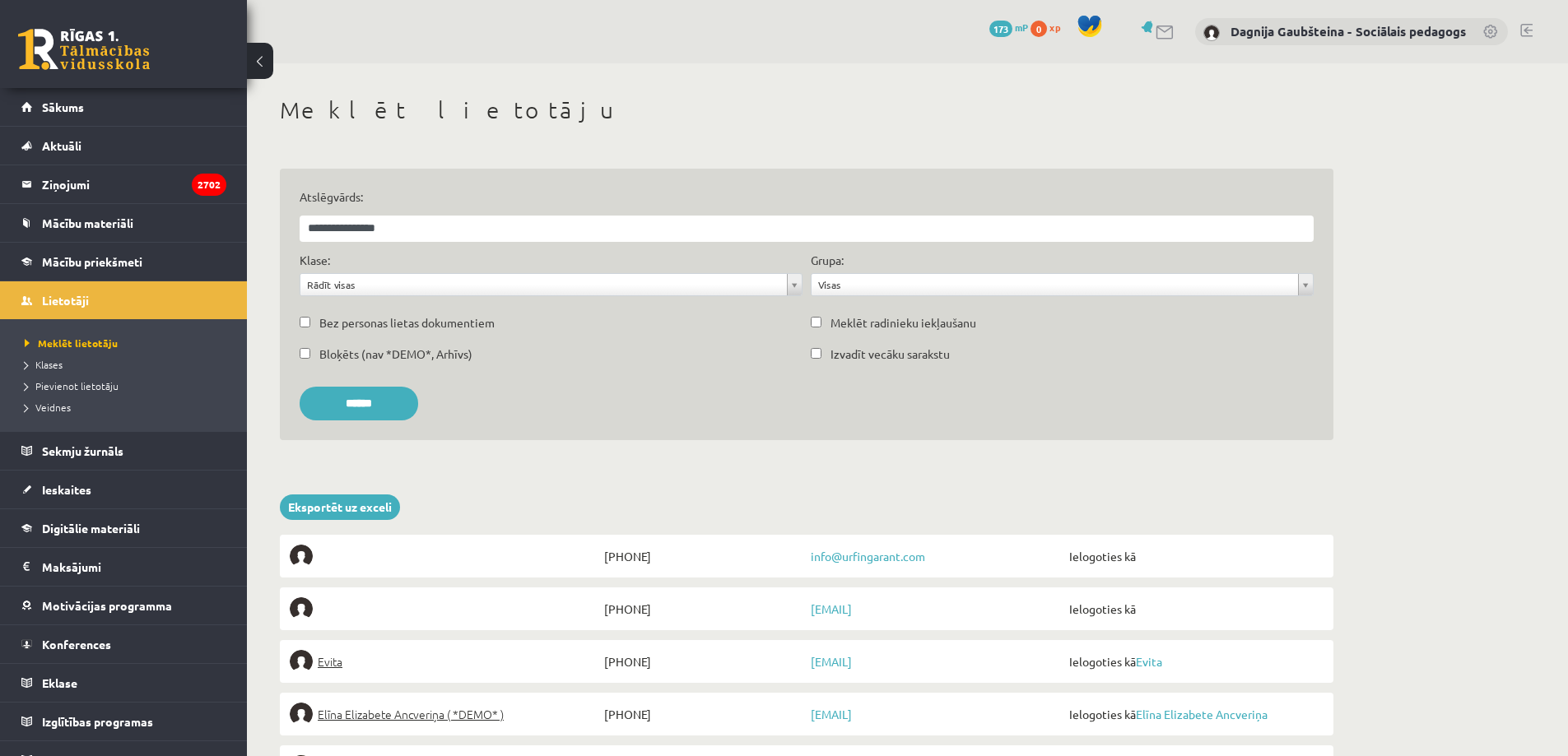 click on "******" at bounding box center [359, 403] 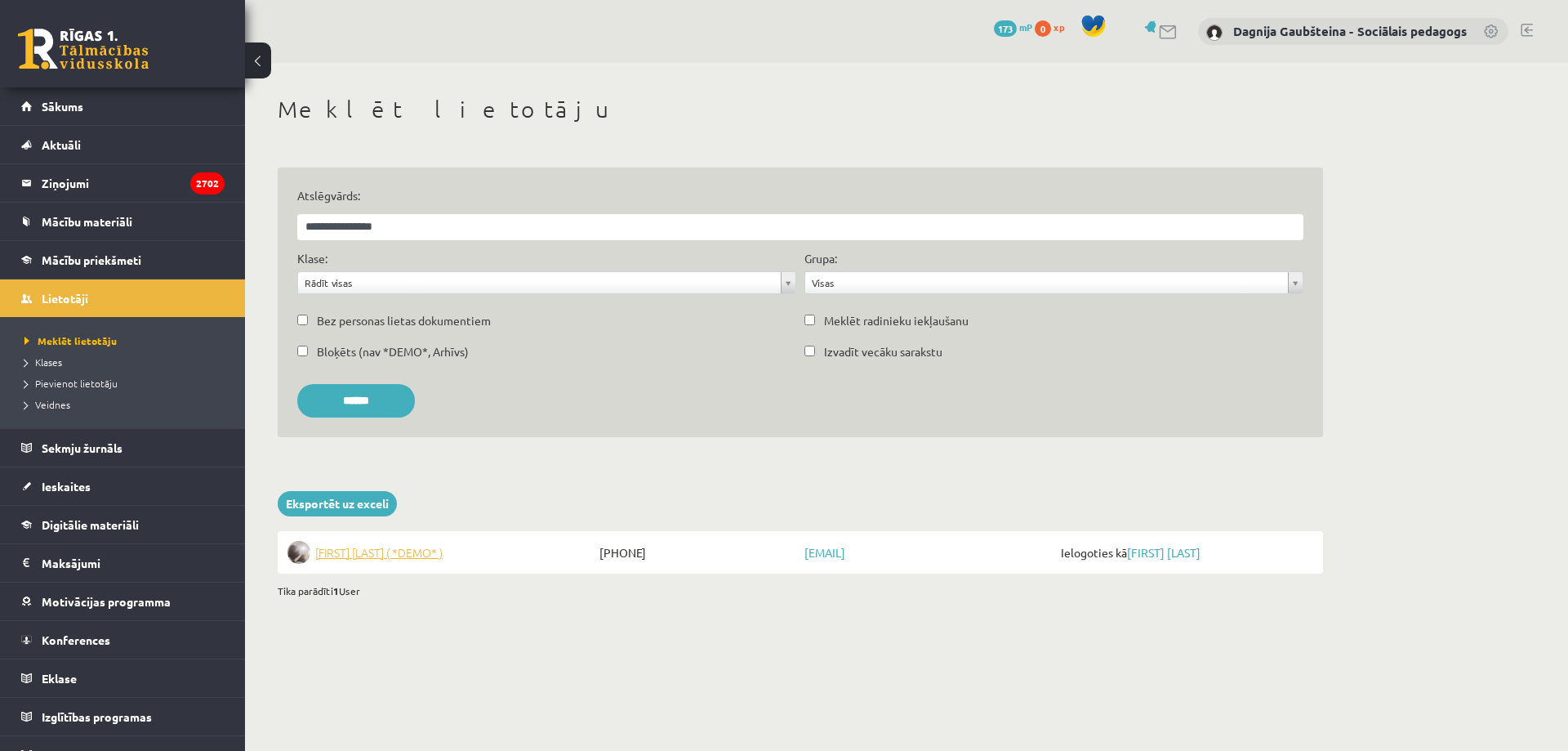 click on "[FIRST] [LAST]
( *DEMO* )" at bounding box center [379, 552] 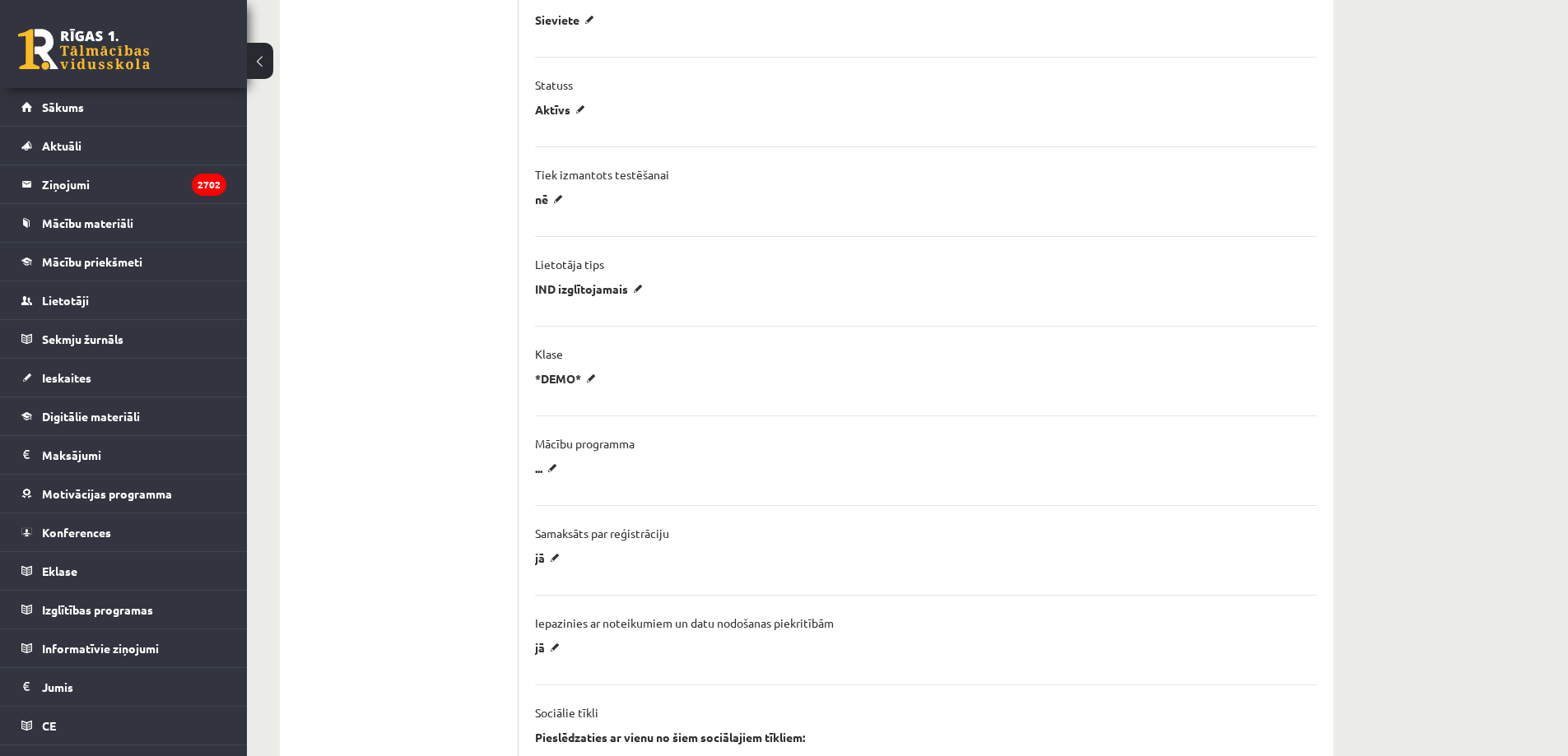 scroll, scrollTop: 905, scrollLeft: 0, axis: vertical 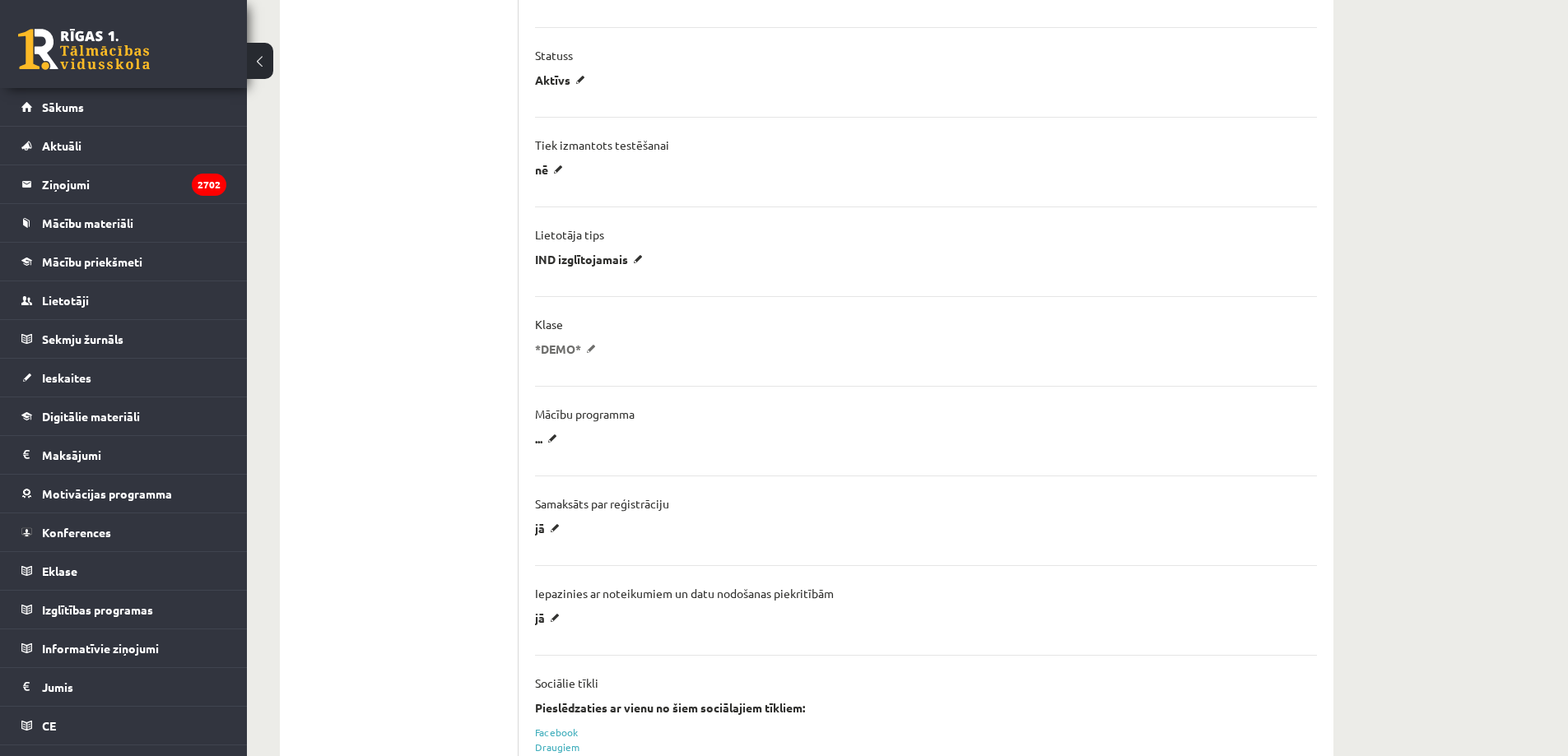 click on "*DEMO*" at bounding box center (568, 349) 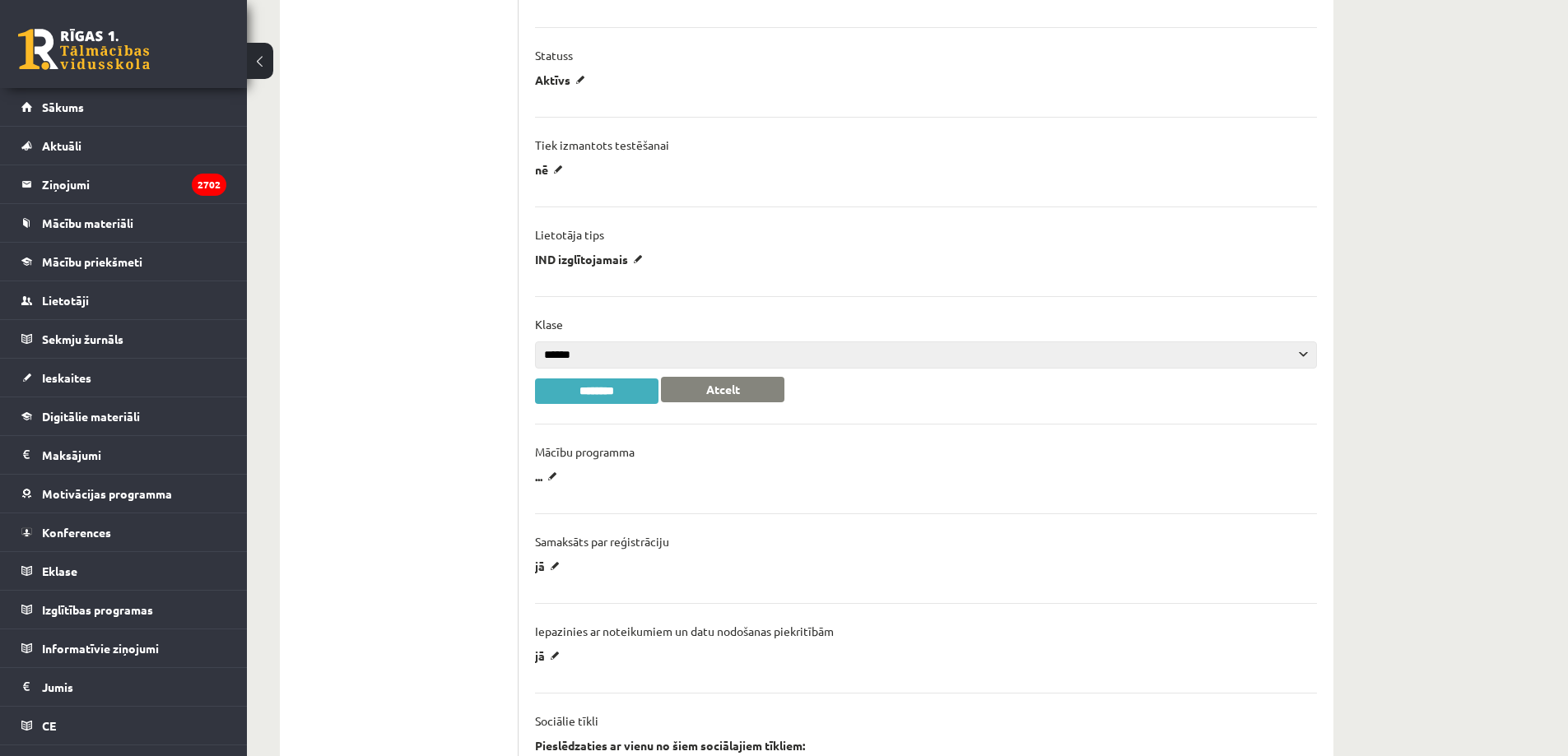 click on "**********" at bounding box center [926, 355] 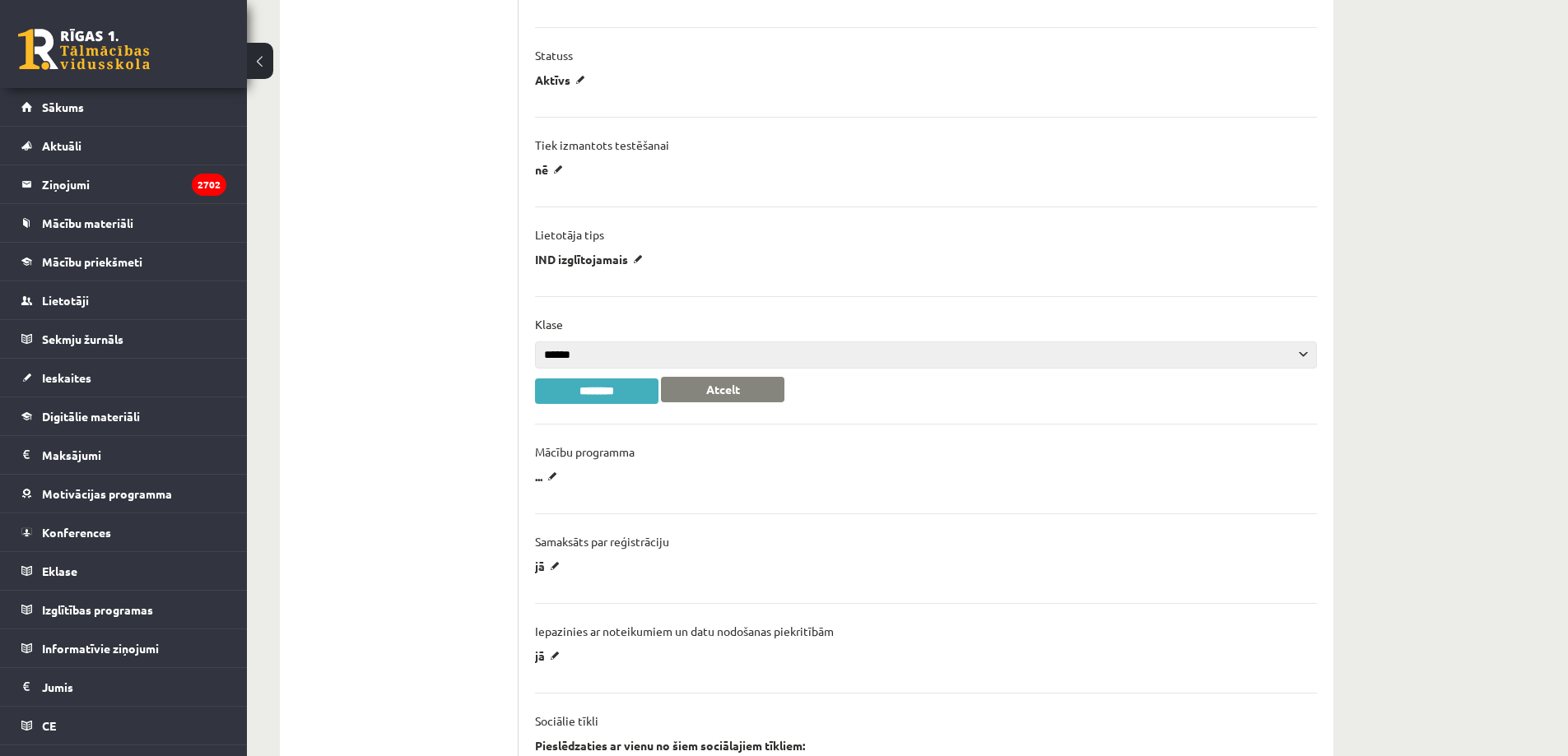 select on "**" 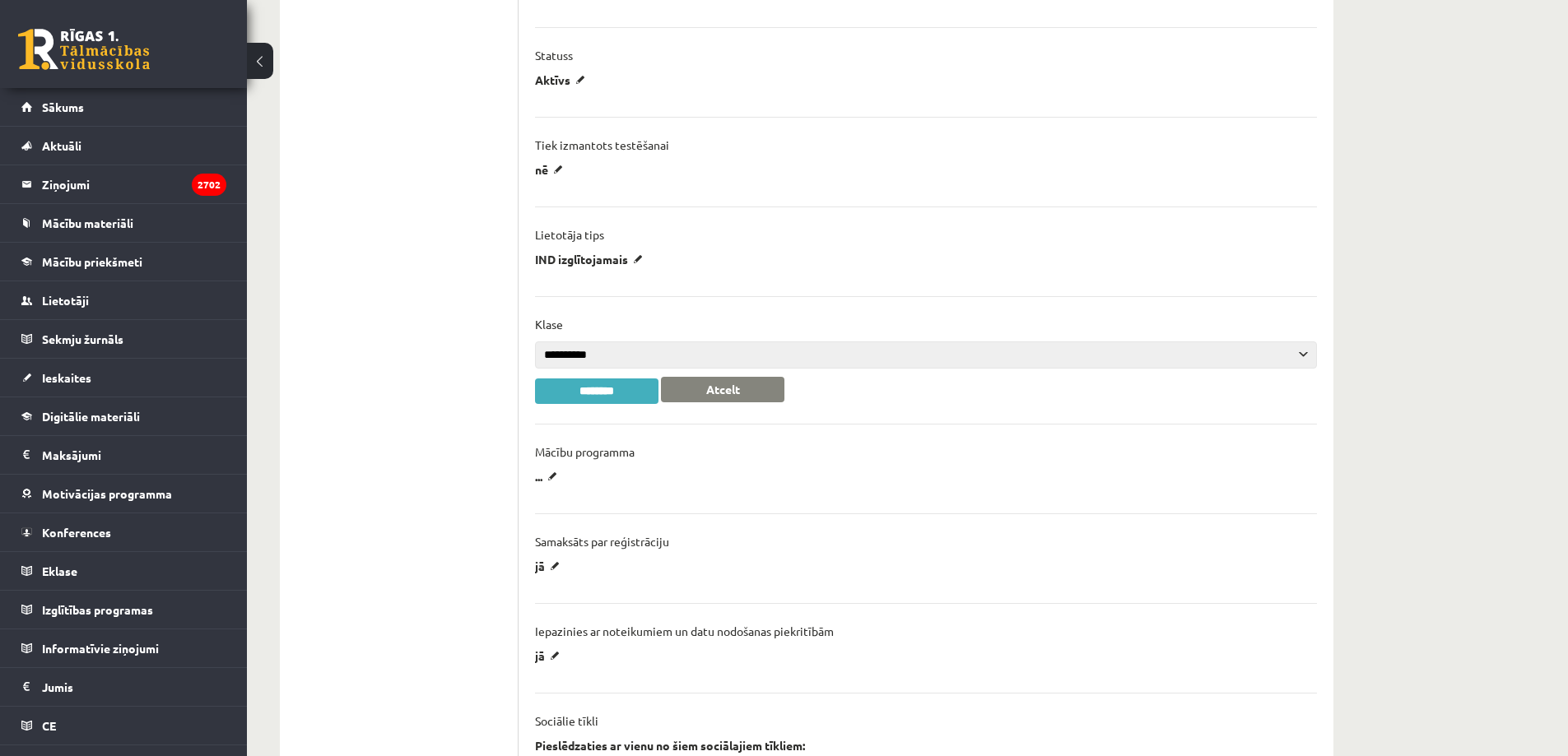click on "**********" at bounding box center (926, 355) 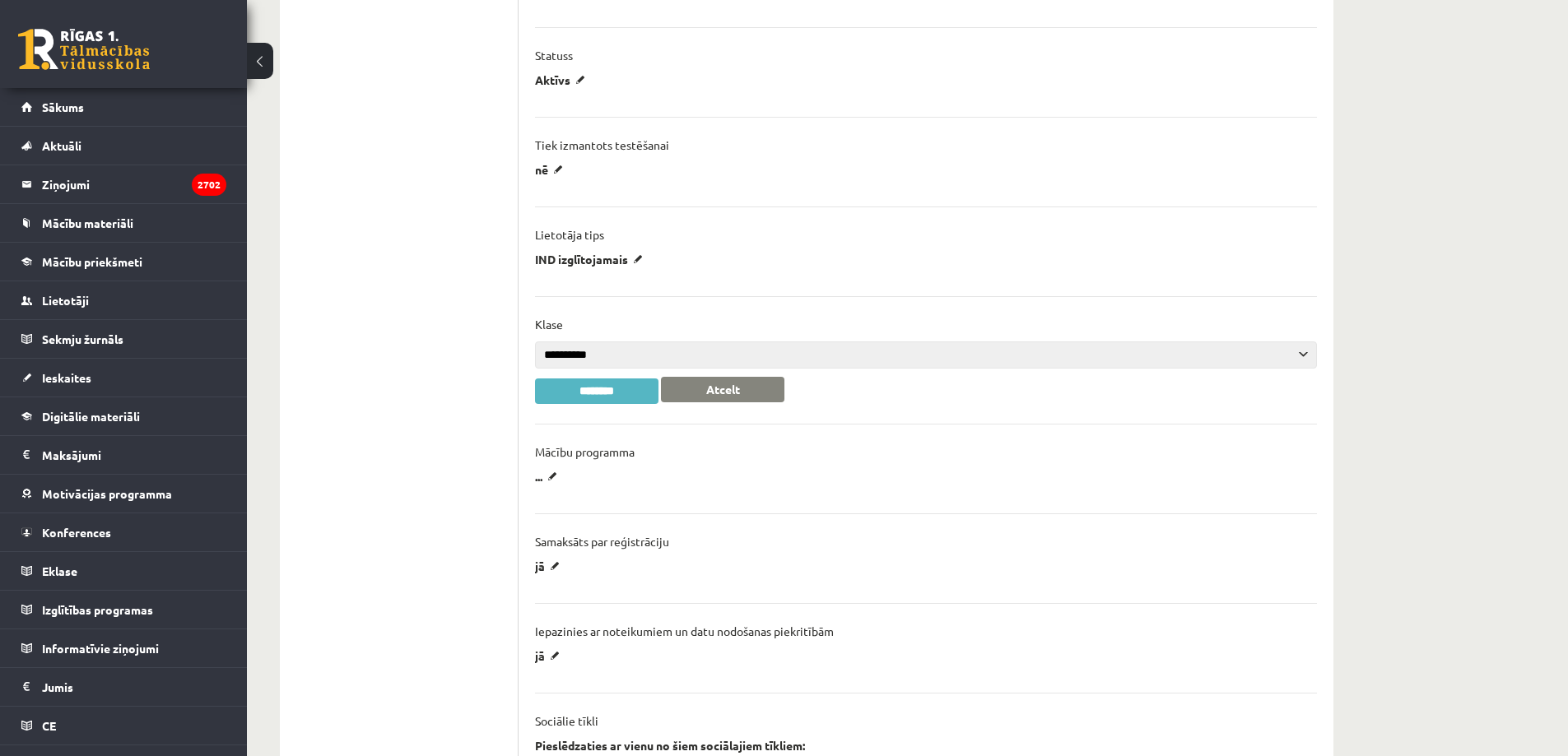 click on "********" at bounding box center (597, 391) 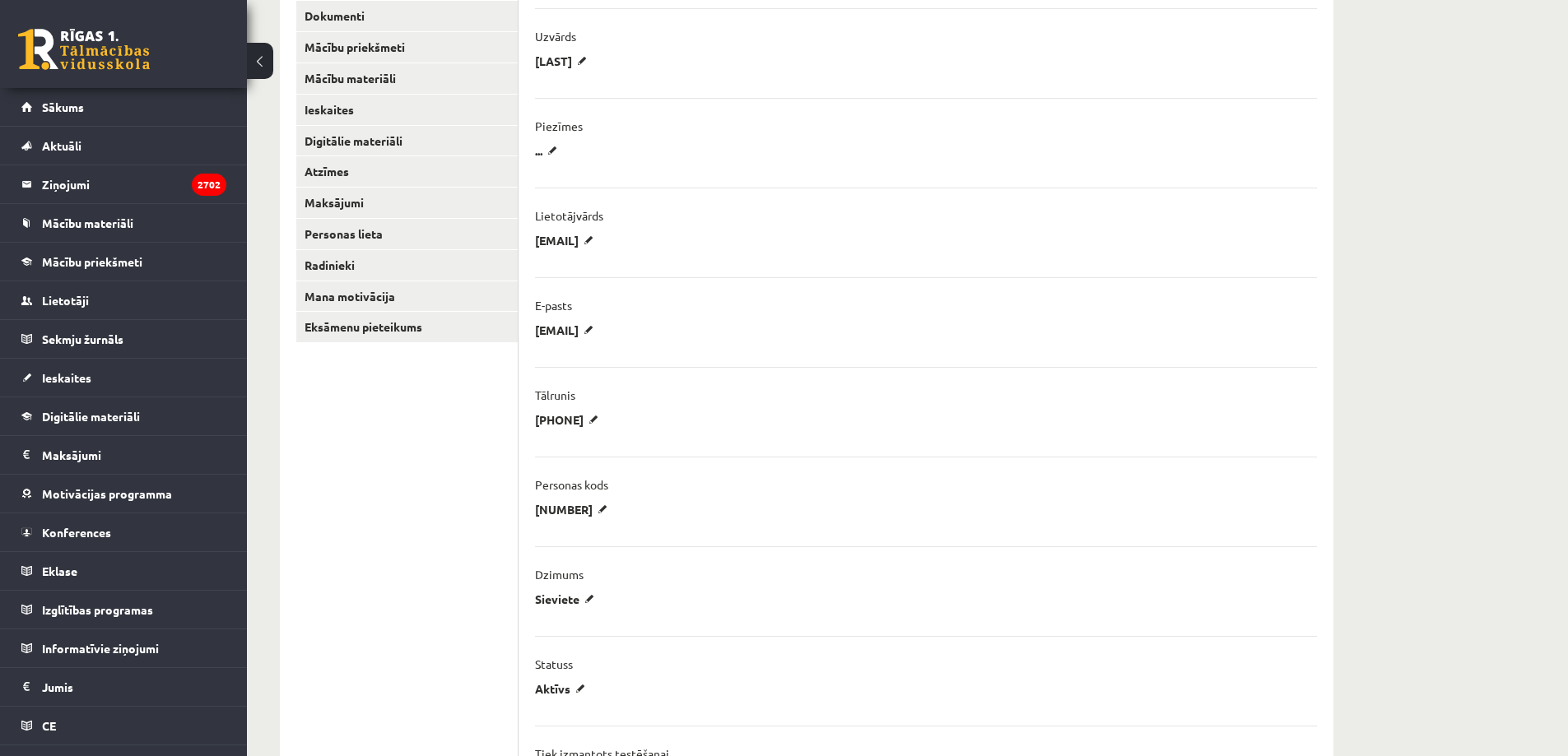 scroll, scrollTop: 82, scrollLeft: 0, axis: vertical 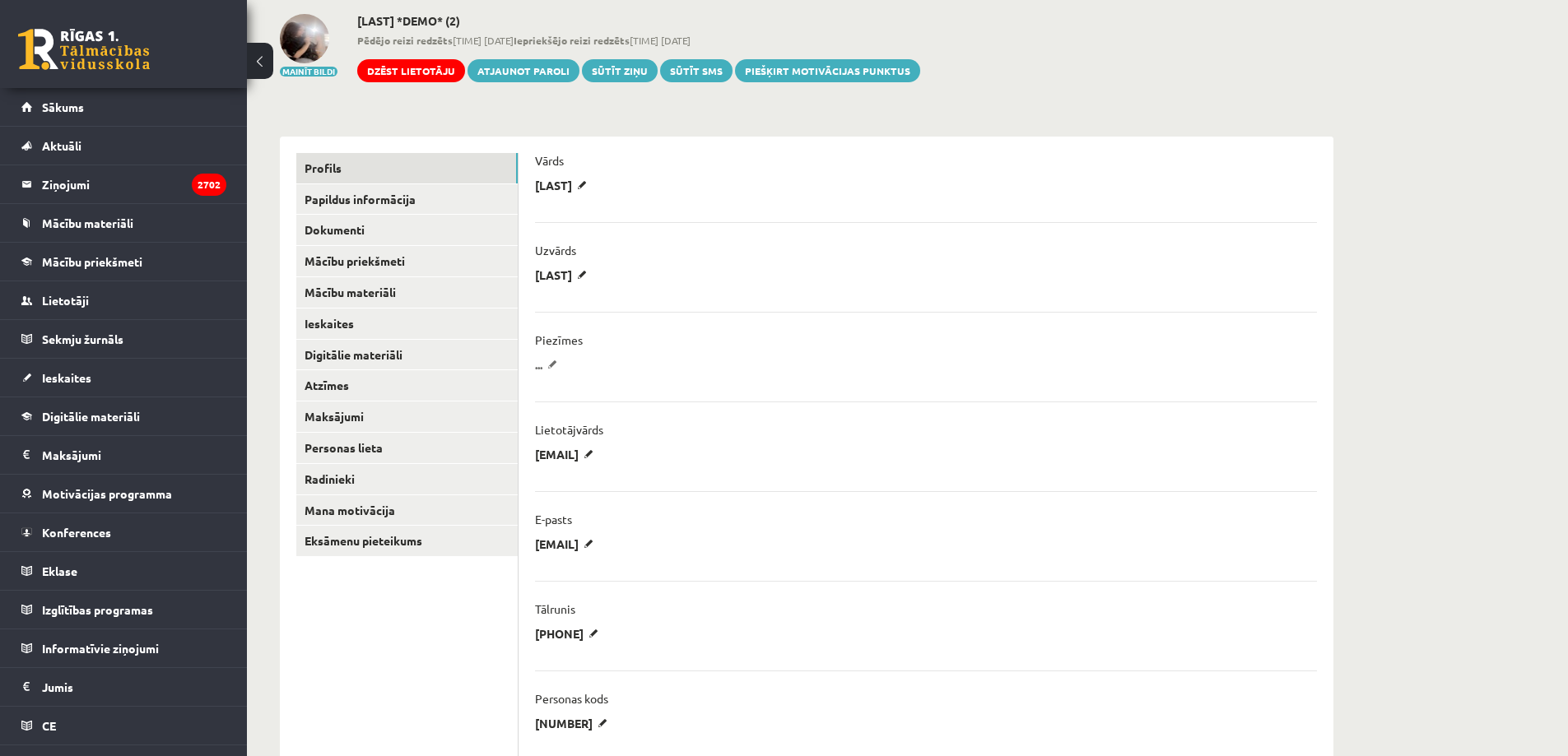 click on "..." at bounding box center [549, 364] 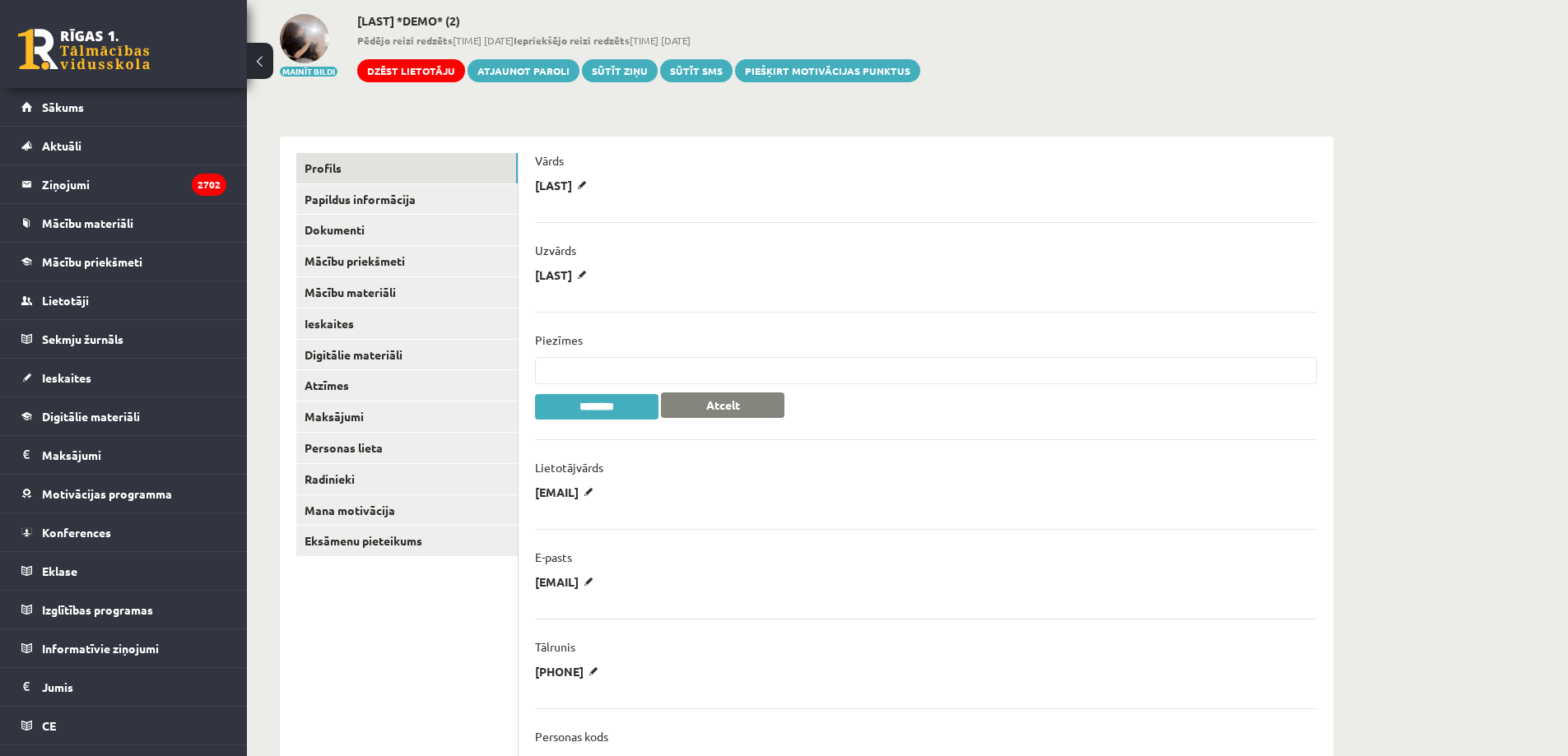 click at bounding box center [926, 370] 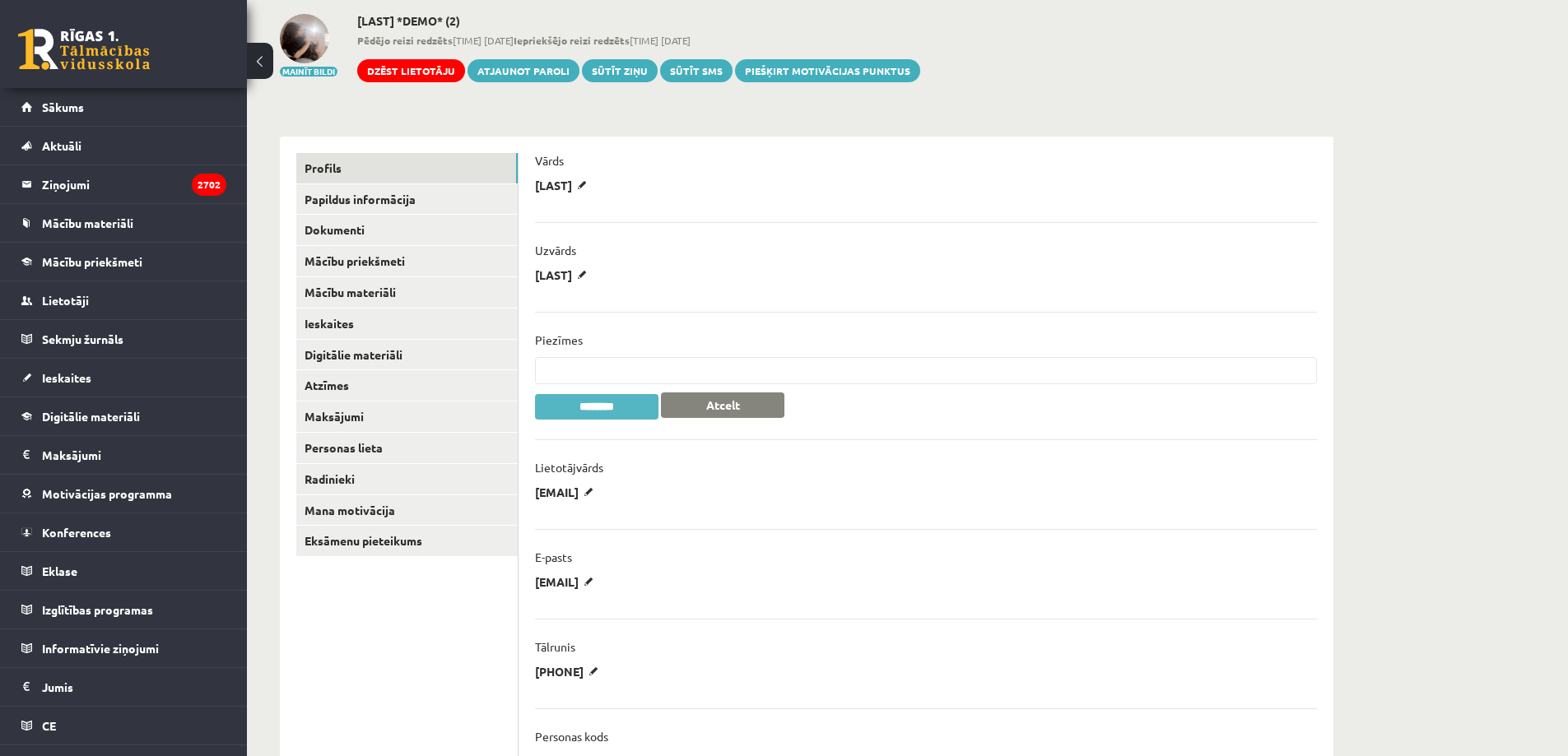 type on "**********" 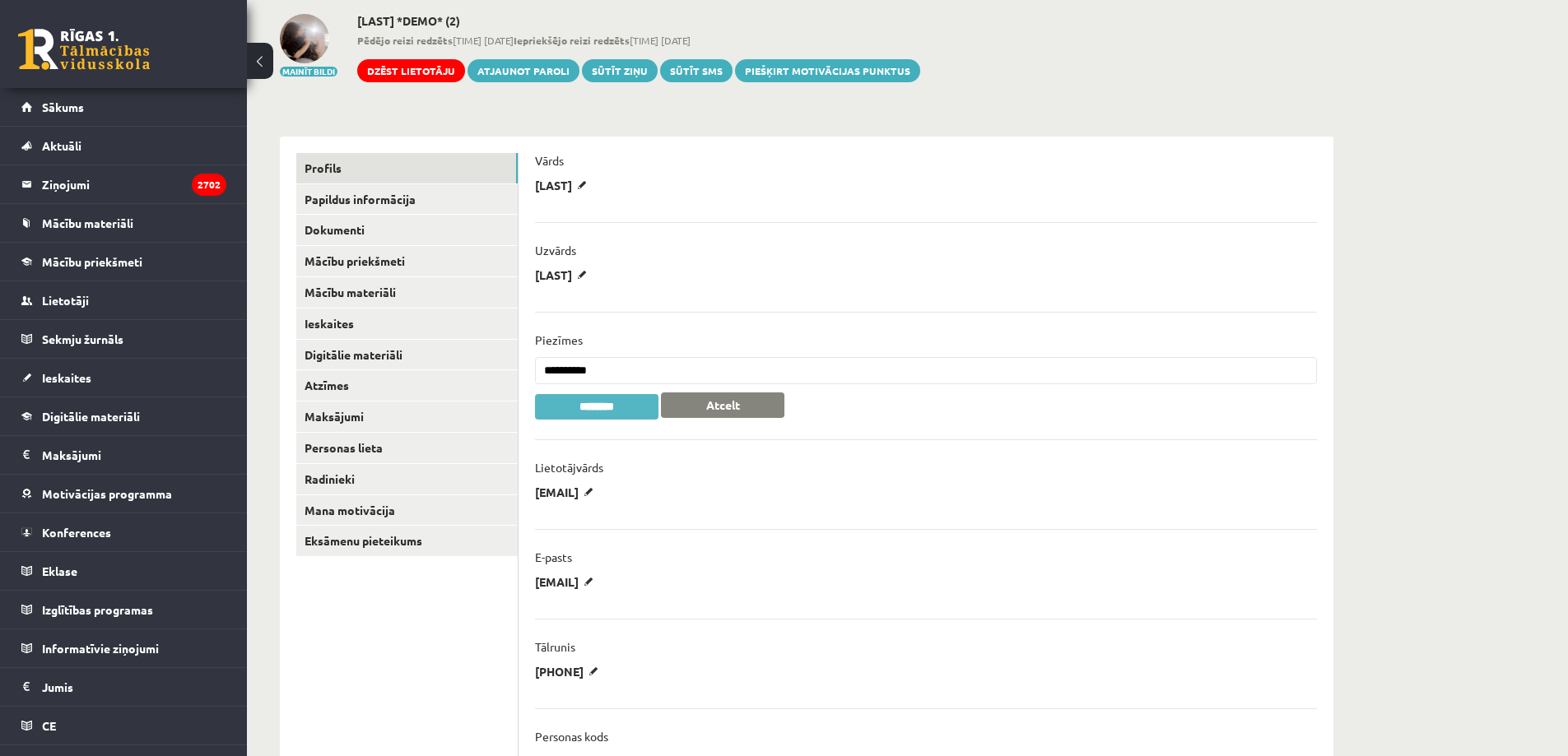 click on "********" at bounding box center [597, 406] 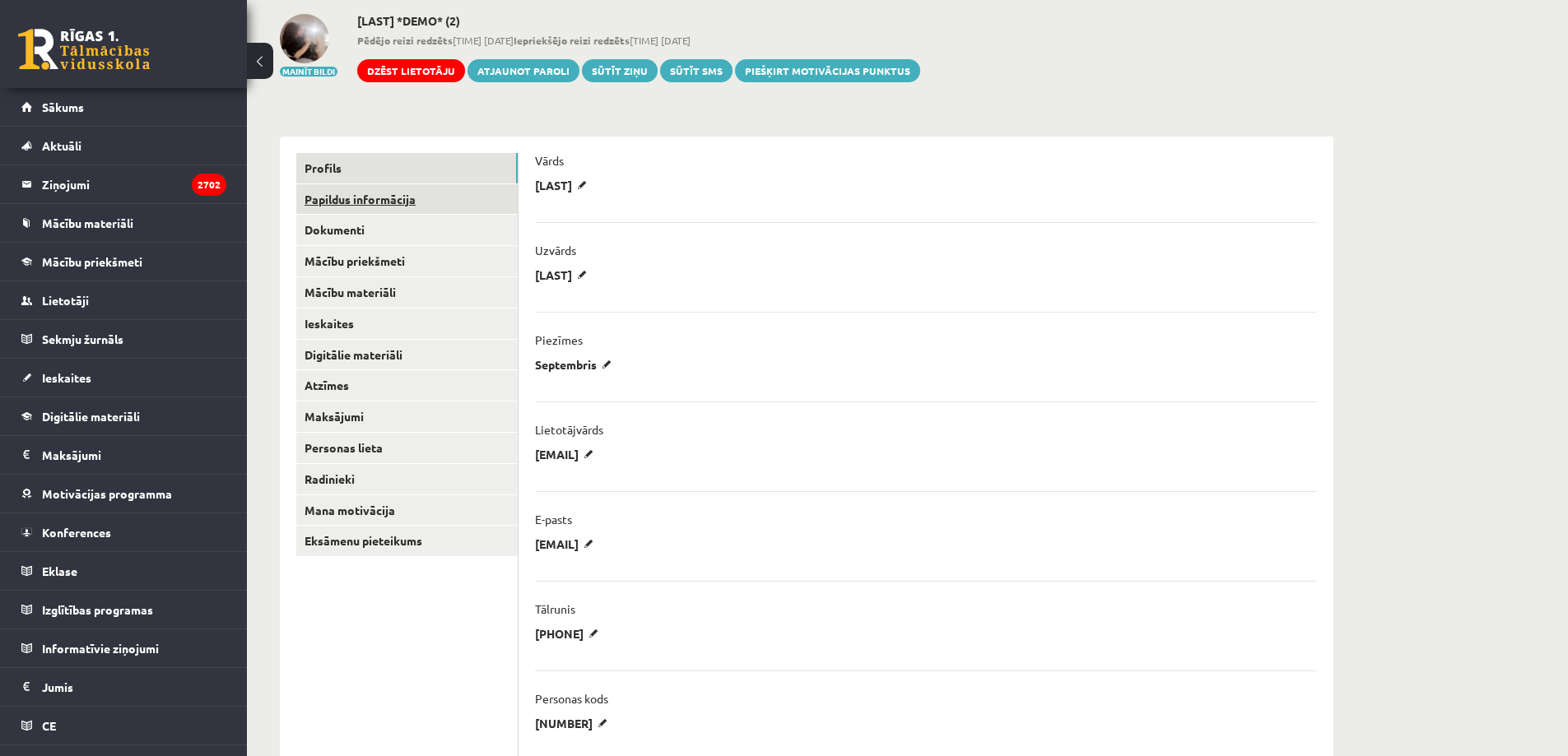 click on "Papildus informācija" at bounding box center [407, 199] 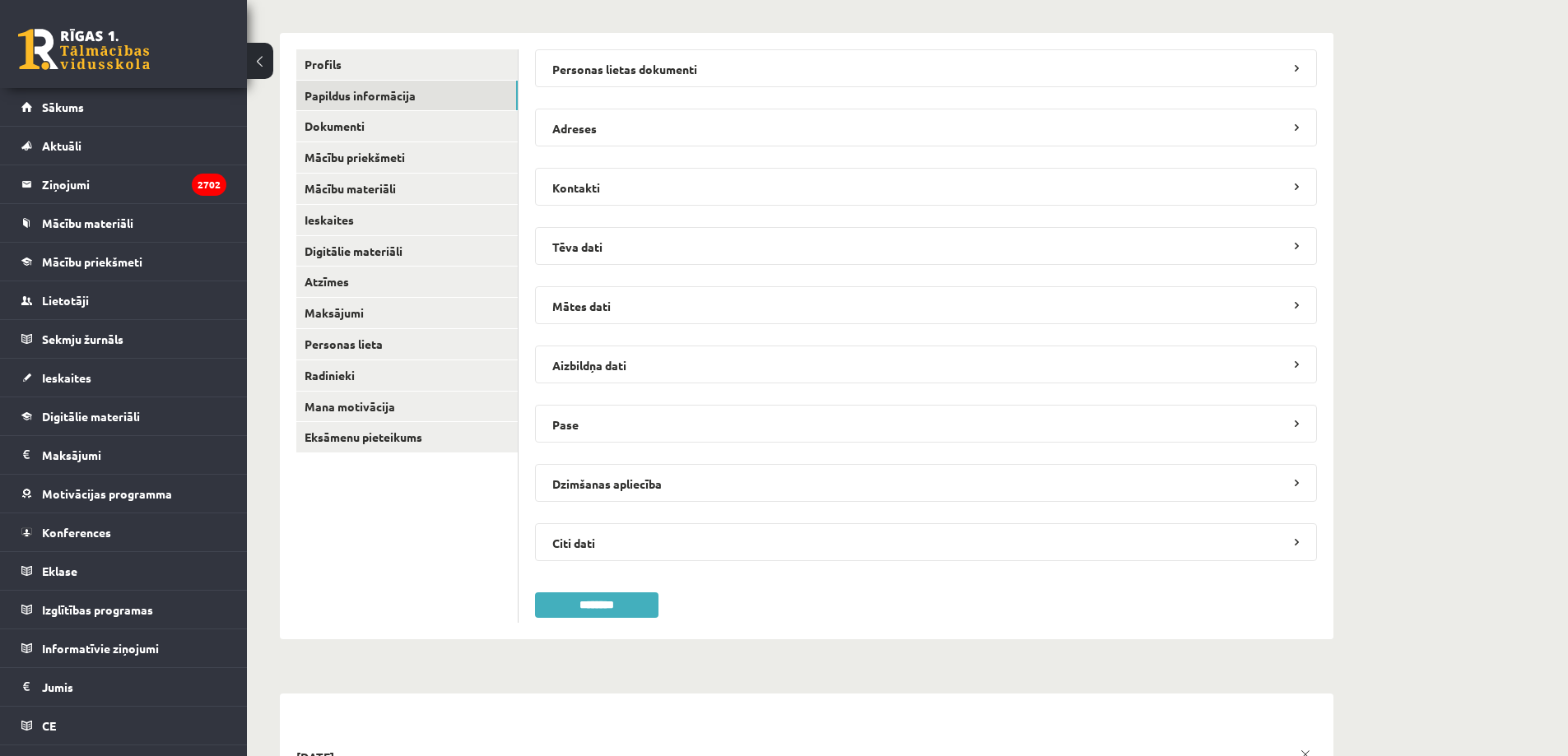 scroll, scrollTop: 165, scrollLeft: 0, axis: vertical 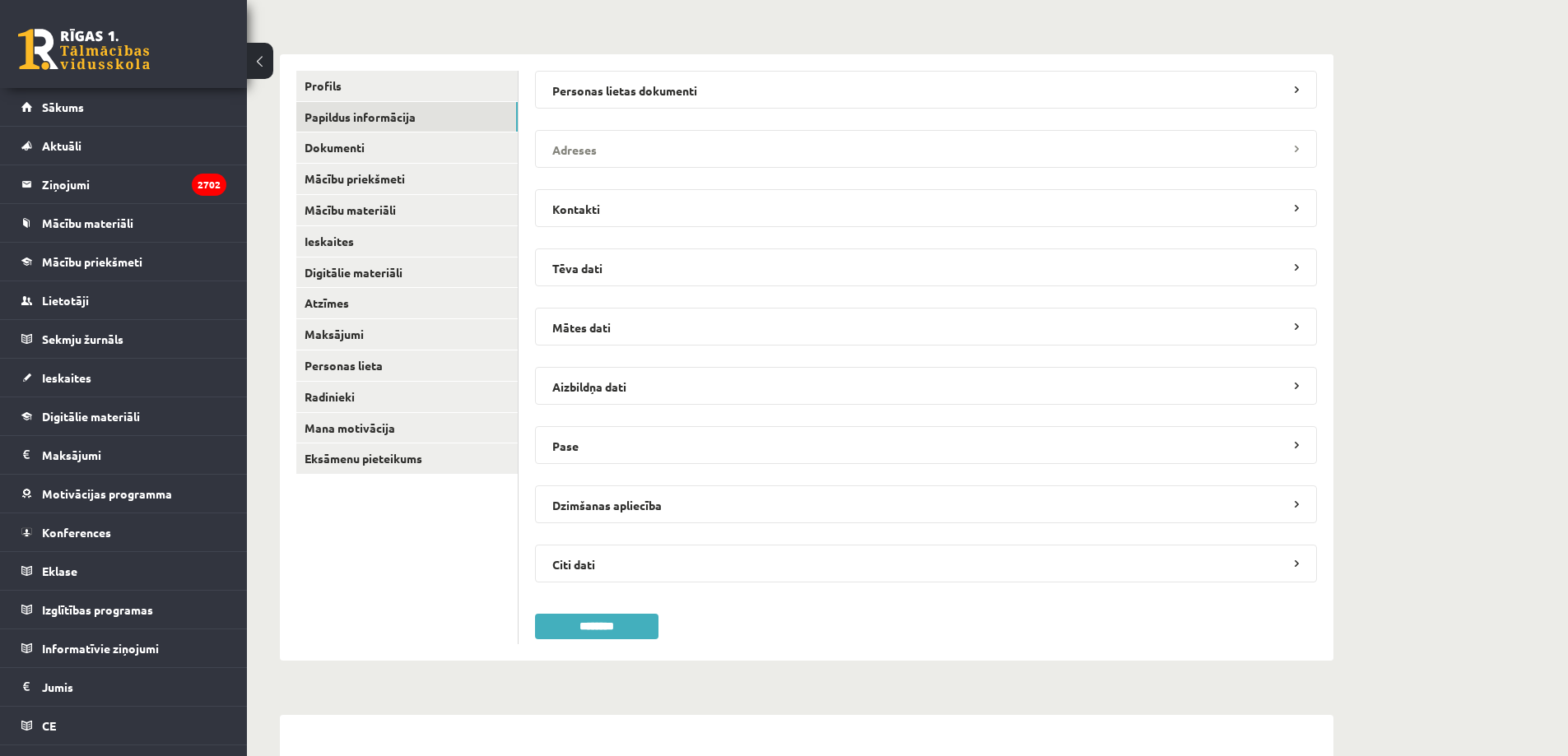 click on "Adreses" at bounding box center (926, 149) 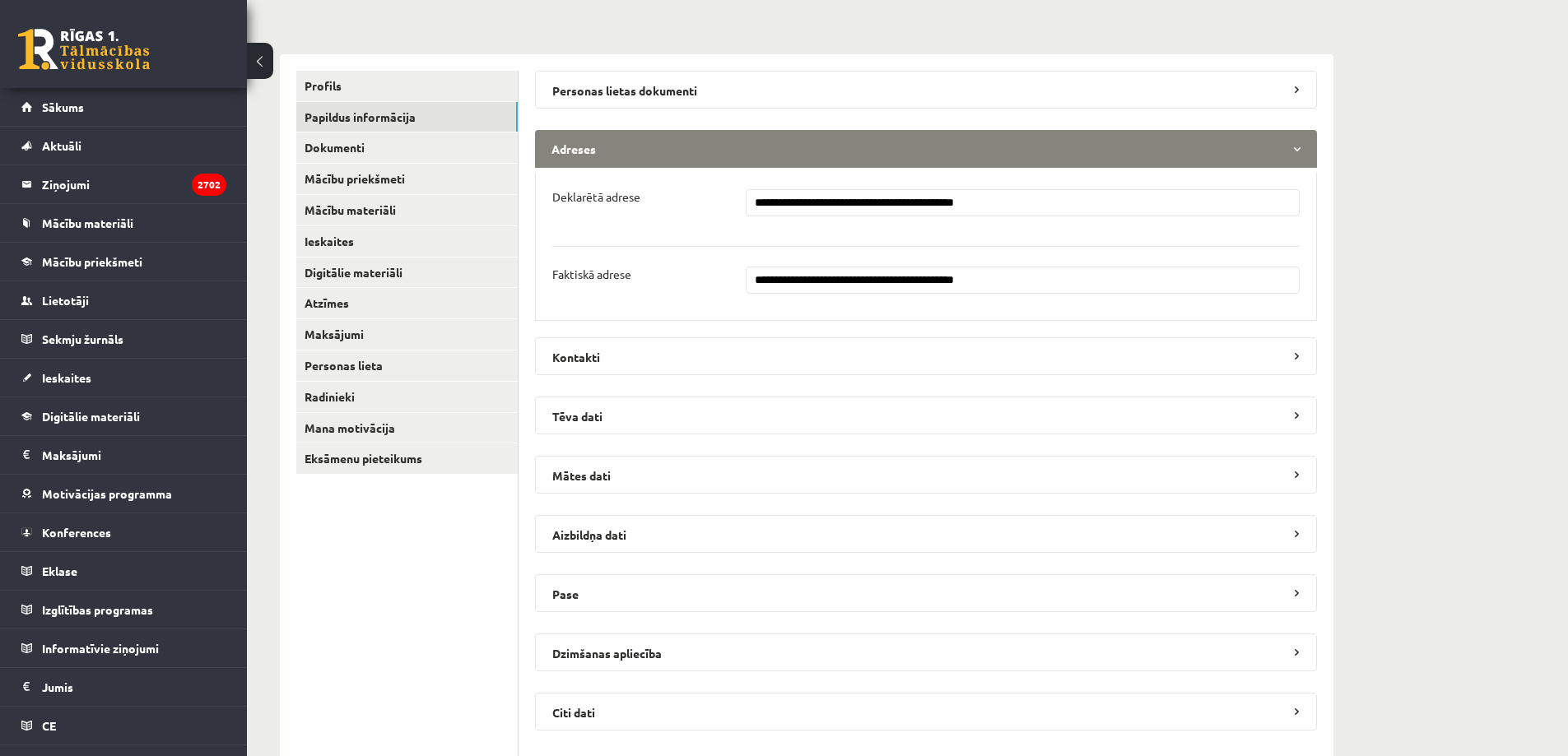 click on "Adreses" at bounding box center (926, 149) 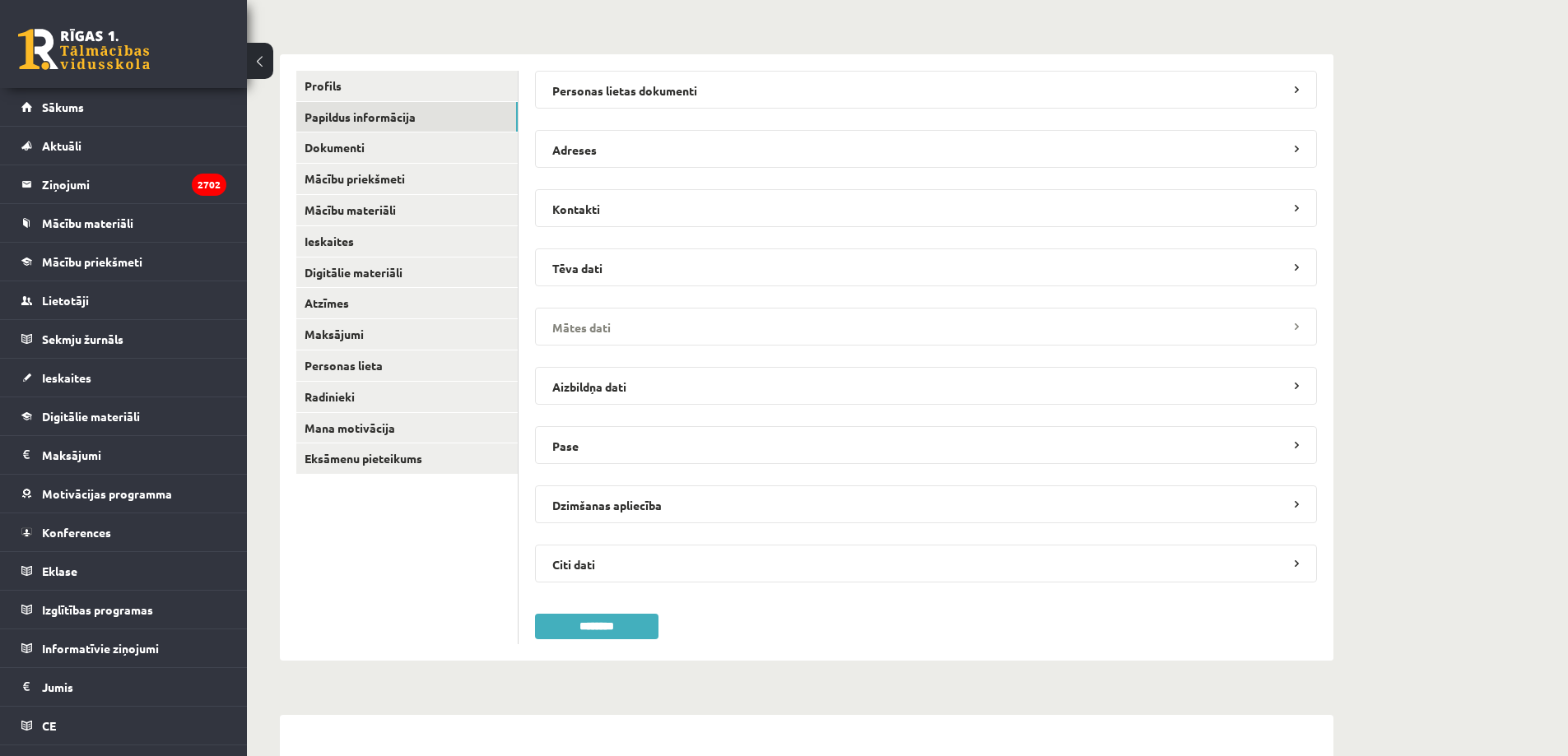 click on "Mātes dati" at bounding box center (926, 327) 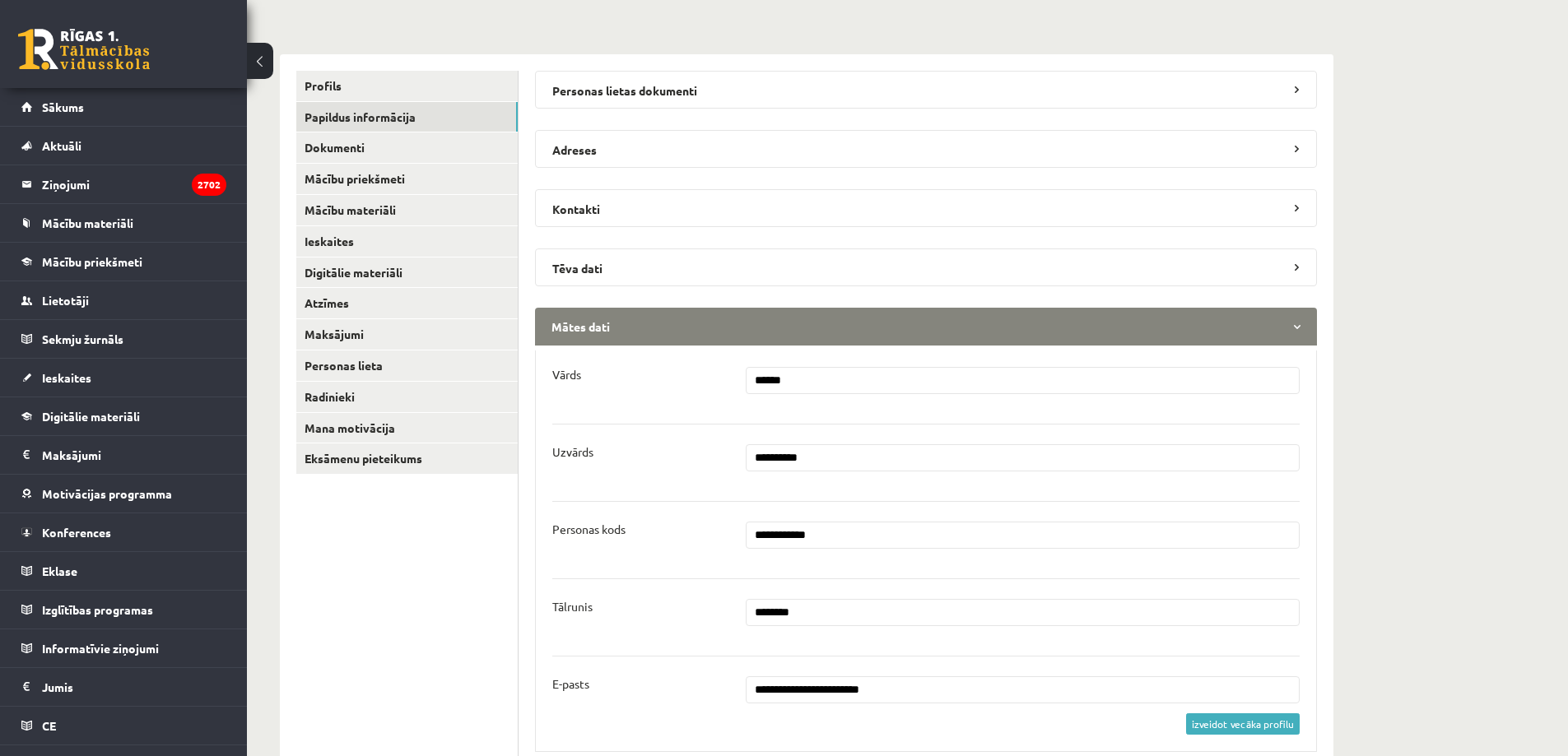 click on "Mātes dati" at bounding box center (926, 327) 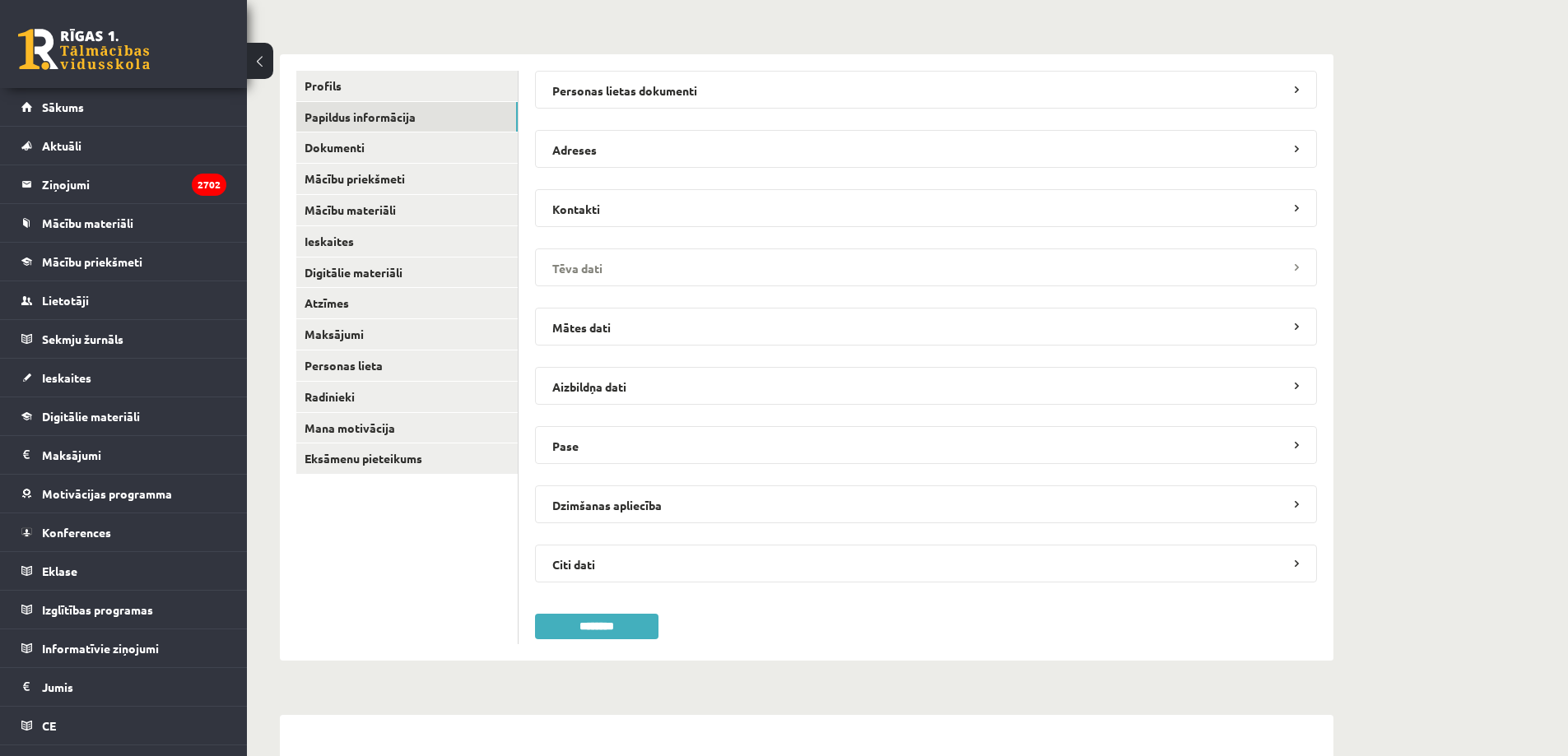 click on "Tēva dati" at bounding box center (926, 267) 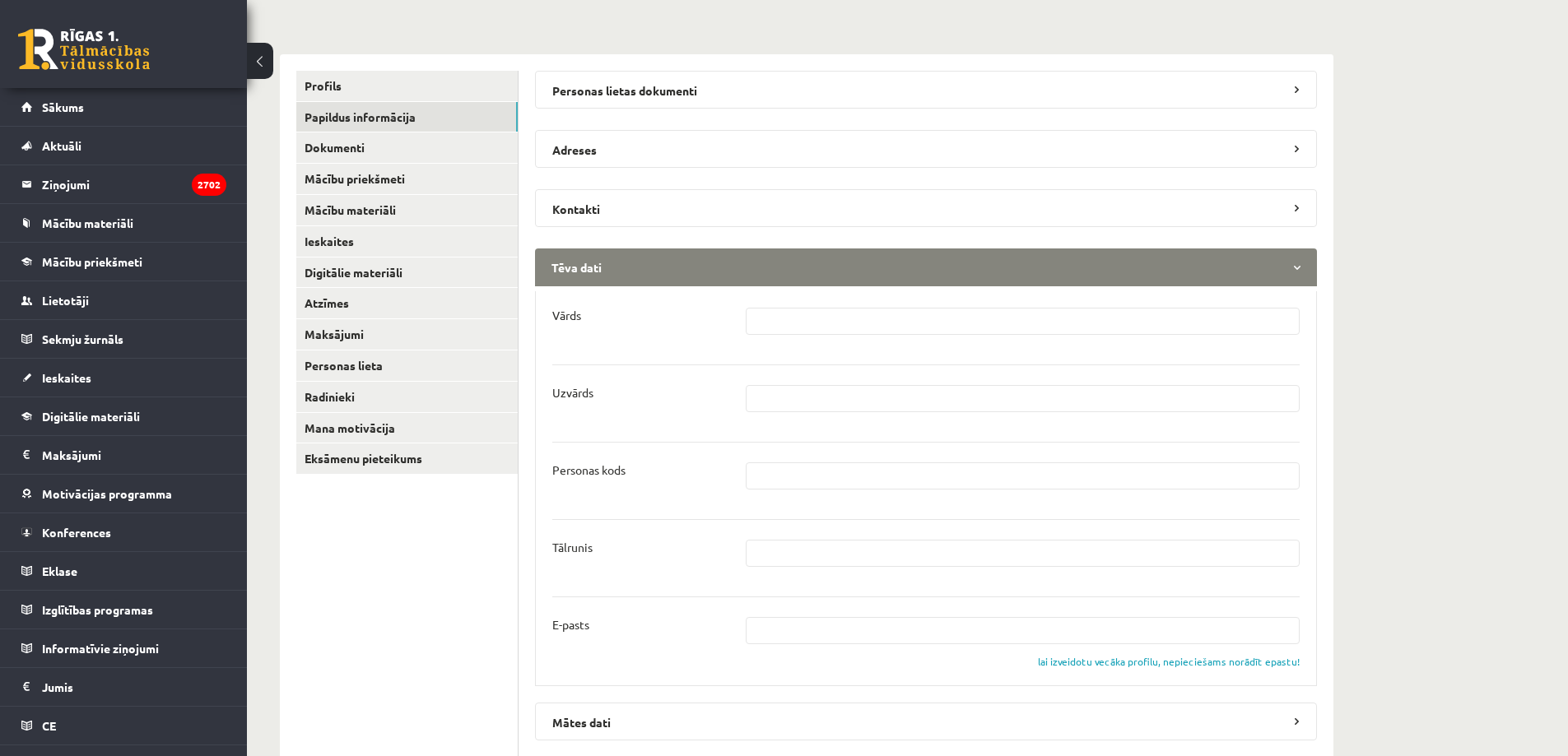 click on "Tēva dati" at bounding box center [926, 267] 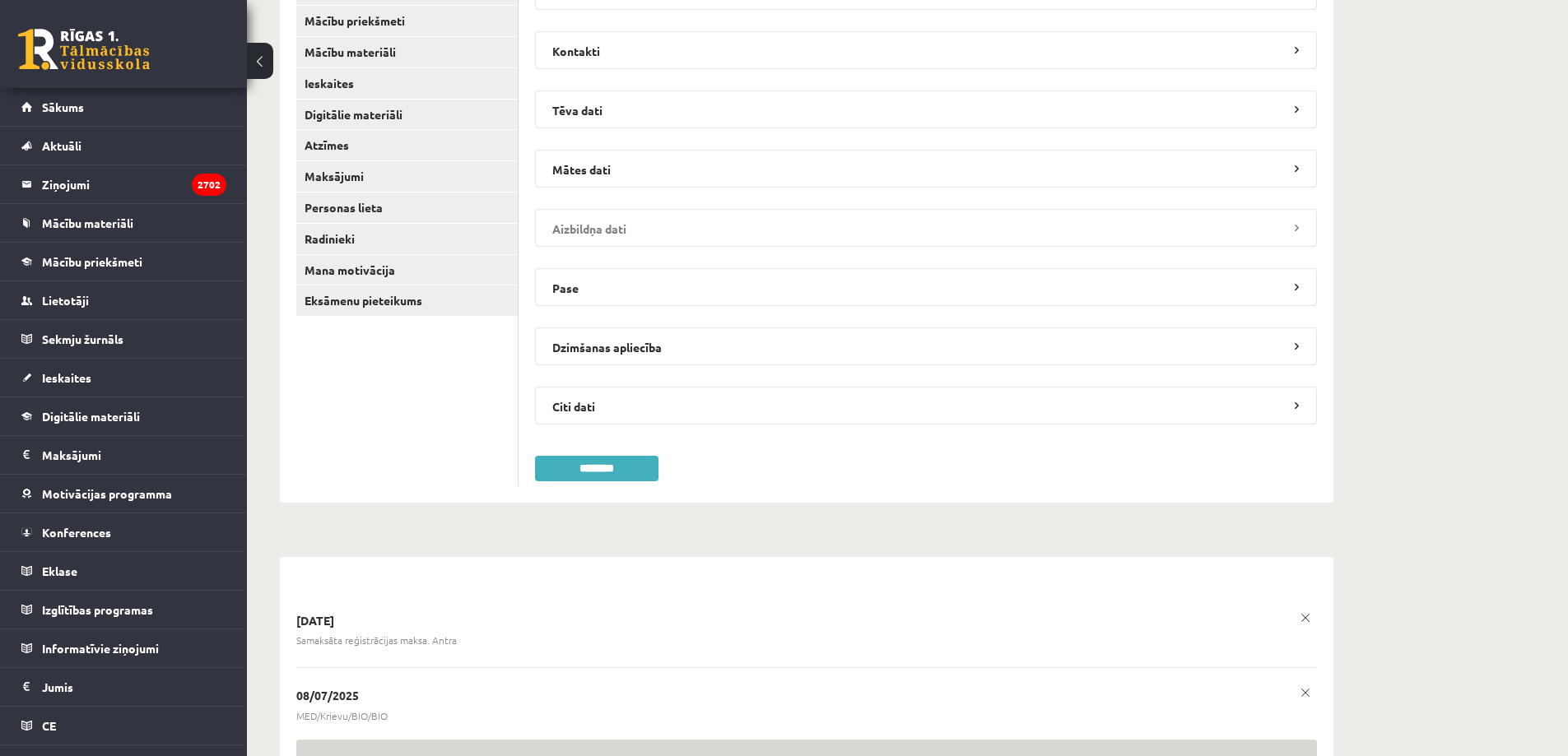 scroll, scrollTop: 329, scrollLeft: 0, axis: vertical 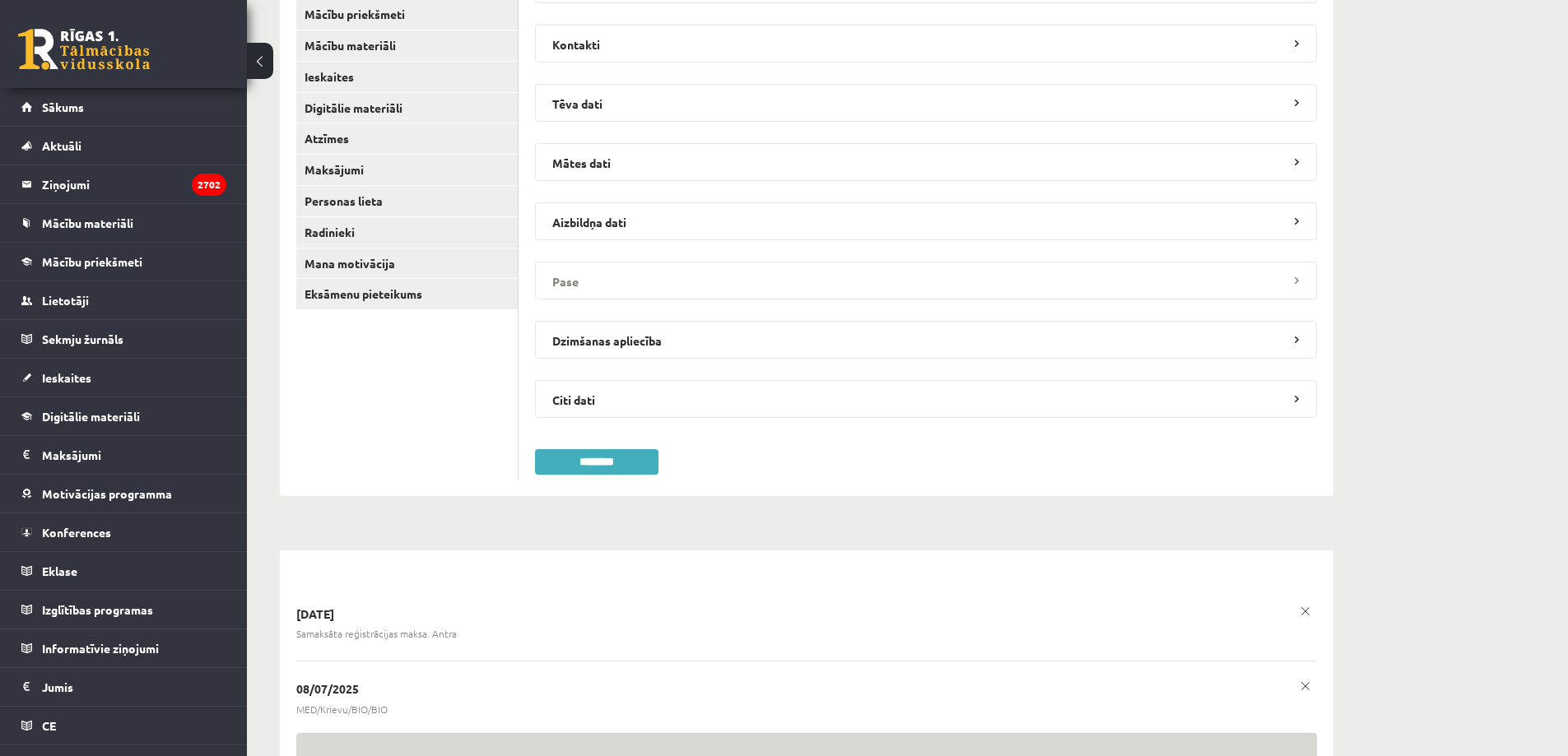 click on "Pase" at bounding box center (926, 281) 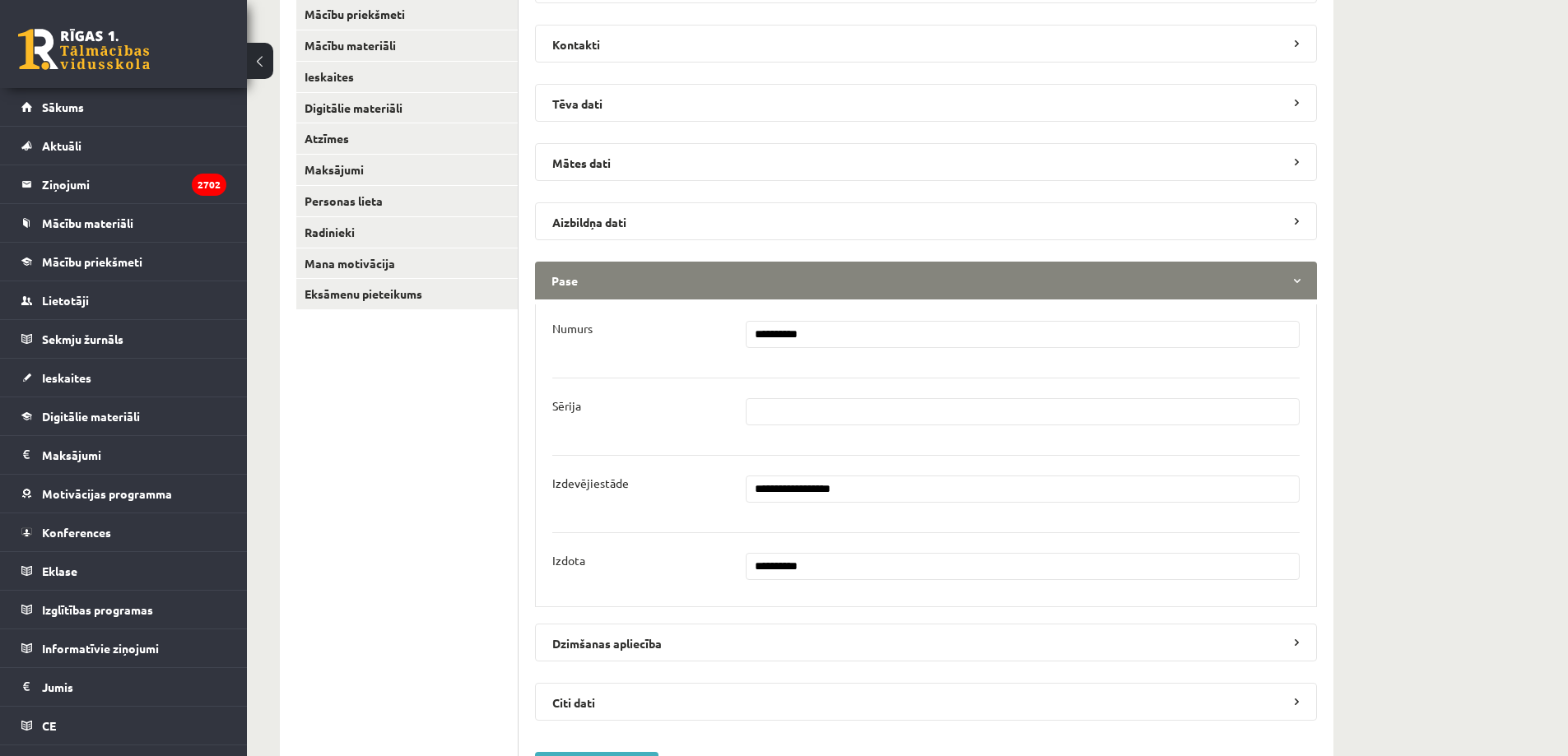 click on "Pase" at bounding box center (926, 281) 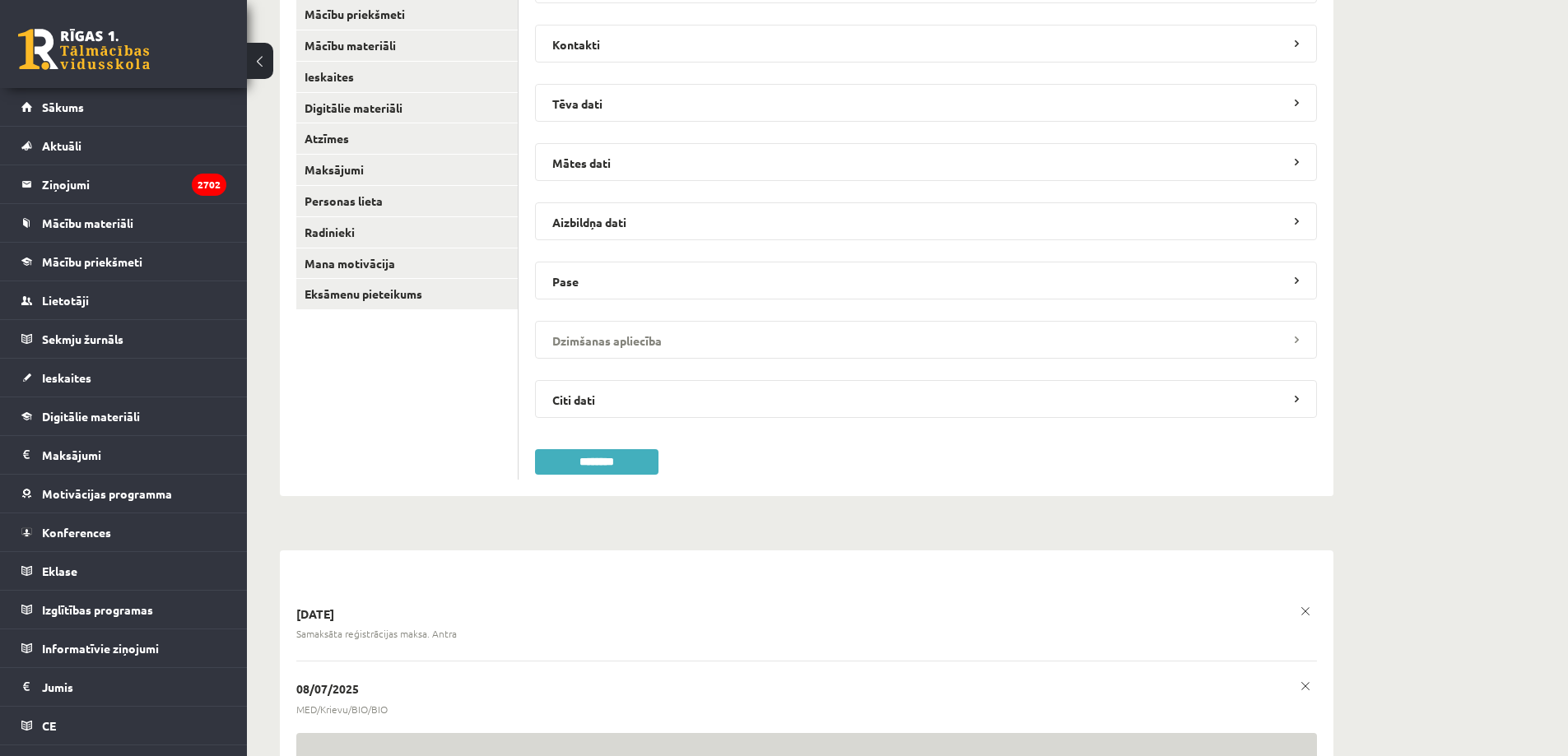 click on "Dzimšanas apliecība" at bounding box center (926, 340) 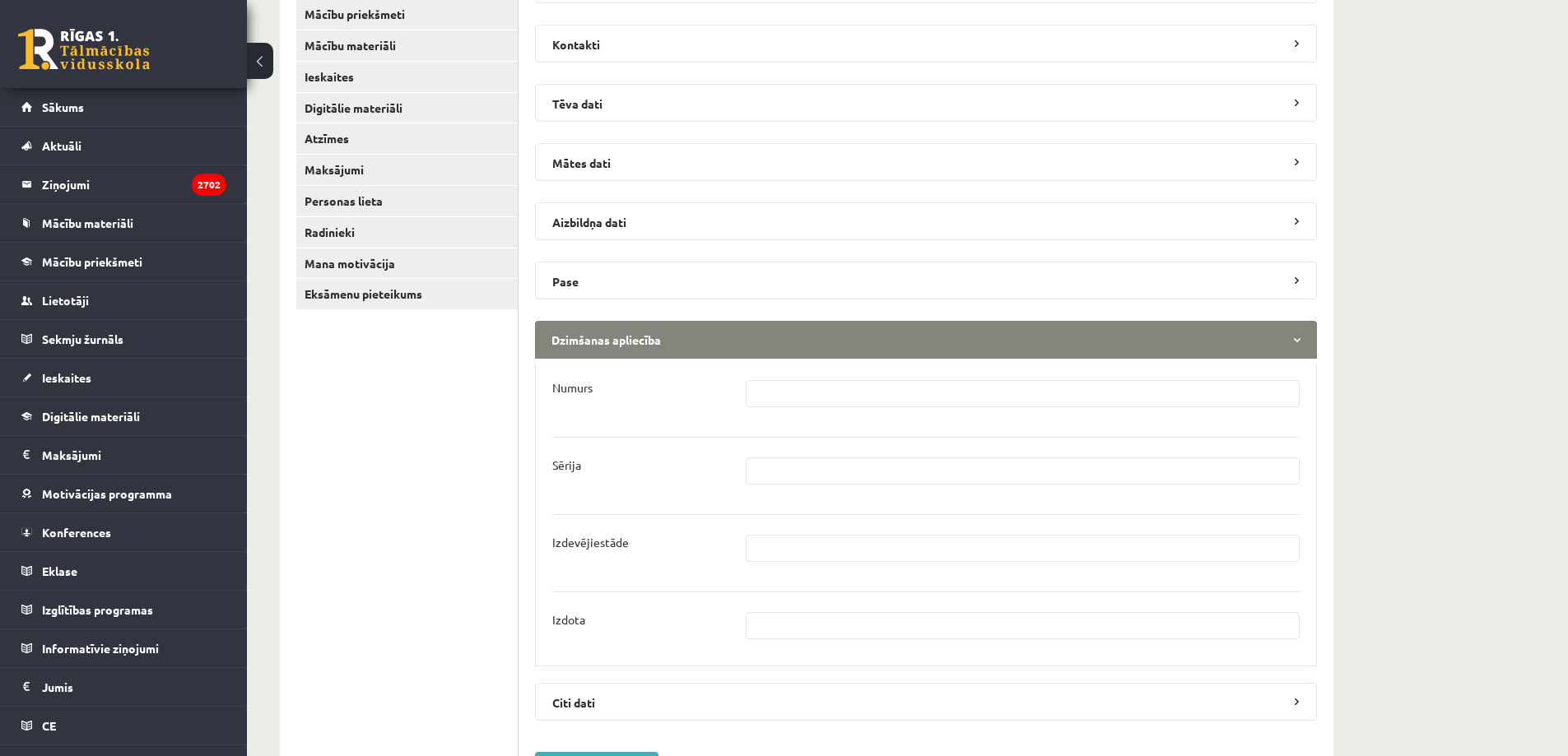click on "Dzimšanas apliecība" at bounding box center (926, 340) 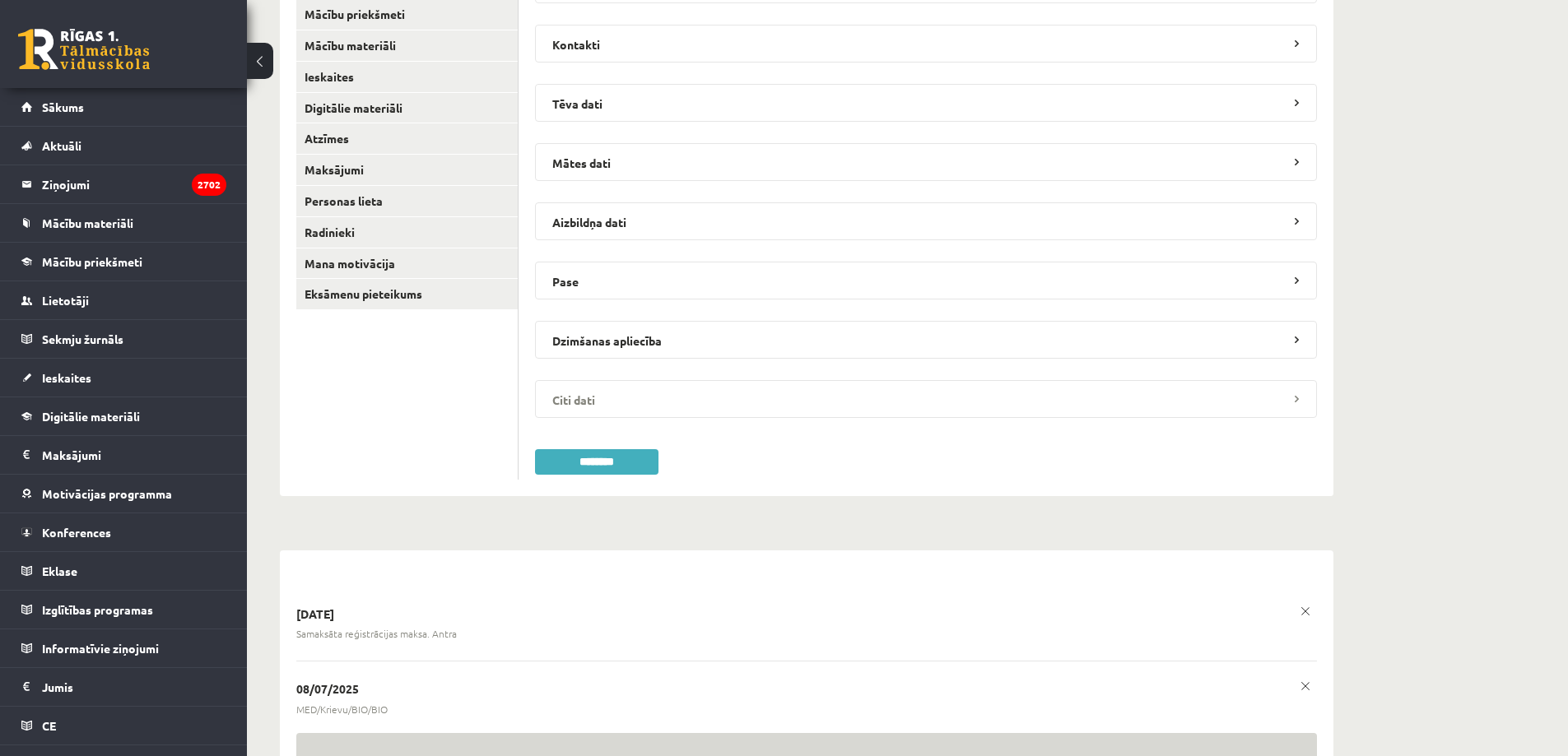 click on "Citi dati" at bounding box center (926, 399) 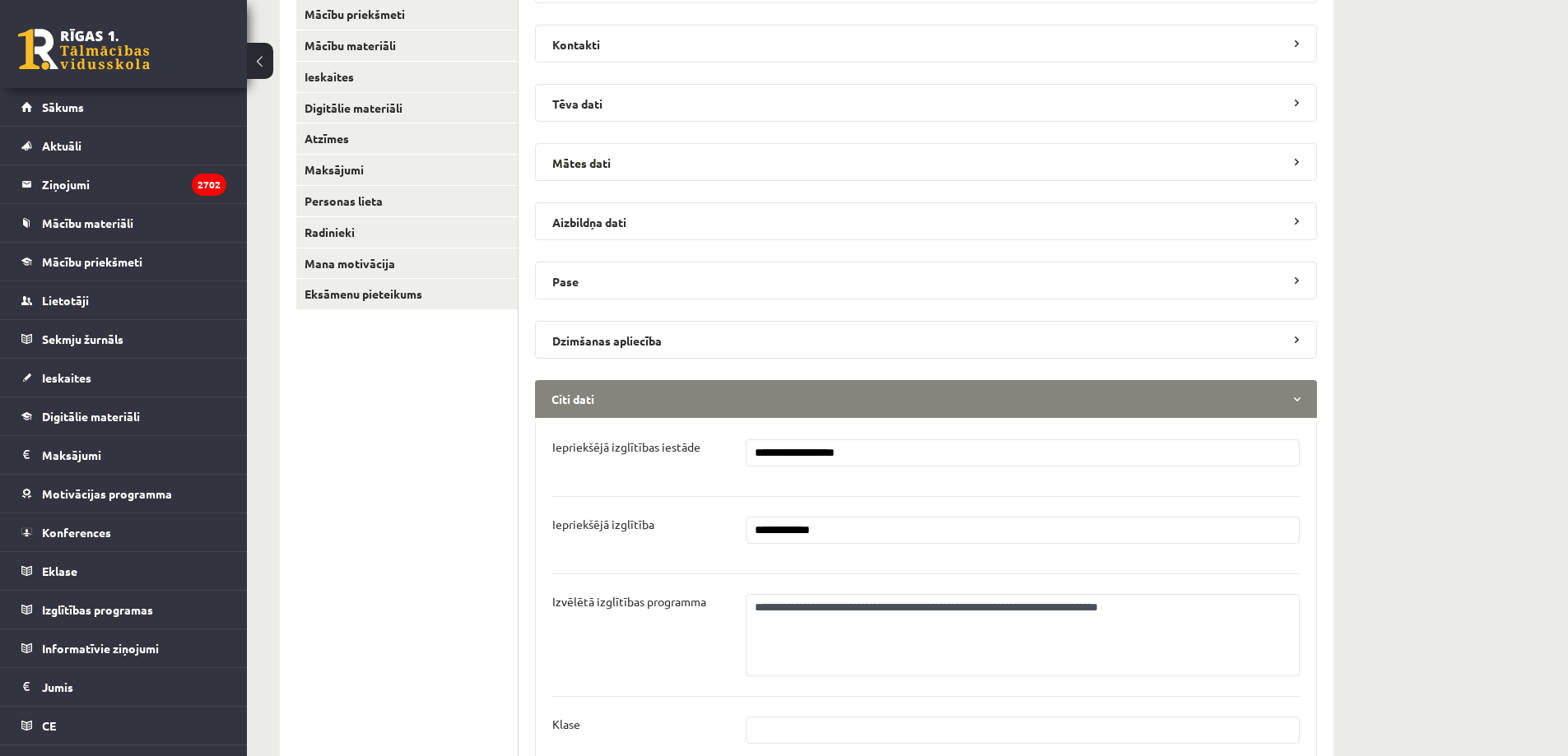 click on "Citi dati" at bounding box center (926, 399) 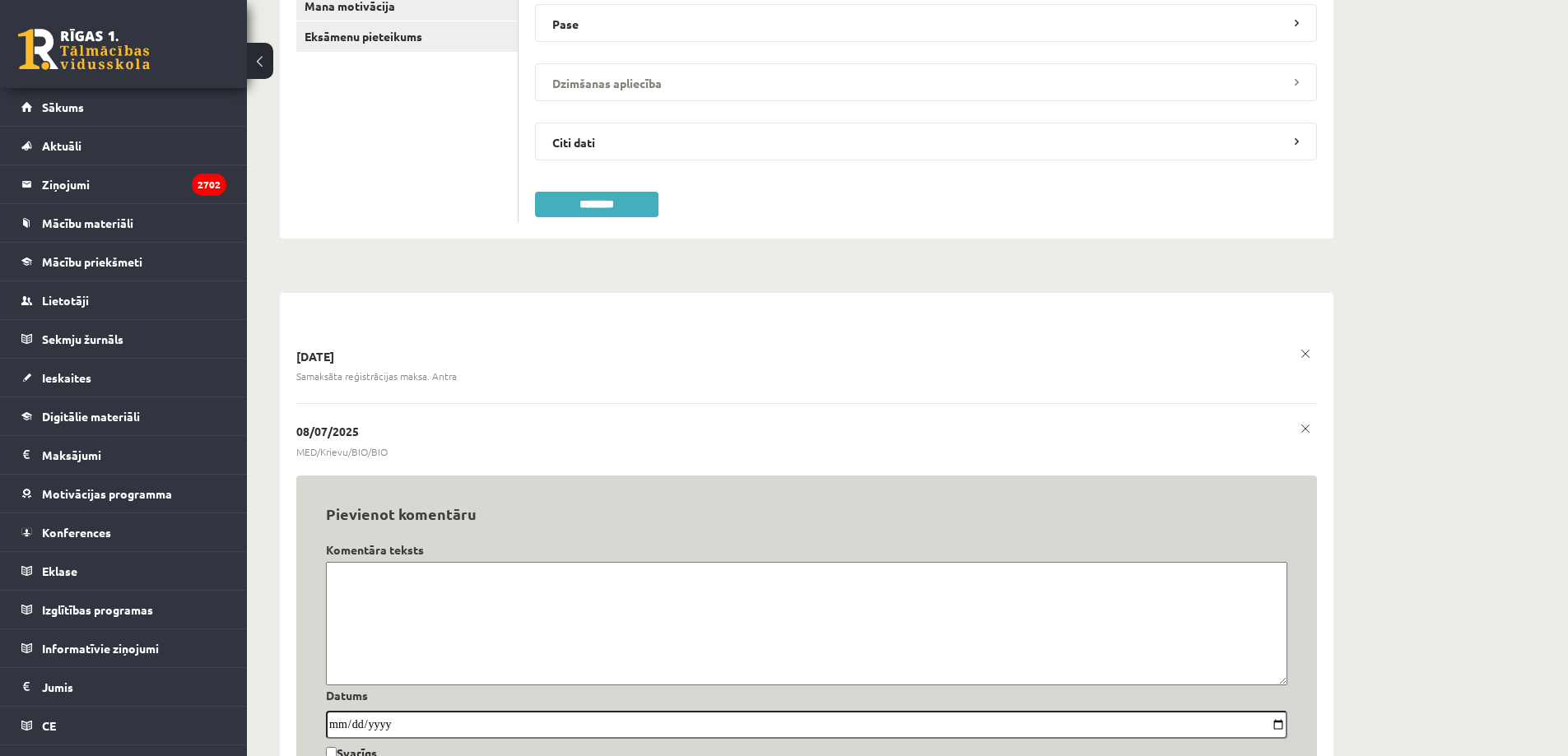 scroll, scrollTop: 764, scrollLeft: 0, axis: vertical 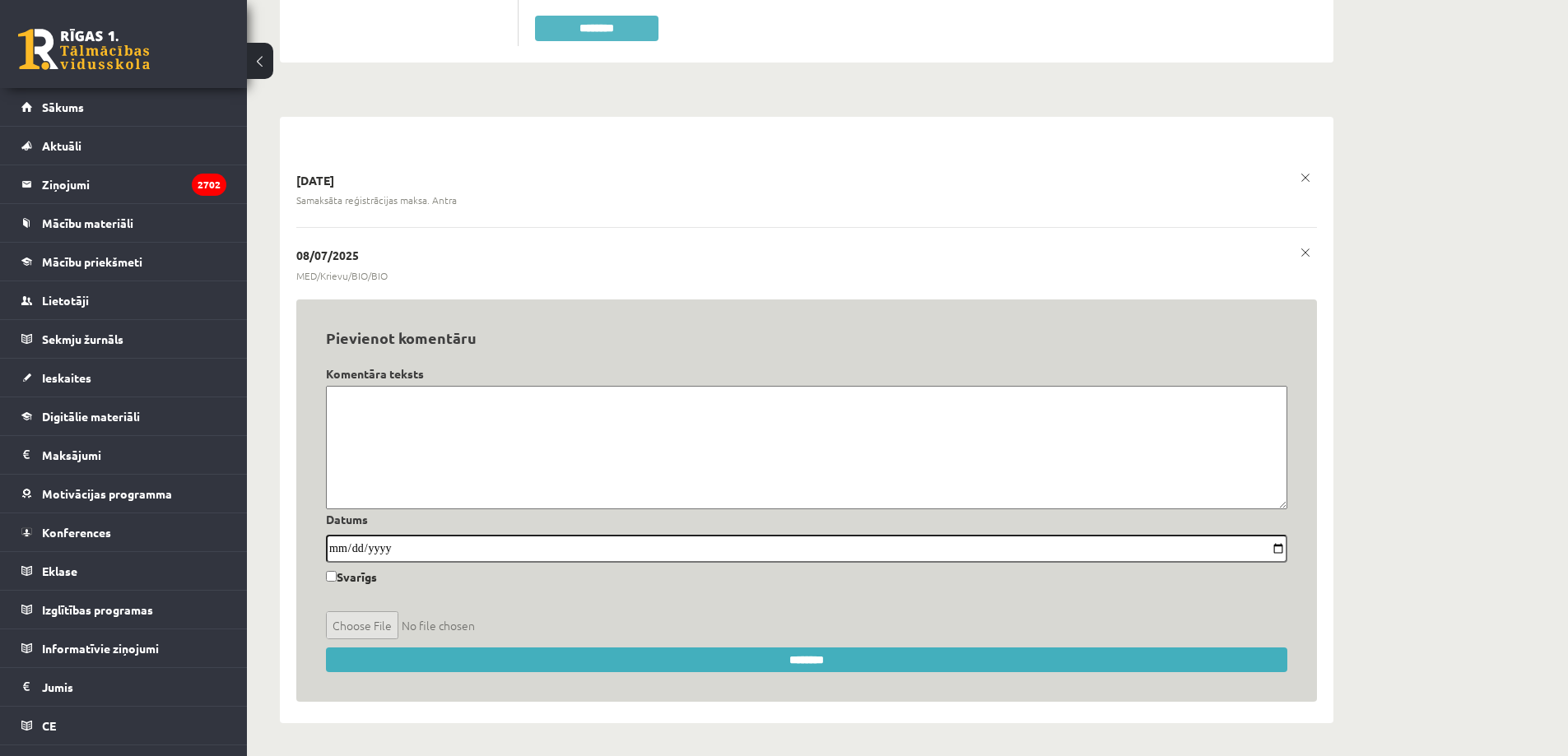 click on "********" at bounding box center [597, 28] 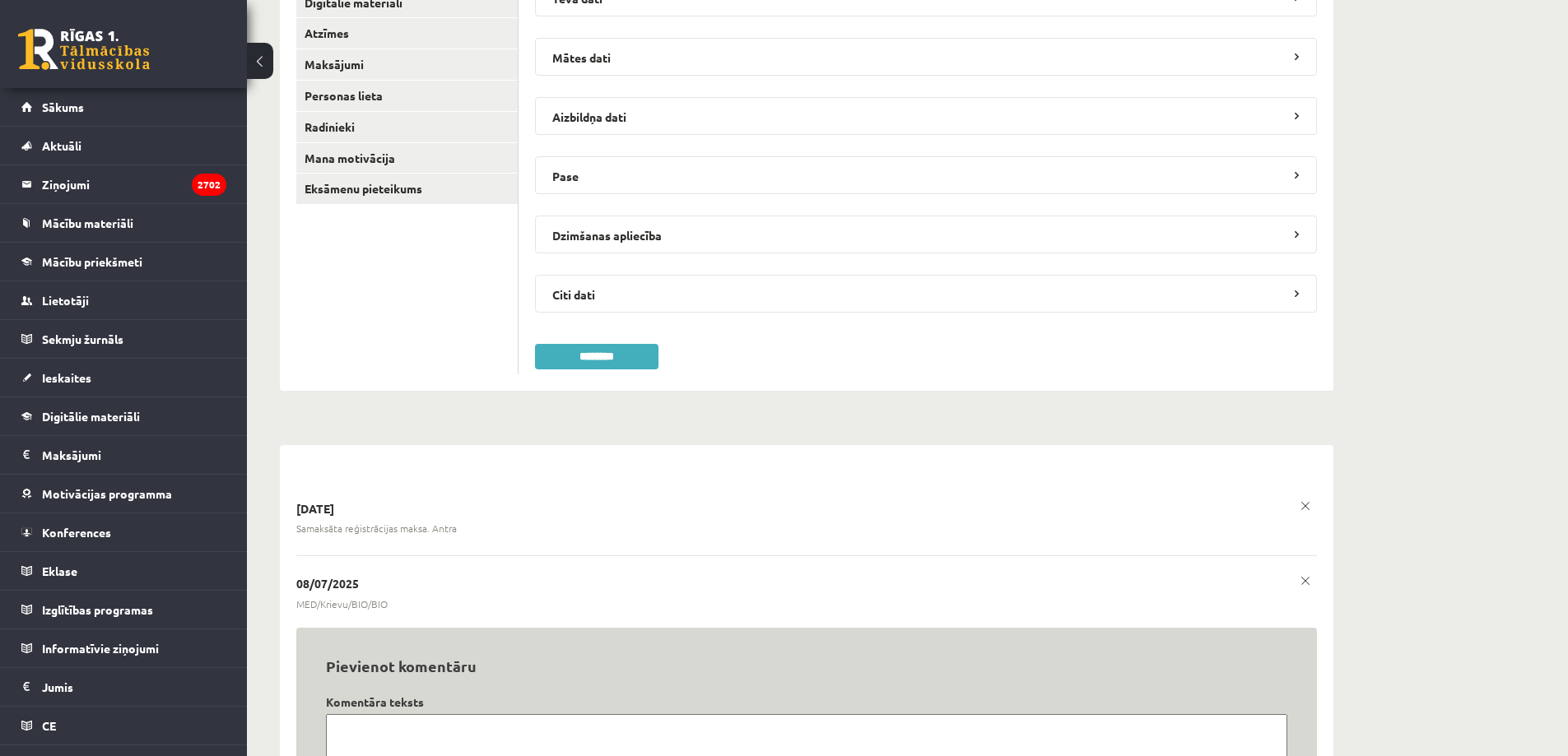 scroll, scrollTop: 24, scrollLeft: 0, axis: vertical 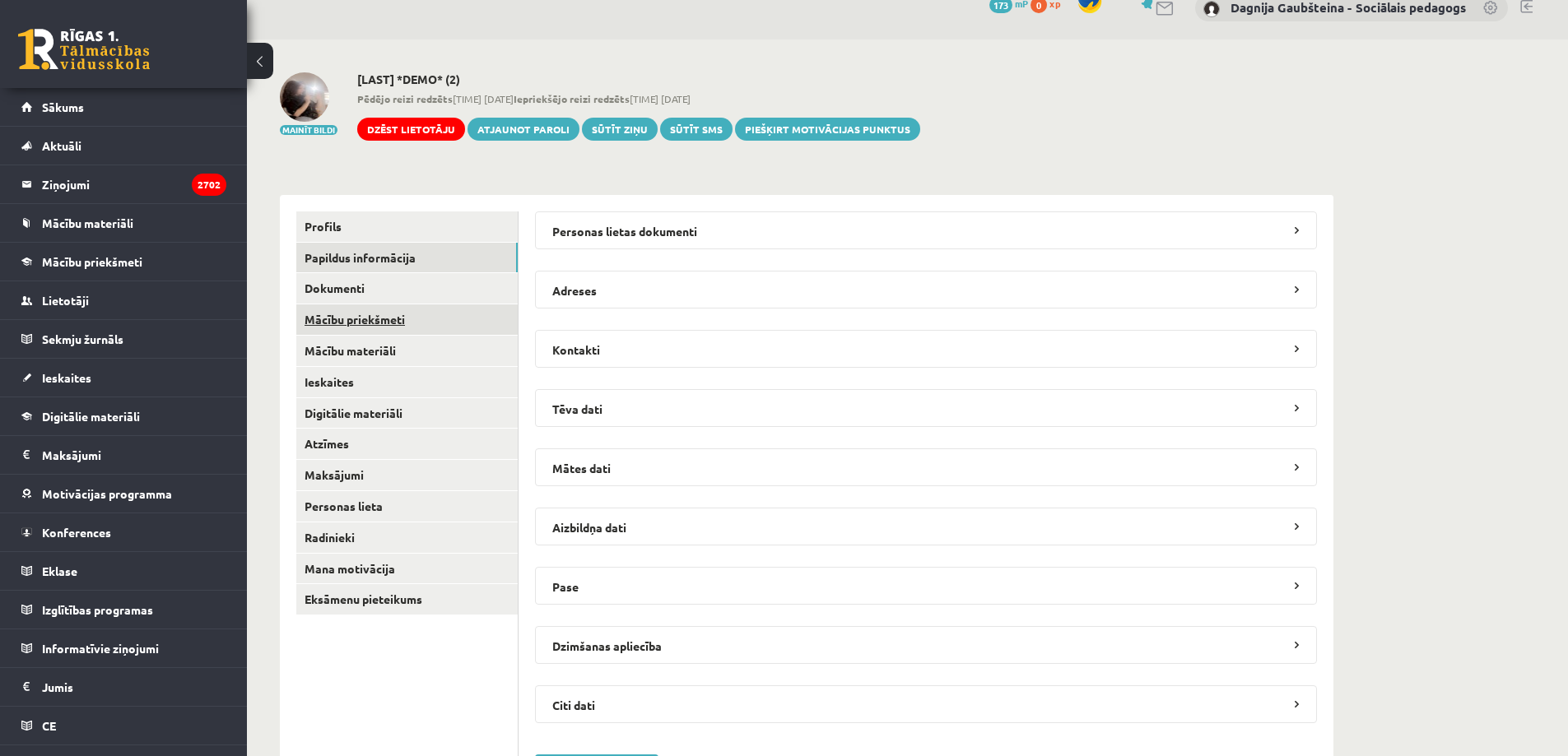 click on "Mācību priekšmeti" at bounding box center (407, 319) 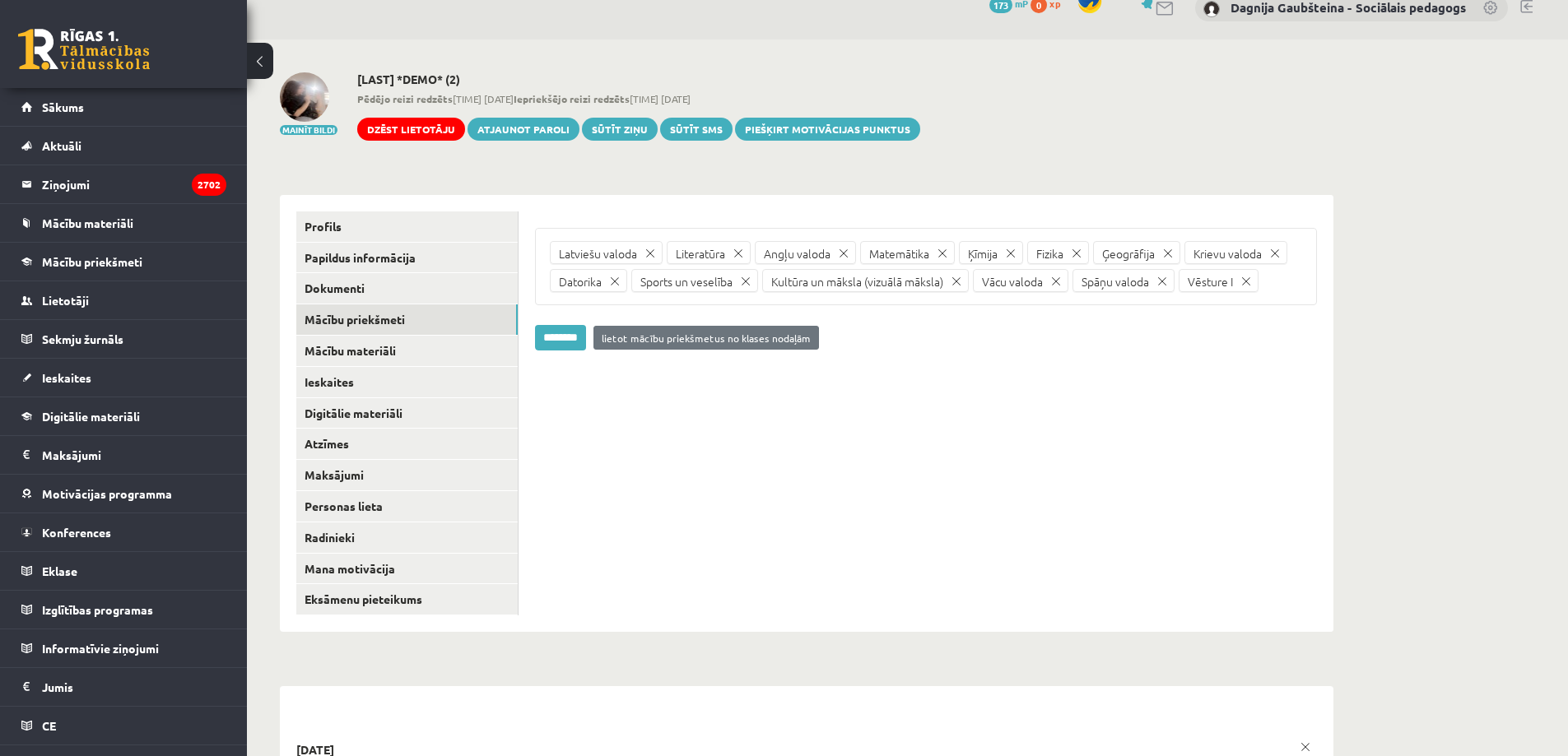 click at bounding box center [1162, 281] 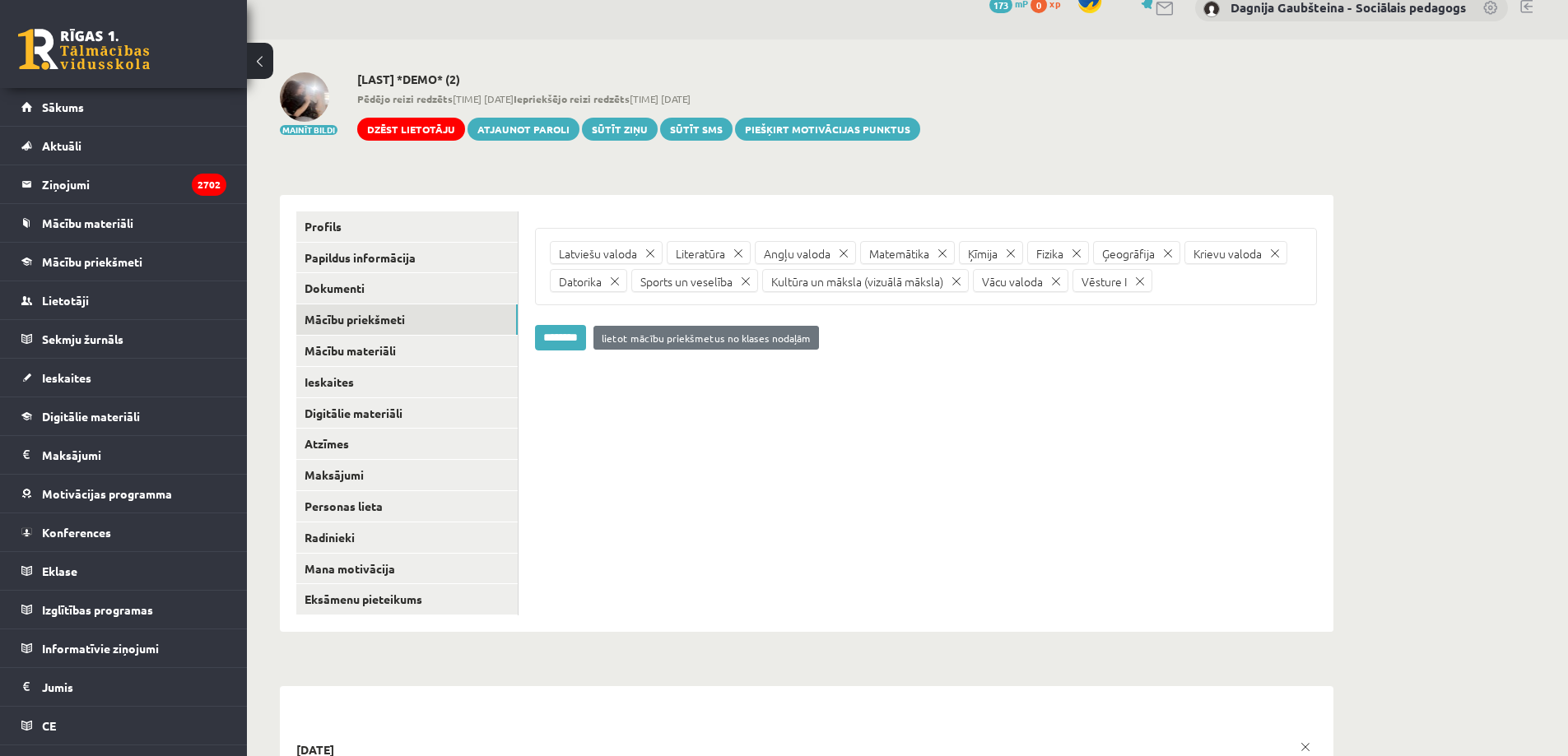 click at bounding box center (1056, 281) 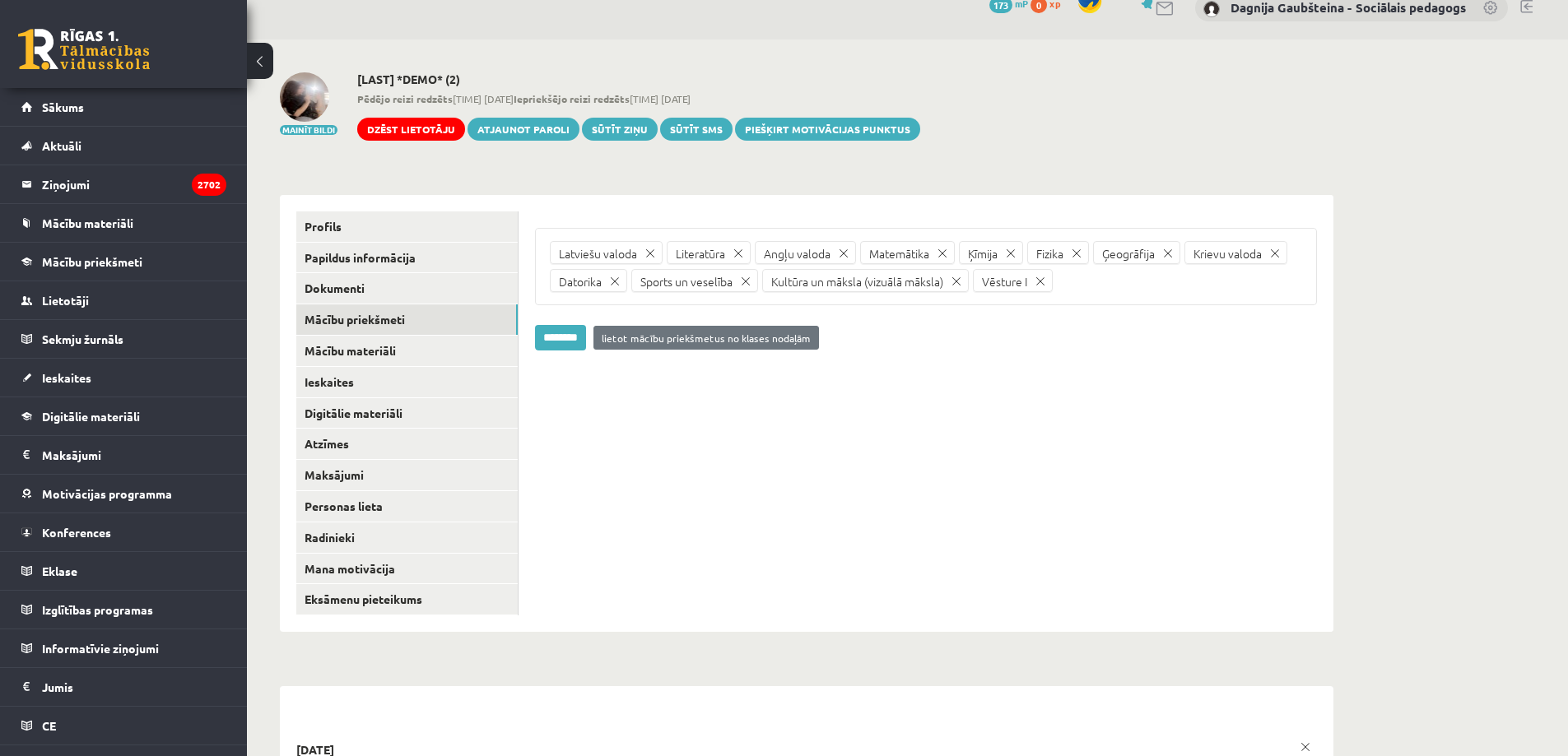 click on "********" at bounding box center [561, 337] 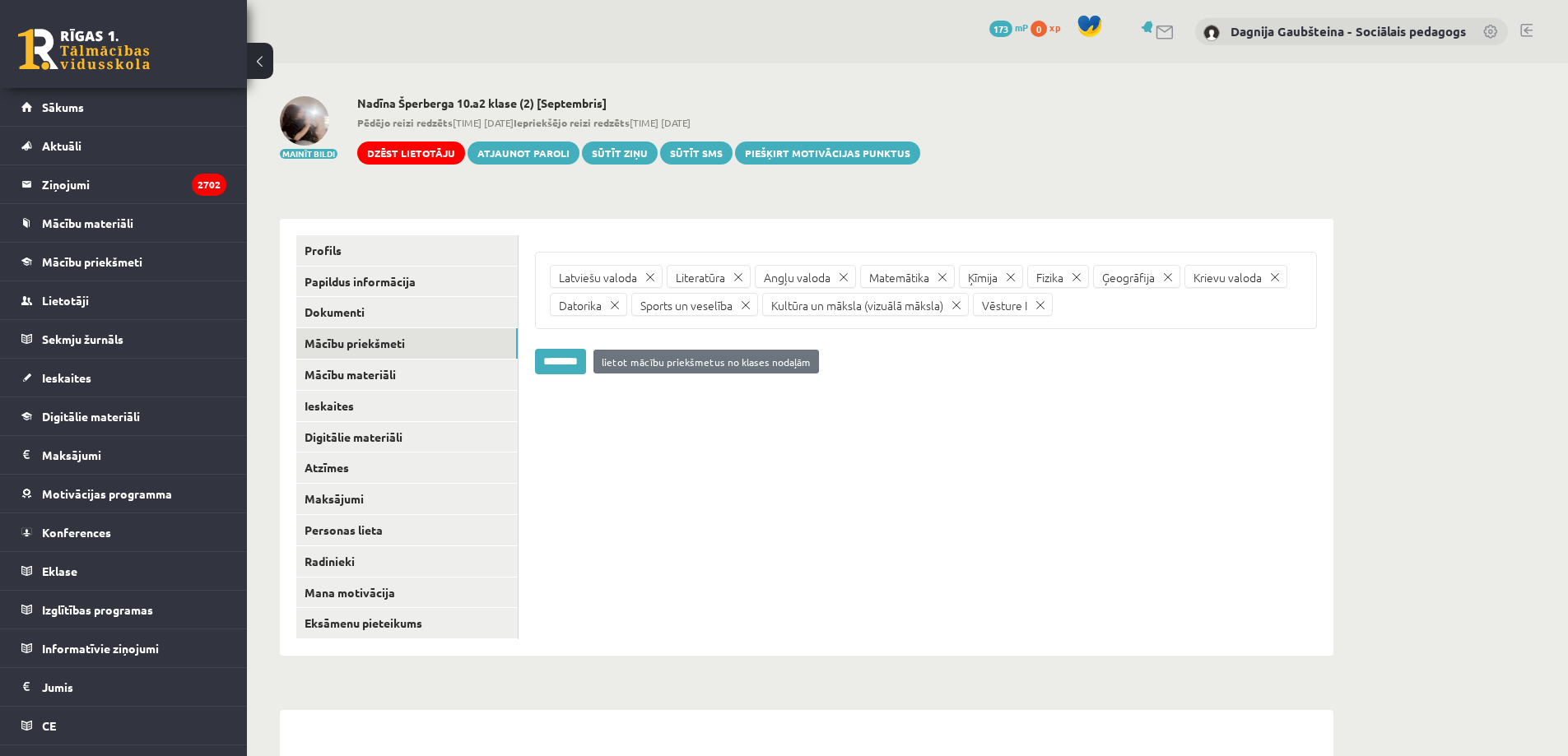 scroll, scrollTop: 0, scrollLeft: 0, axis: both 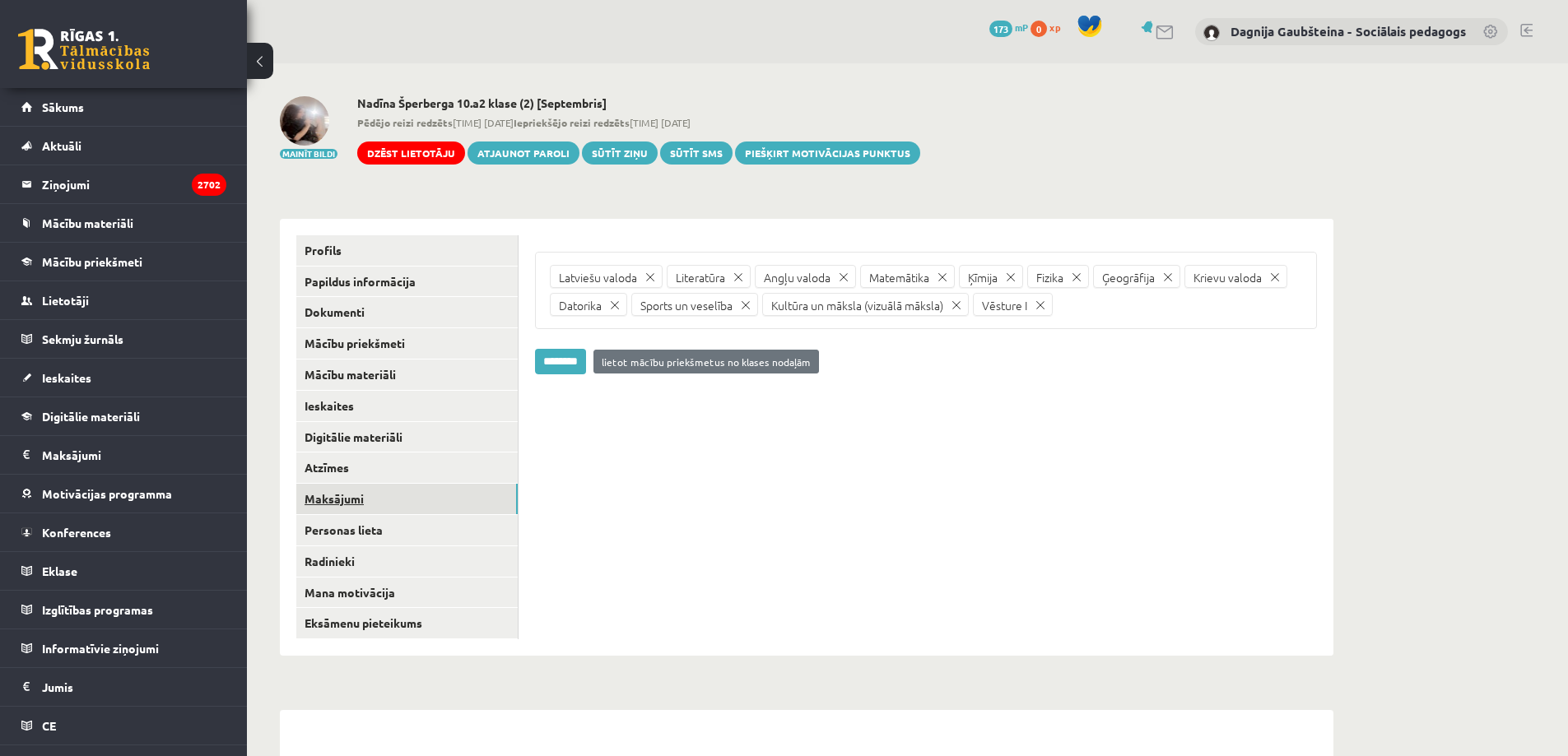 click on "Maksājumi" at bounding box center (407, 499) 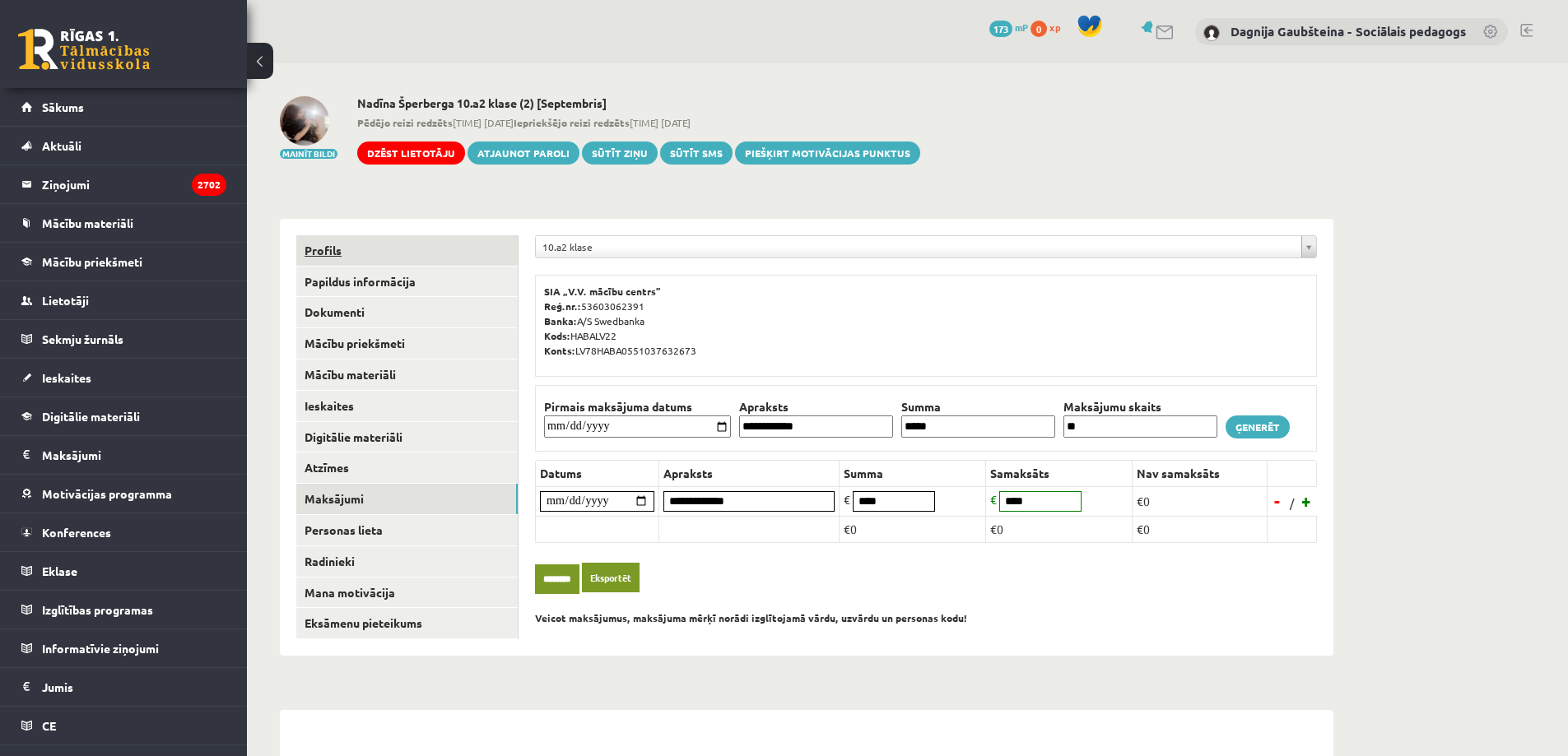 click on "Profils" at bounding box center (407, 250) 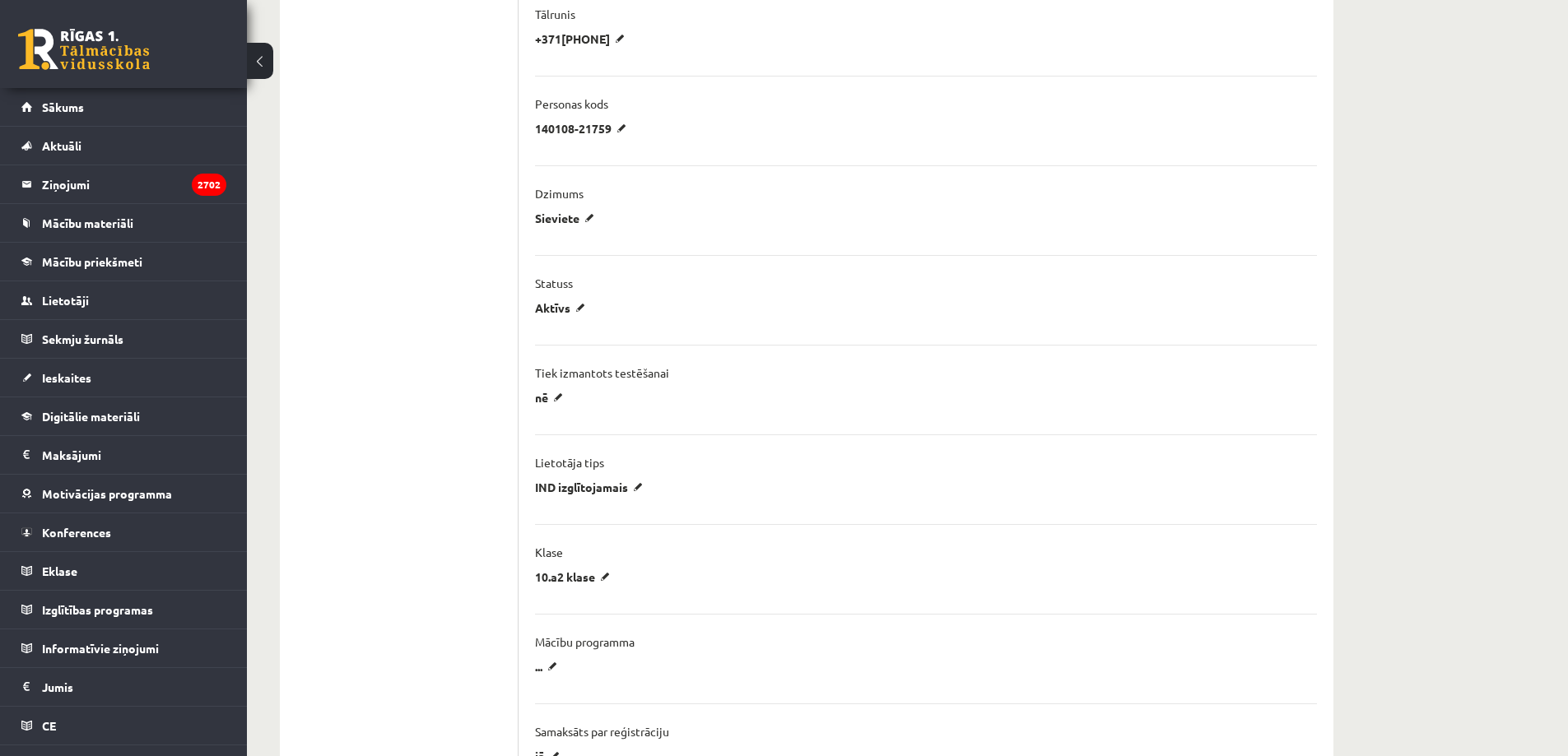 scroll, scrollTop: 740, scrollLeft: 0, axis: vertical 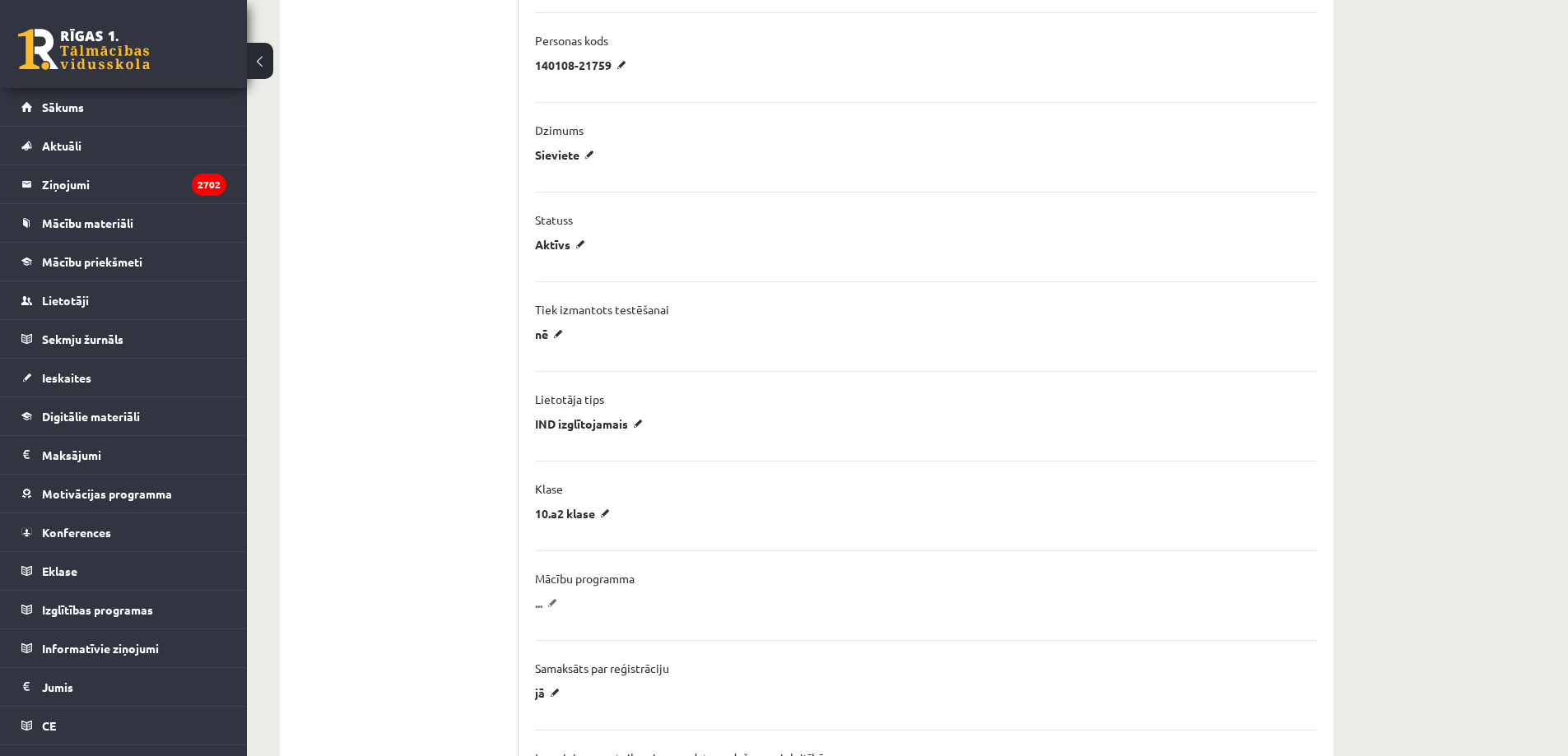 click on "..." at bounding box center [549, 603] 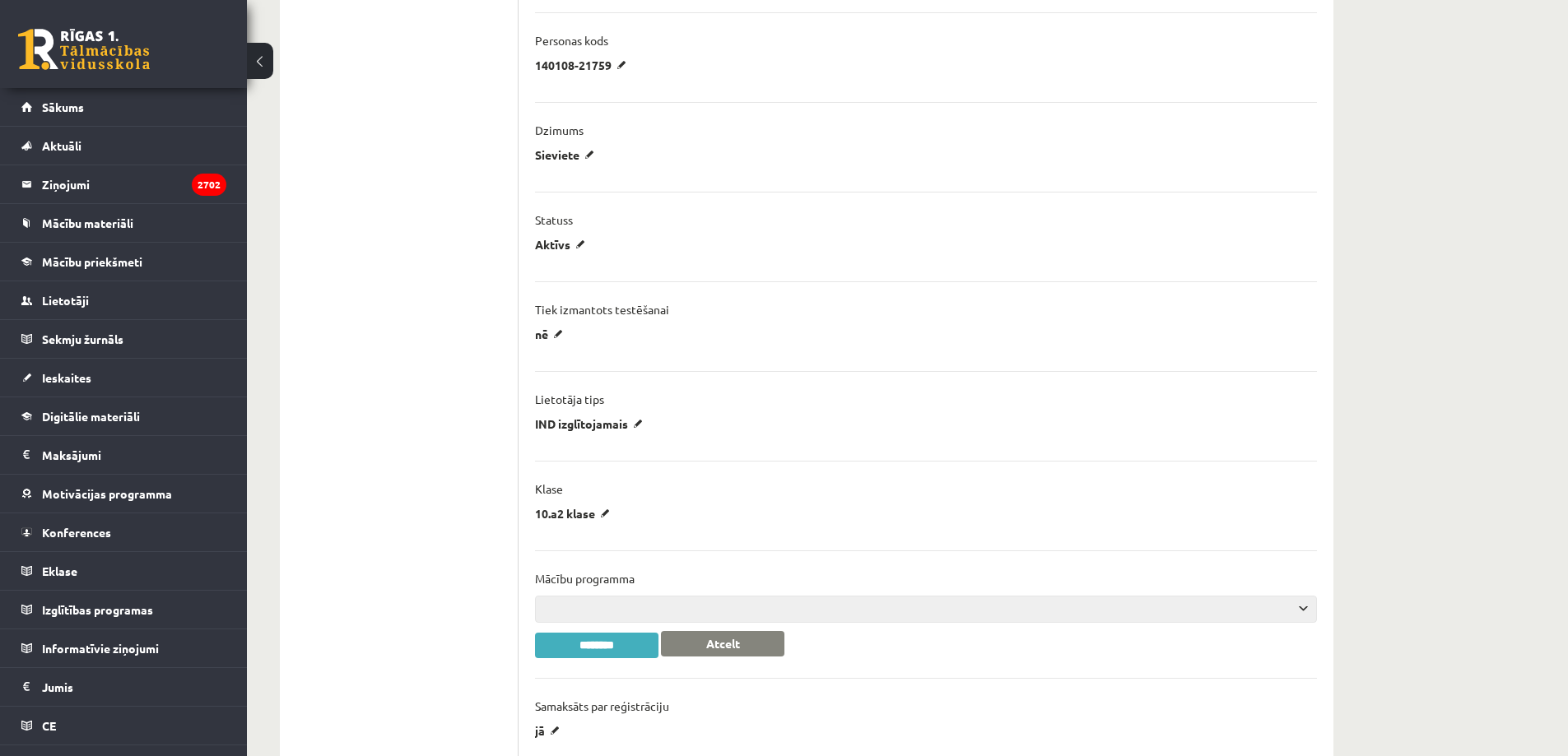 click on "**********" at bounding box center (926, 609) 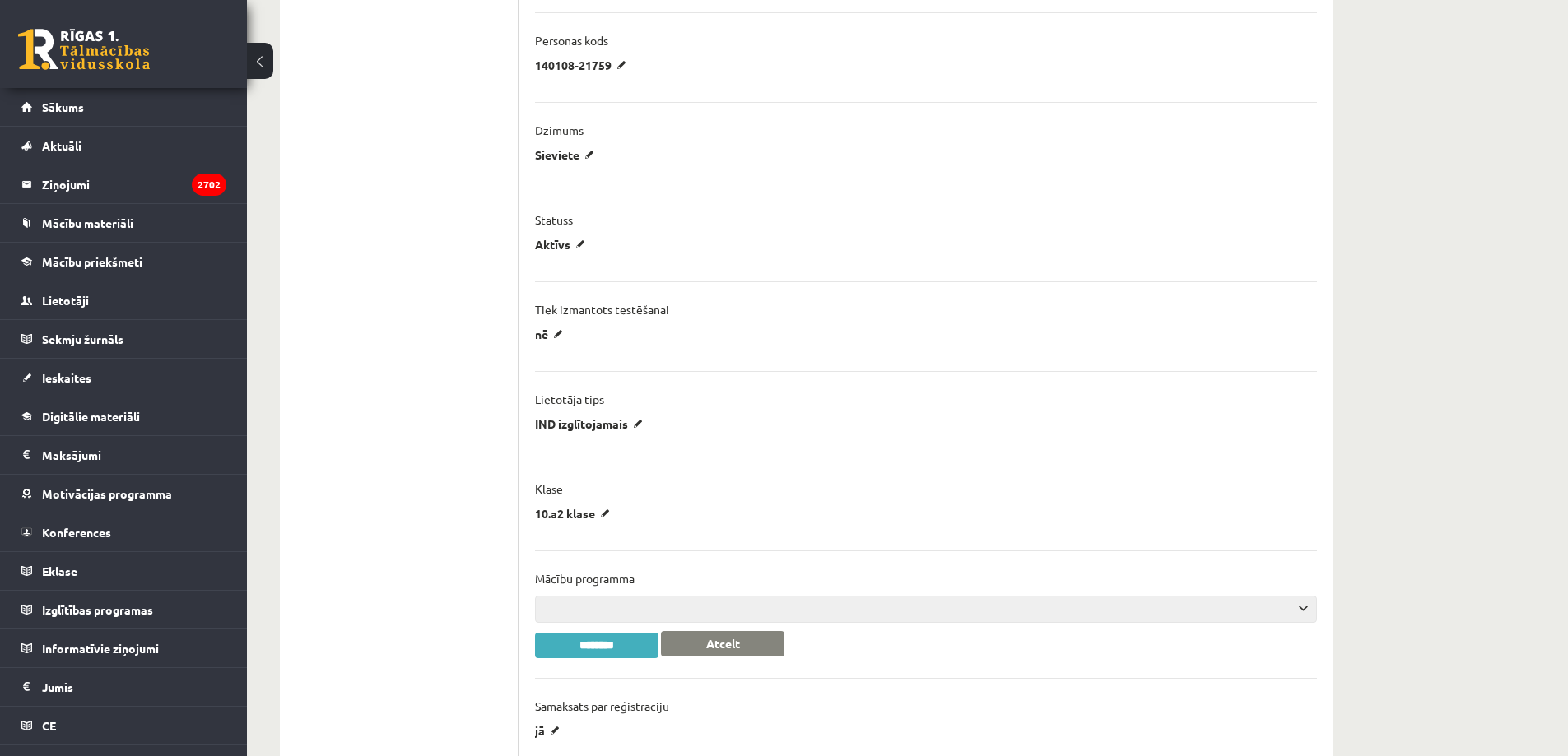 select on "***" 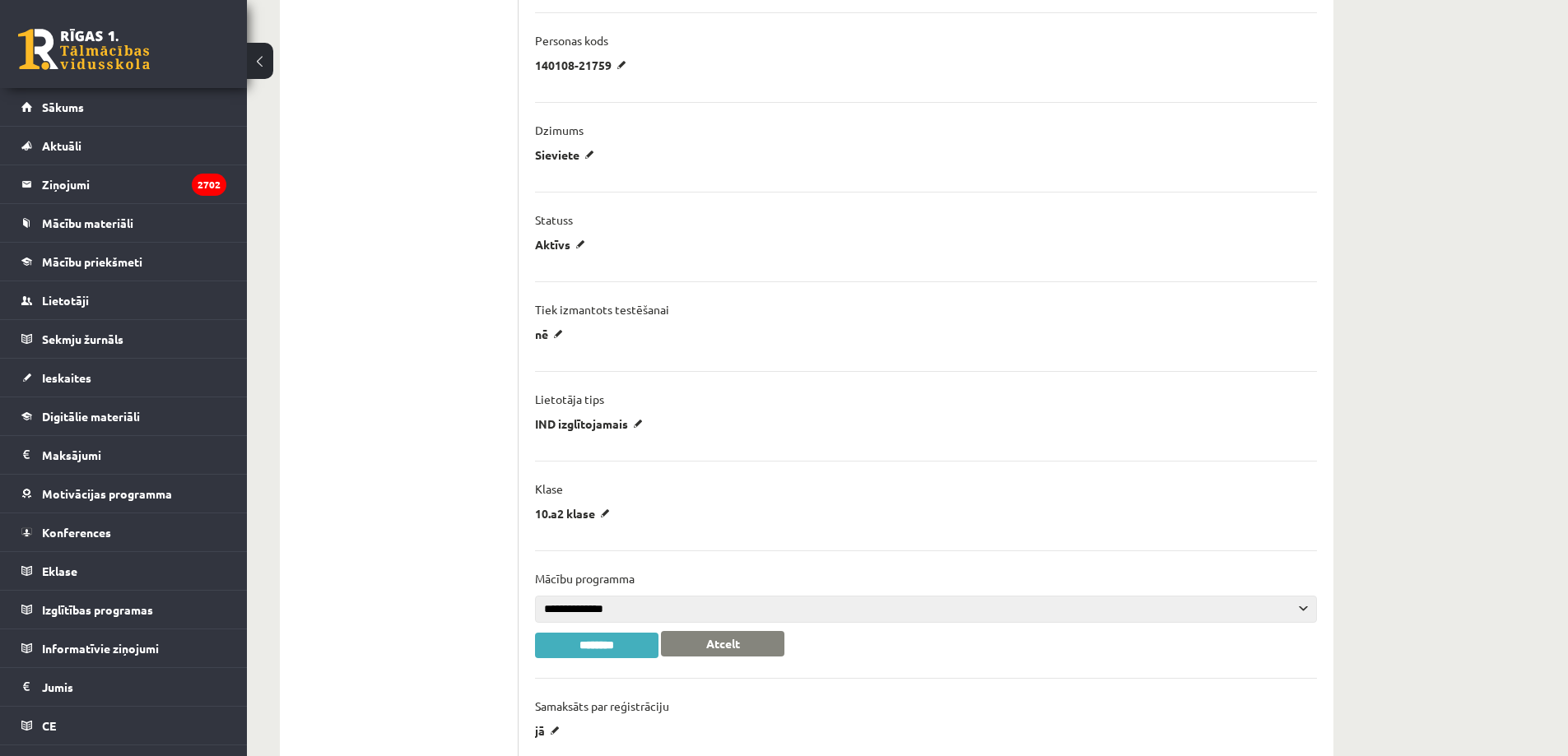 click on "**********" at bounding box center (926, 609) 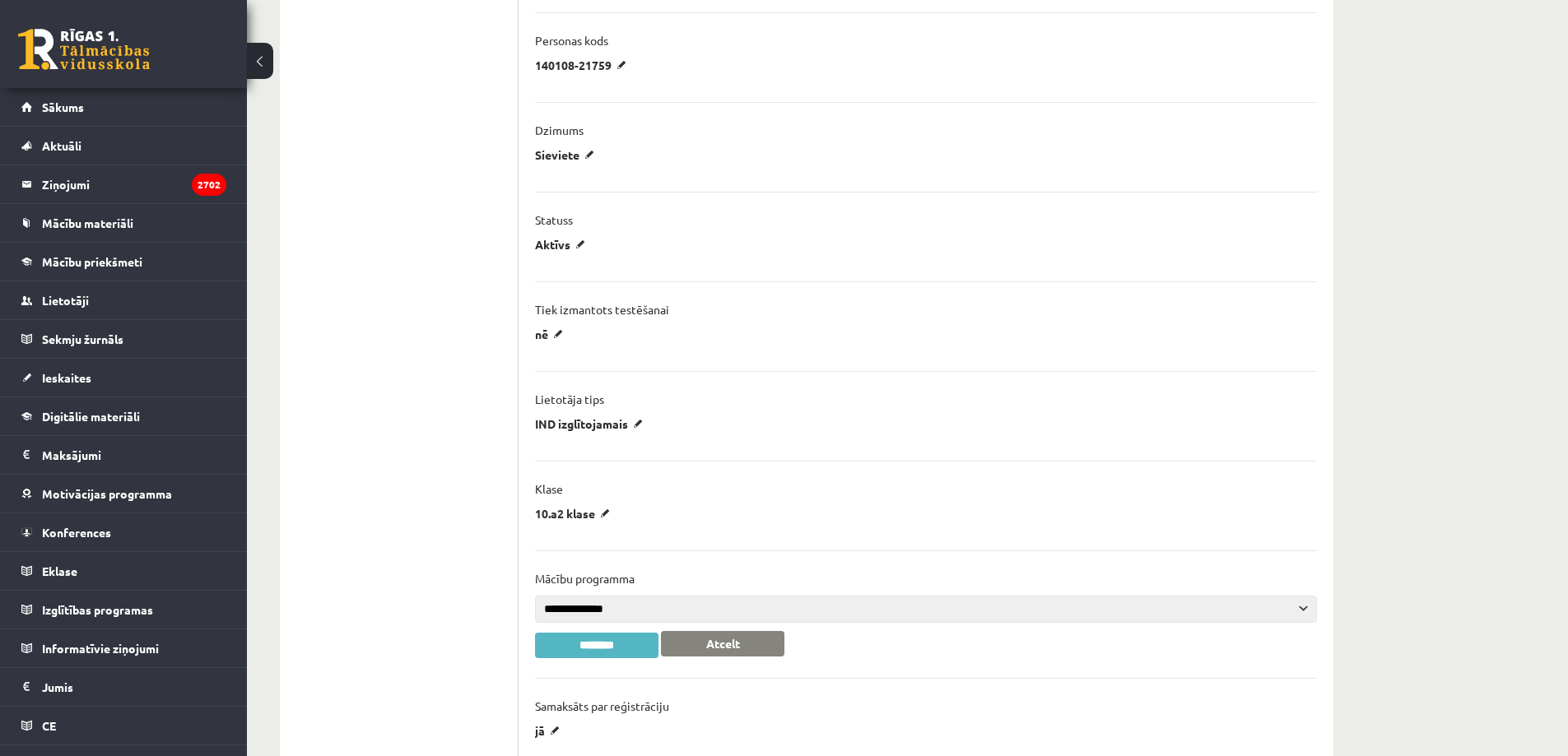 click on "********" at bounding box center [597, 645] 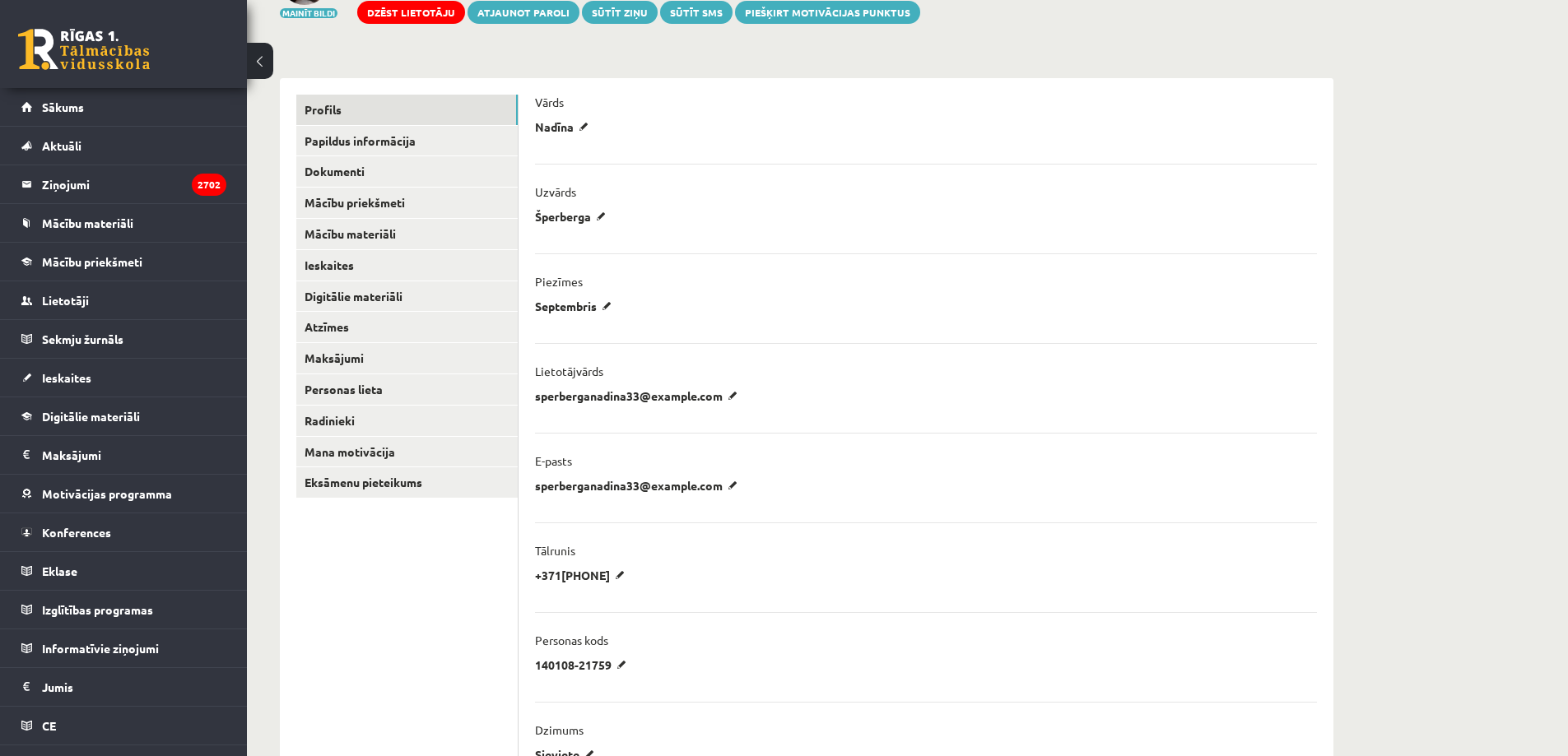 scroll, scrollTop: 0, scrollLeft: 0, axis: both 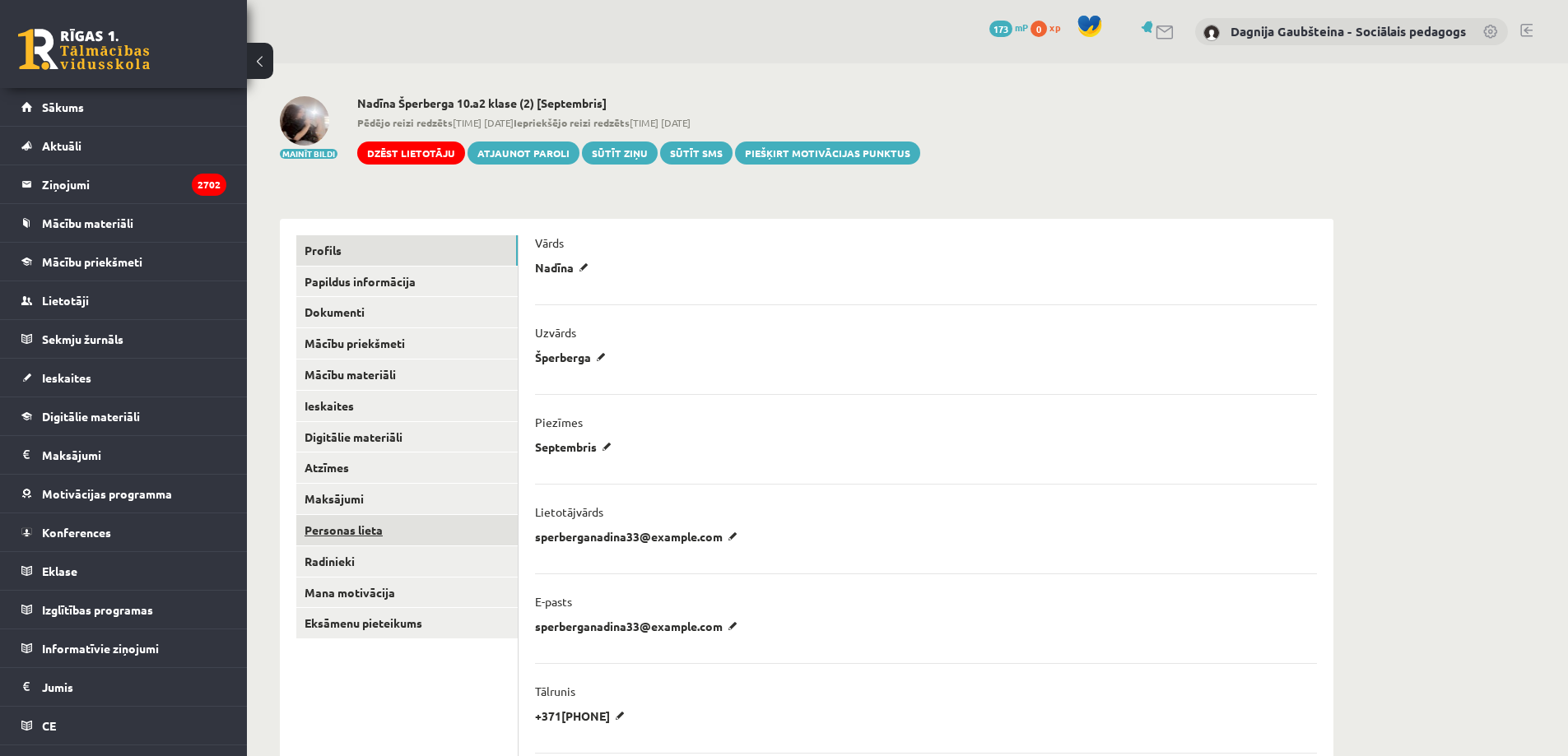 click on "Personas lieta" at bounding box center (407, 530) 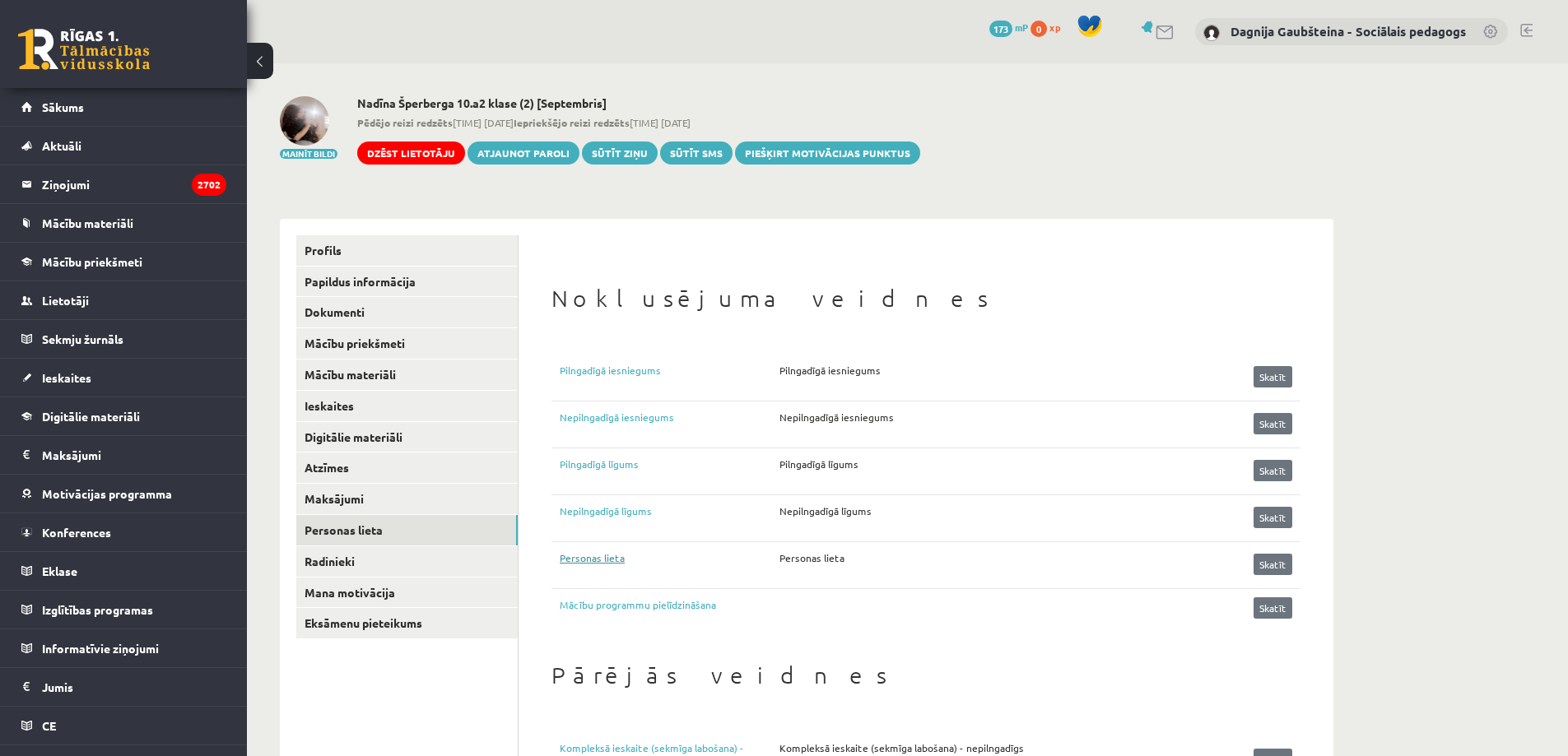 click on "Personas lieta
Personas lieta
Skatīt" at bounding box center [926, 562] 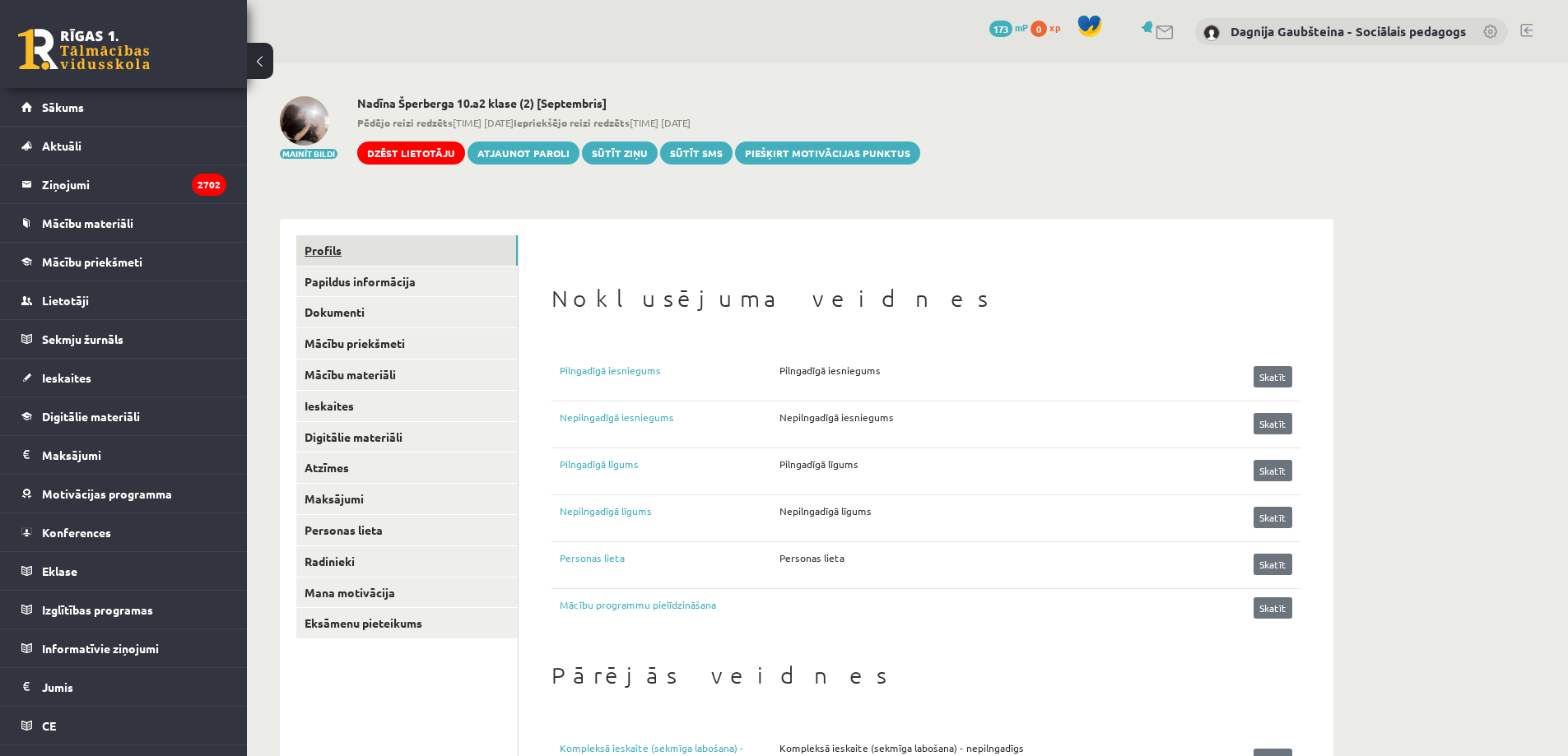 click on "Profils" at bounding box center [407, 250] 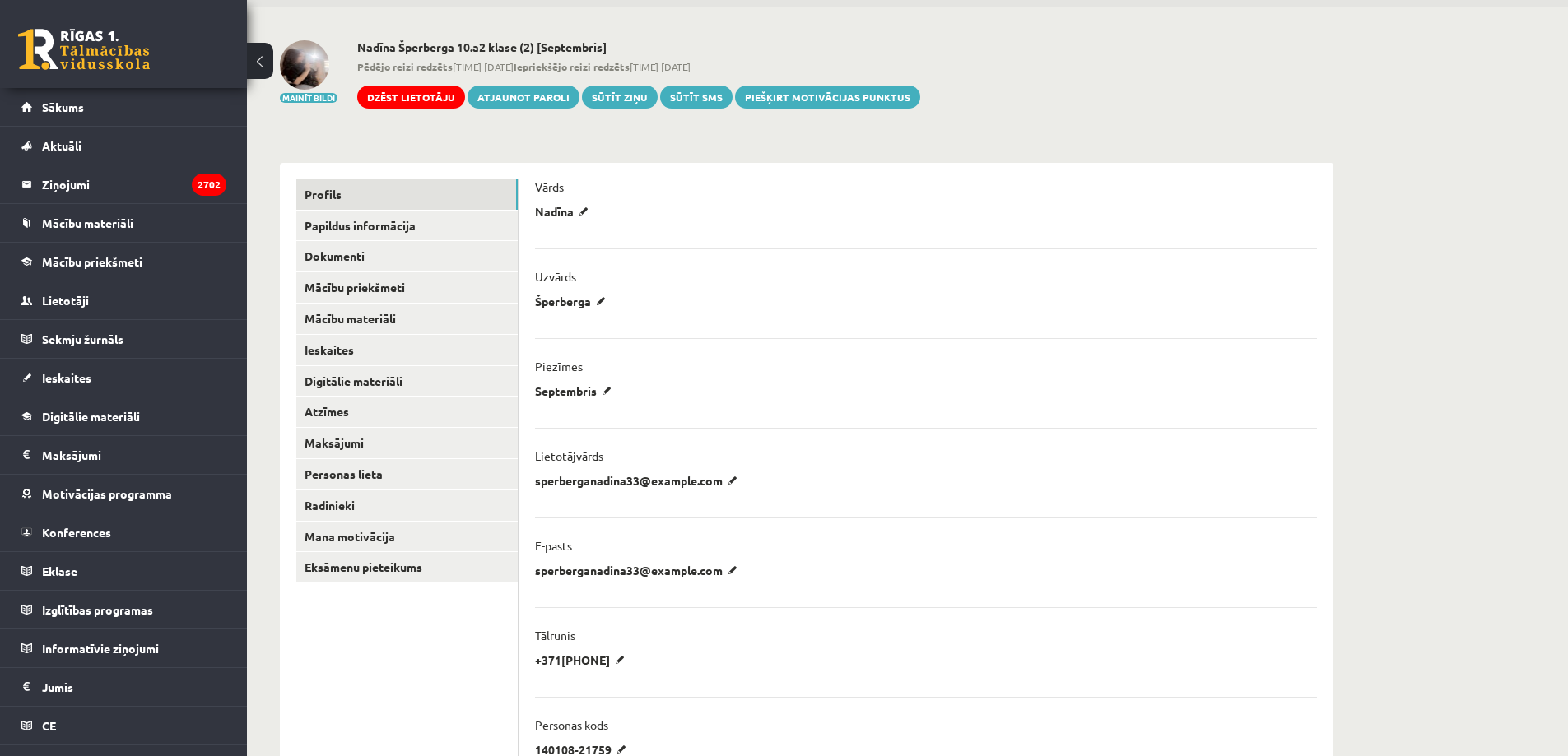 scroll, scrollTop: 82, scrollLeft: 0, axis: vertical 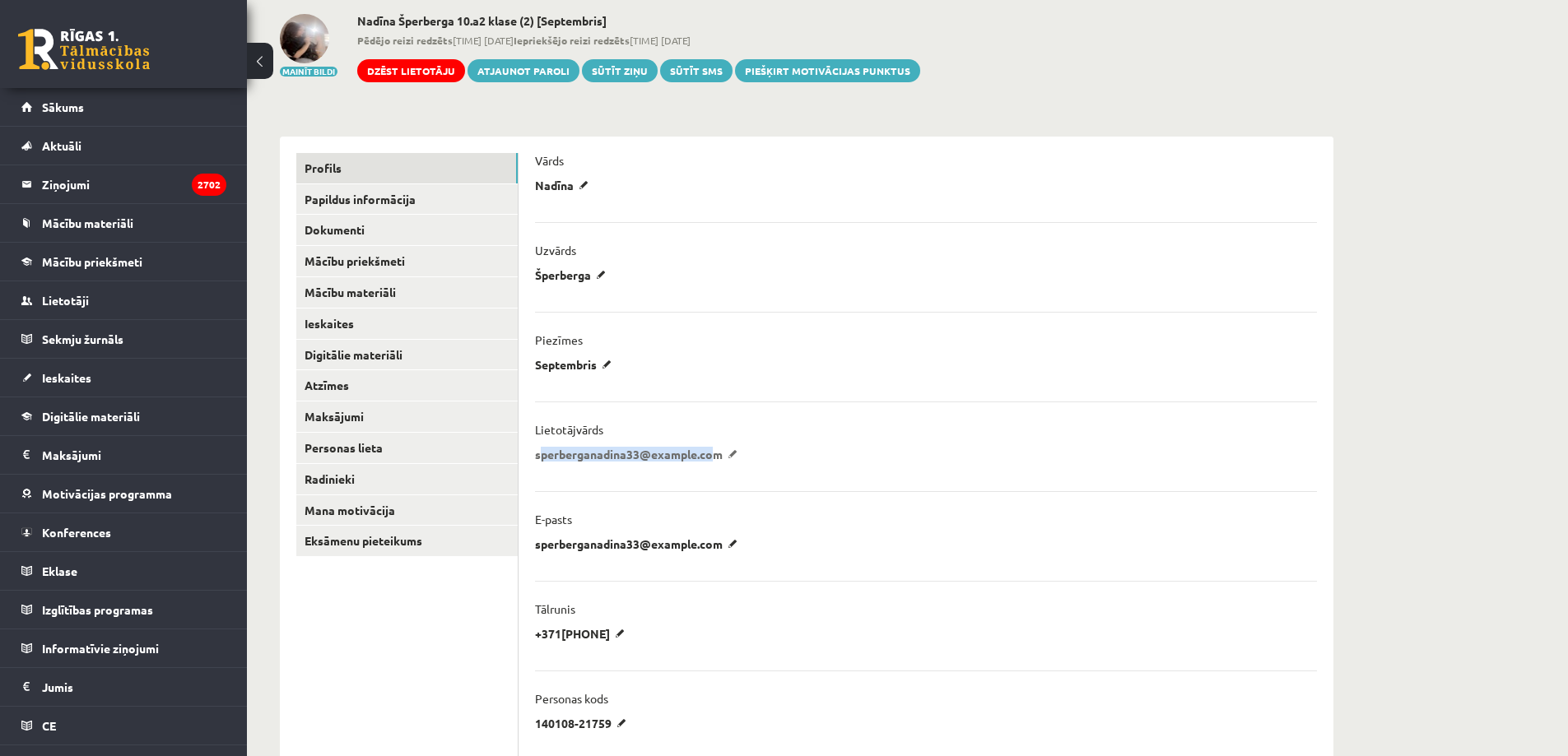 drag, startPoint x: 733, startPoint y: 458, endPoint x: 543, endPoint y: 452, distance: 190.09471 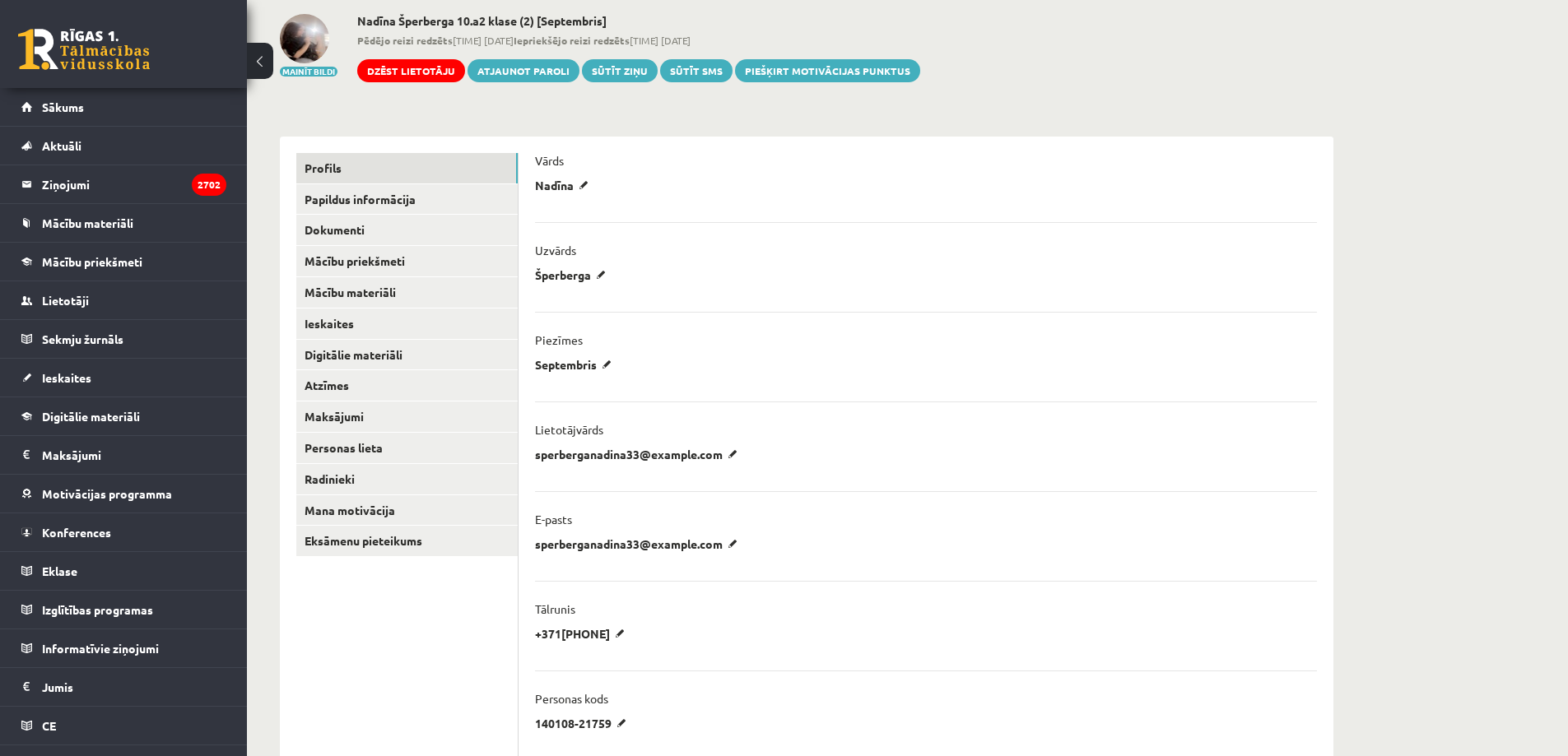 click on "**********" at bounding box center [926, 459] 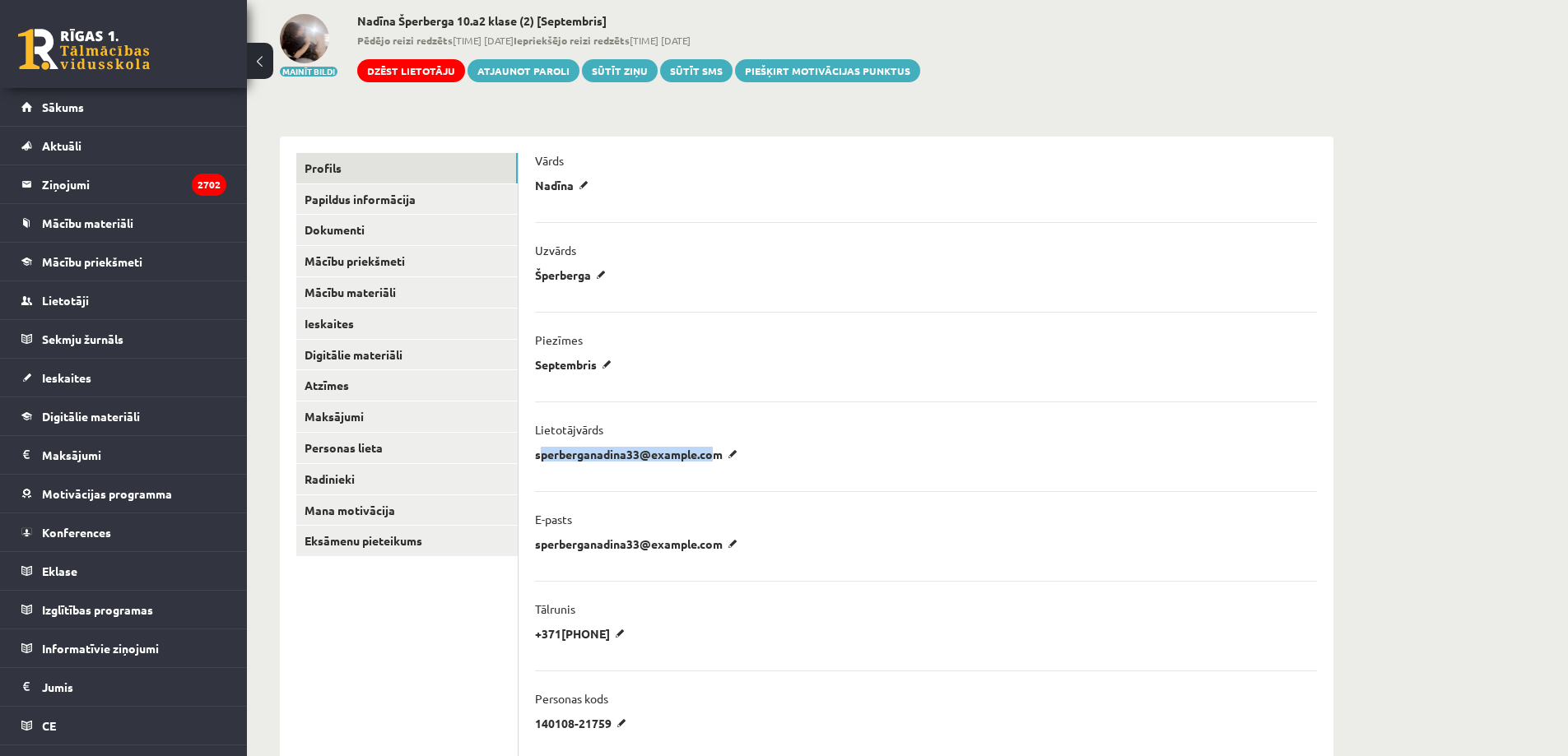 drag, startPoint x: 729, startPoint y: 466, endPoint x: 533, endPoint y: 453, distance: 196.43065 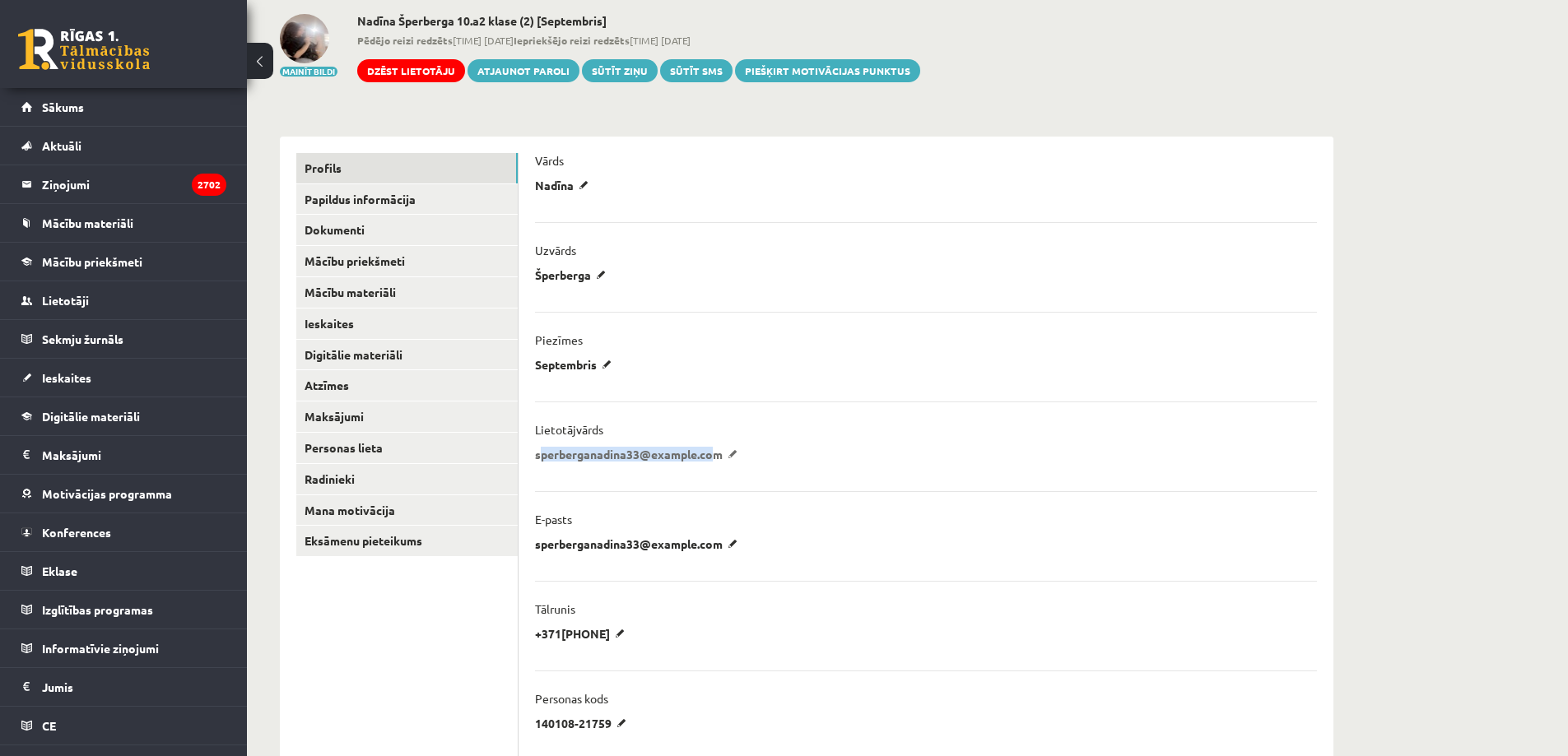 copy on "sperberganadina33@gmail.com" 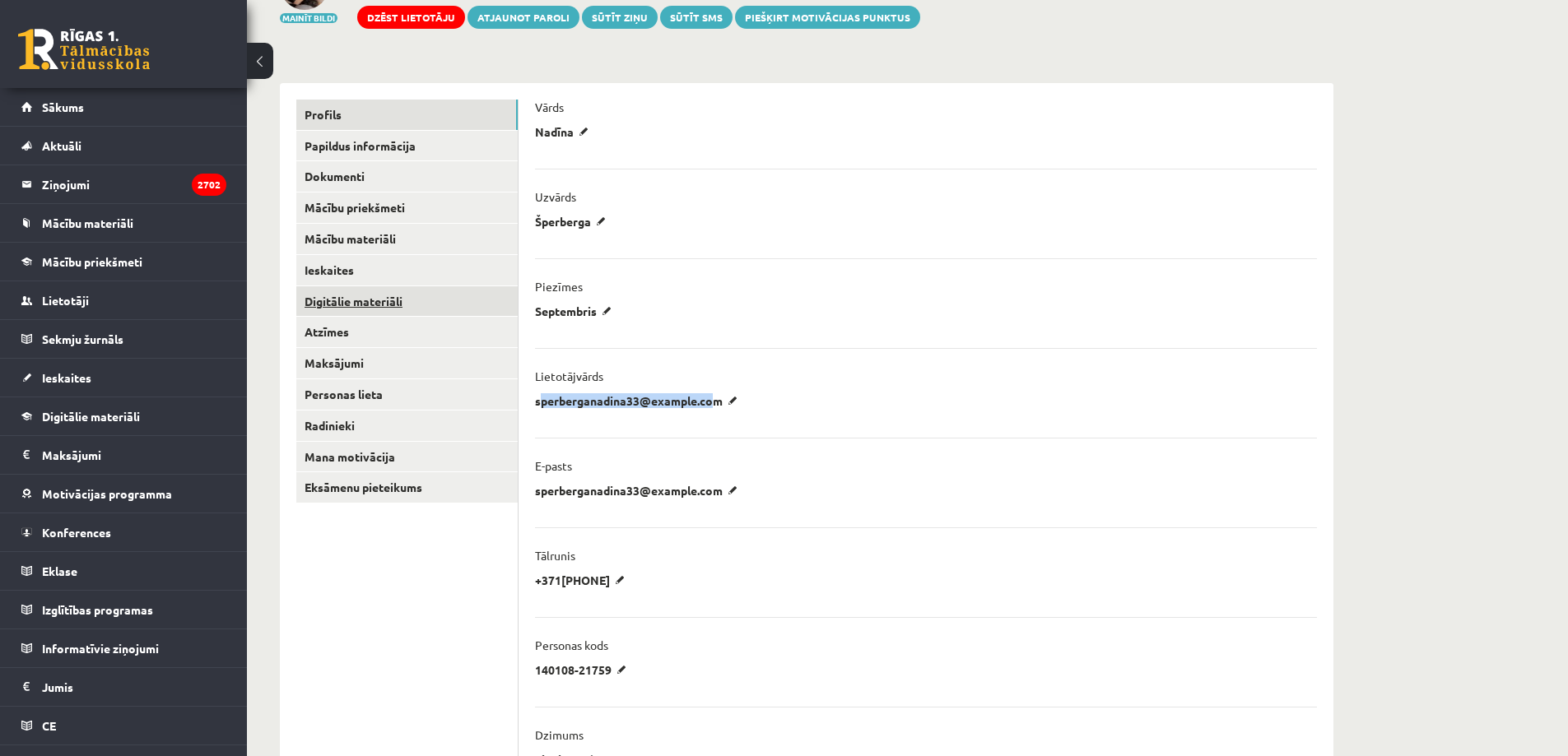 scroll, scrollTop: 165, scrollLeft: 0, axis: vertical 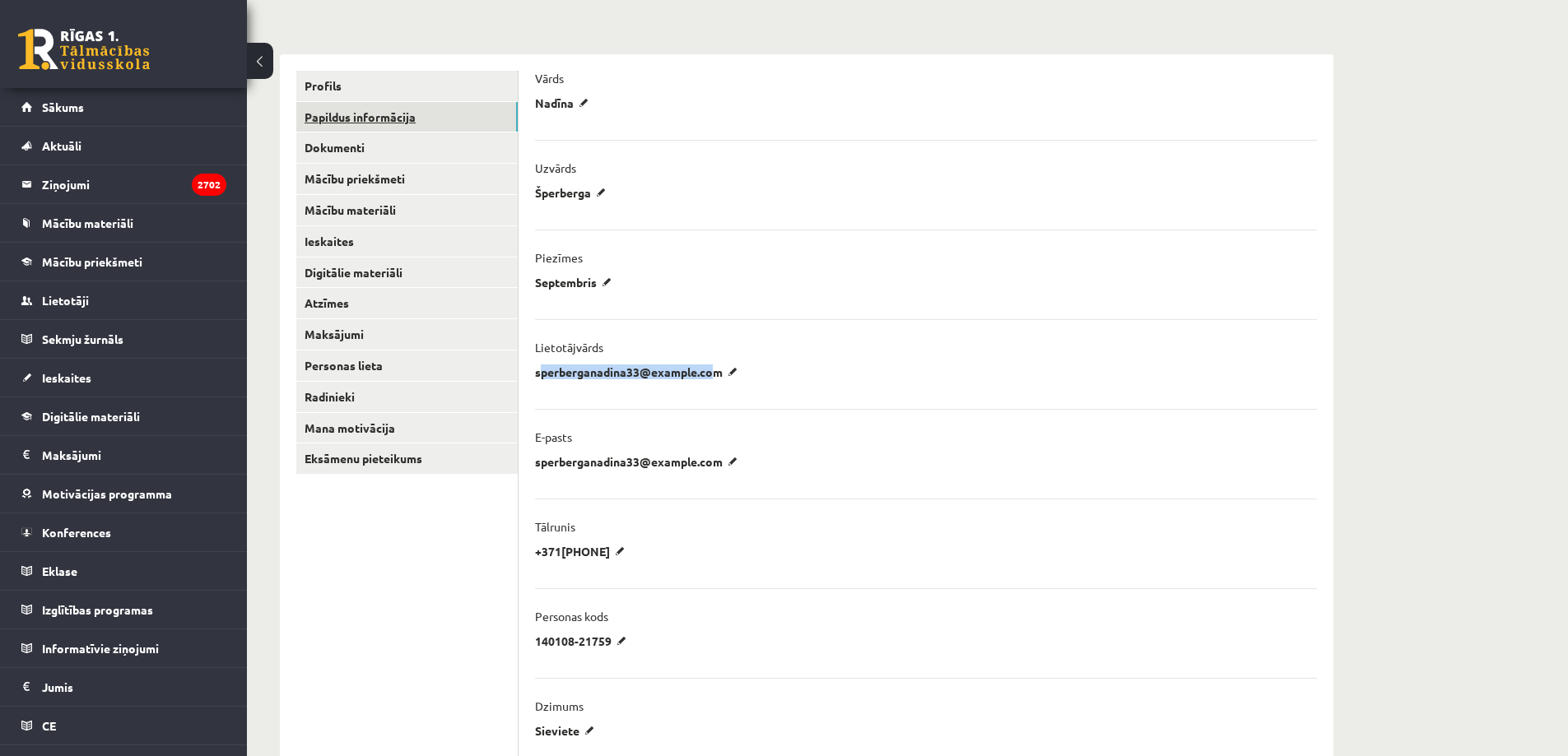 click on "Papildus informācija" at bounding box center (407, 117) 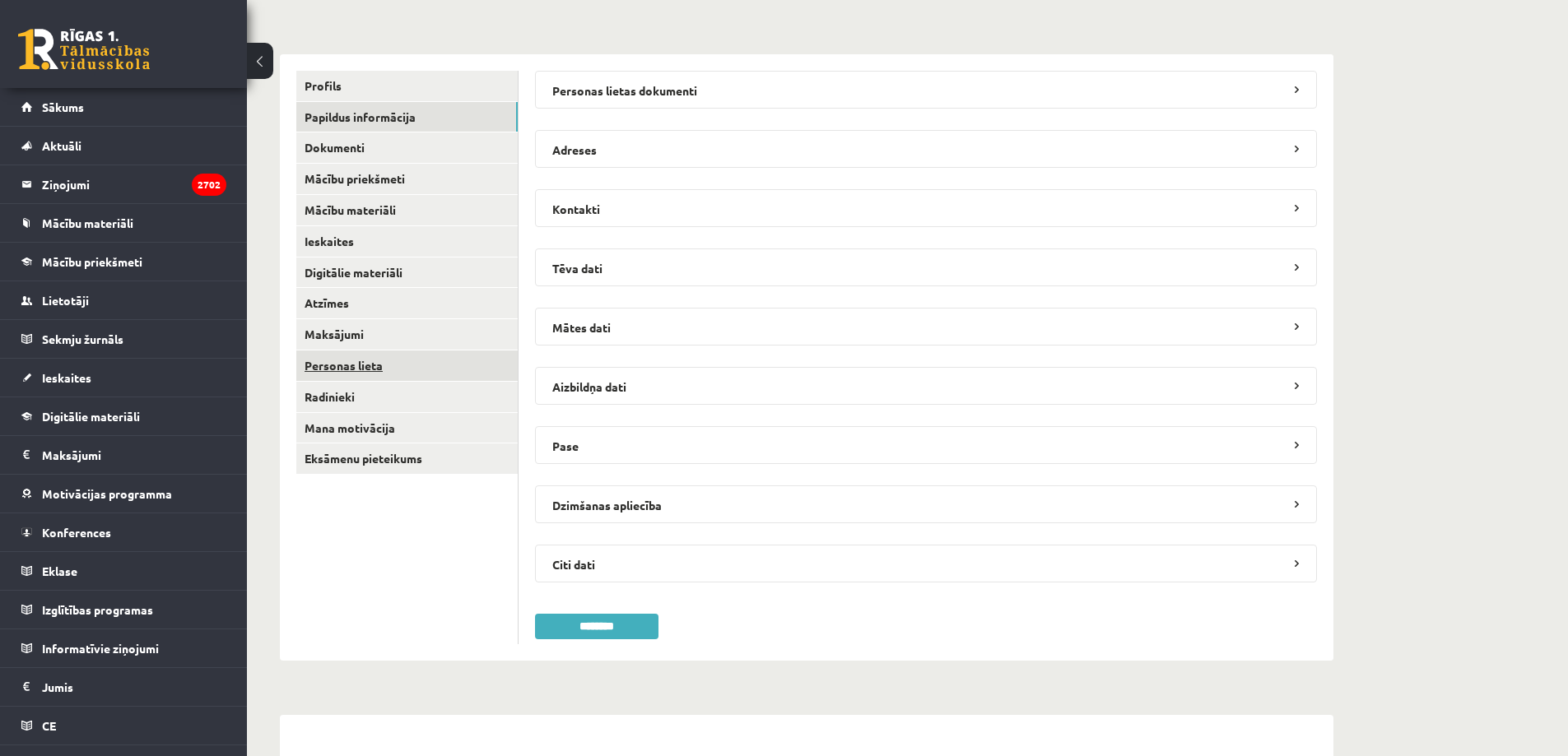 click on "Personas lieta" at bounding box center (407, 365) 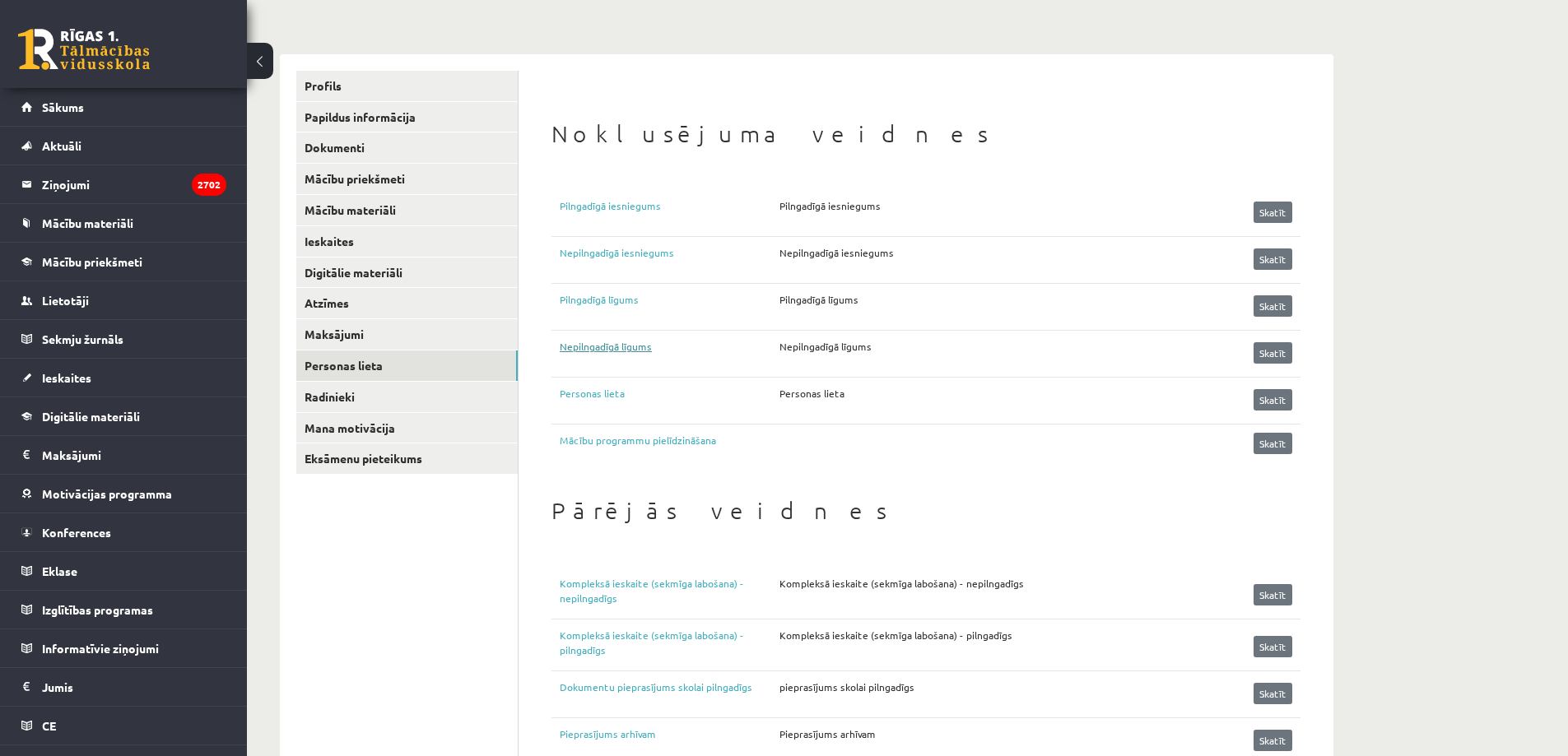 click on "Nepilngadīgā līgums" at bounding box center [669, 351] 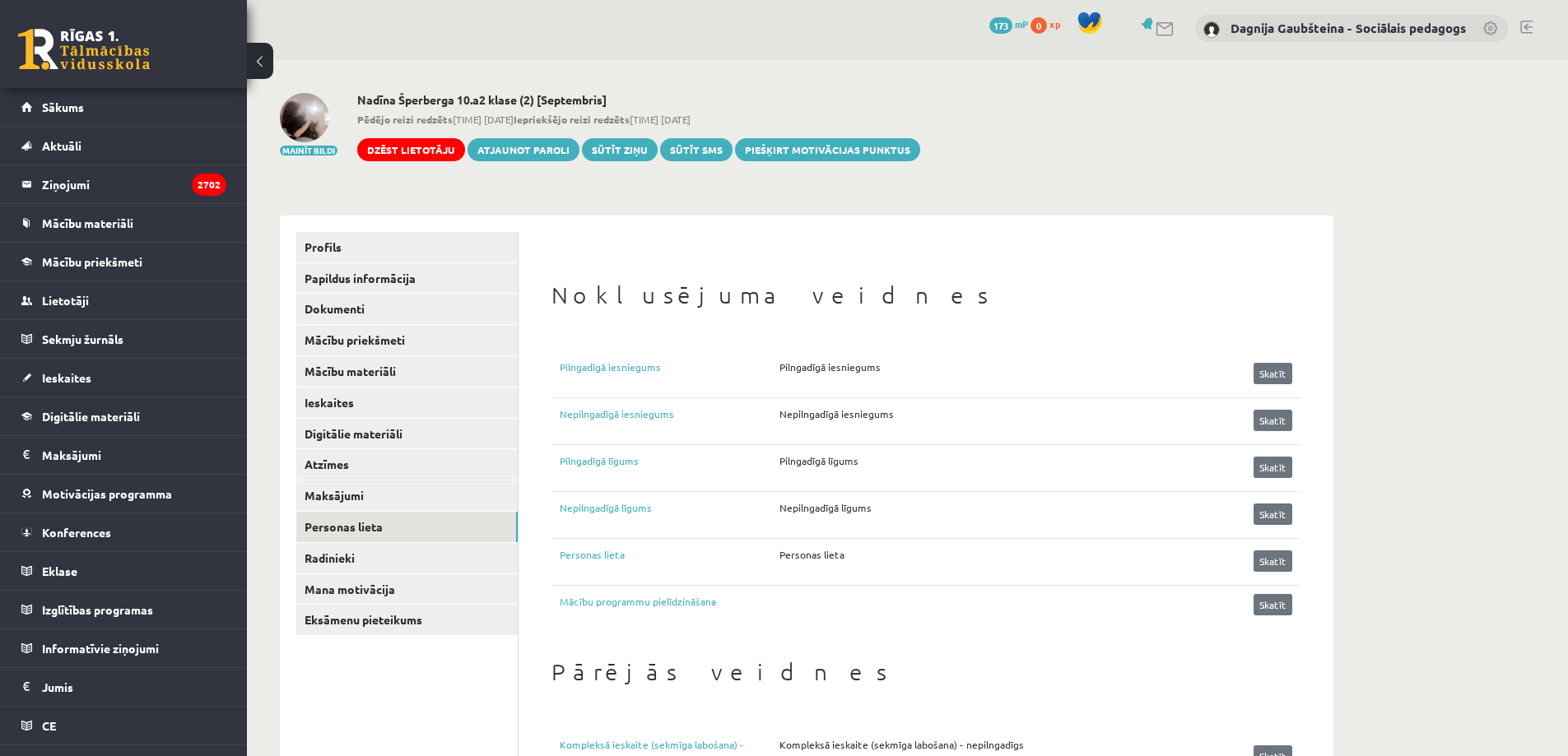 scroll, scrollTop: 0, scrollLeft: 0, axis: both 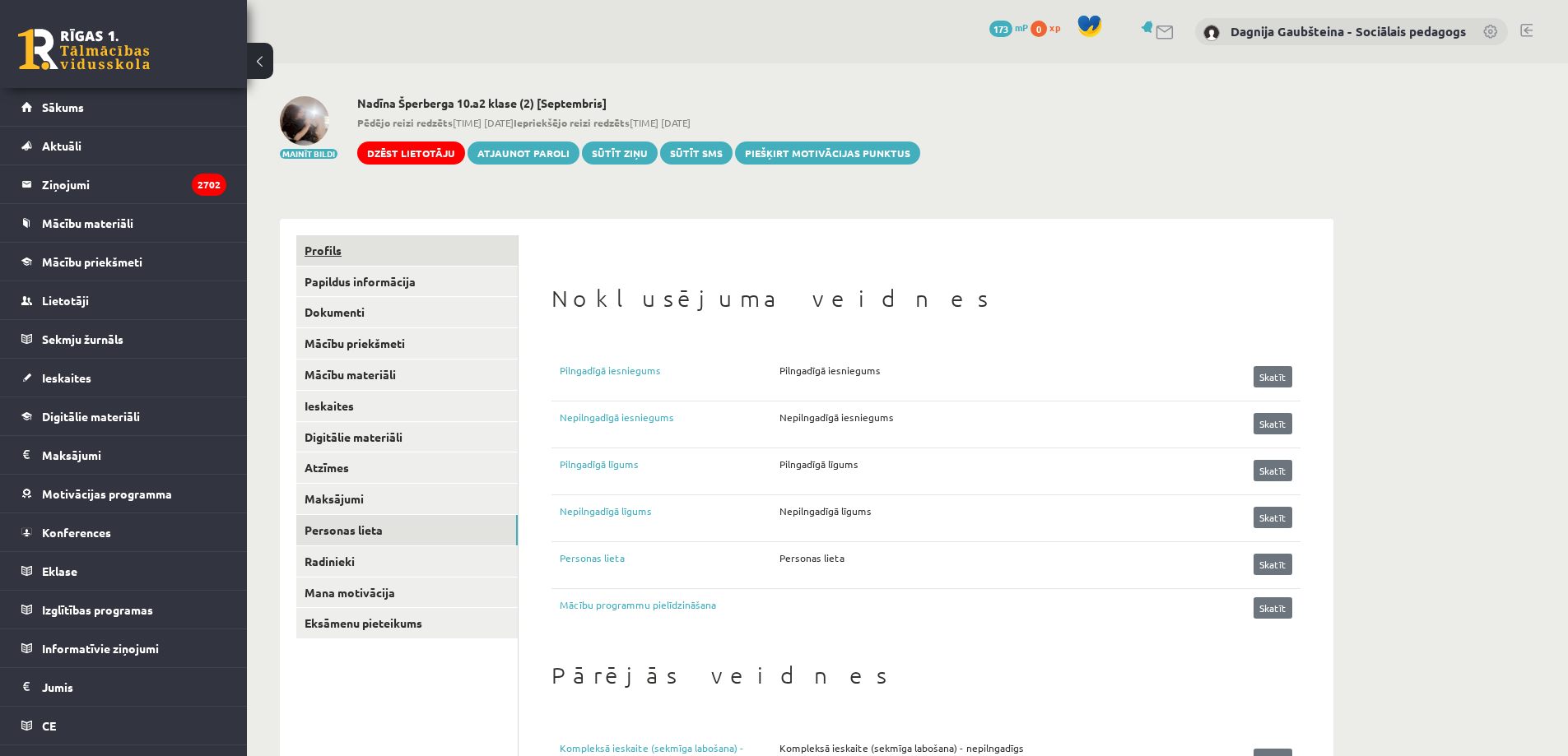 click on "Profils" at bounding box center (407, 250) 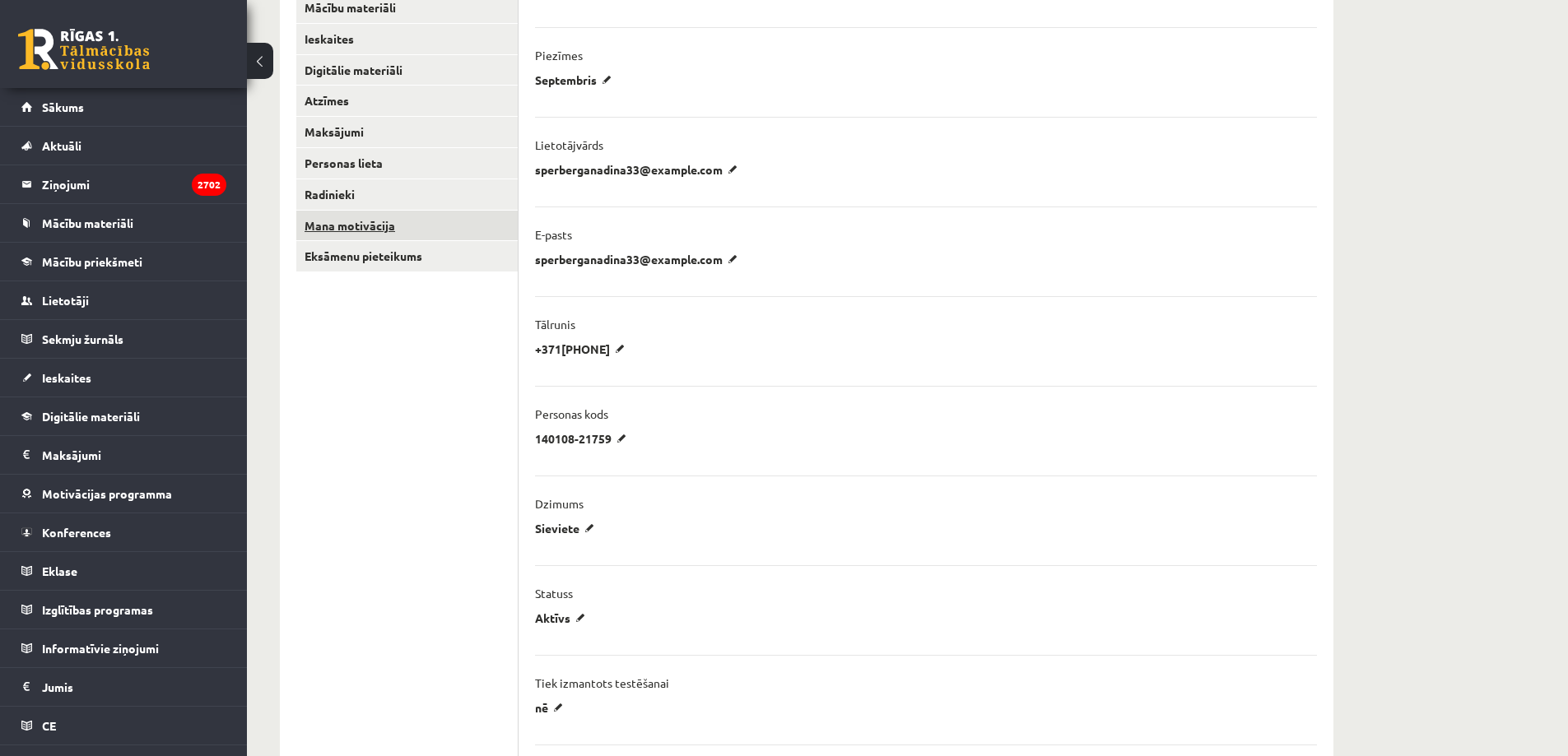 scroll, scrollTop: 165, scrollLeft: 0, axis: vertical 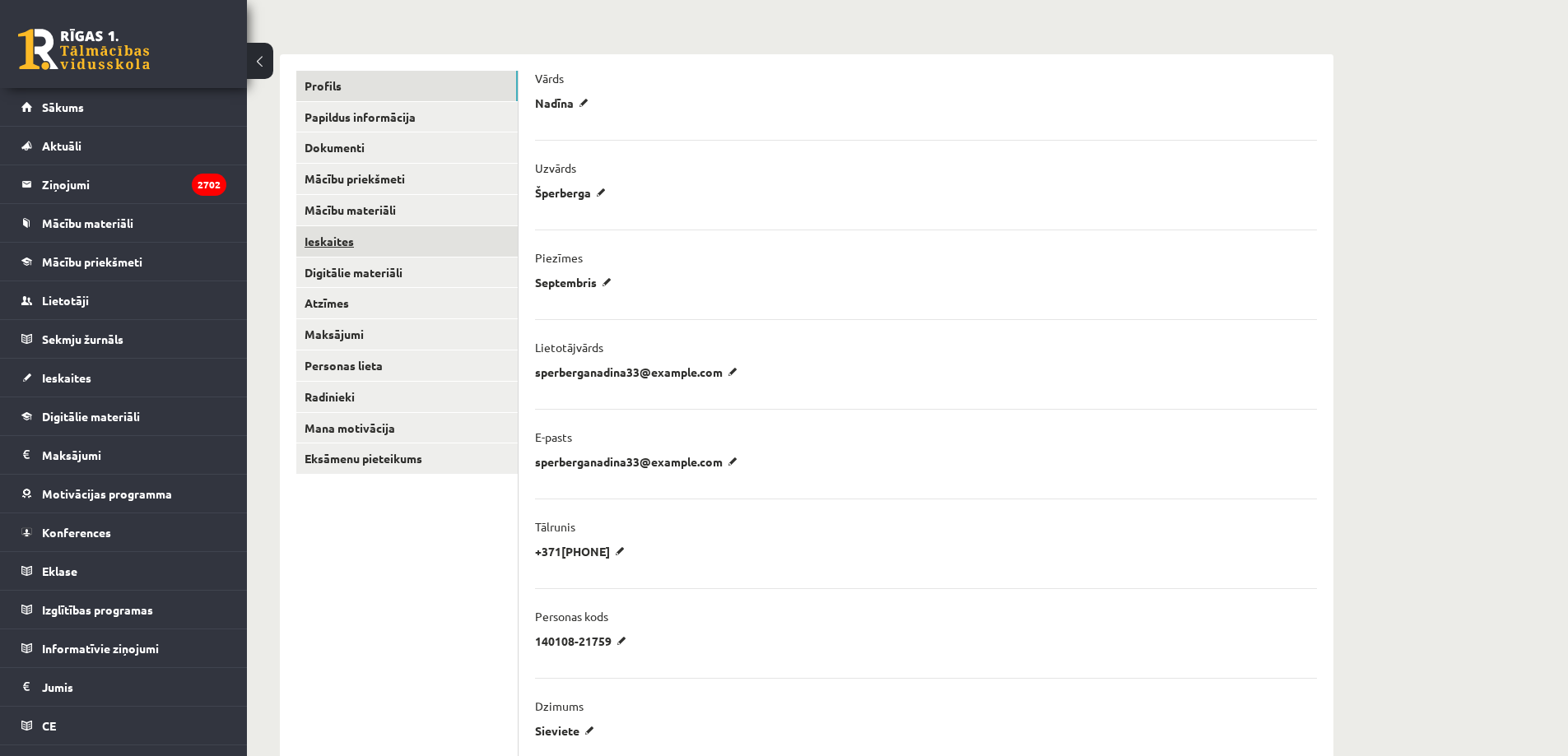 click on "Ieskaites" at bounding box center [407, 241] 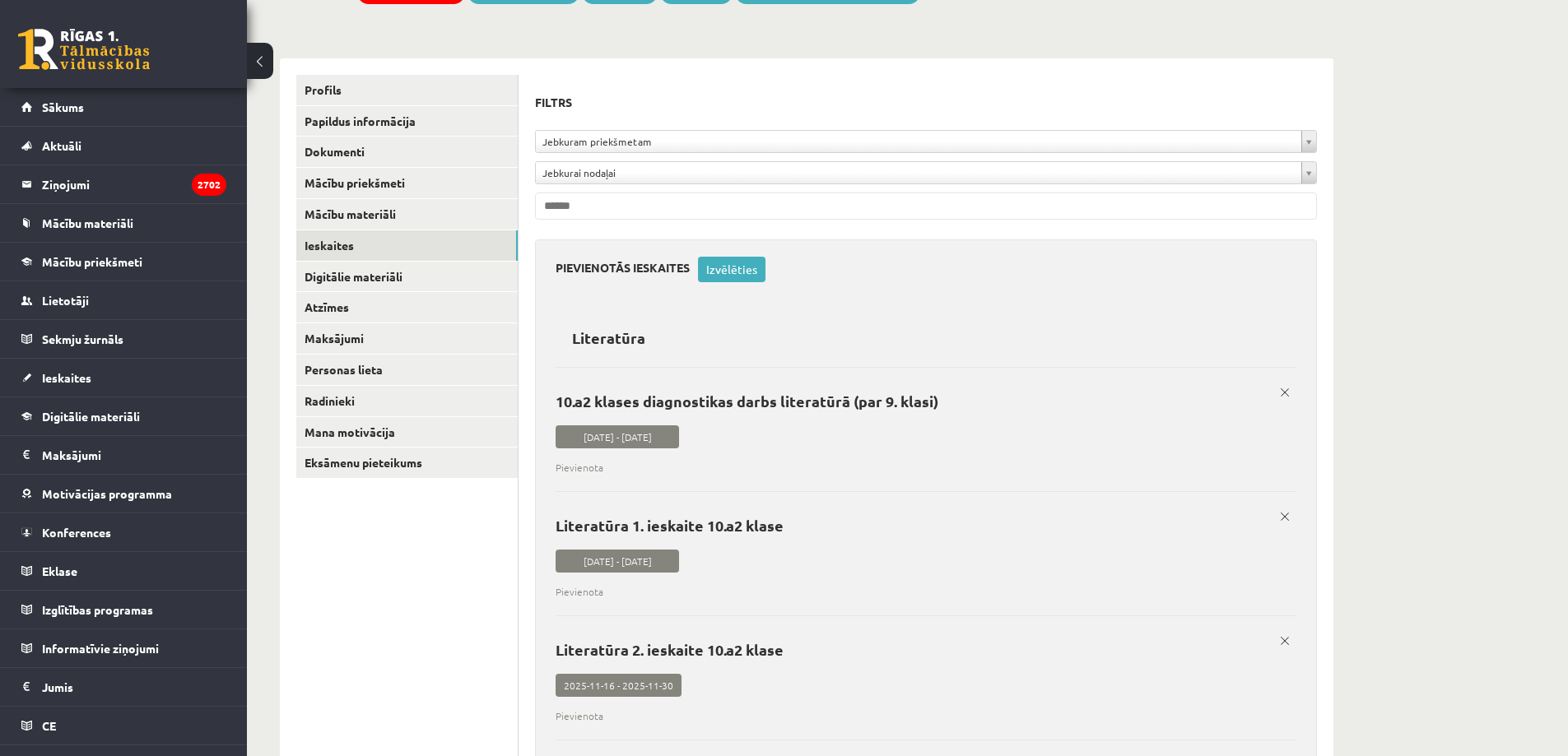 scroll, scrollTop: 0, scrollLeft: 0, axis: both 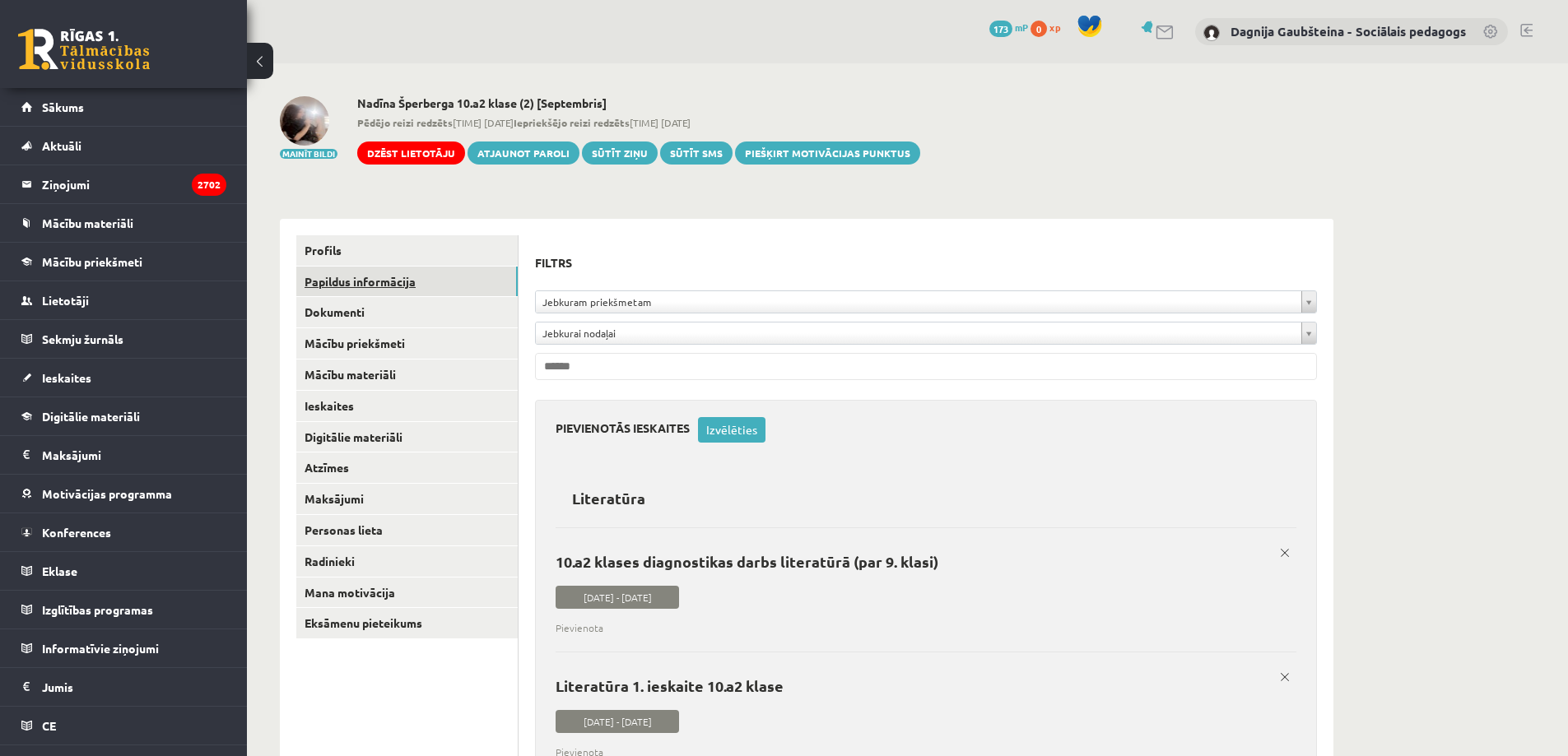 click on "Papildus informācija" at bounding box center [407, 281] 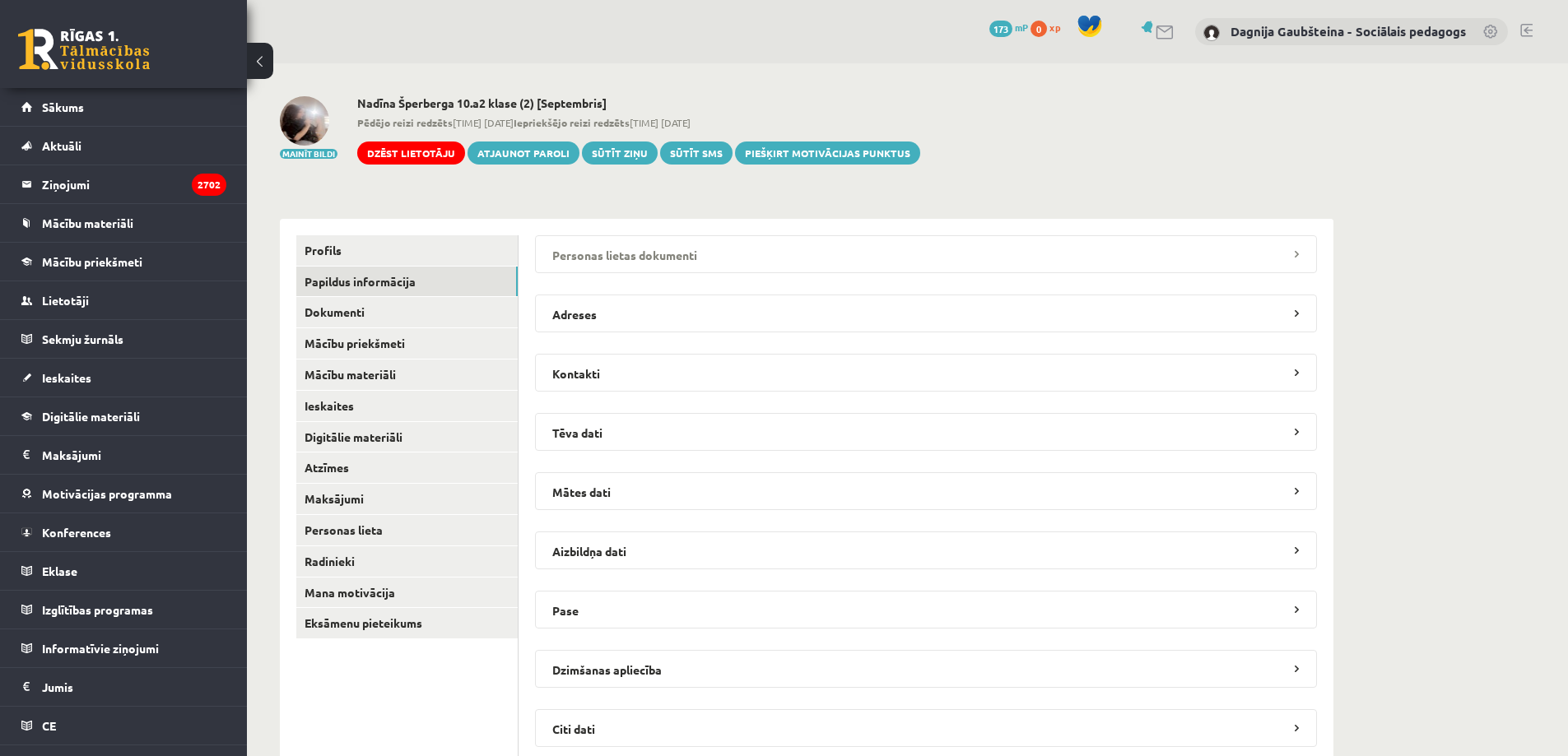 click on "Personas lietas dokumenti" at bounding box center [926, 254] 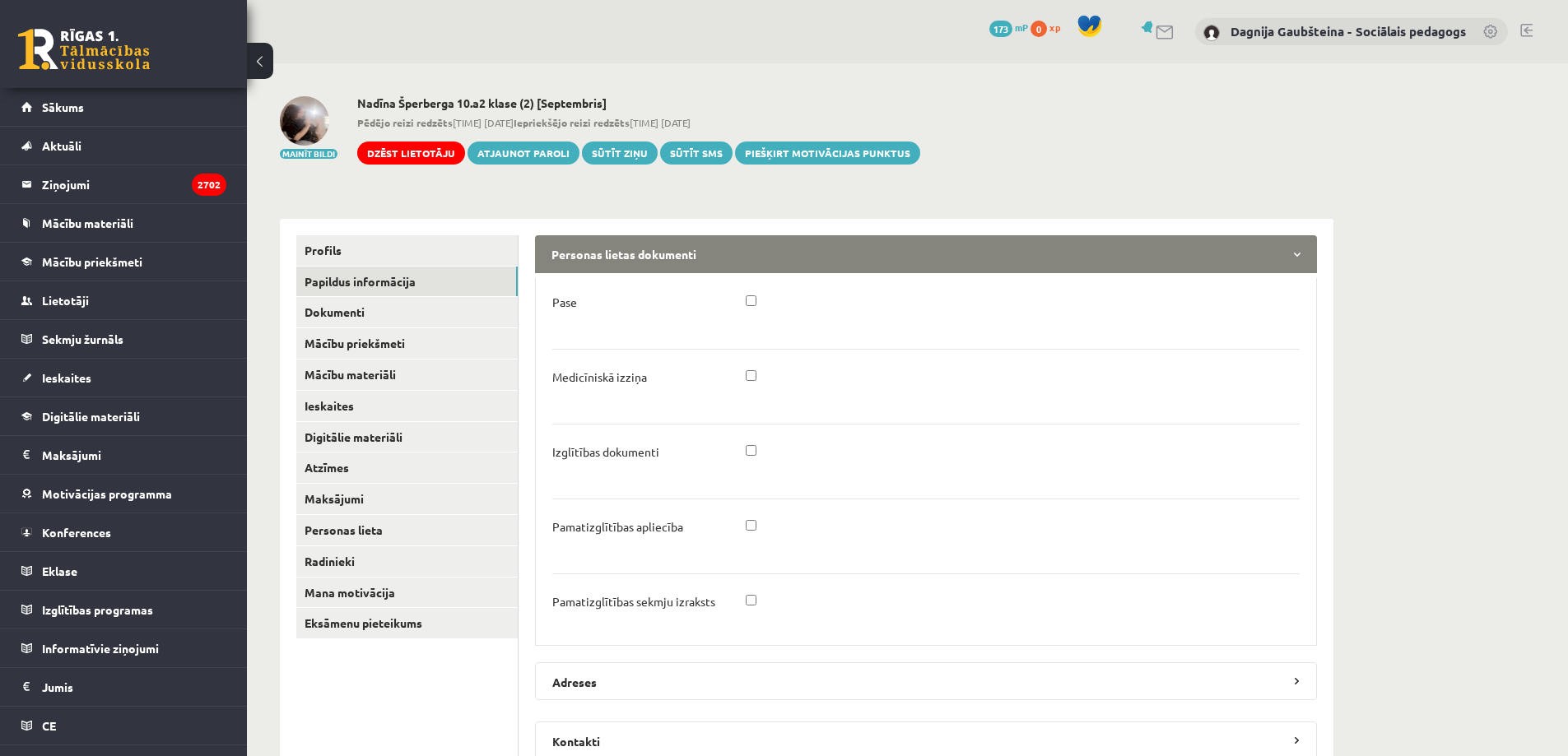 click on "Personas lietas dokumenti" at bounding box center [926, 254] 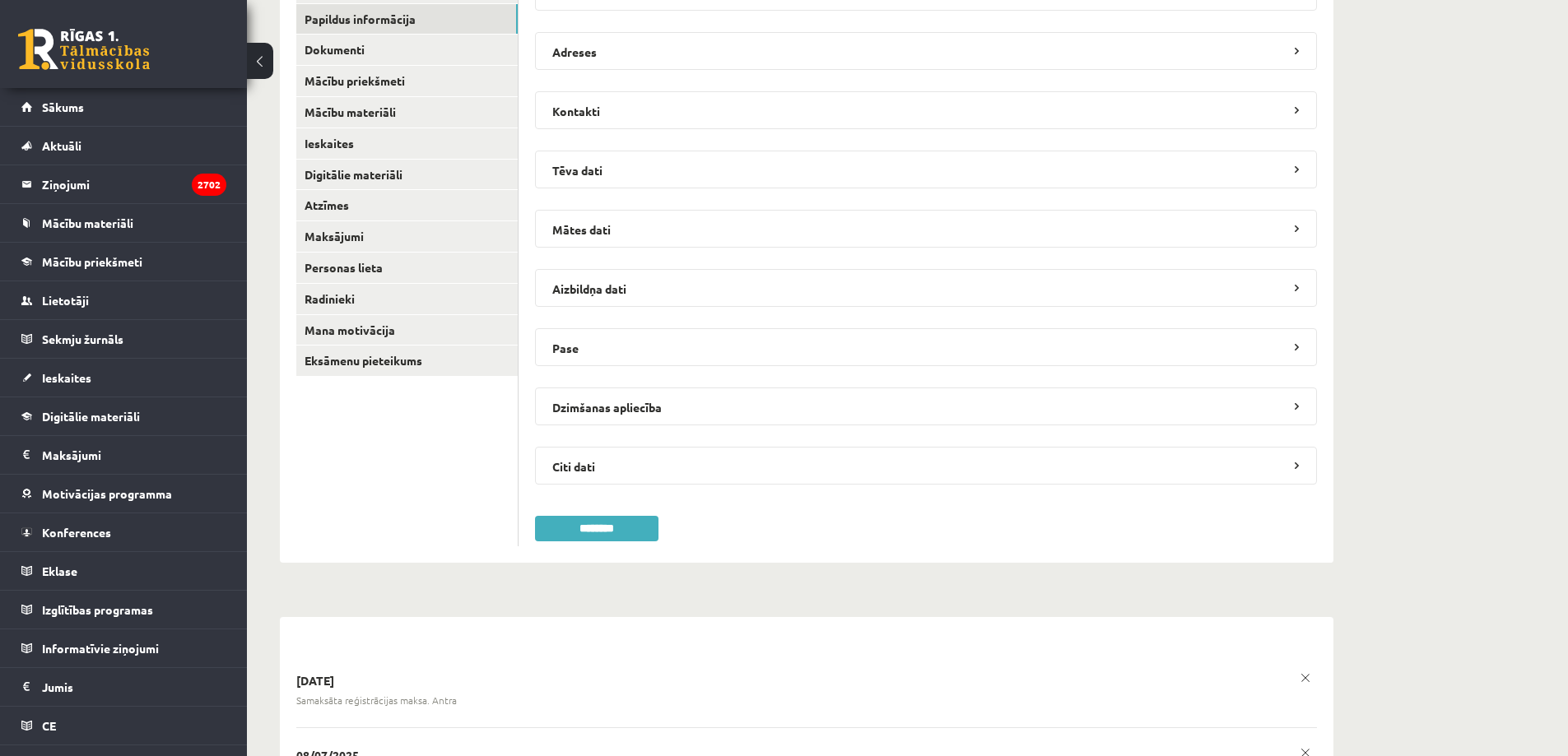 scroll, scrollTop: 494, scrollLeft: 0, axis: vertical 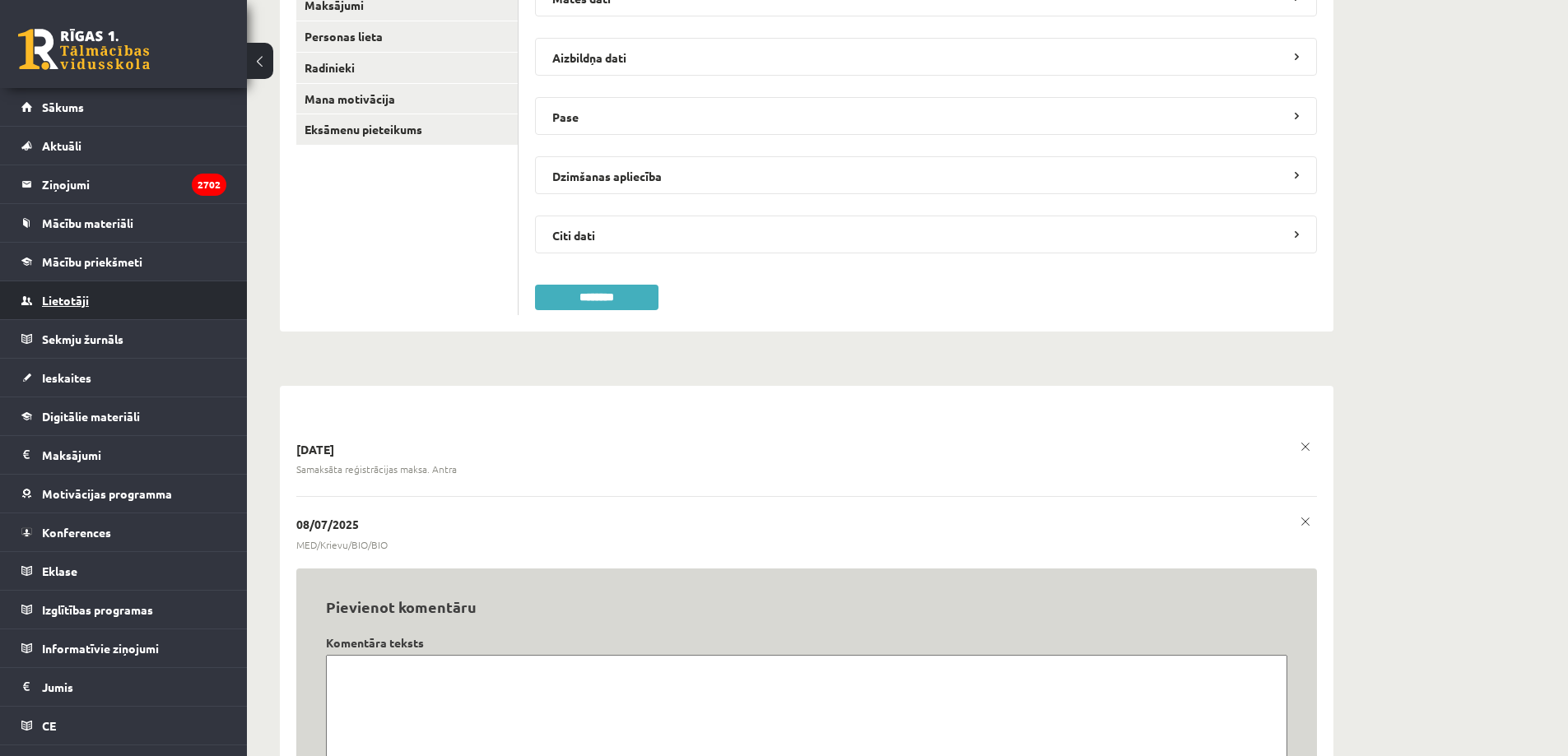 click on "Lietotāji" at bounding box center [65, 300] 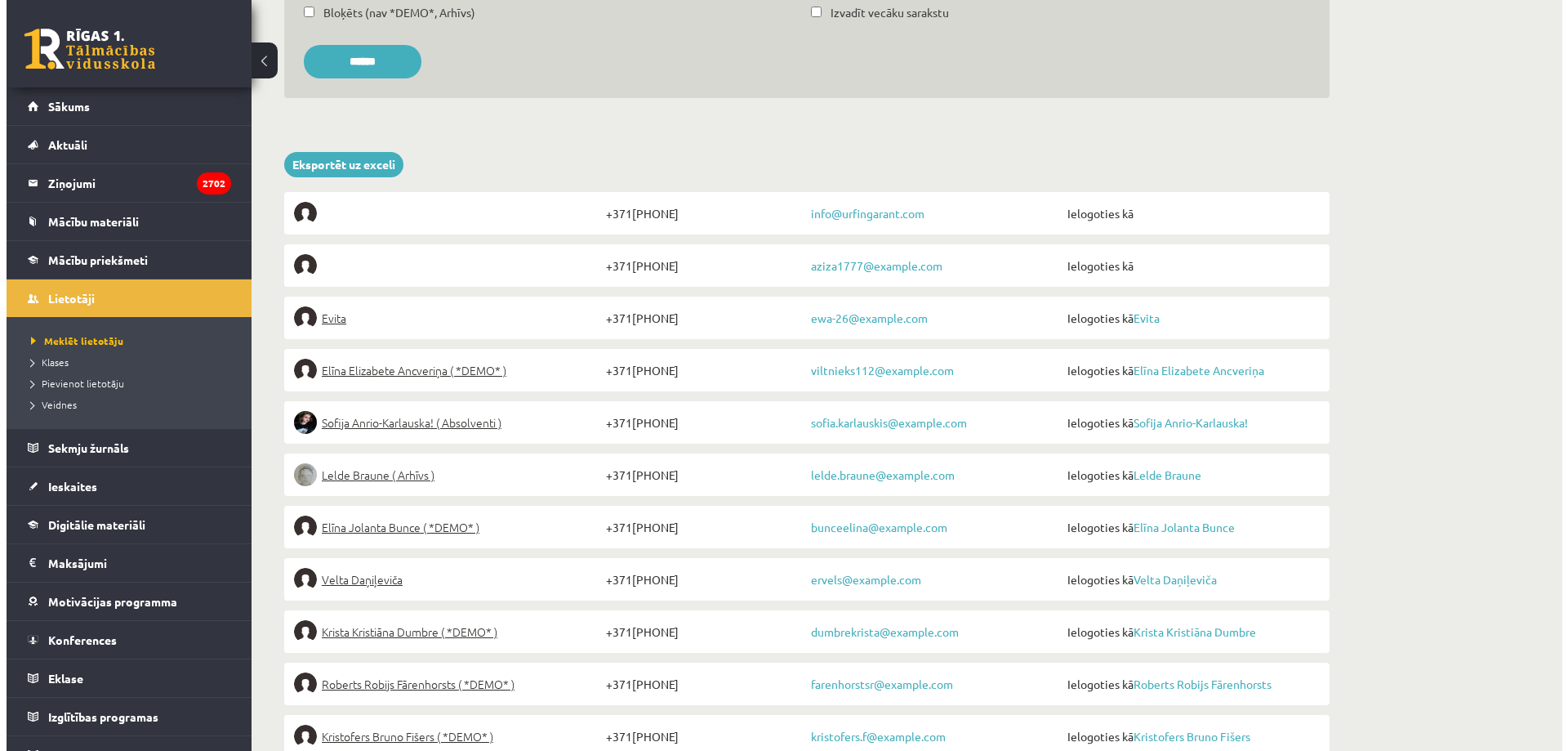 scroll, scrollTop: 0, scrollLeft: 0, axis: both 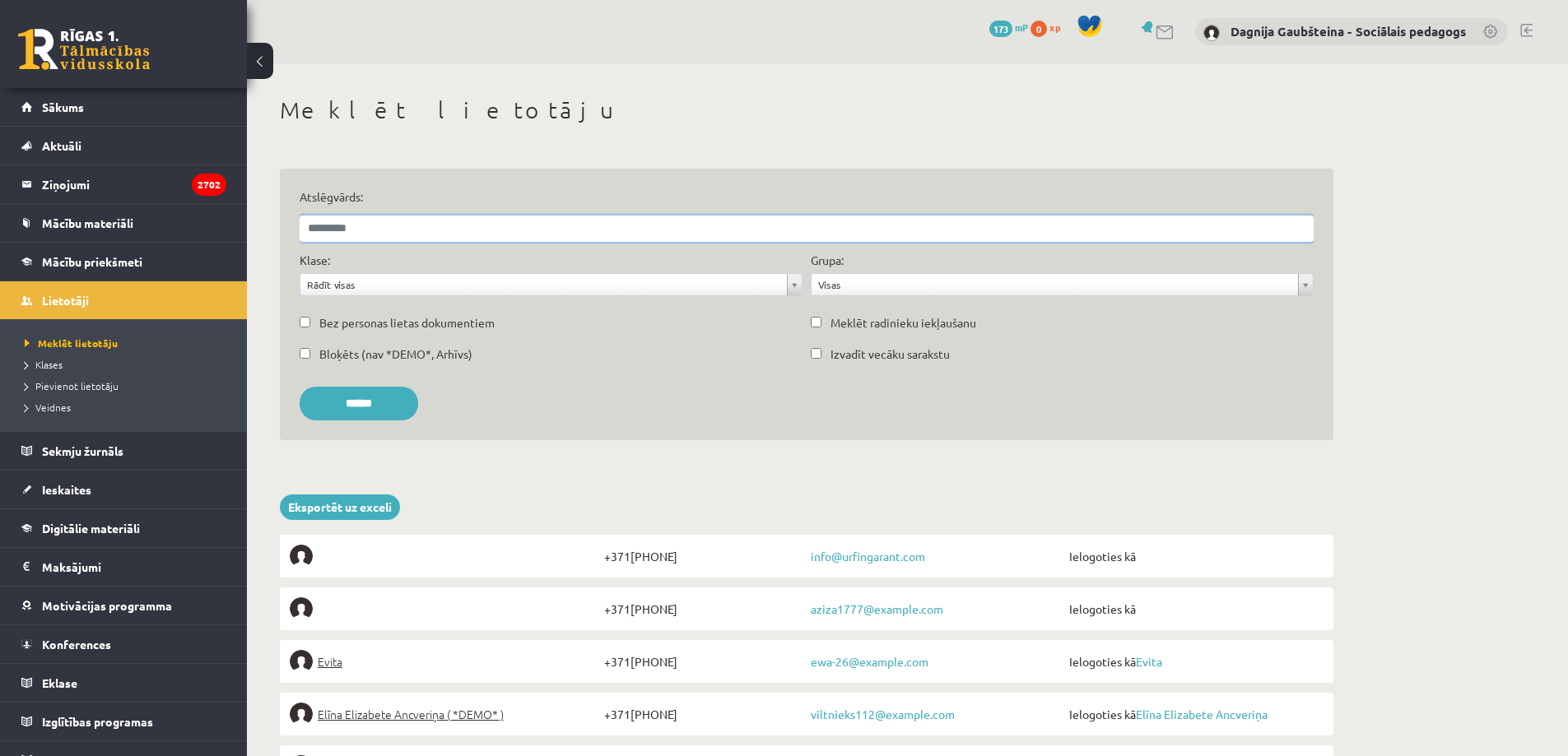 click on "Atslēgvārds:" at bounding box center (807, 229) 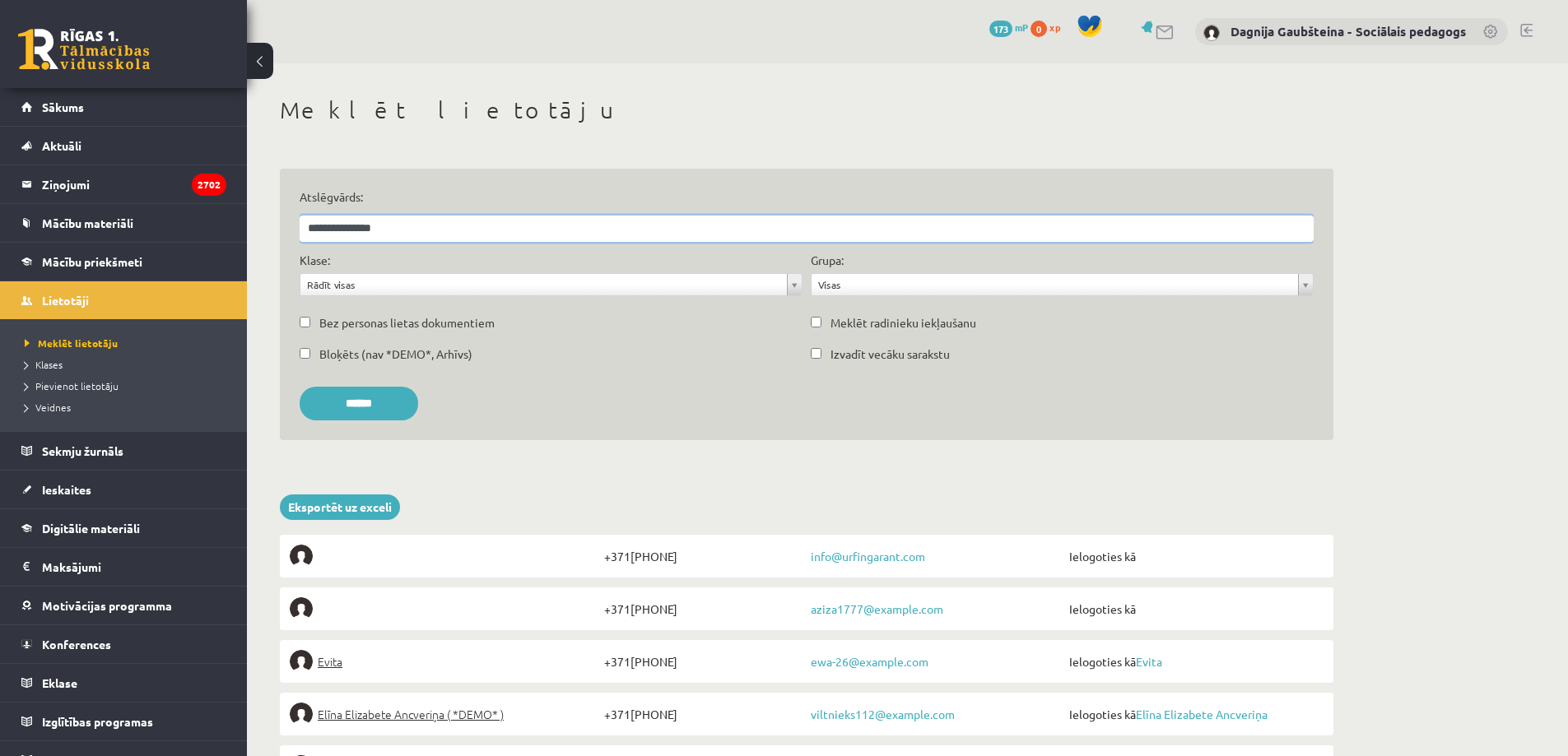 type on "**********" 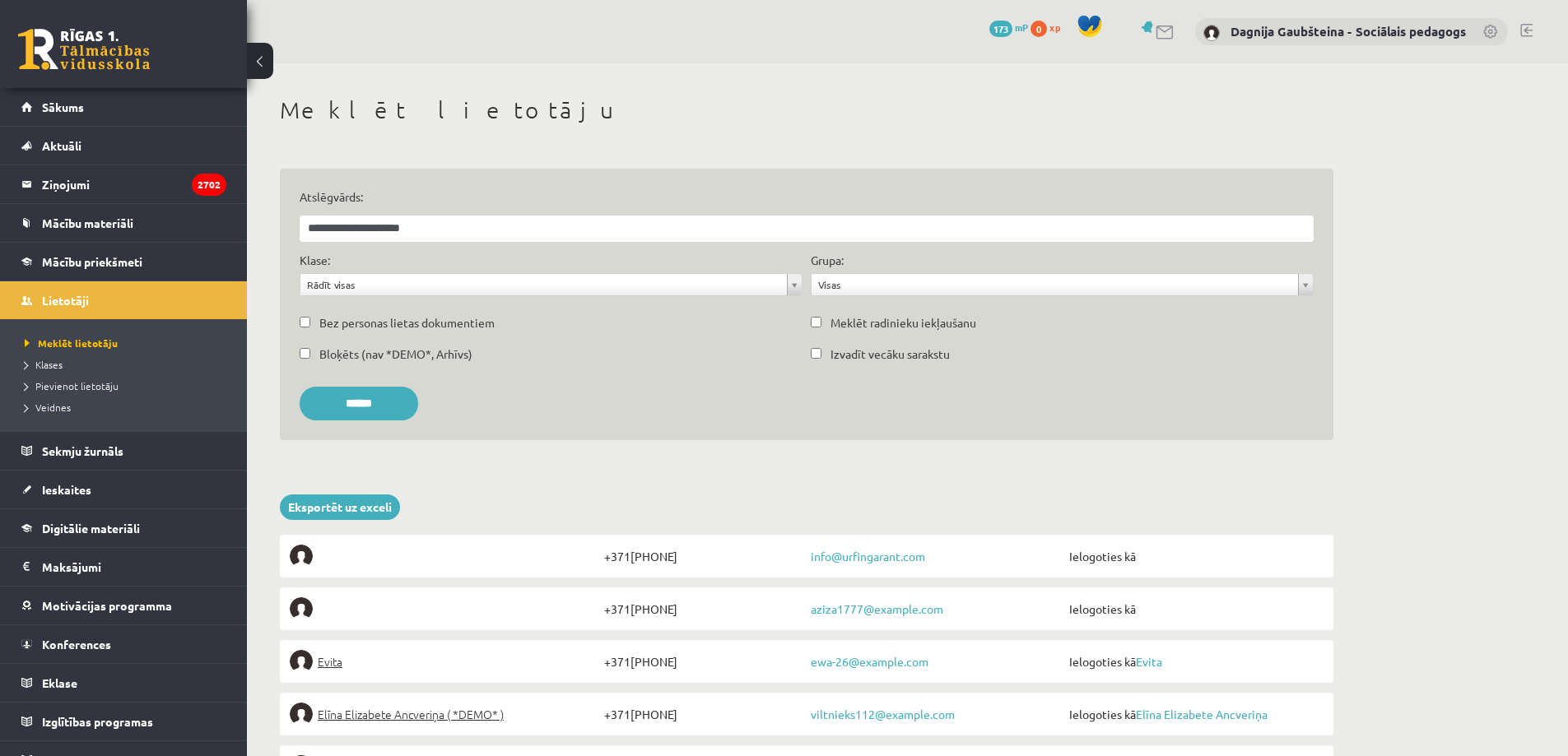 click on "******" at bounding box center (359, 403) 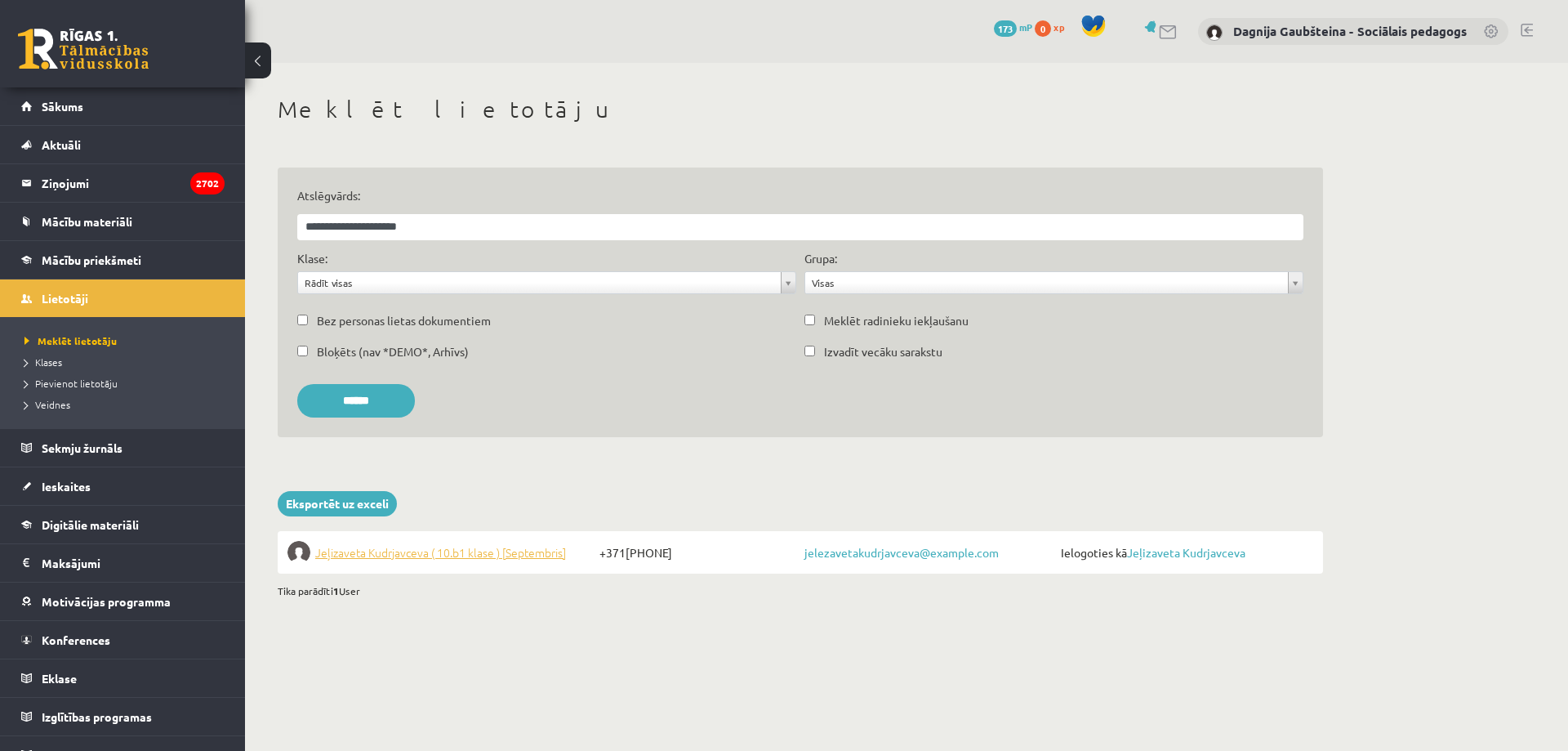 click on "Jeļizaveta Kudrjavceva
( 10.b1 klase )
[Septembris]" at bounding box center (440, 552) 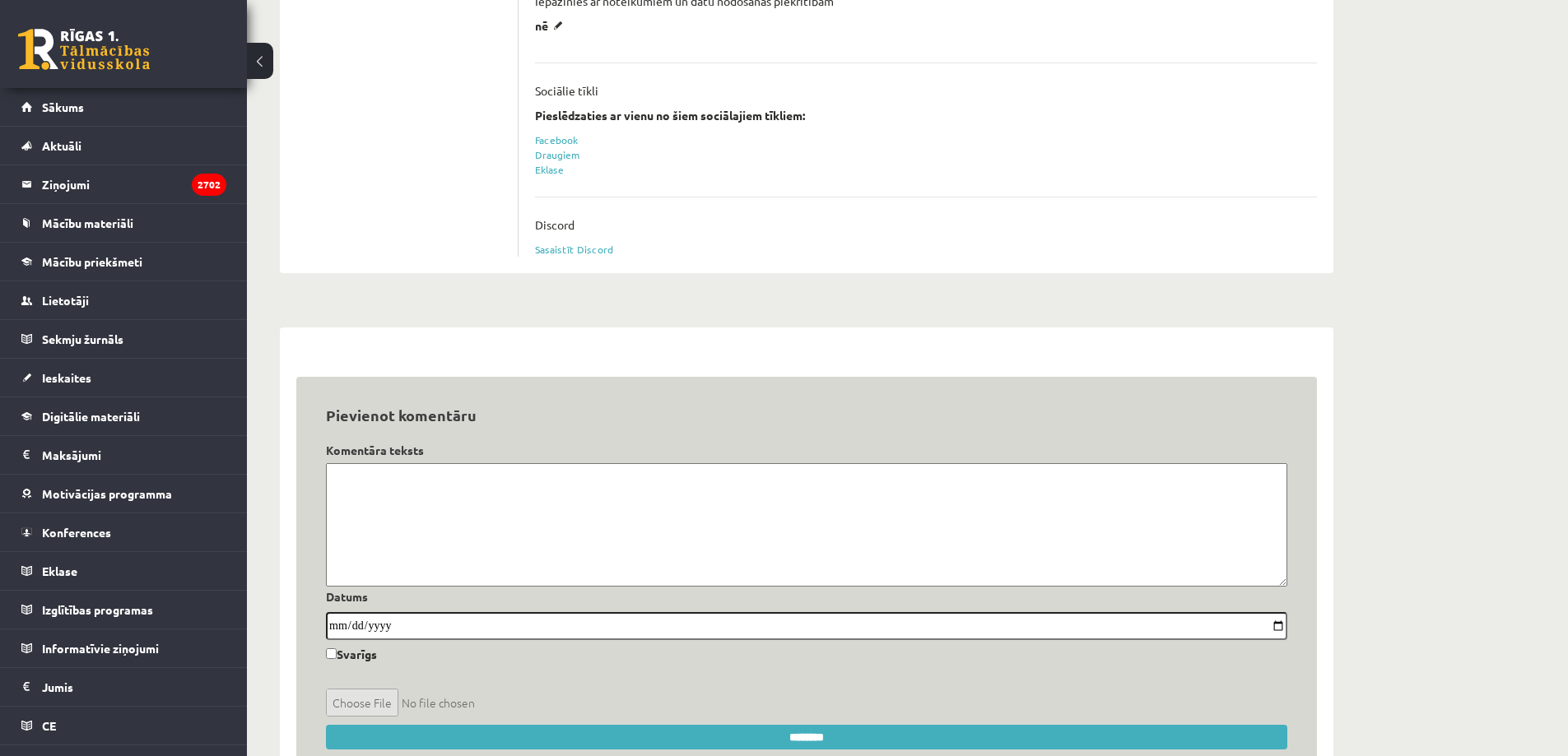 scroll, scrollTop: 1576, scrollLeft: 0, axis: vertical 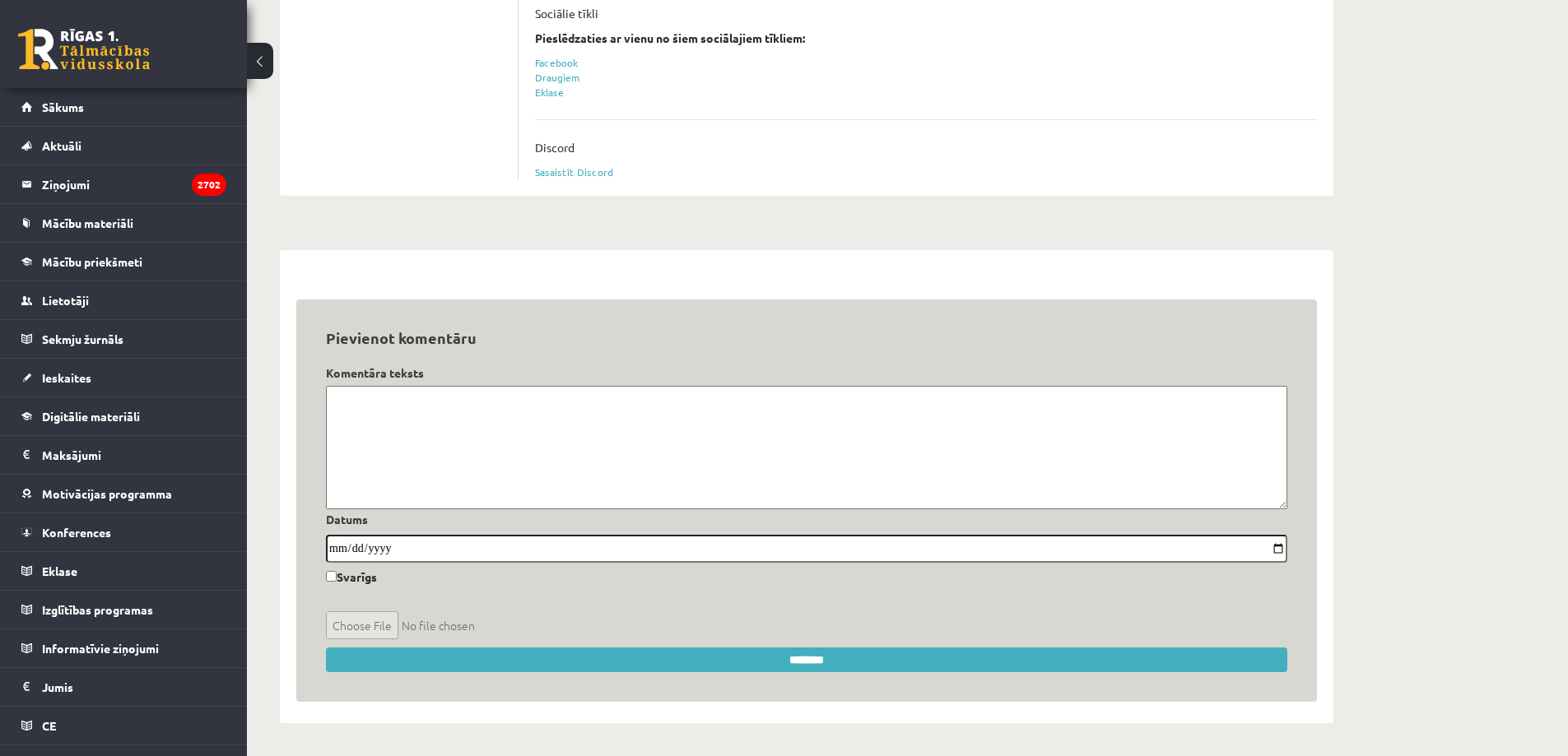 click at bounding box center [807, 448] 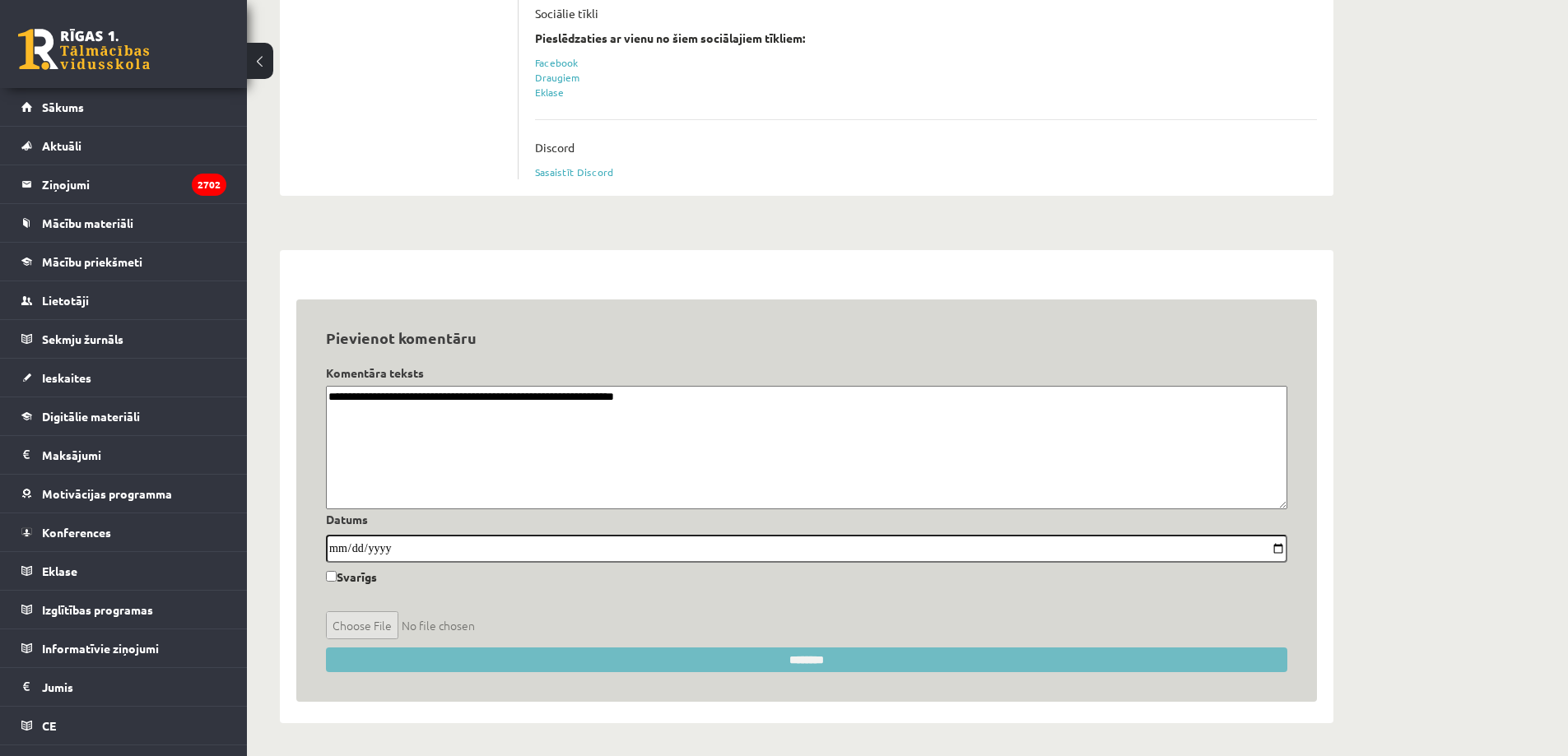 type on "**********" 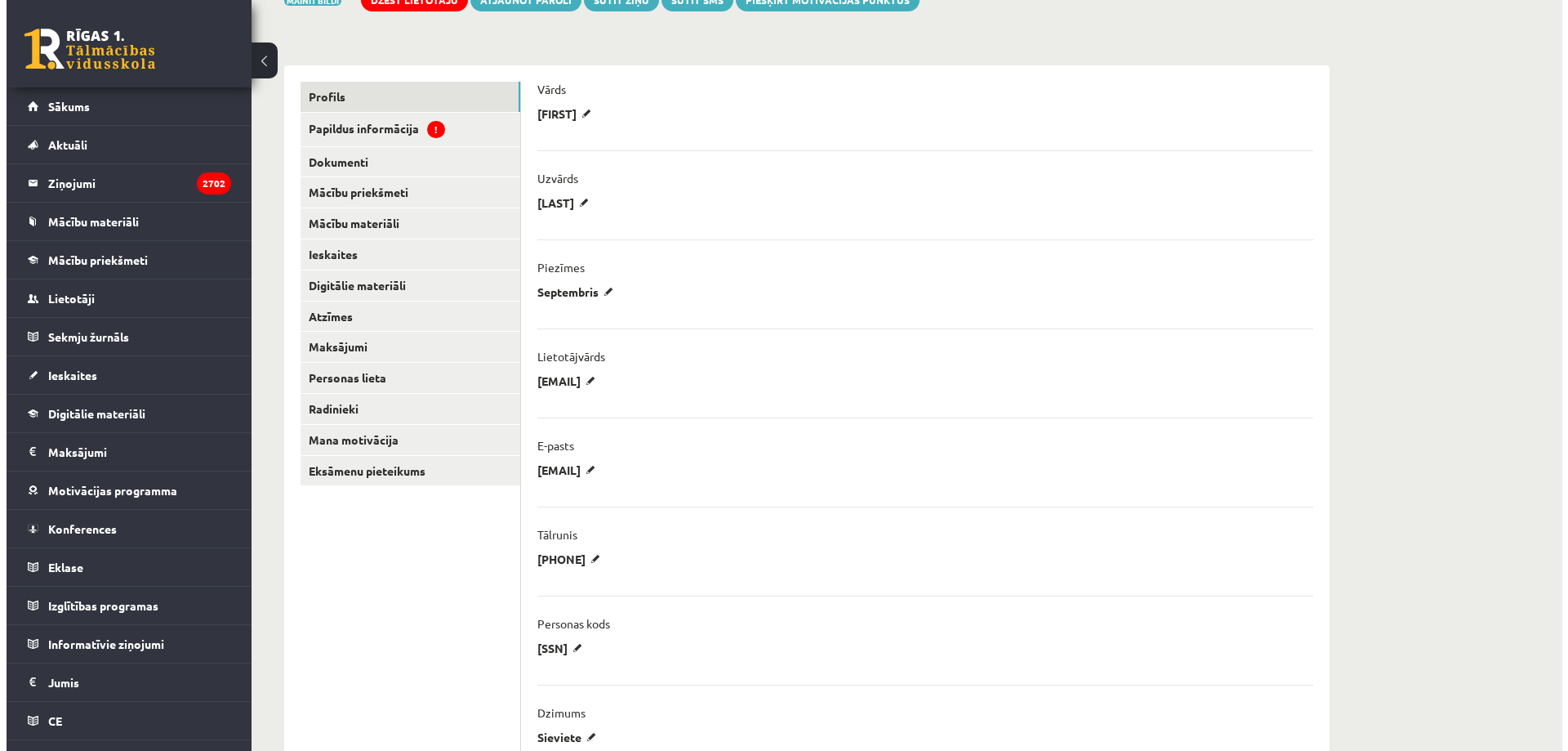 scroll, scrollTop: 0, scrollLeft: 0, axis: both 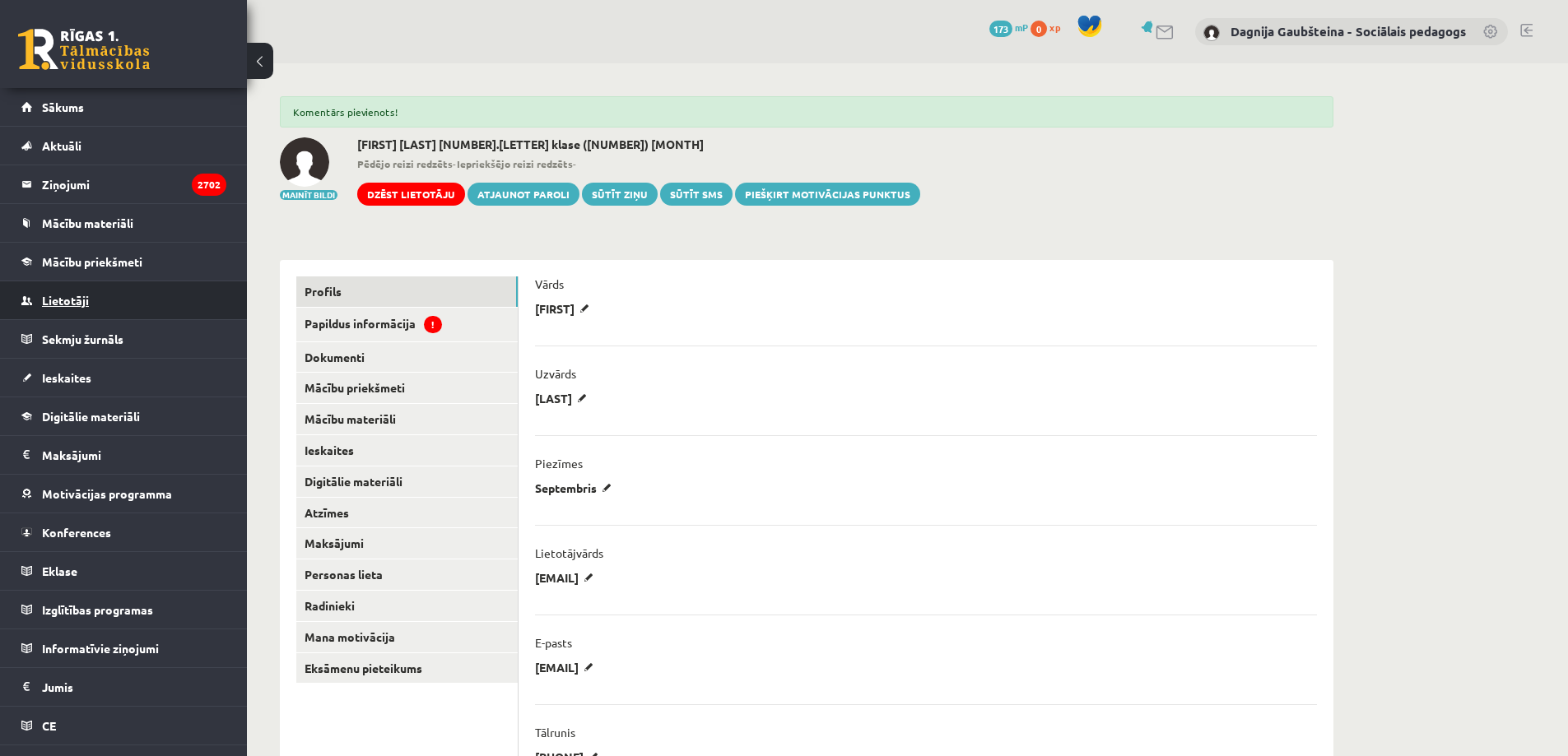 click on "Lietotāji" at bounding box center [65, 300] 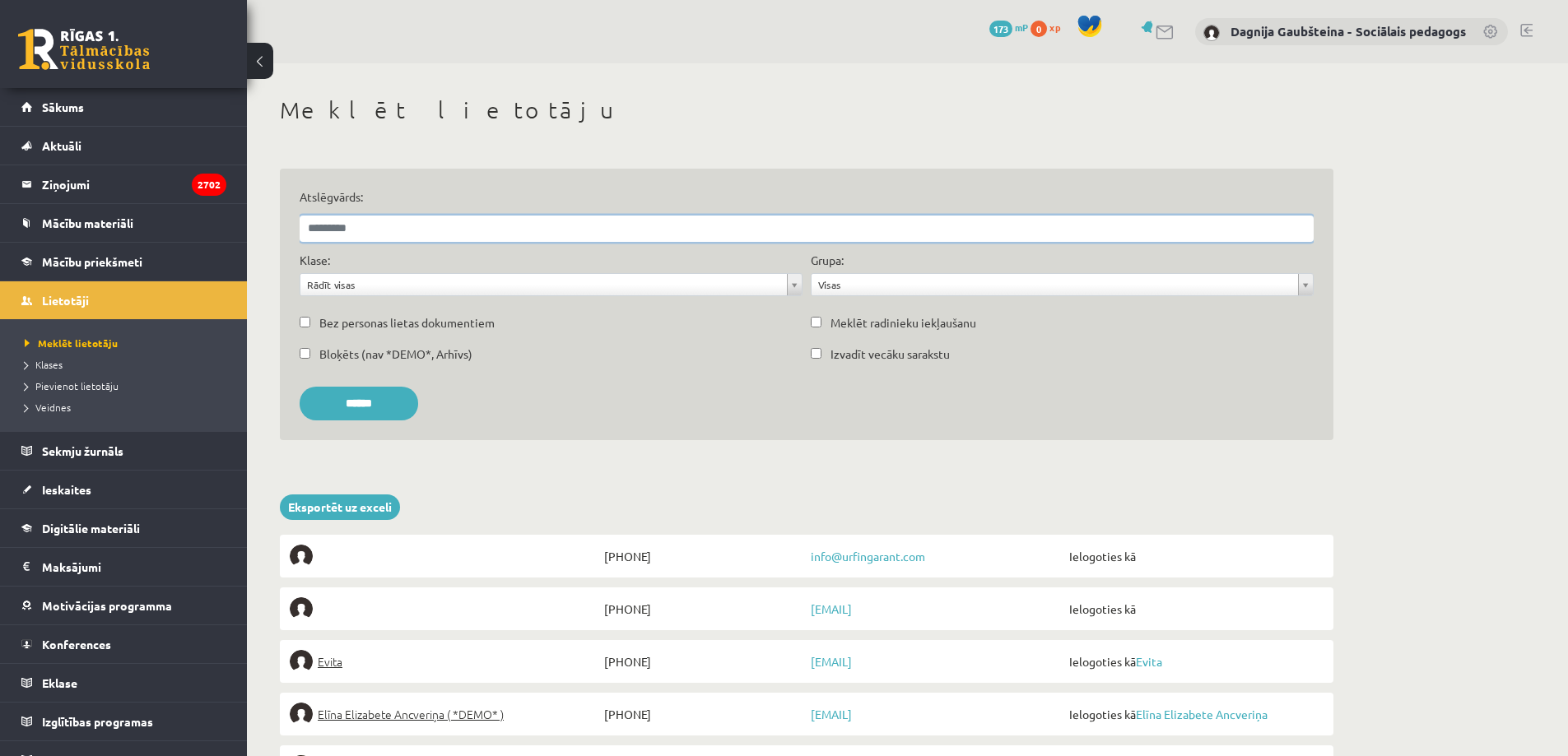 click on "Atslēgvārds:" at bounding box center (807, 229) 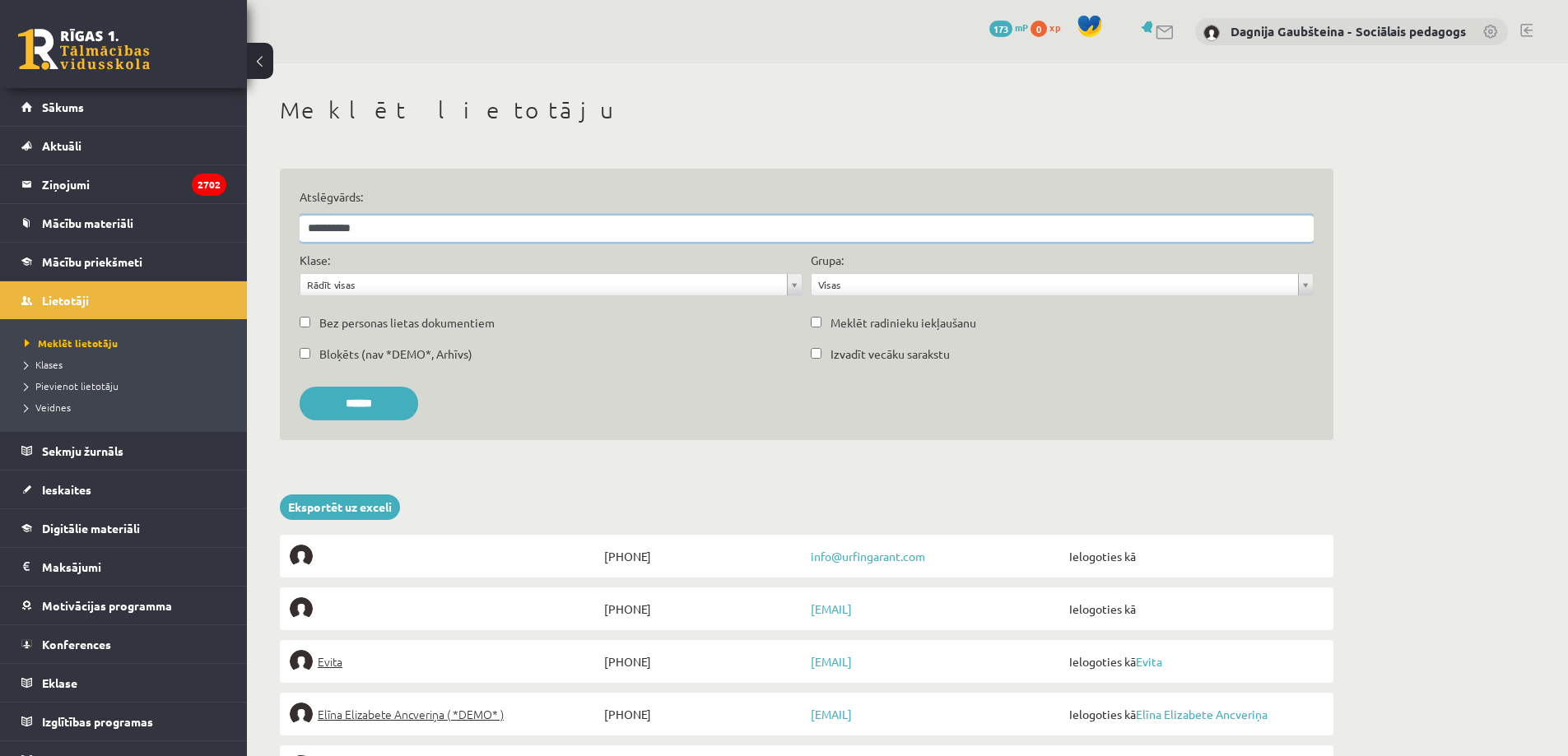 type on "**********" 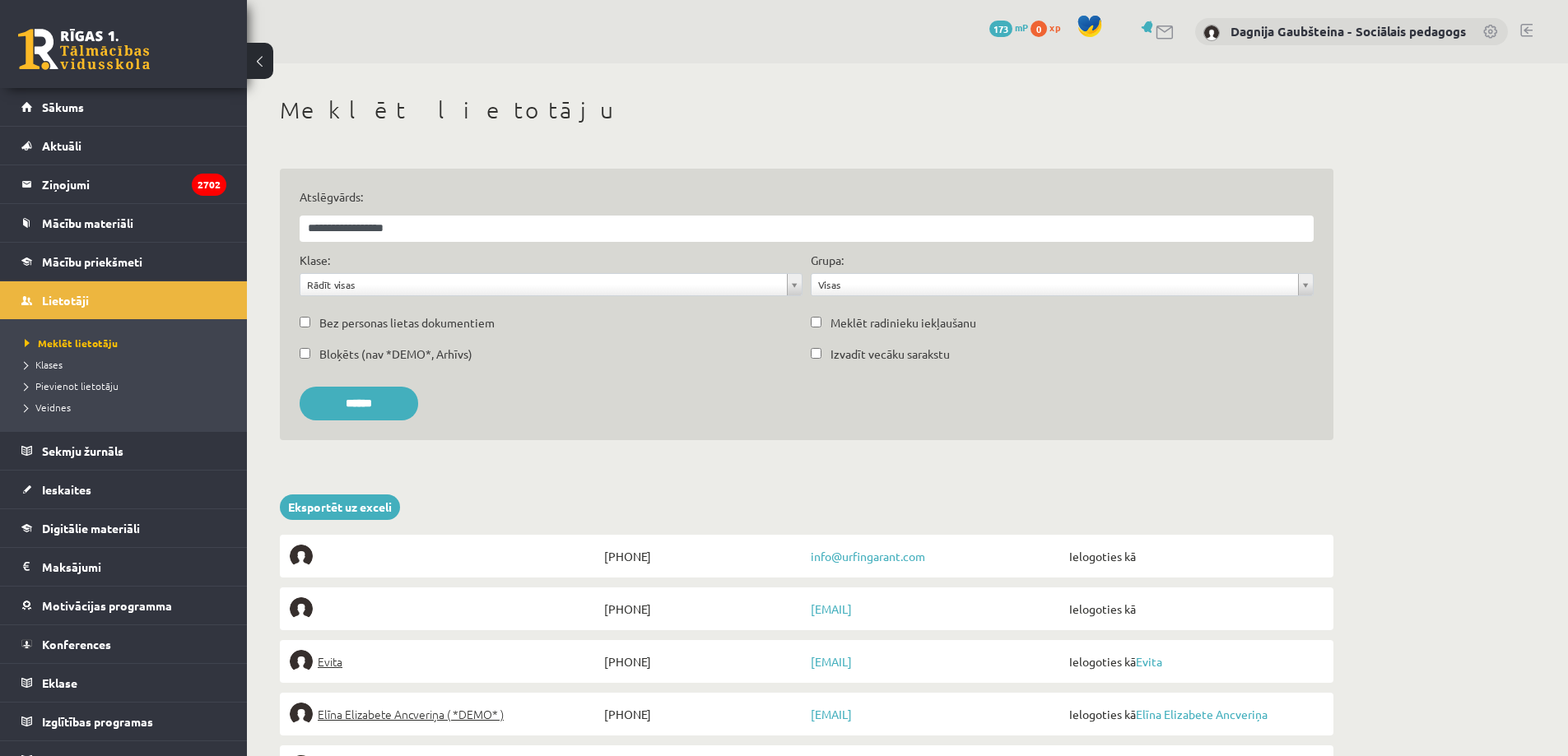 click on "******" at bounding box center [359, 403] 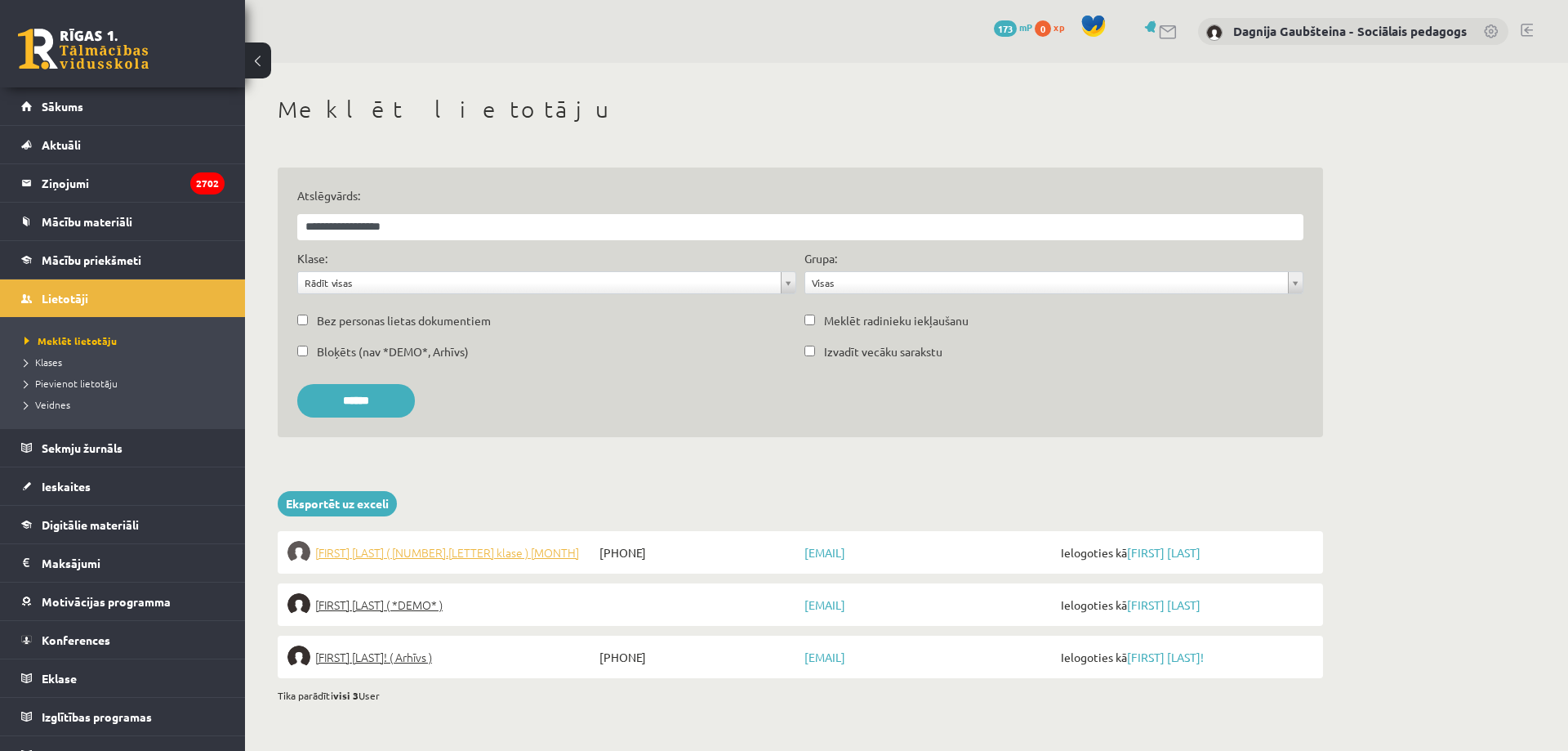 click on "[FIRST] [LAST]
( [NUMBER].[LETTER] klase )
[MONTH]" at bounding box center [447, 552] 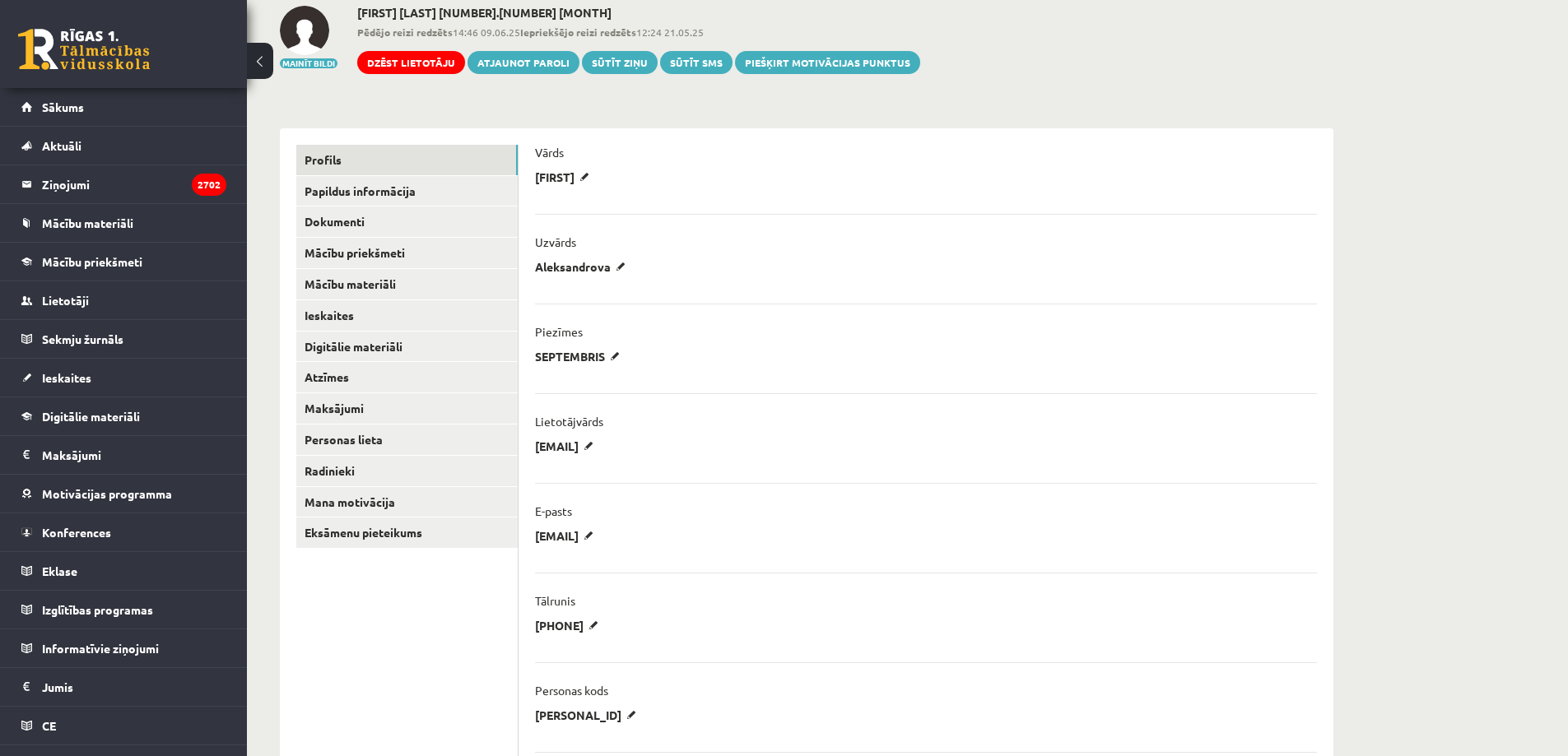 scroll, scrollTop: 0, scrollLeft: 0, axis: both 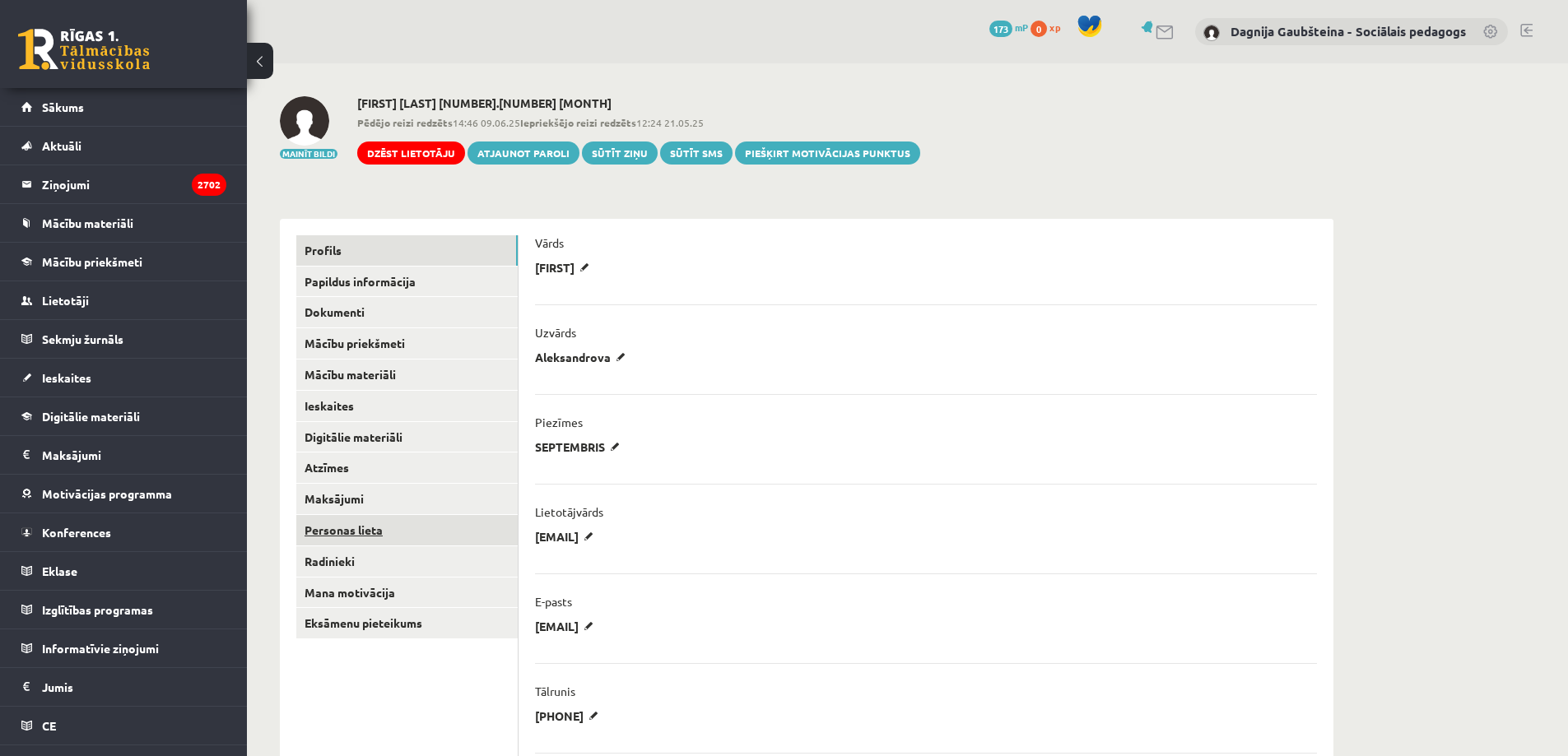 click on "Personas lieta" at bounding box center [407, 530] 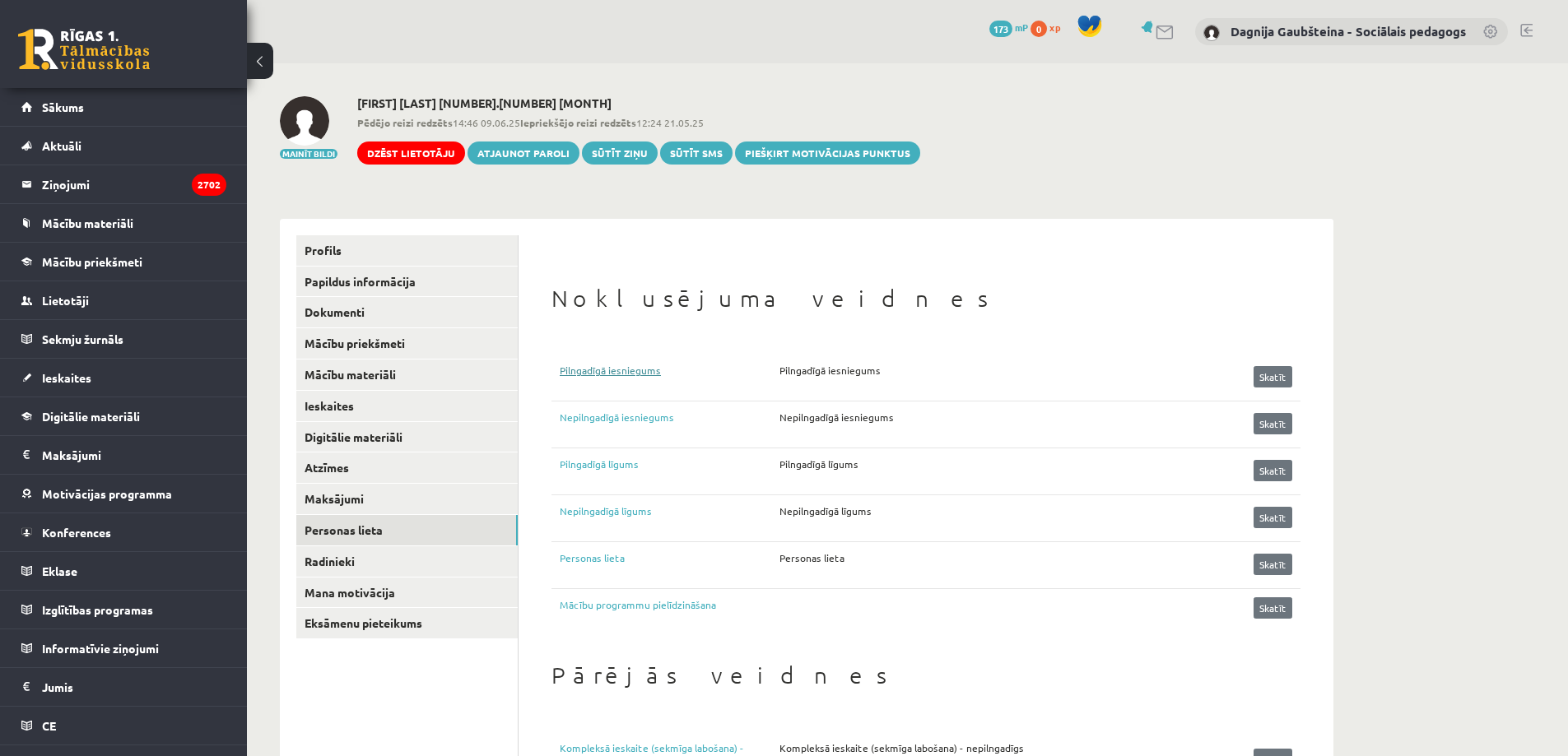 click on "Pilngadīgā iesniegums" at bounding box center (669, 375) 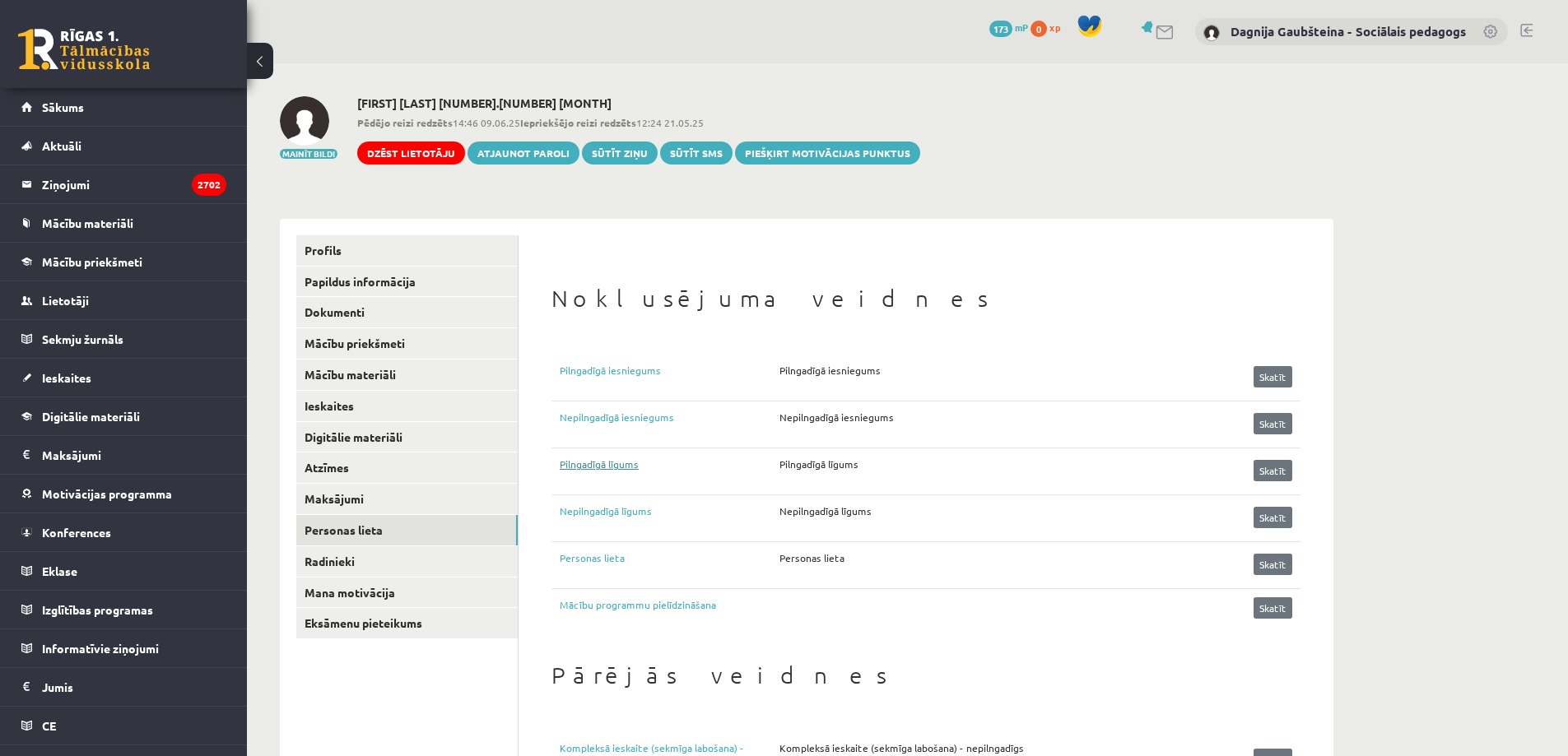 click on "Pilngadīgā līgums" at bounding box center (669, 469) 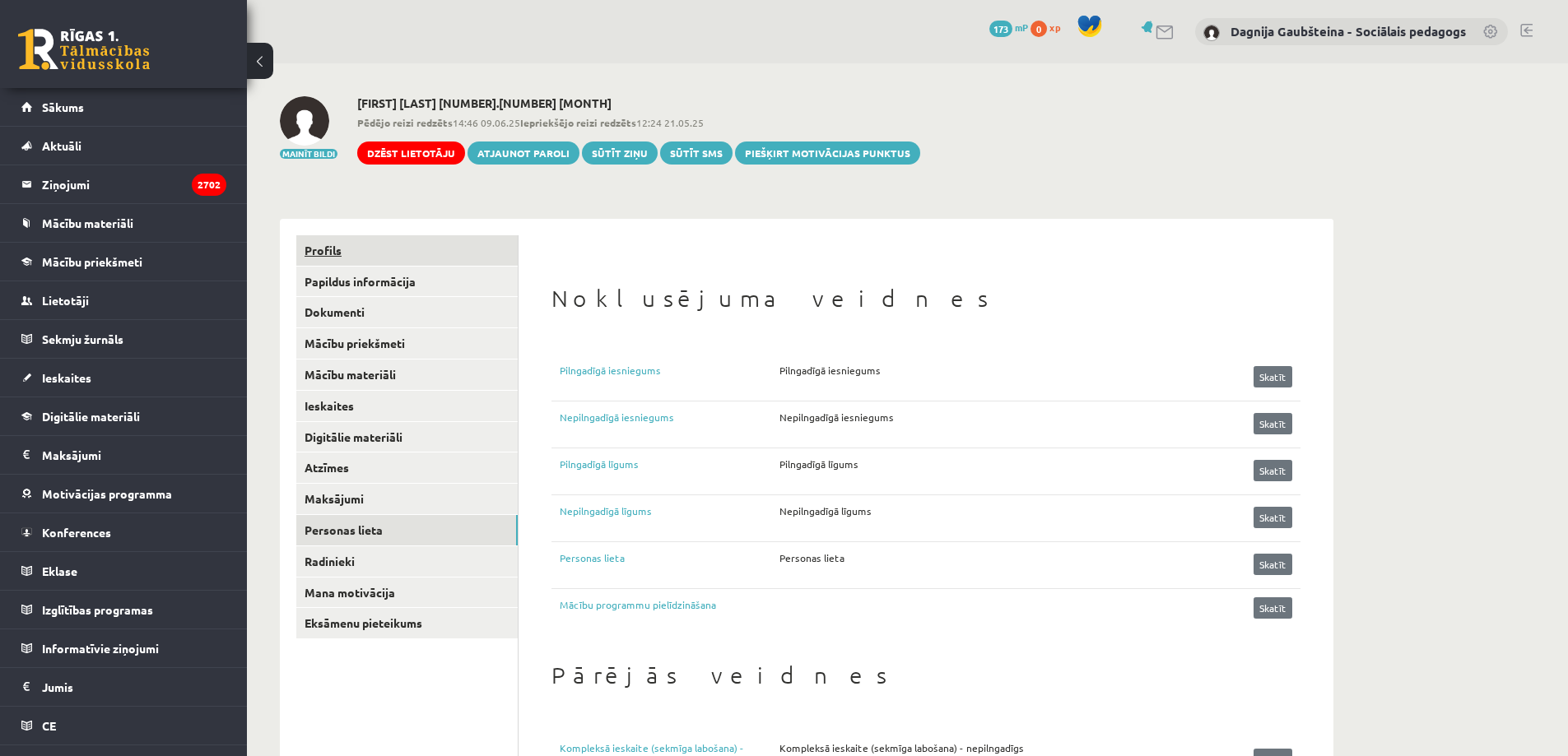 click on "Profils" at bounding box center [407, 250] 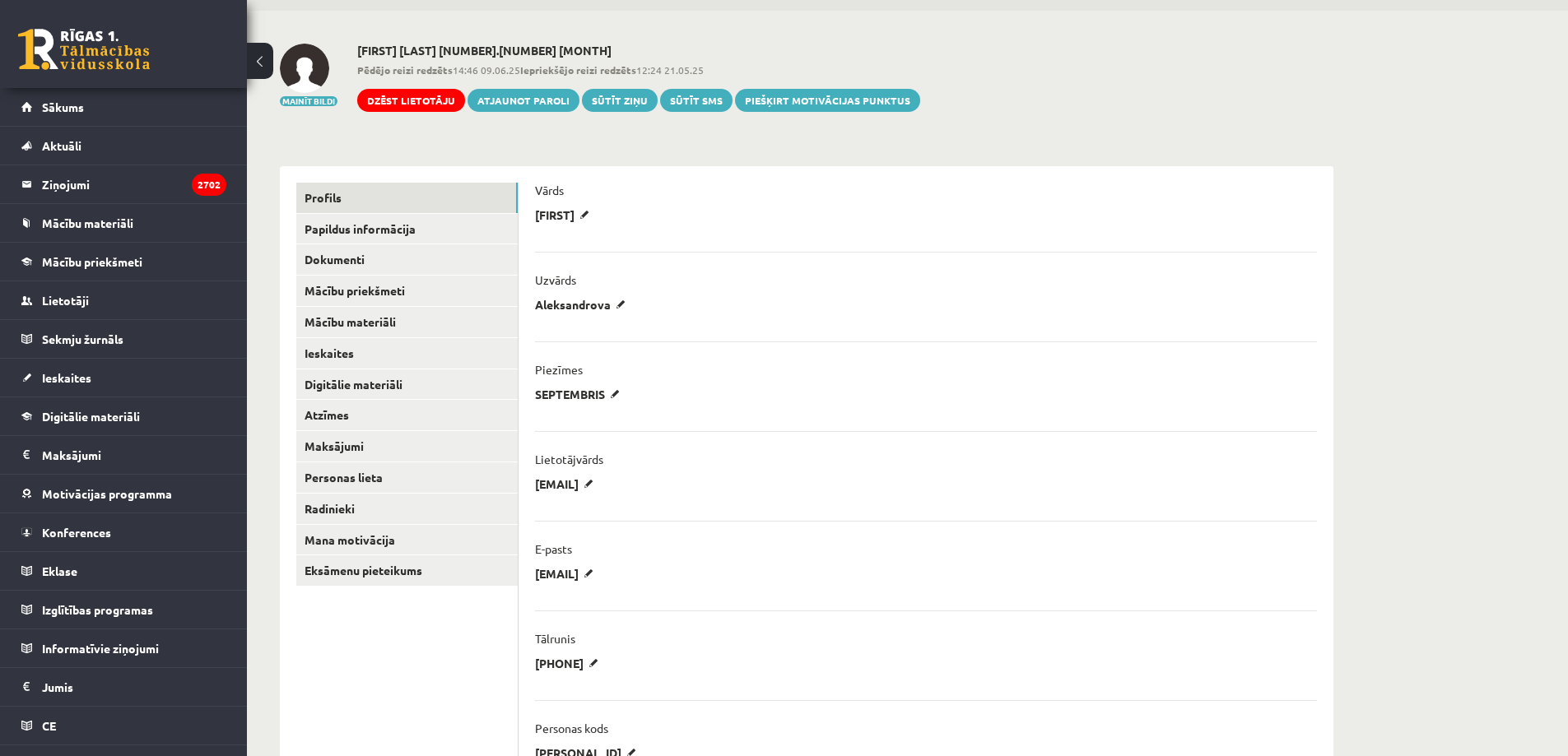 scroll, scrollTop: 82, scrollLeft: 0, axis: vertical 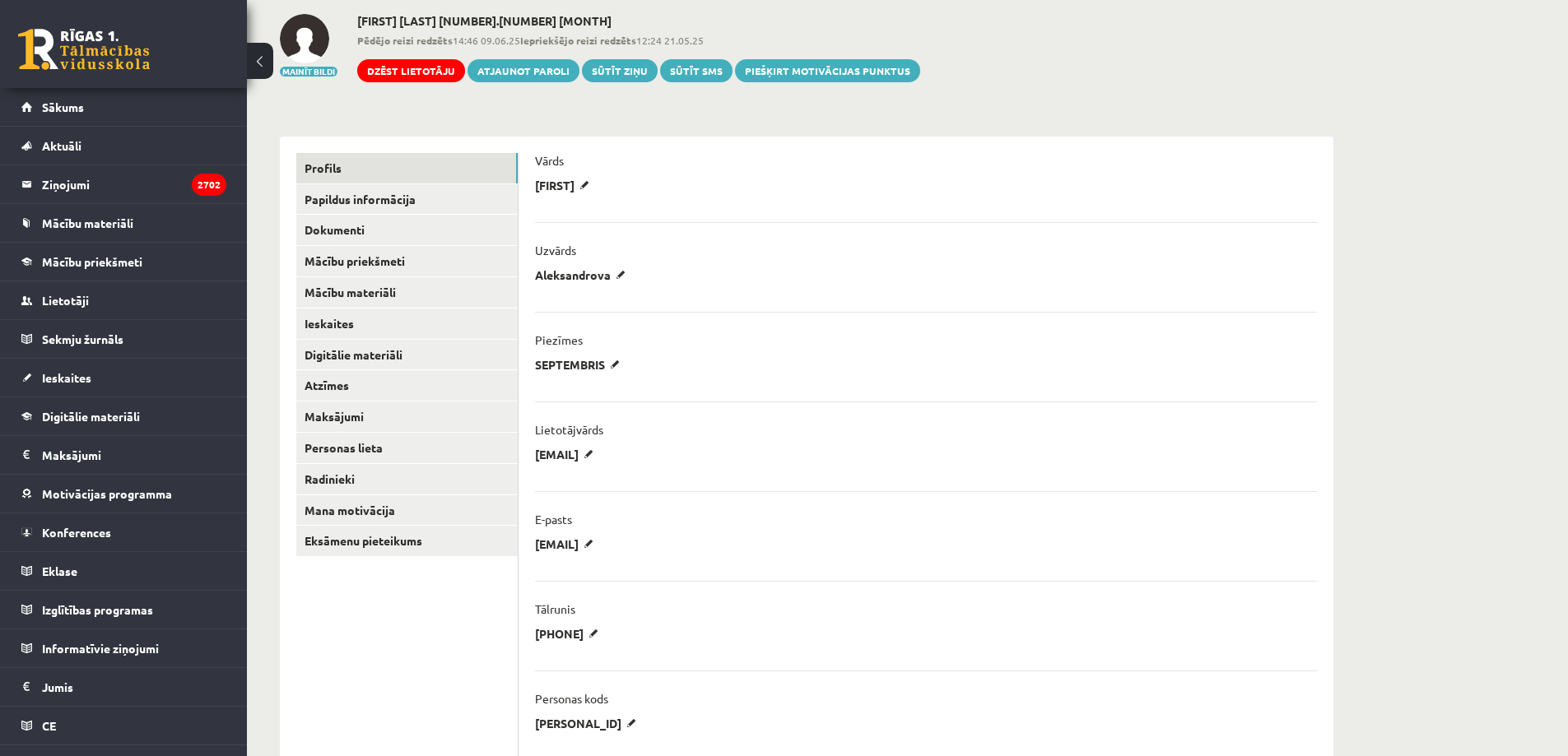 drag, startPoint x: 796, startPoint y: 460, endPoint x: 528, endPoint y: 452, distance: 268.1194 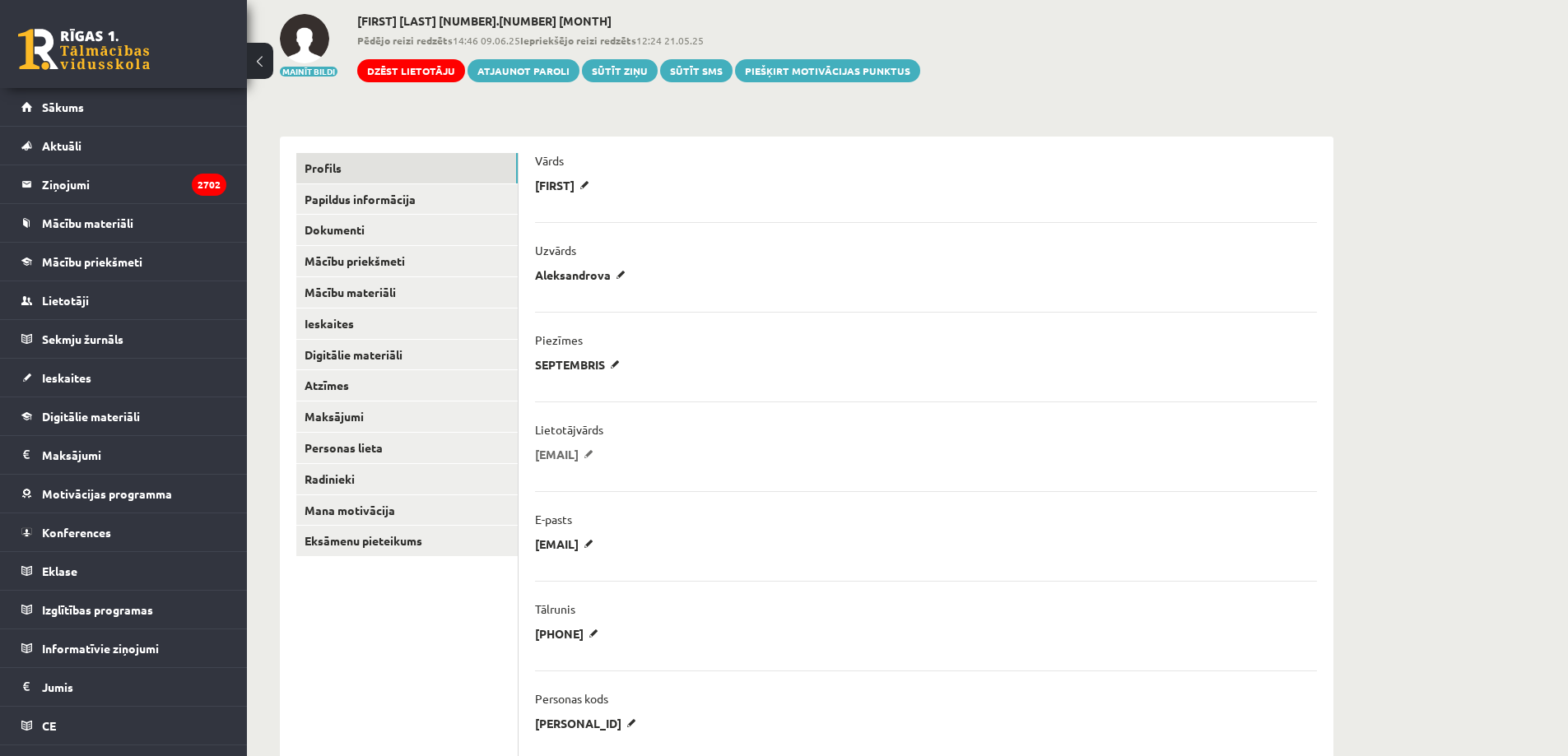 copy on "[EMAIL]" 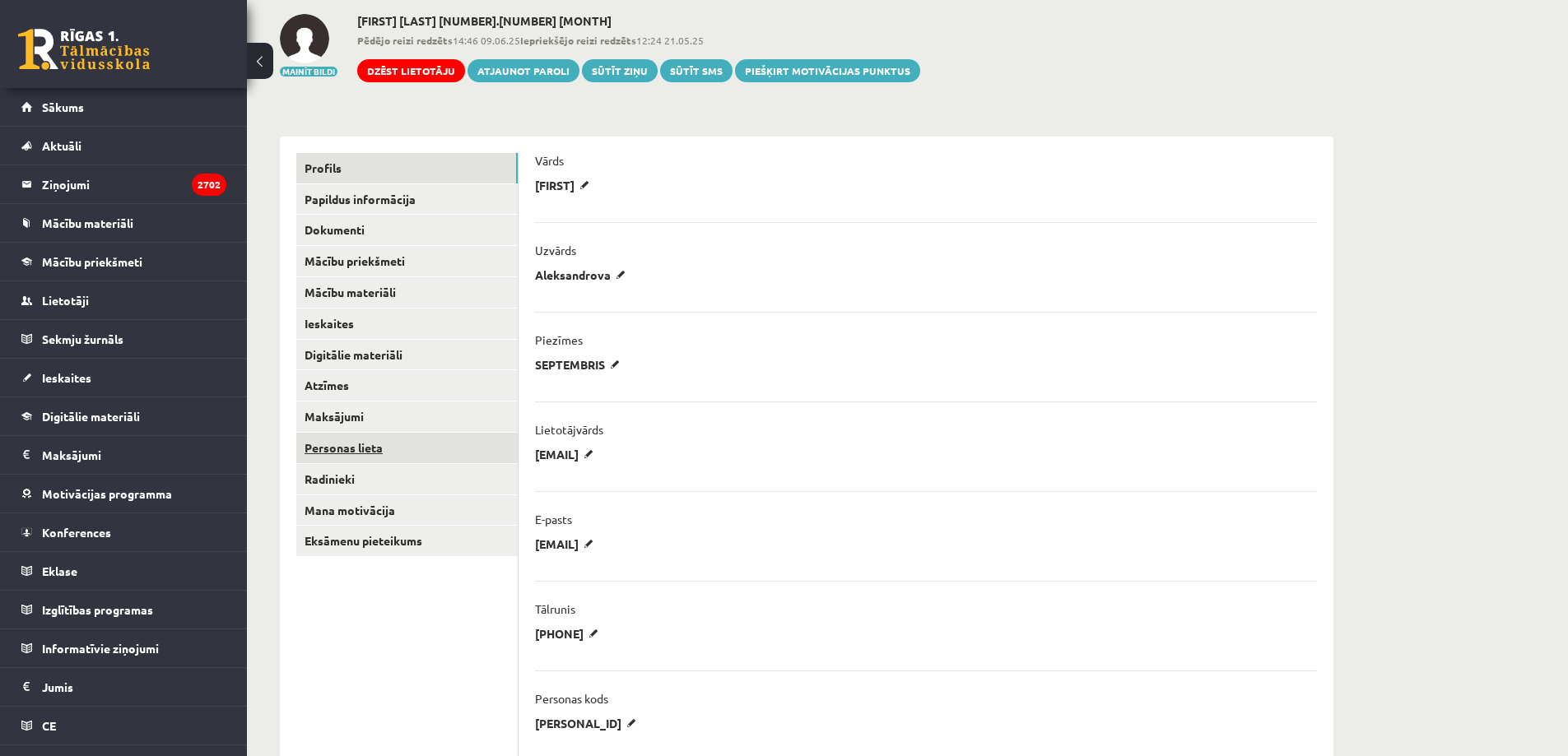 click on "Personas lieta" at bounding box center [407, 448] 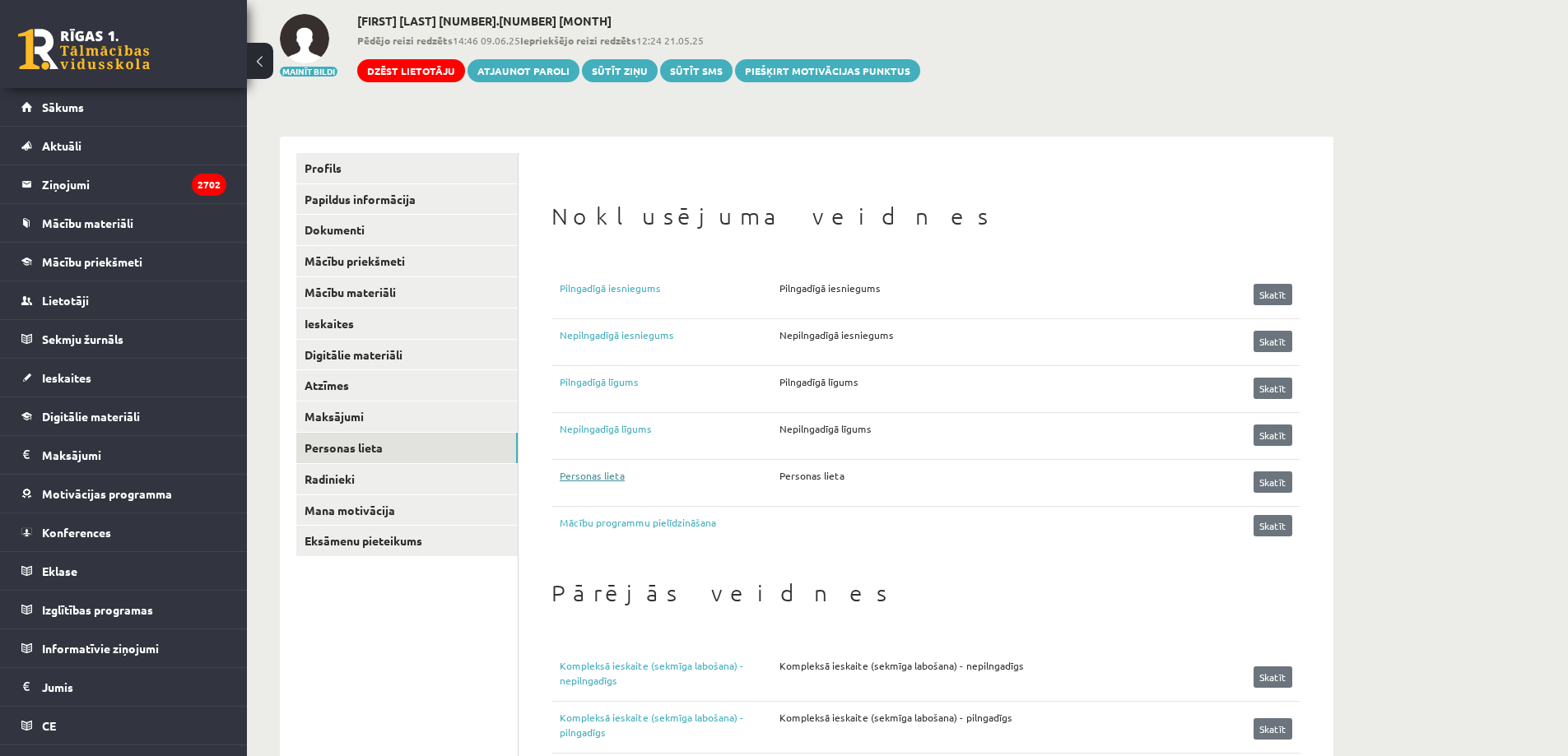 click on "Personas lieta" at bounding box center [669, 480] 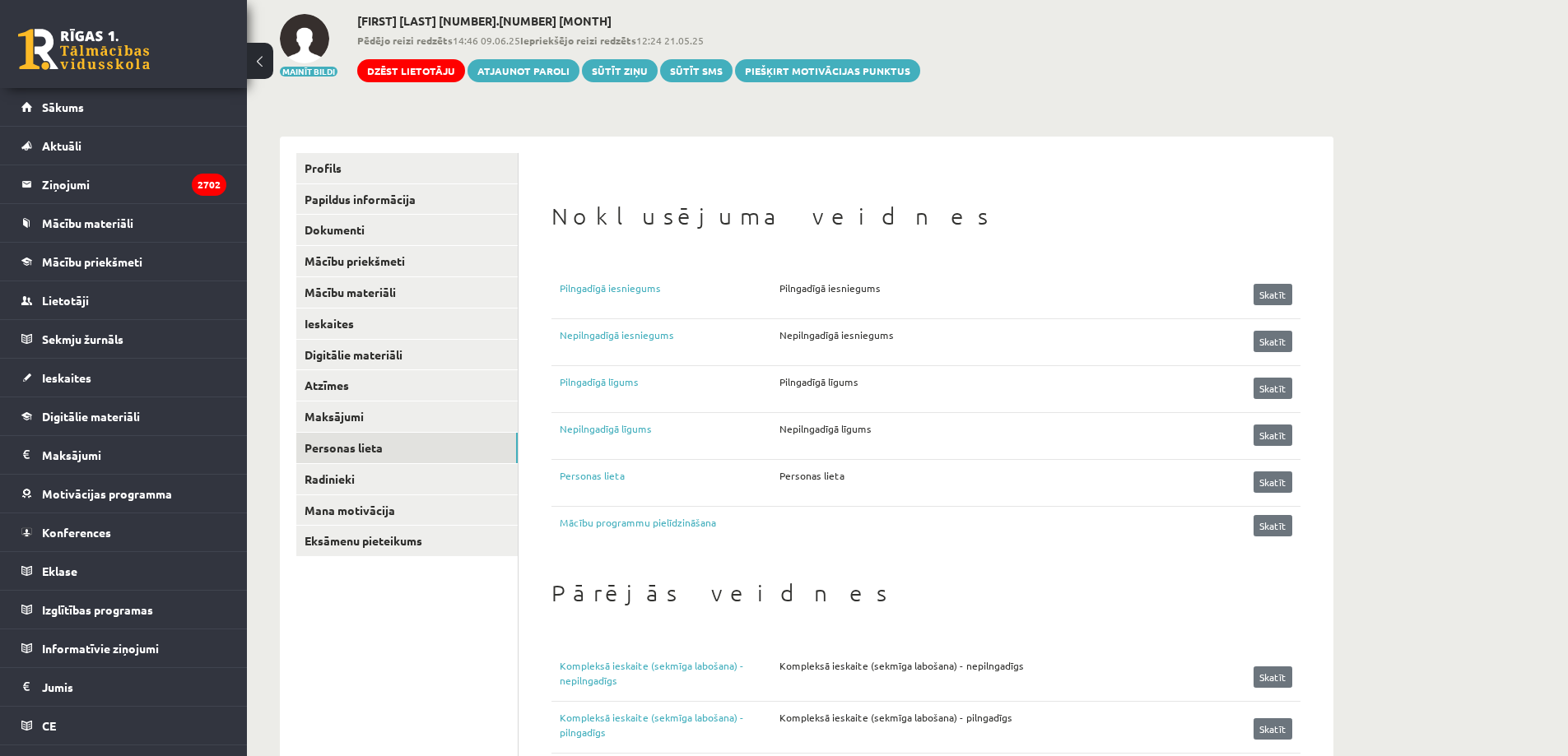 click on "Profils
Papildus informācija
Dokumenti
Mācību priekšmeti
Mācību materiāli
Ieskaites
Digitālie materiāli
Atzīmes
Maksājumi
Personas lieta
Radinieki
Mana motivācija
Eksāmenu pieteikums" at bounding box center (407, 740) 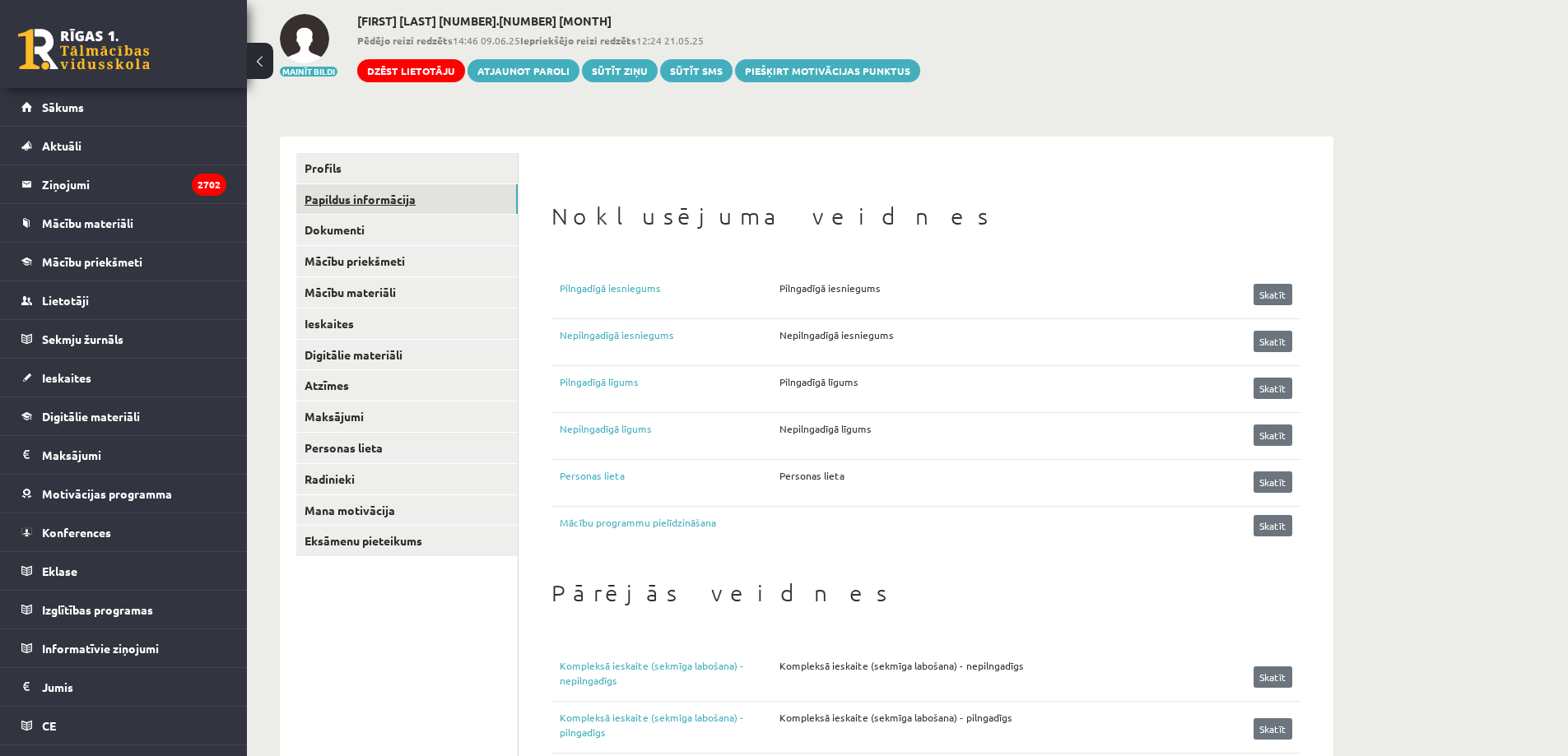 click on "Papildus informācija" at bounding box center [407, 199] 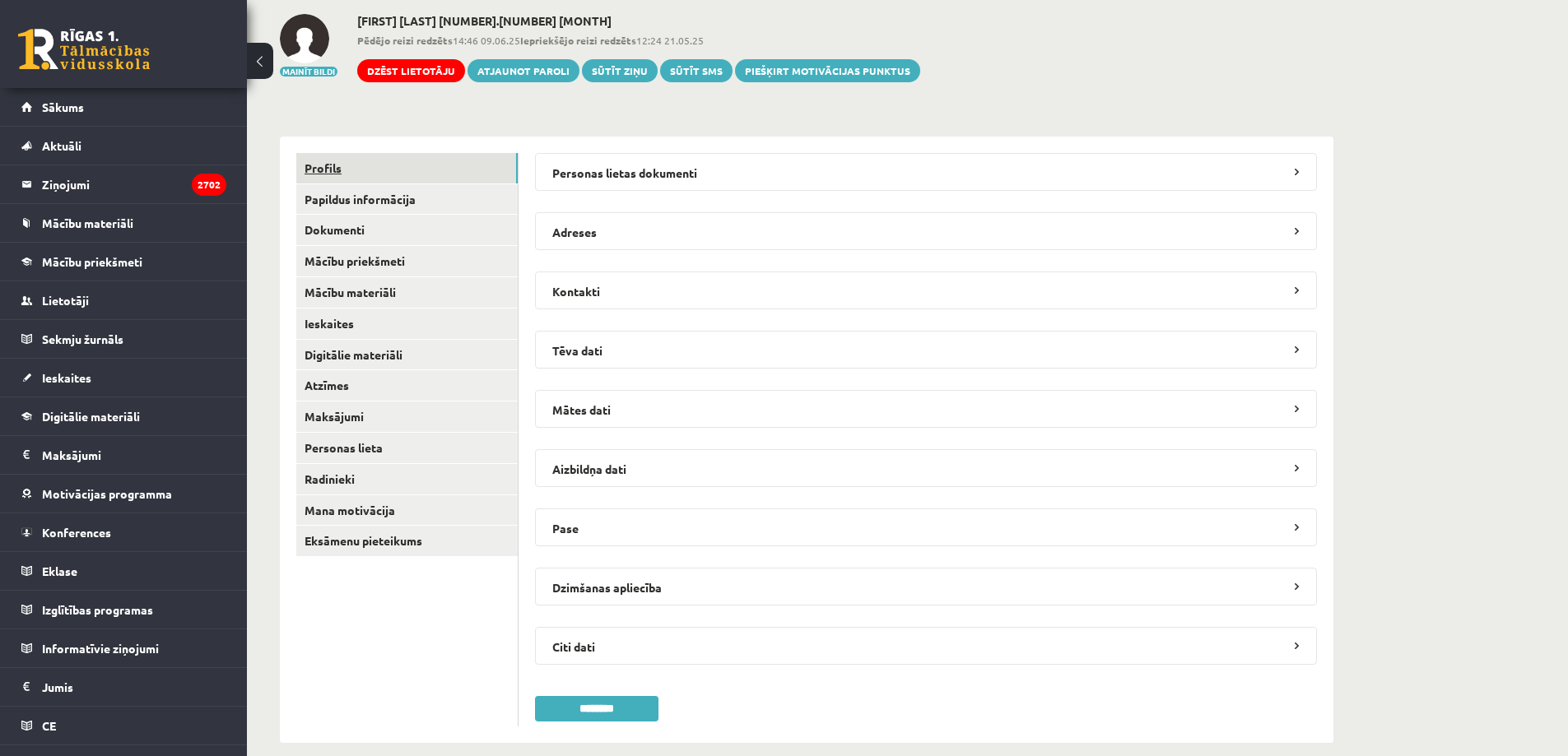 click on "Profils" at bounding box center [407, 168] 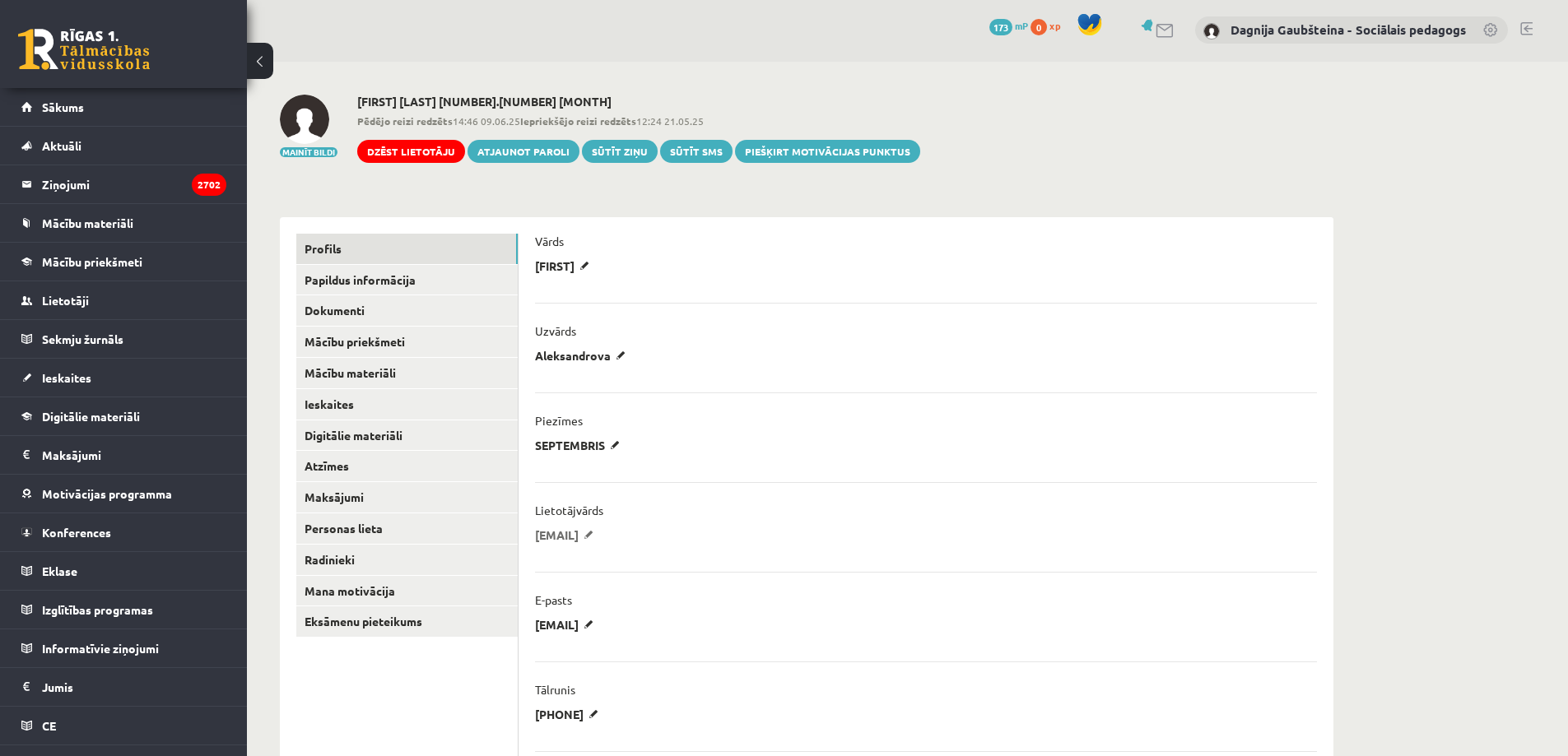 scroll, scrollTop: 0, scrollLeft: 0, axis: both 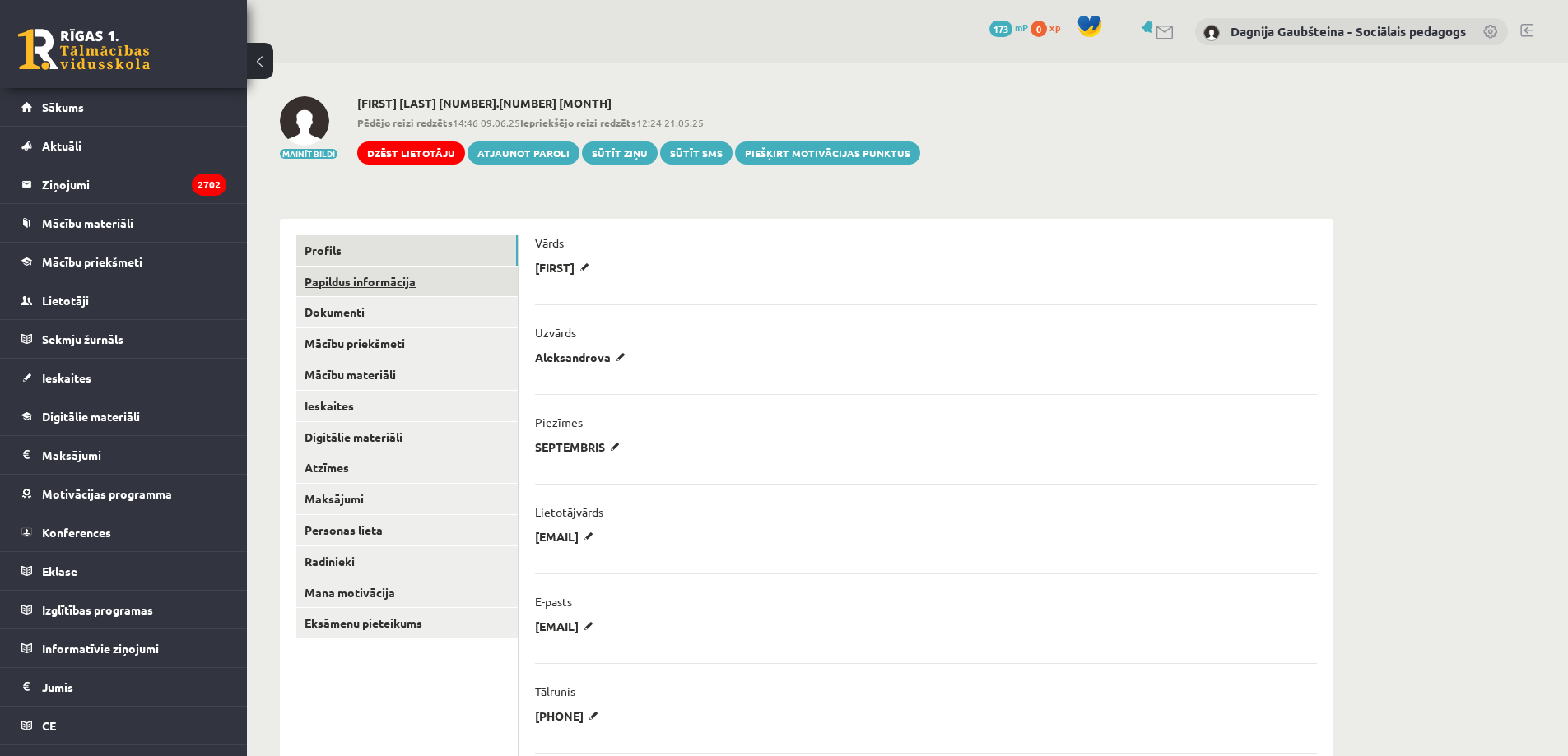 click on "Papildus informācija" at bounding box center [407, 281] 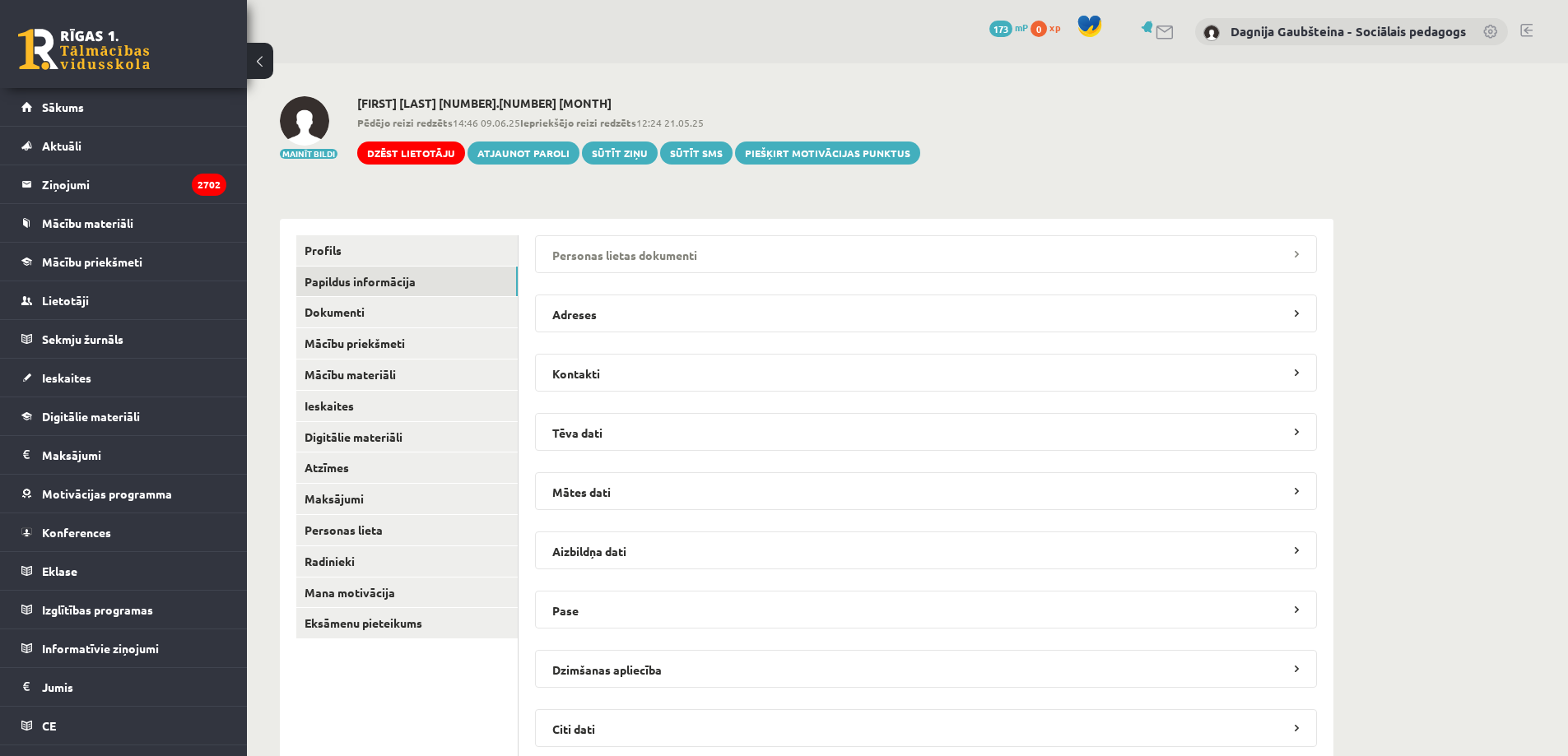 click on "Personas lietas dokumenti" at bounding box center (926, 254) 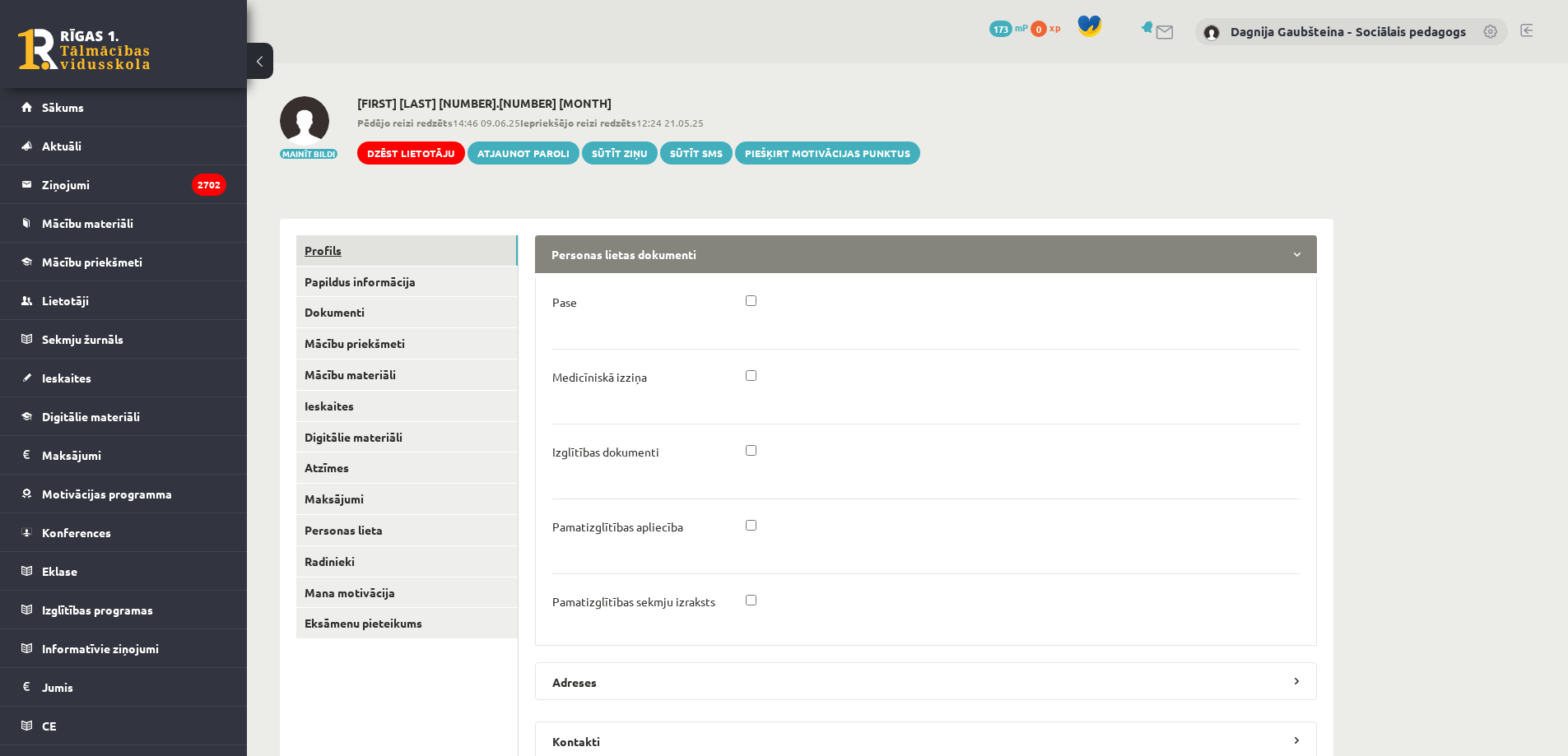 click on "Profils" at bounding box center [407, 250] 